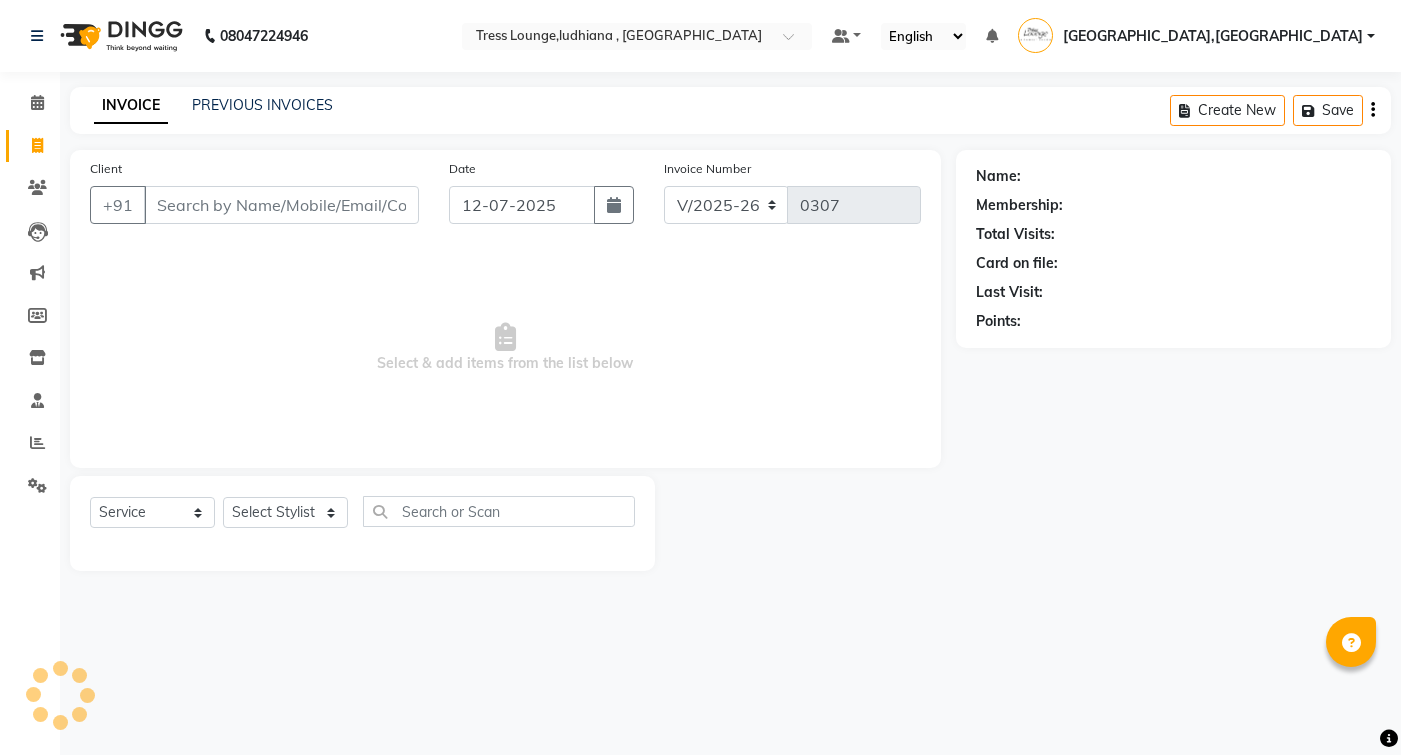 select on "6306" 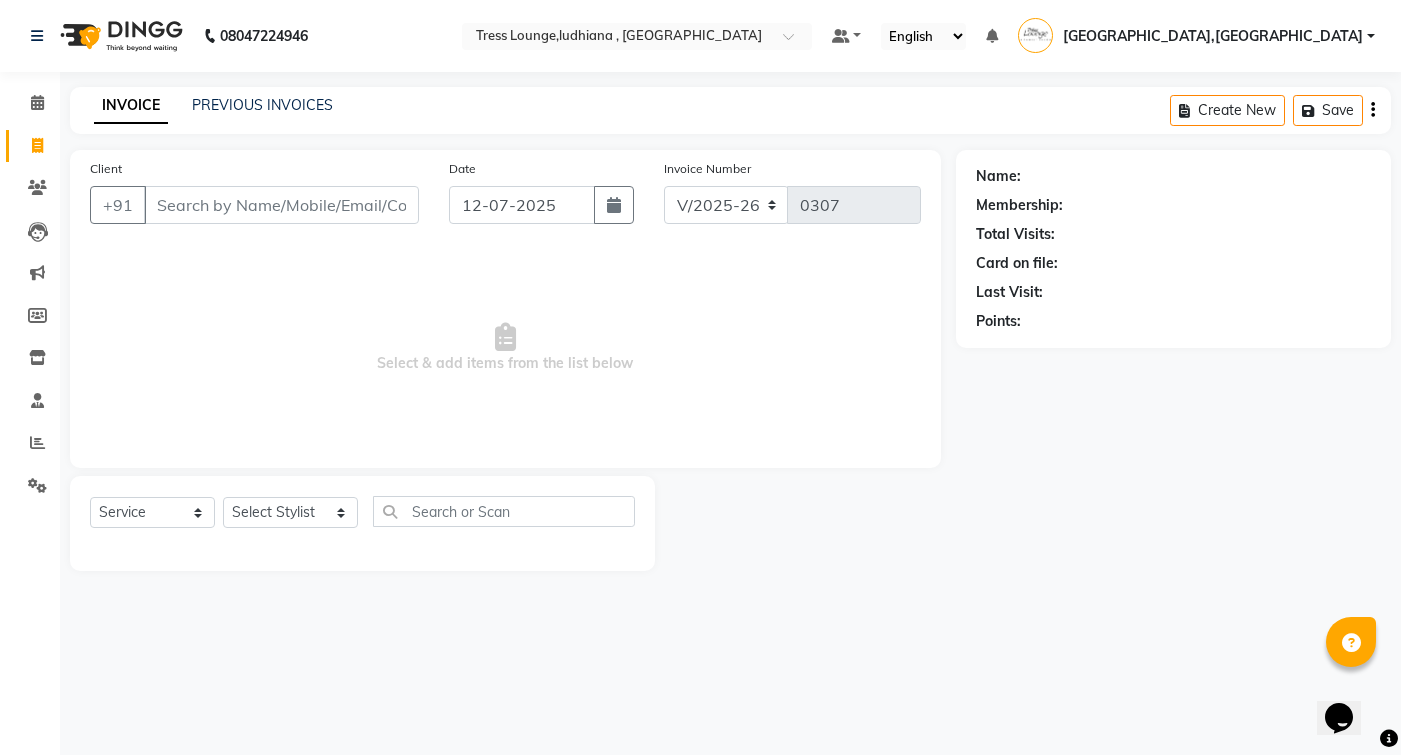 scroll, scrollTop: 0, scrollLeft: 0, axis: both 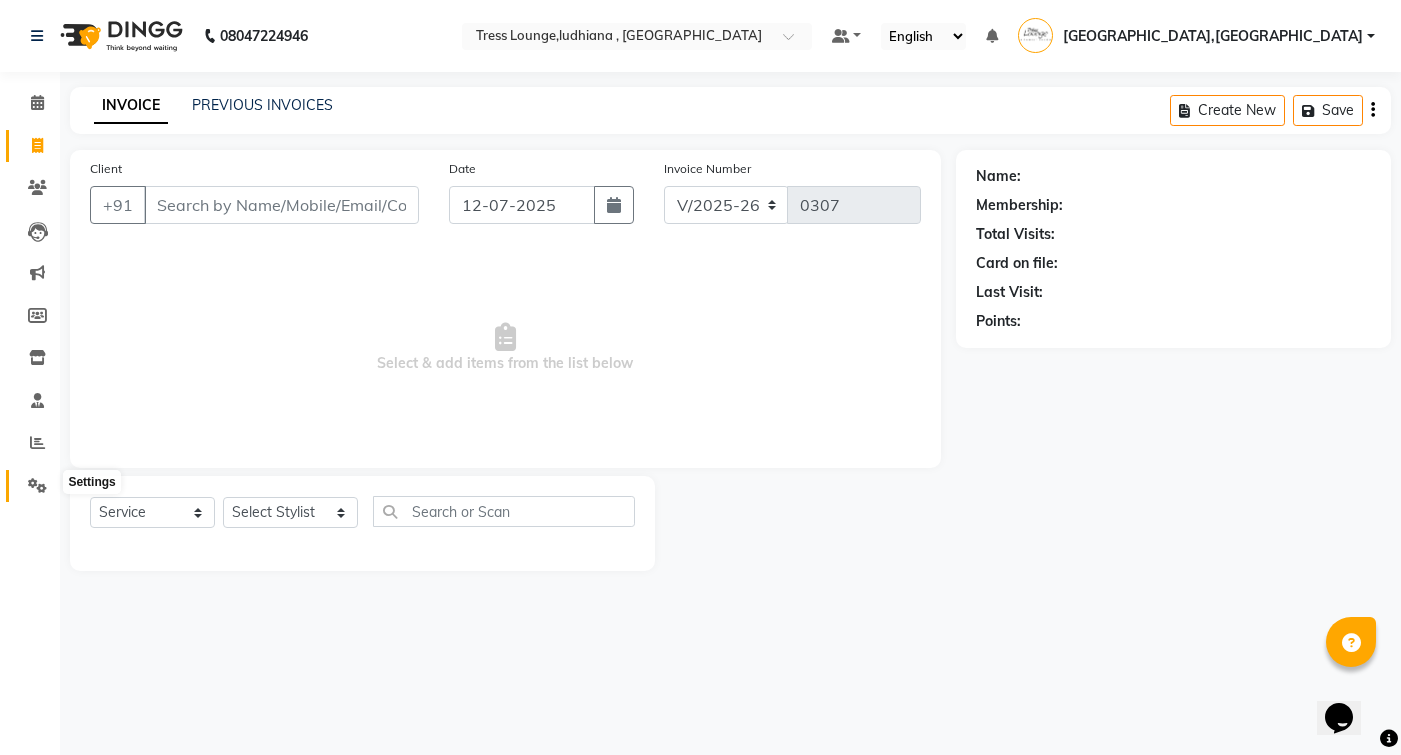 click 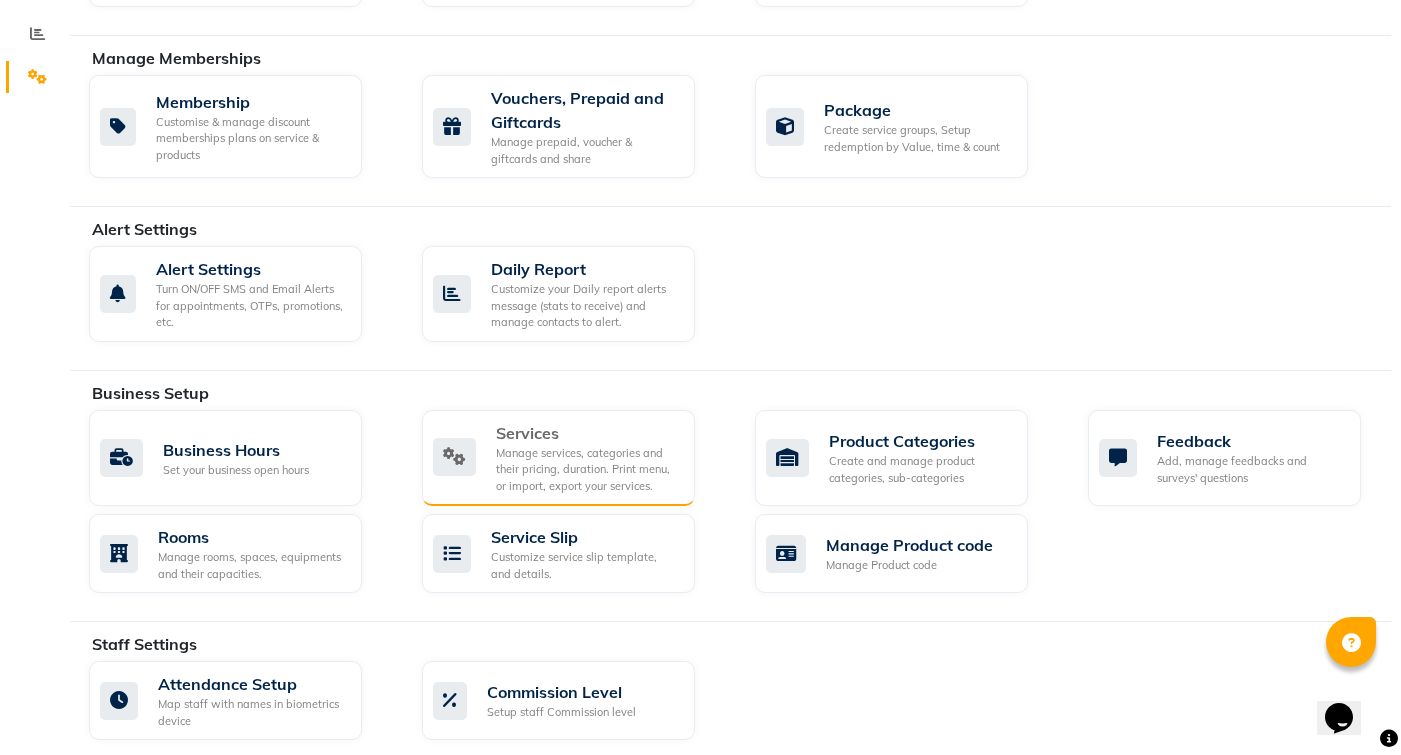 scroll, scrollTop: 413, scrollLeft: 0, axis: vertical 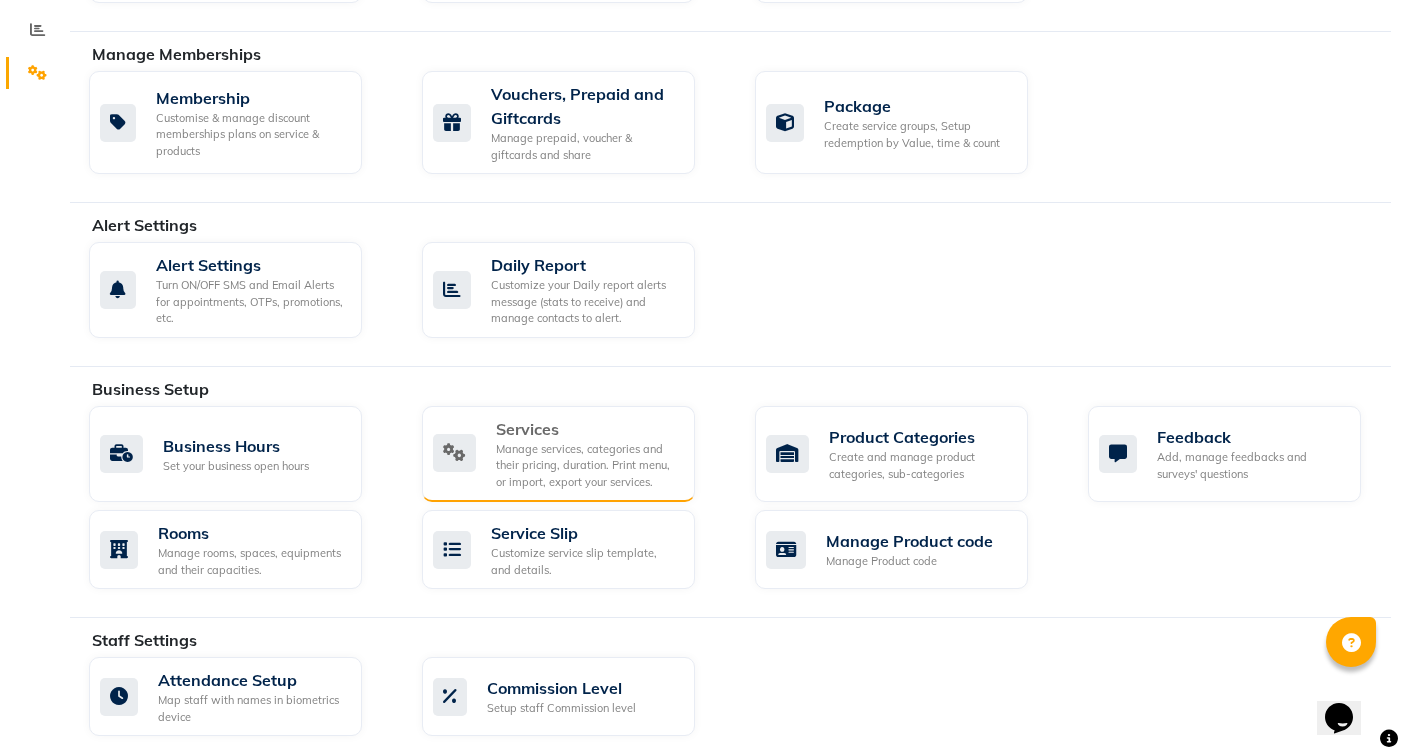 click on "Manage services, categories and their pricing, duration. Print menu, or import, export your services." 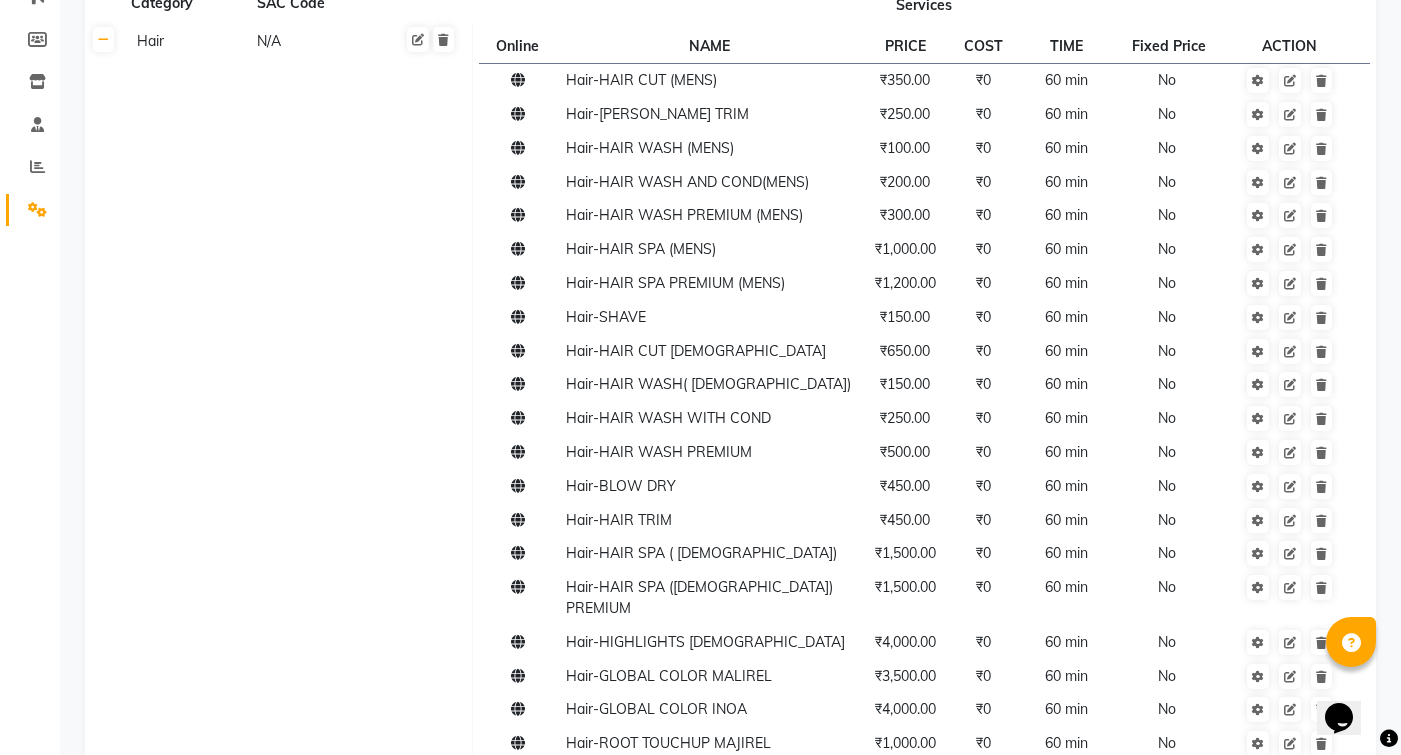 scroll, scrollTop: 268, scrollLeft: 0, axis: vertical 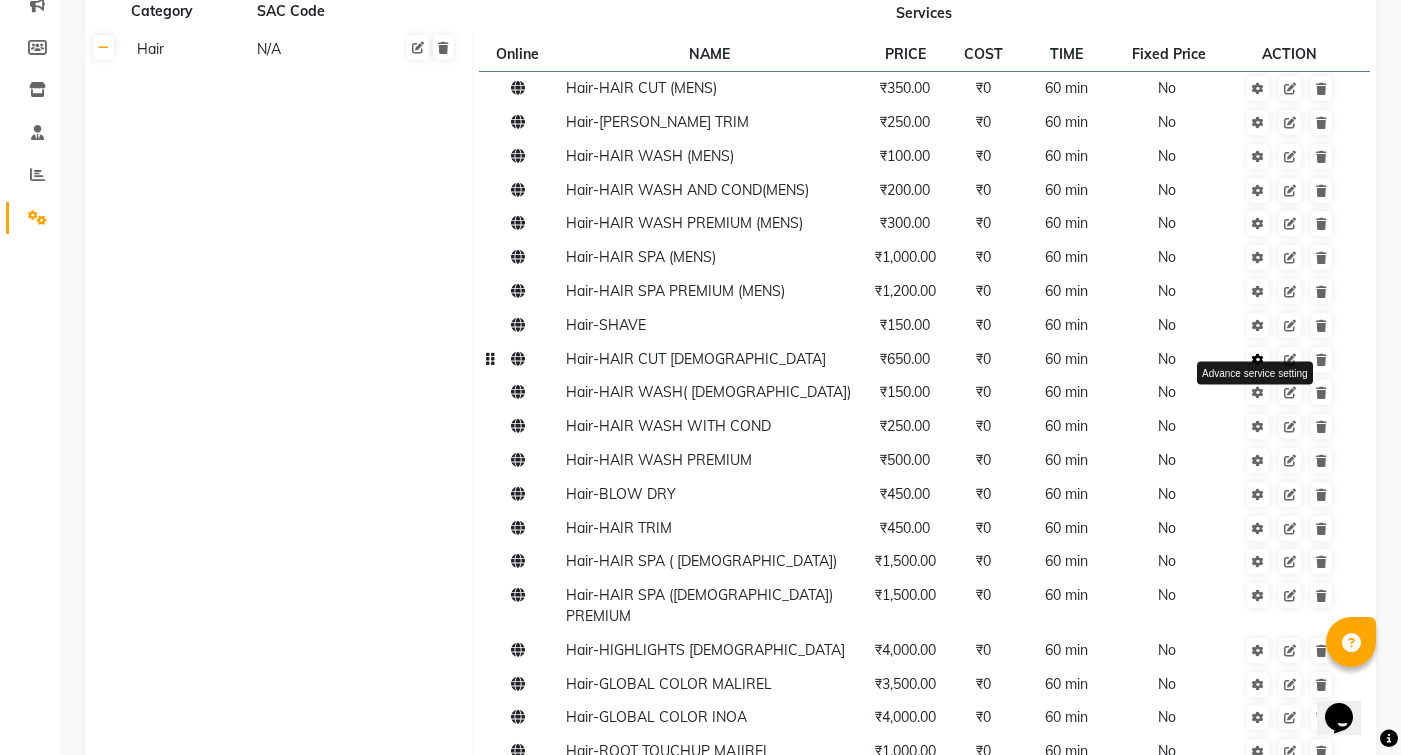 click 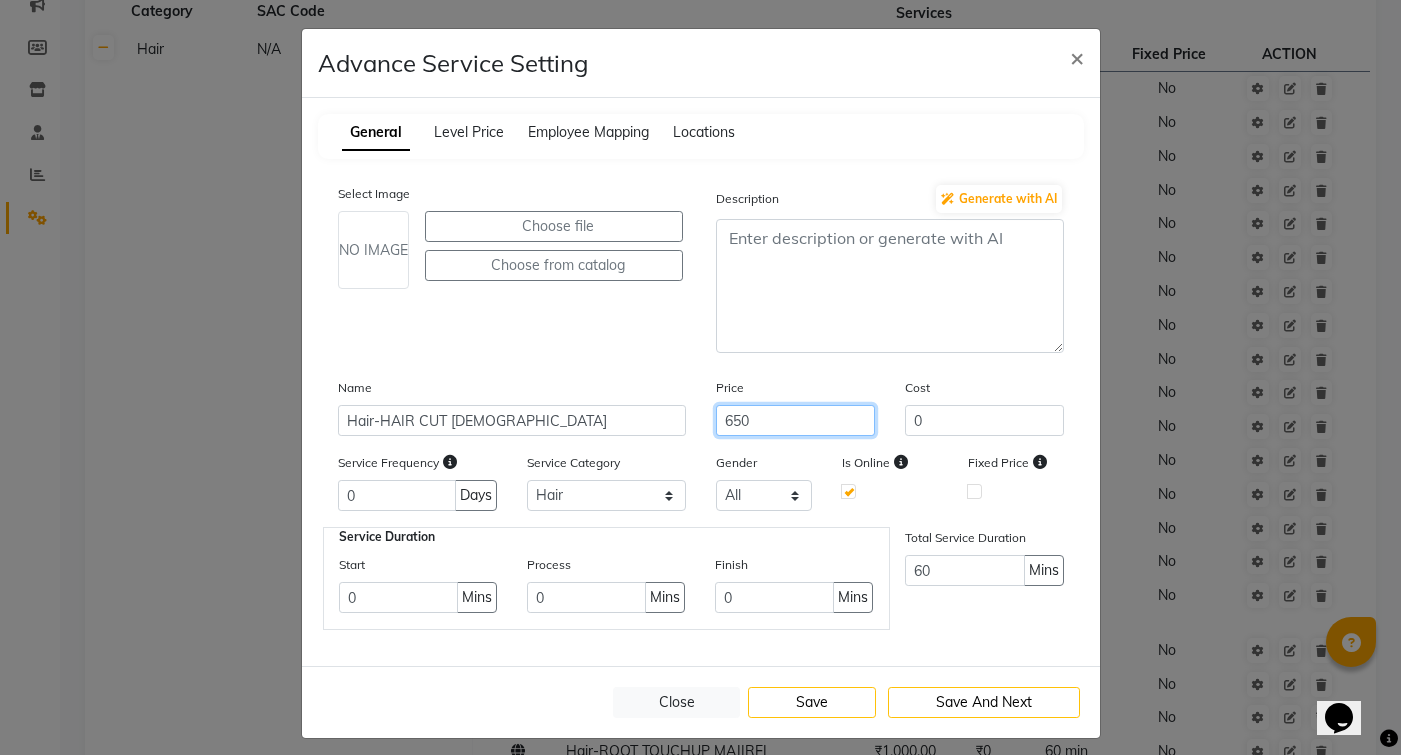 click on "650" 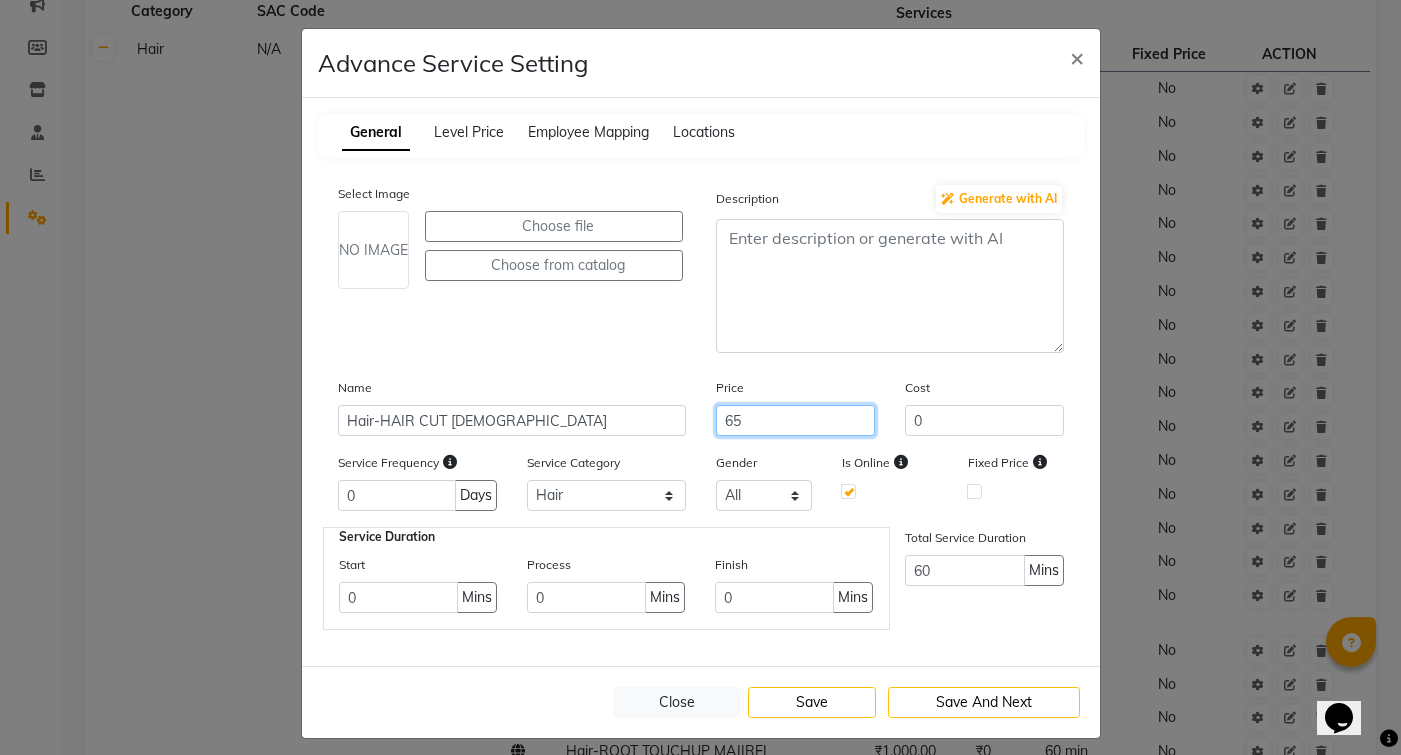 type on "6" 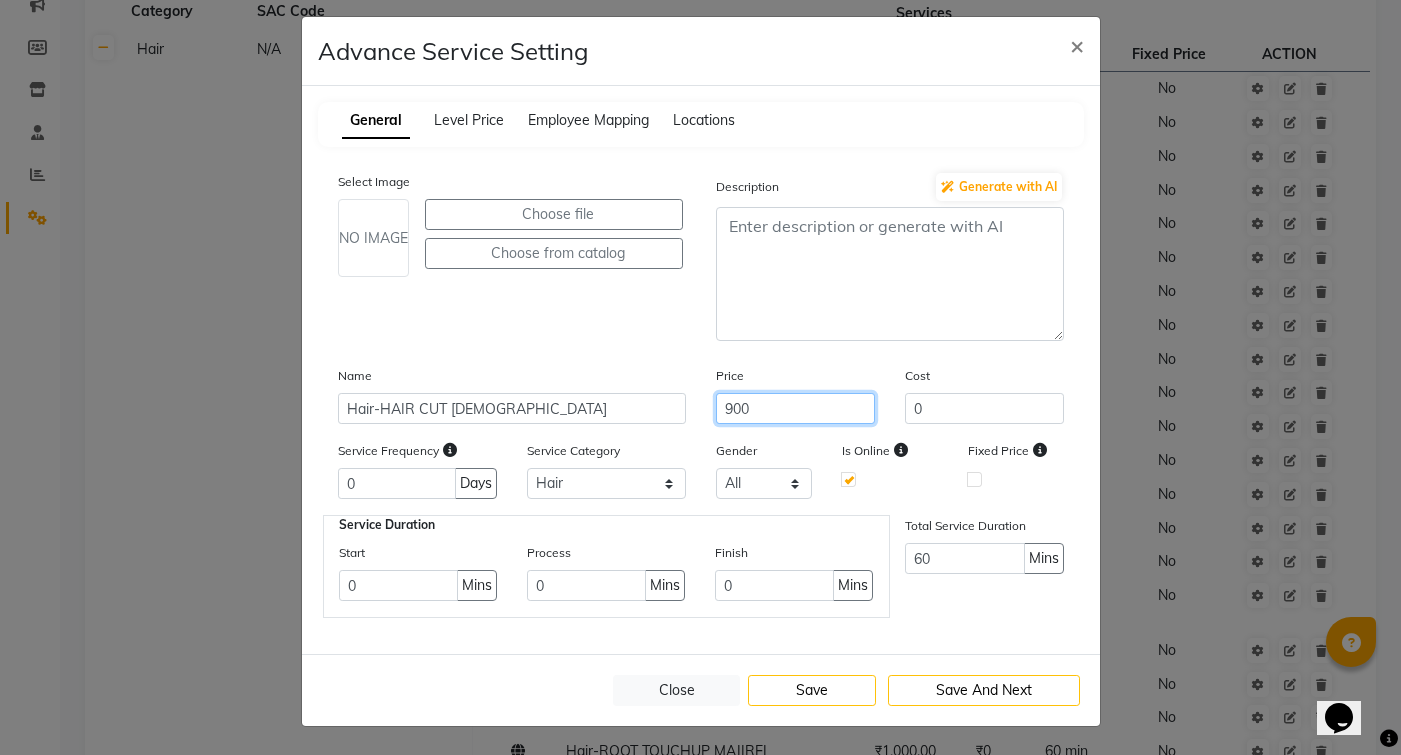 scroll, scrollTop: 12, scrollLeft: 0, axis: vertical 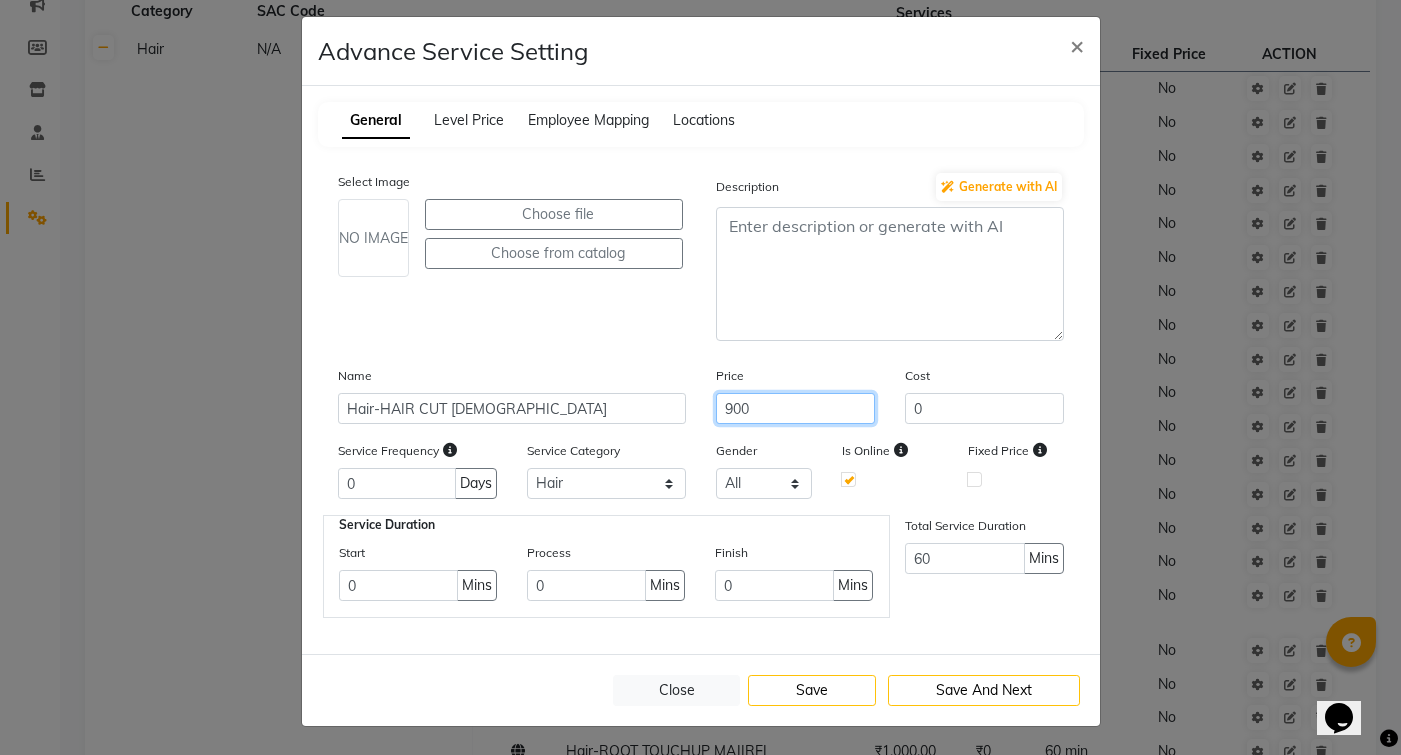 type on "900" 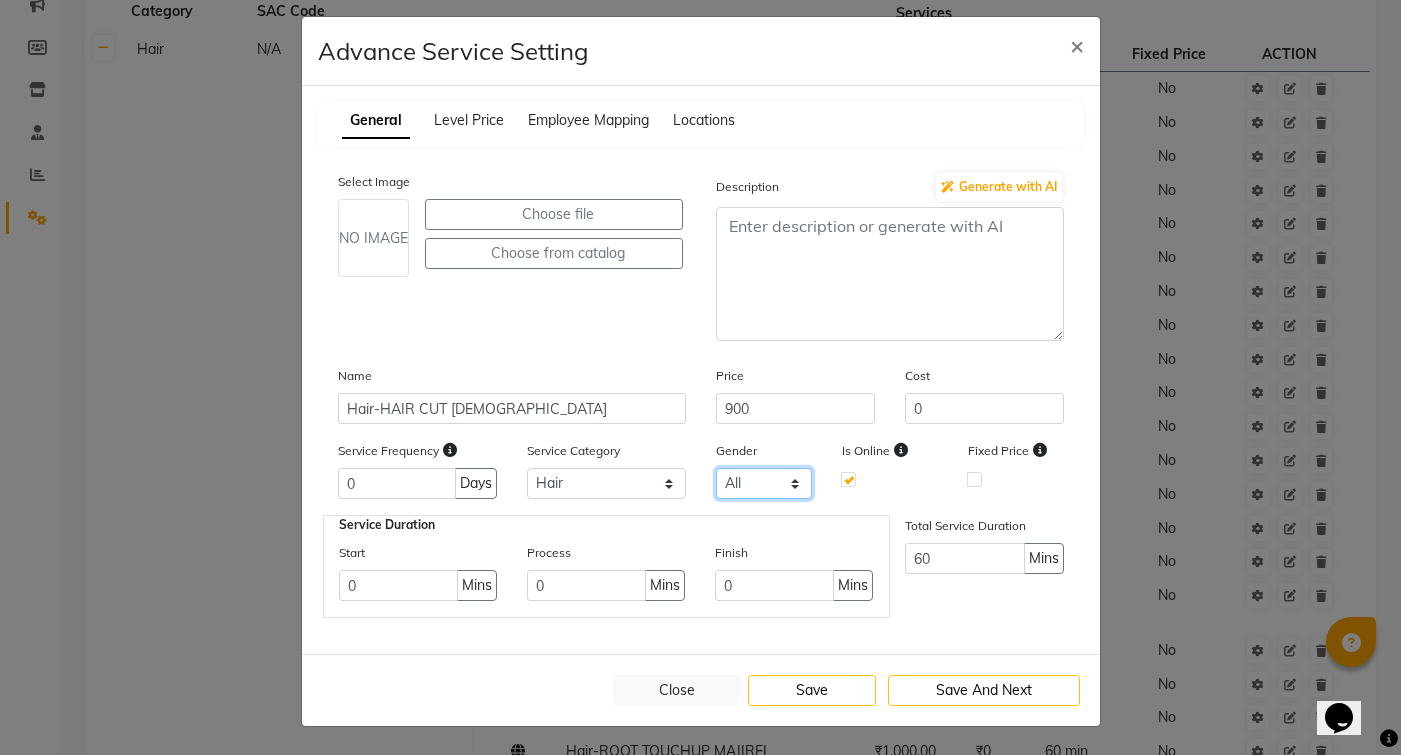 select on "[DEMOGRAPHIC_DATA]" 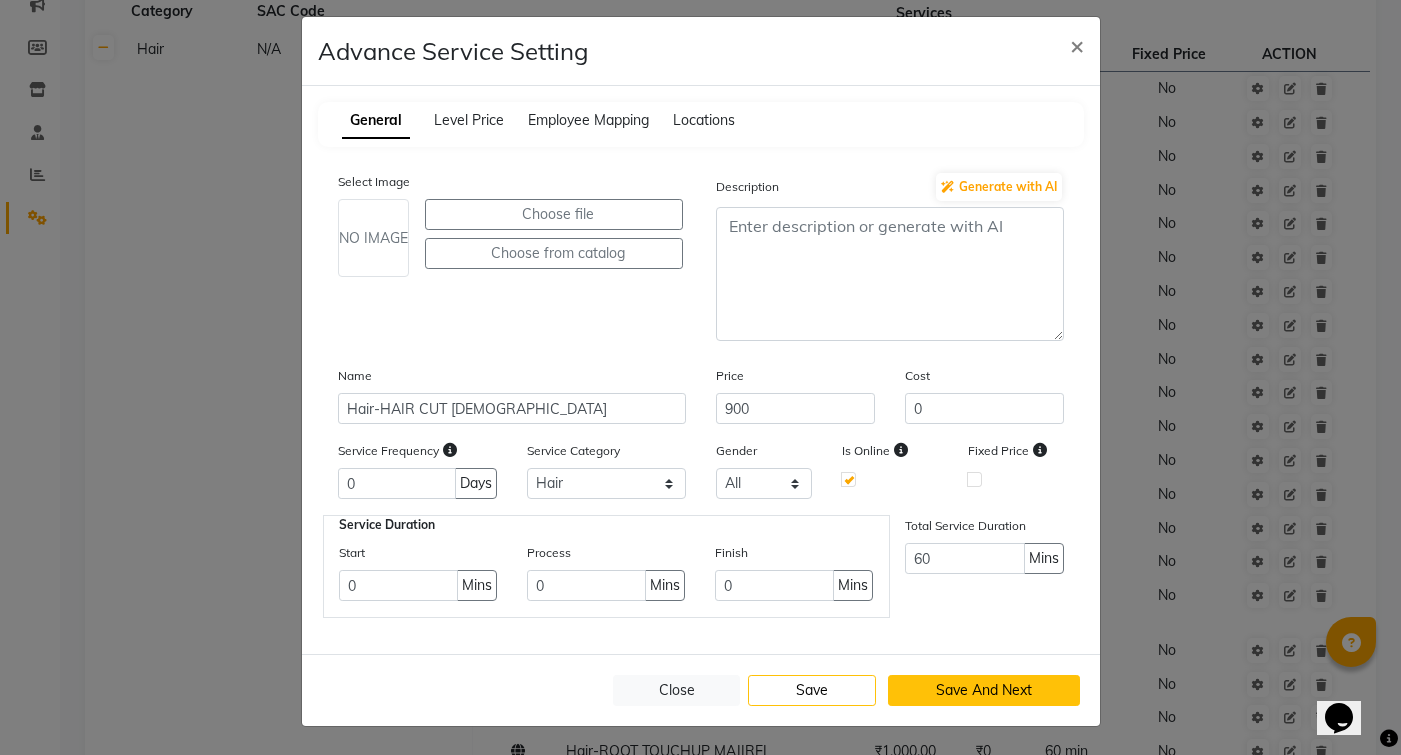 click on "Save And Next" 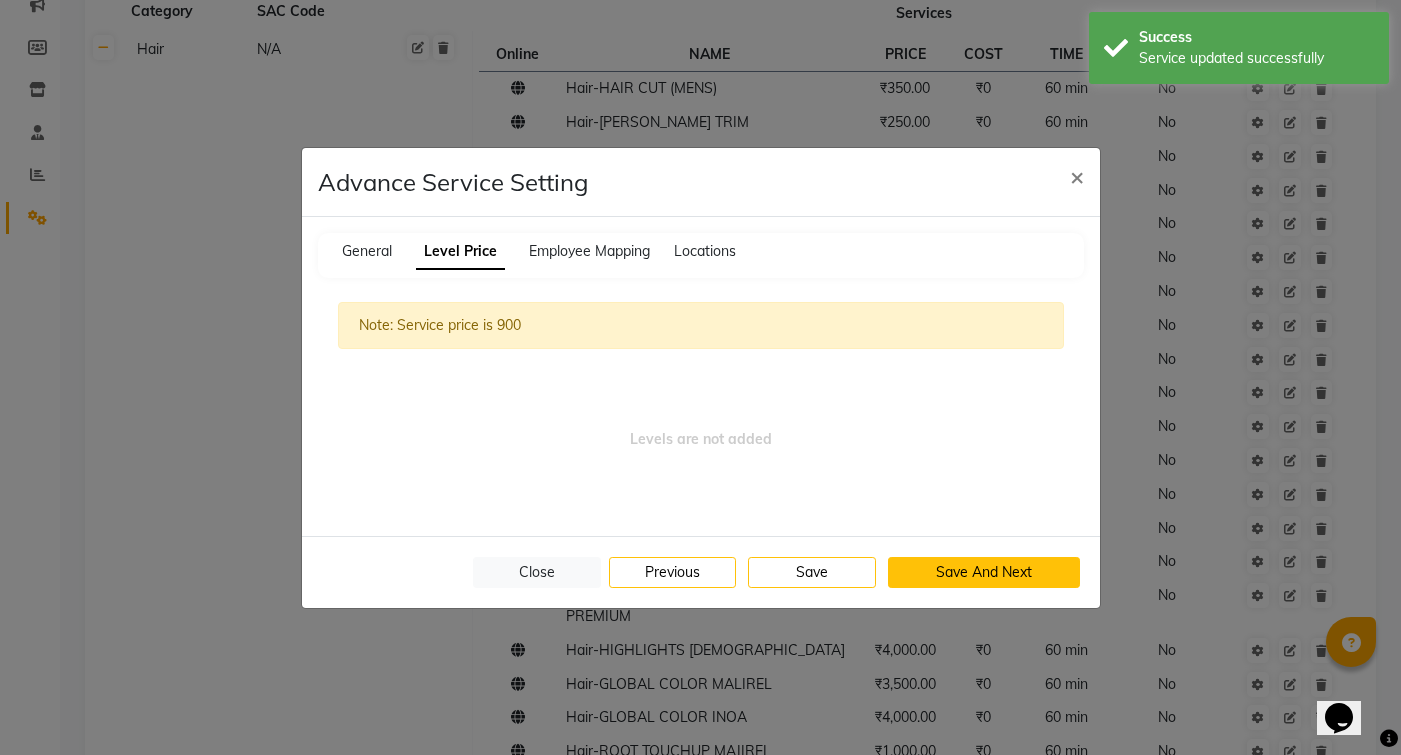 click on "Save And Next" 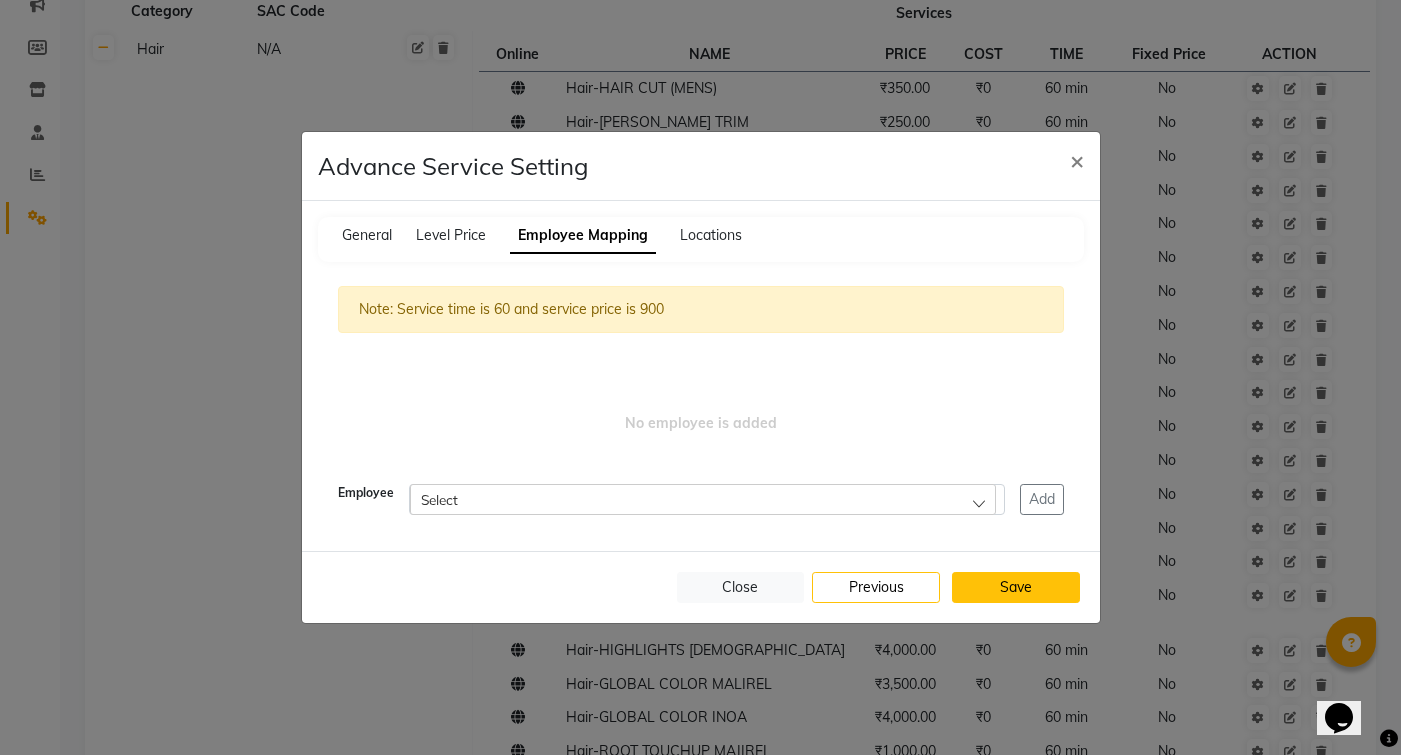 click on "Save" 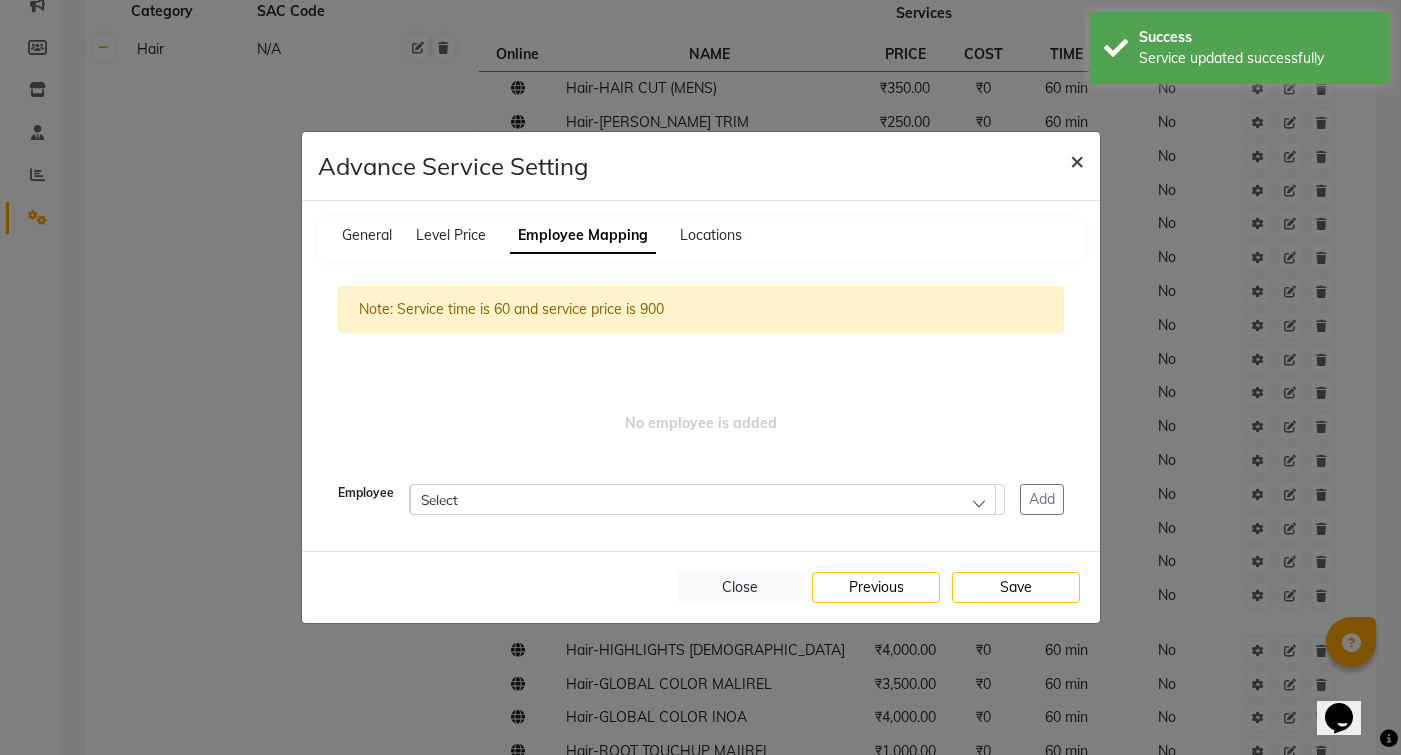 click on "×" 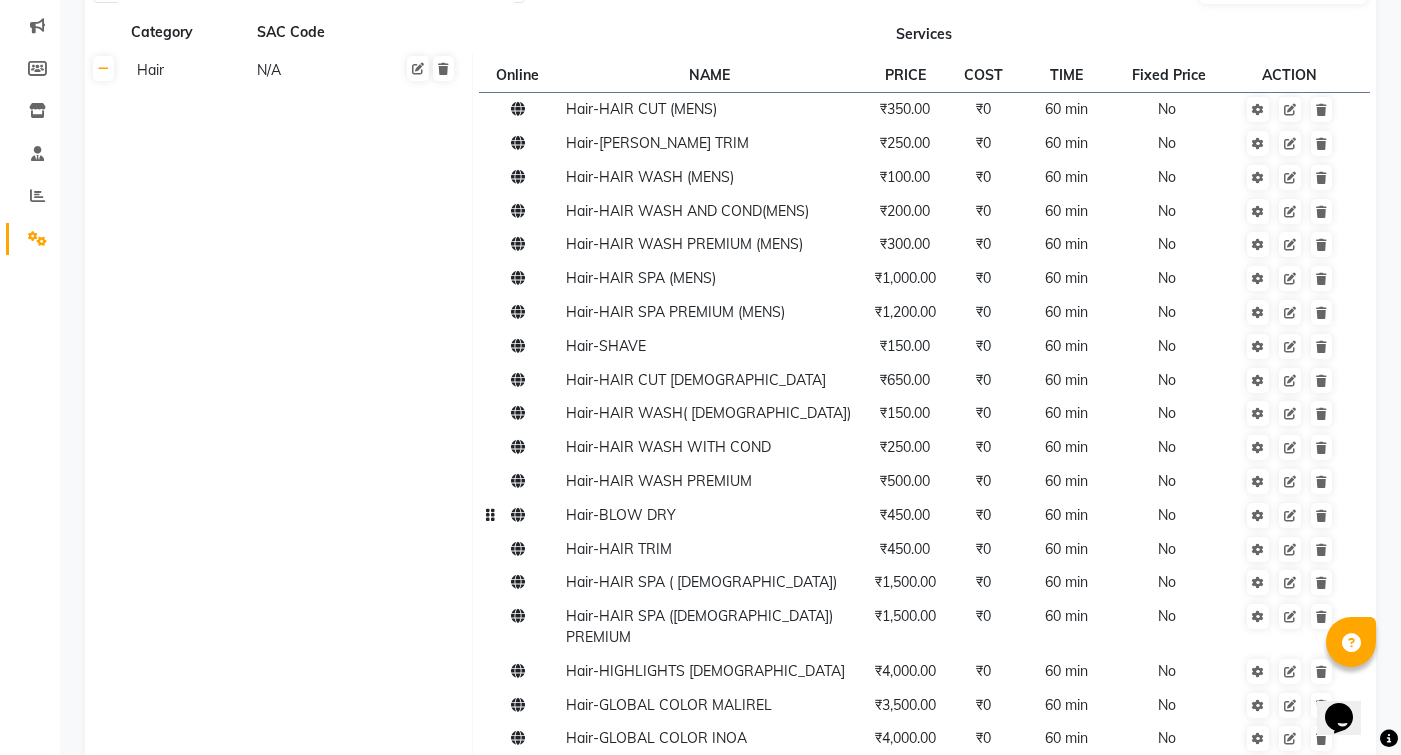 scroll, scrollTop: 245, scrollLeft: 0, axis: vertical 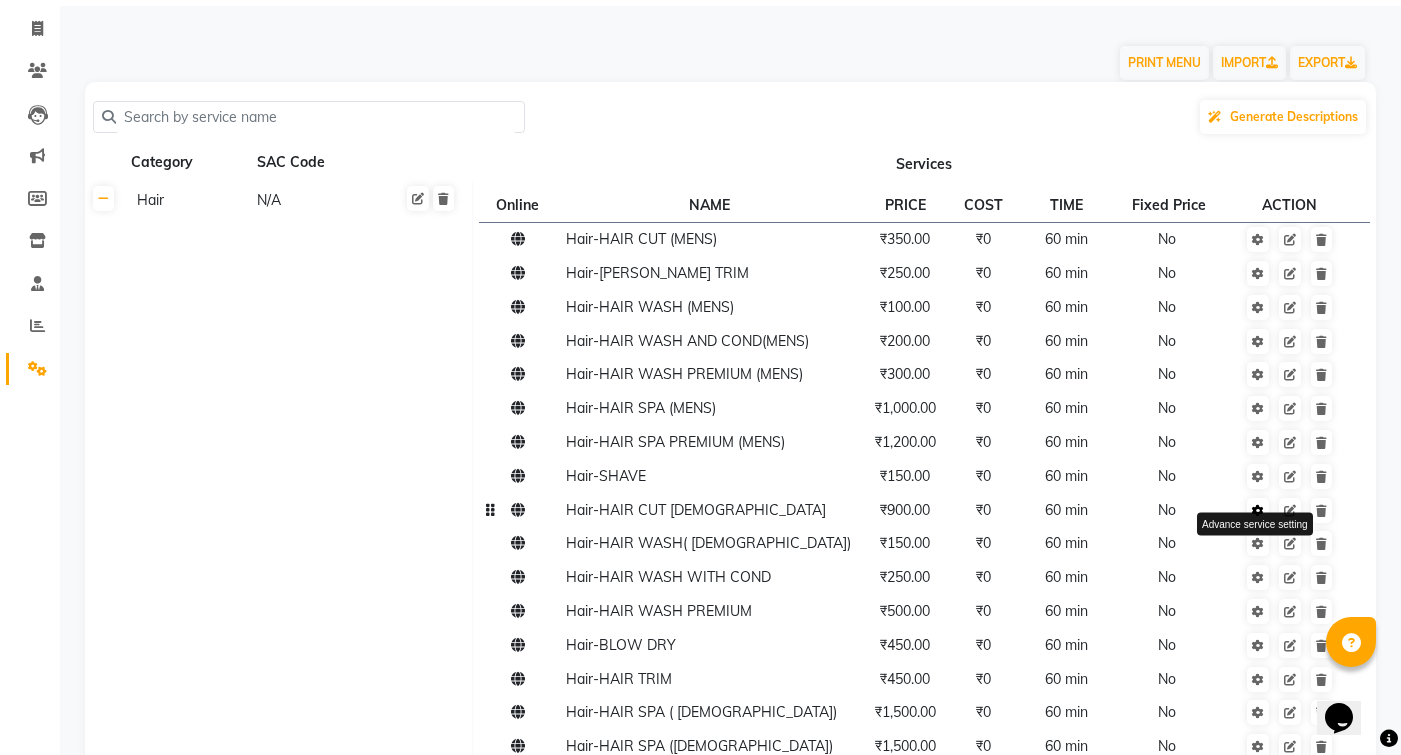 click 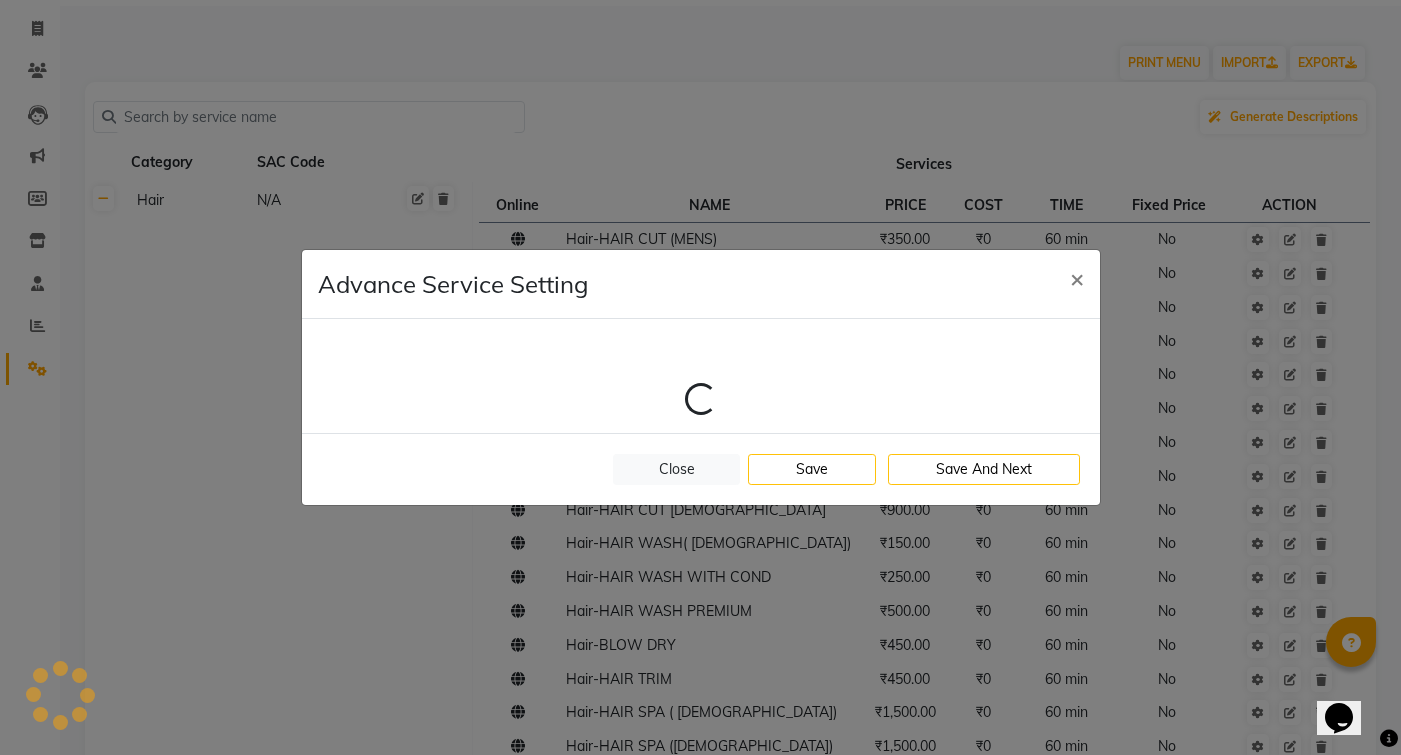 select on "1: 82601" 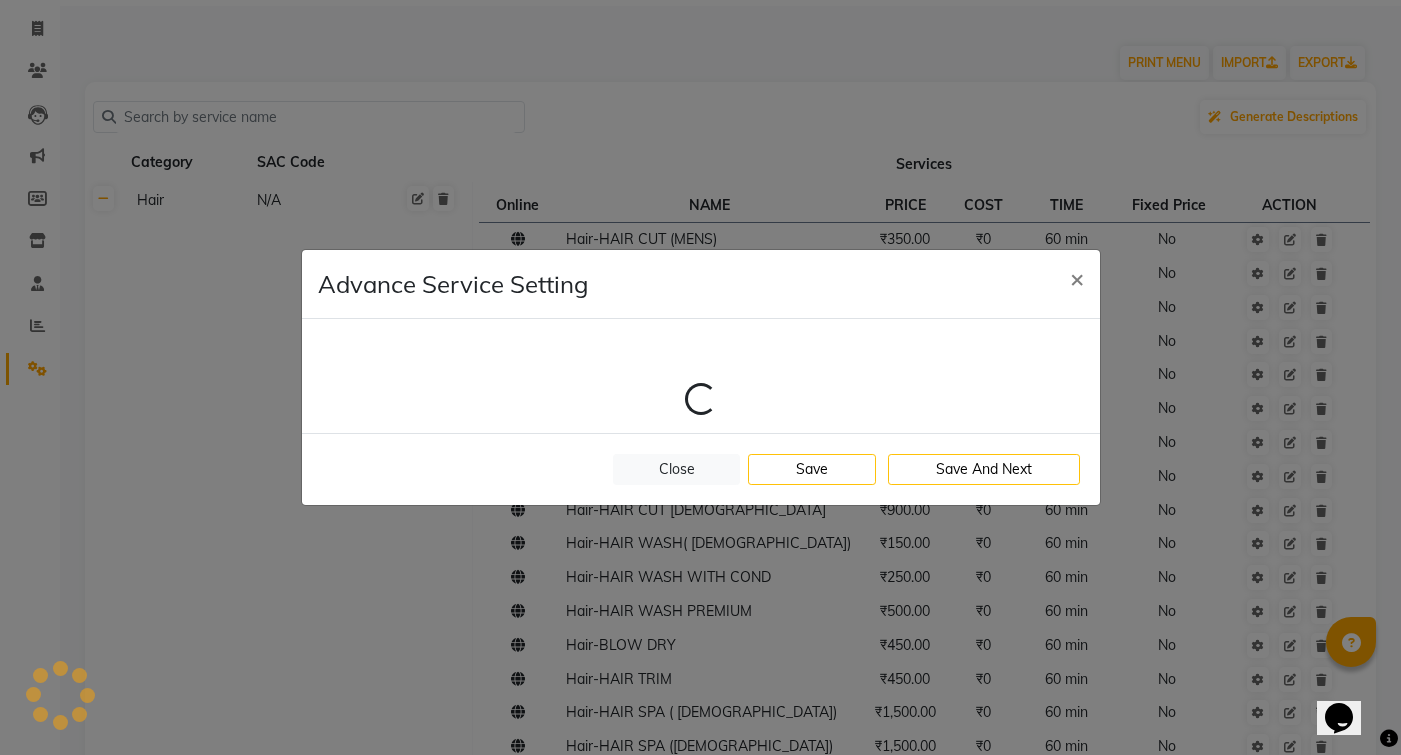select on "[DEMOGRAPHIC_DATA]" 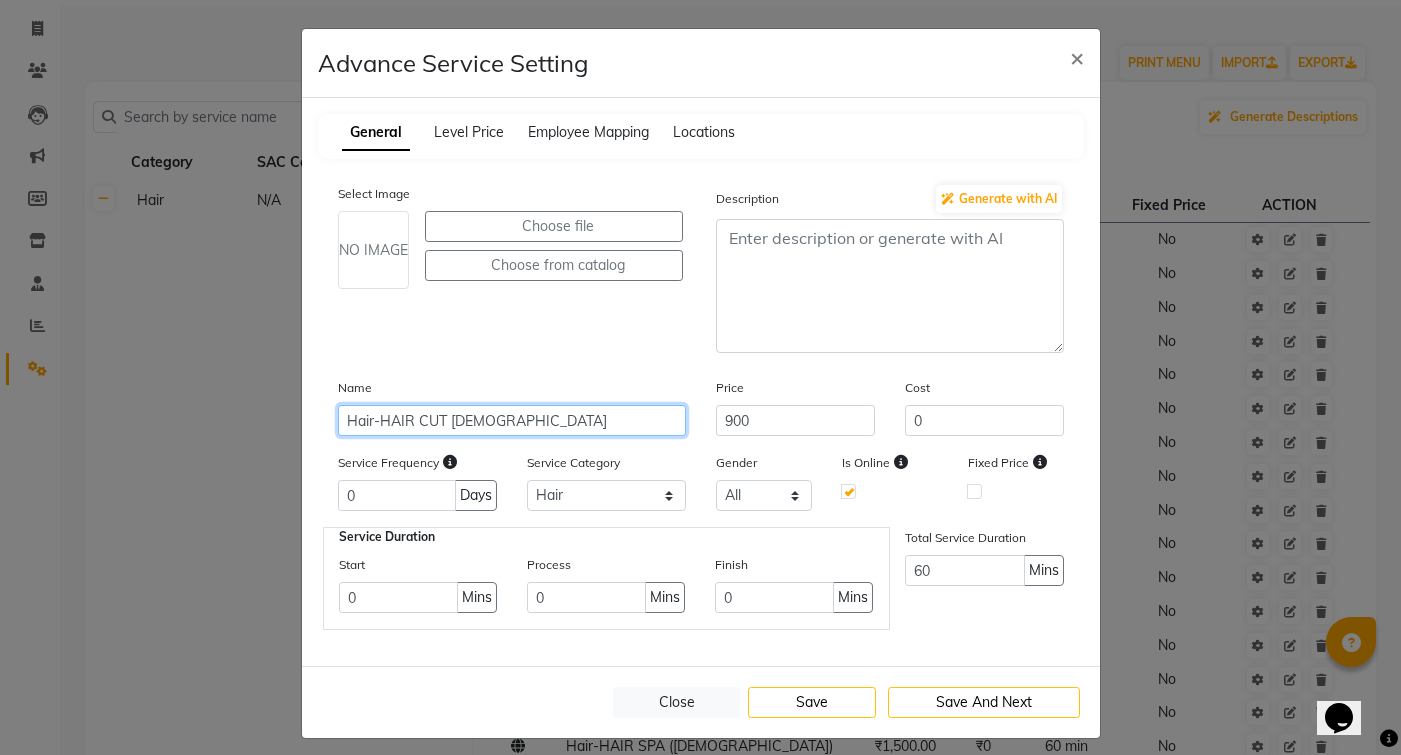 click on "Hair-HAIR CUT [DEMOGRAPHIC_DATA]" 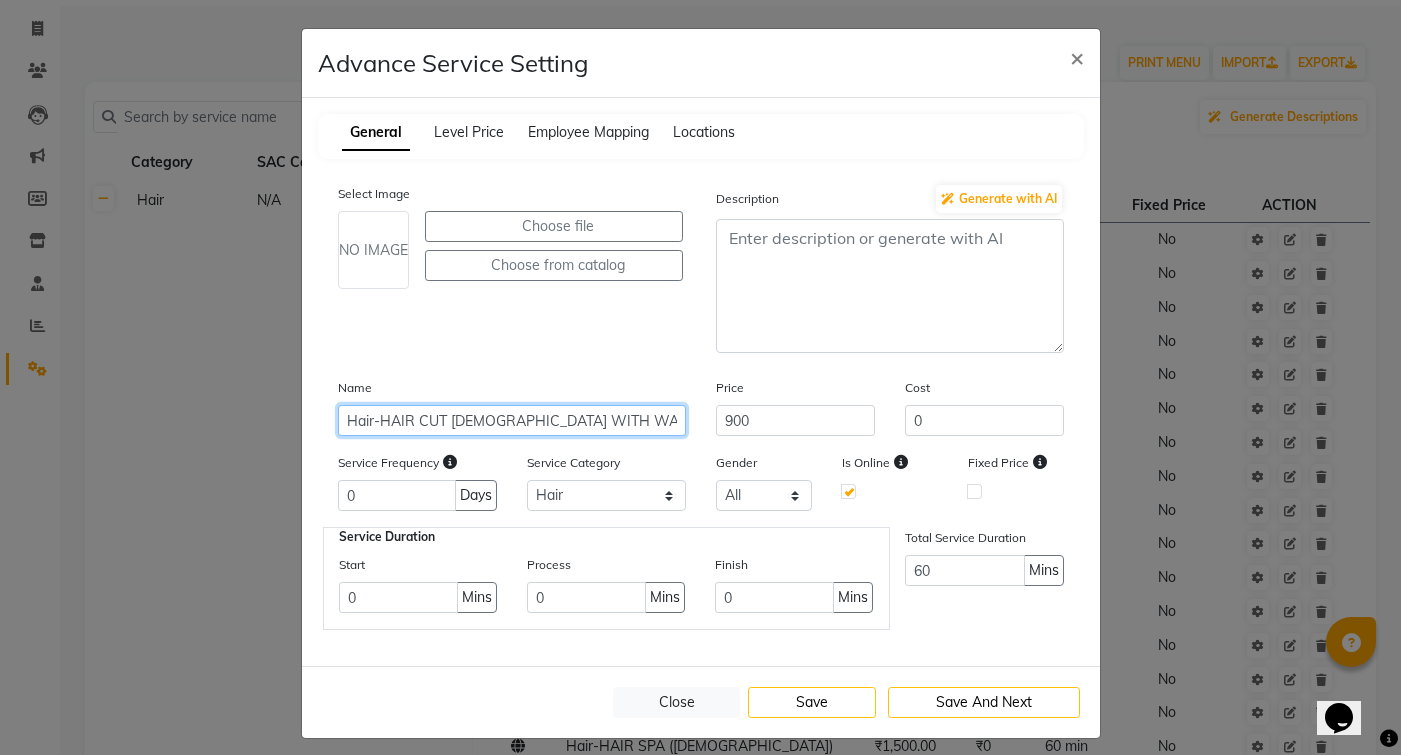 type on "Hair-HAIR CUT [DEMOGRAPHIC_DATA] WITH WASH & BLOW DRY" 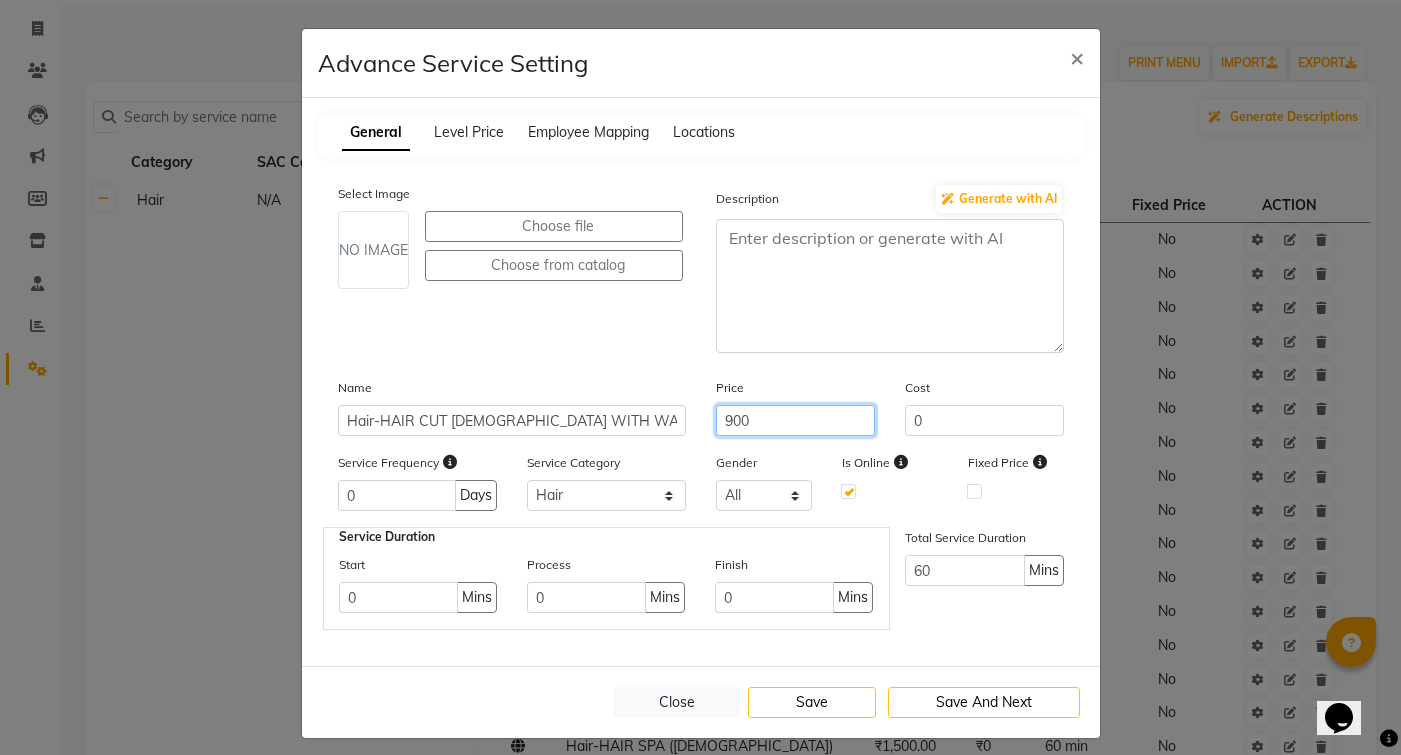 click on "900" 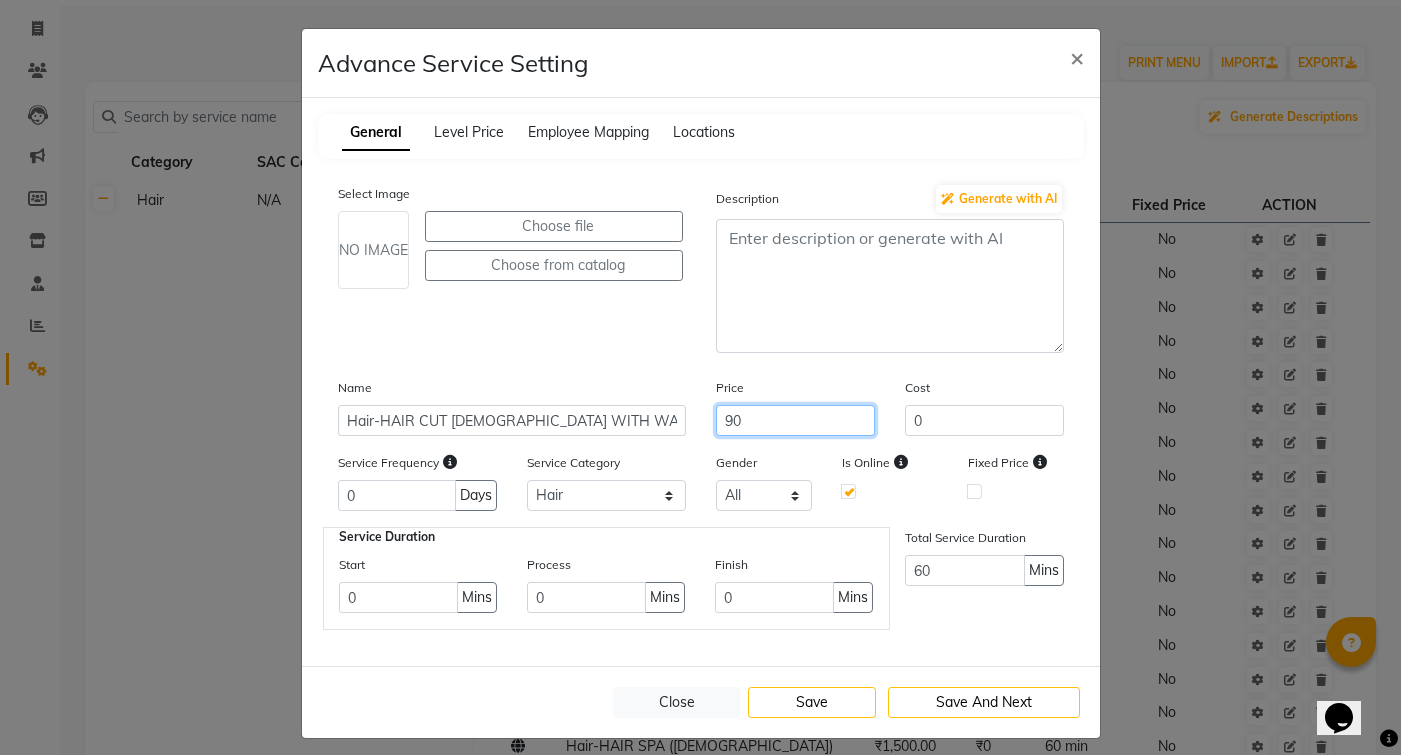 type on "9" 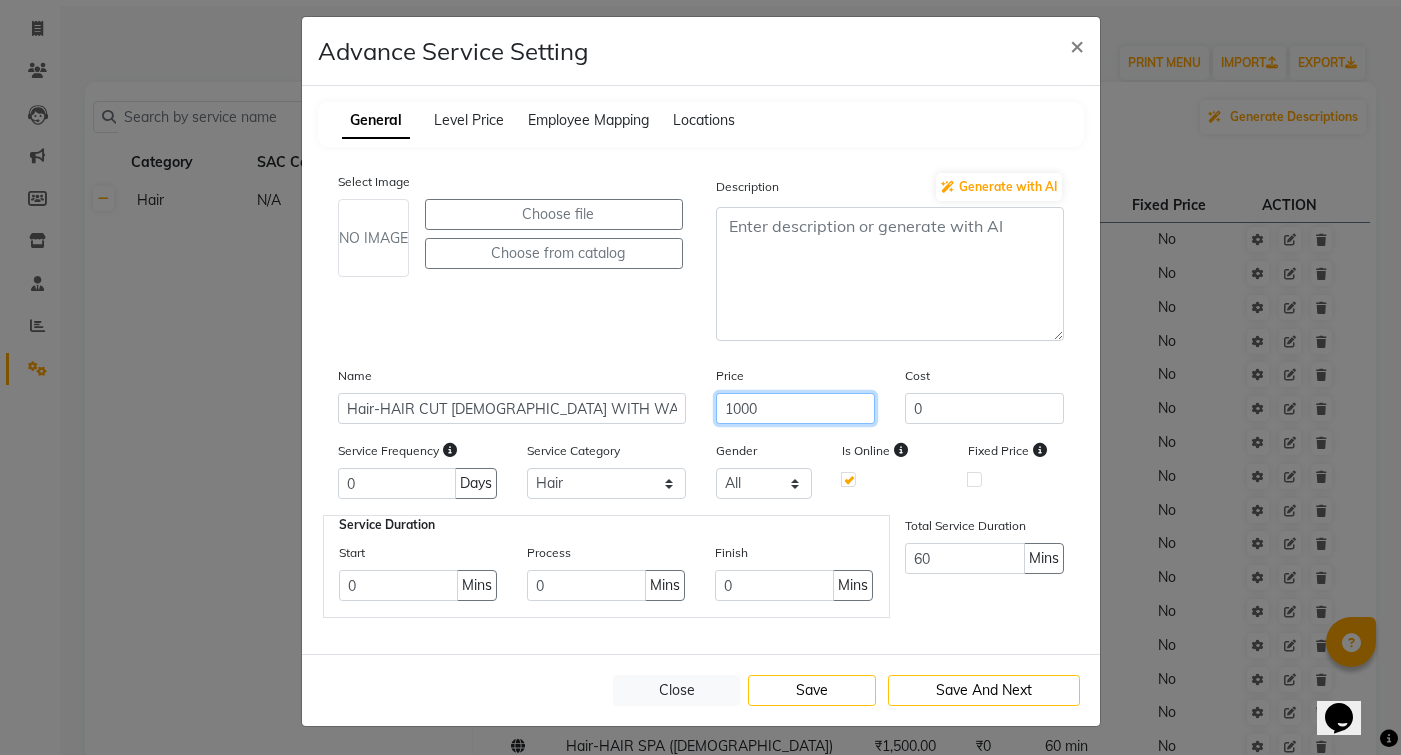 scroll, scrollTop: 12, scrollLeft: 0, axis: vertical 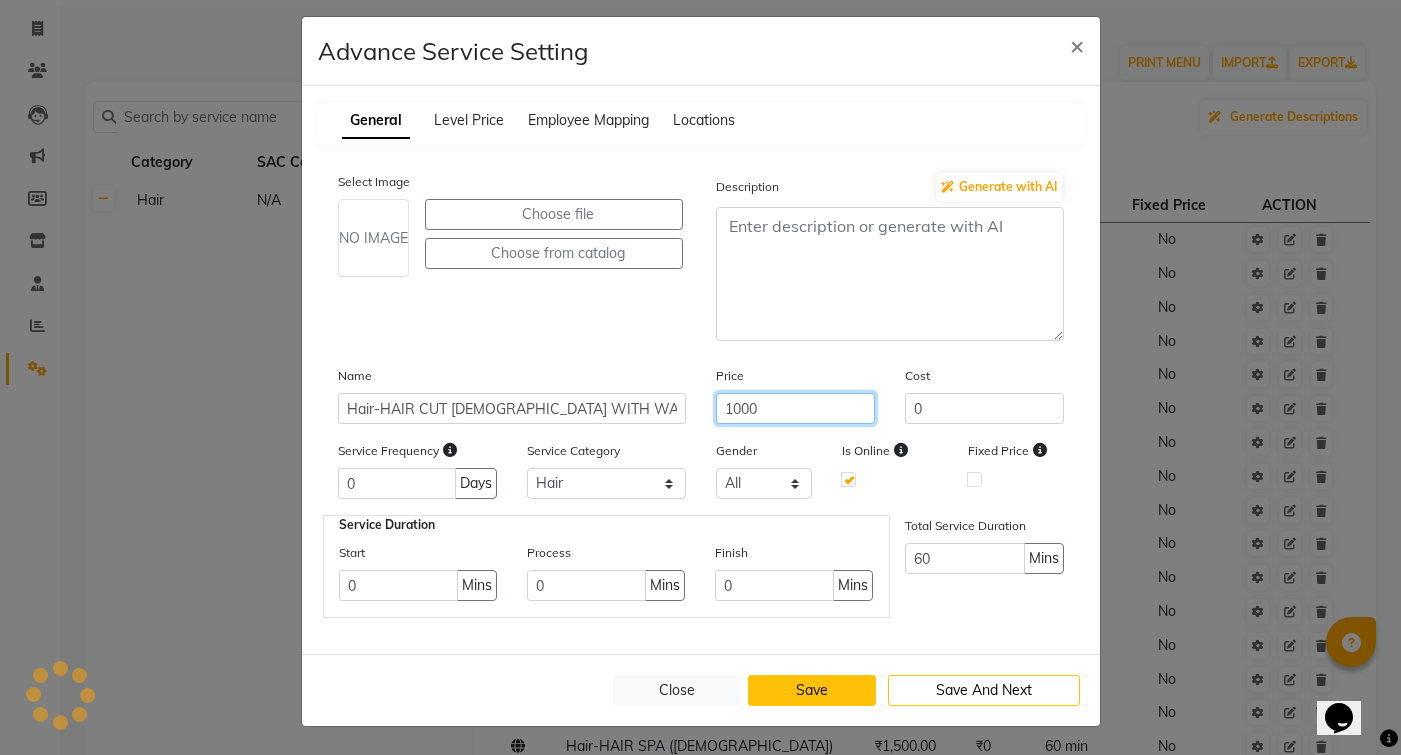 type on "1000" 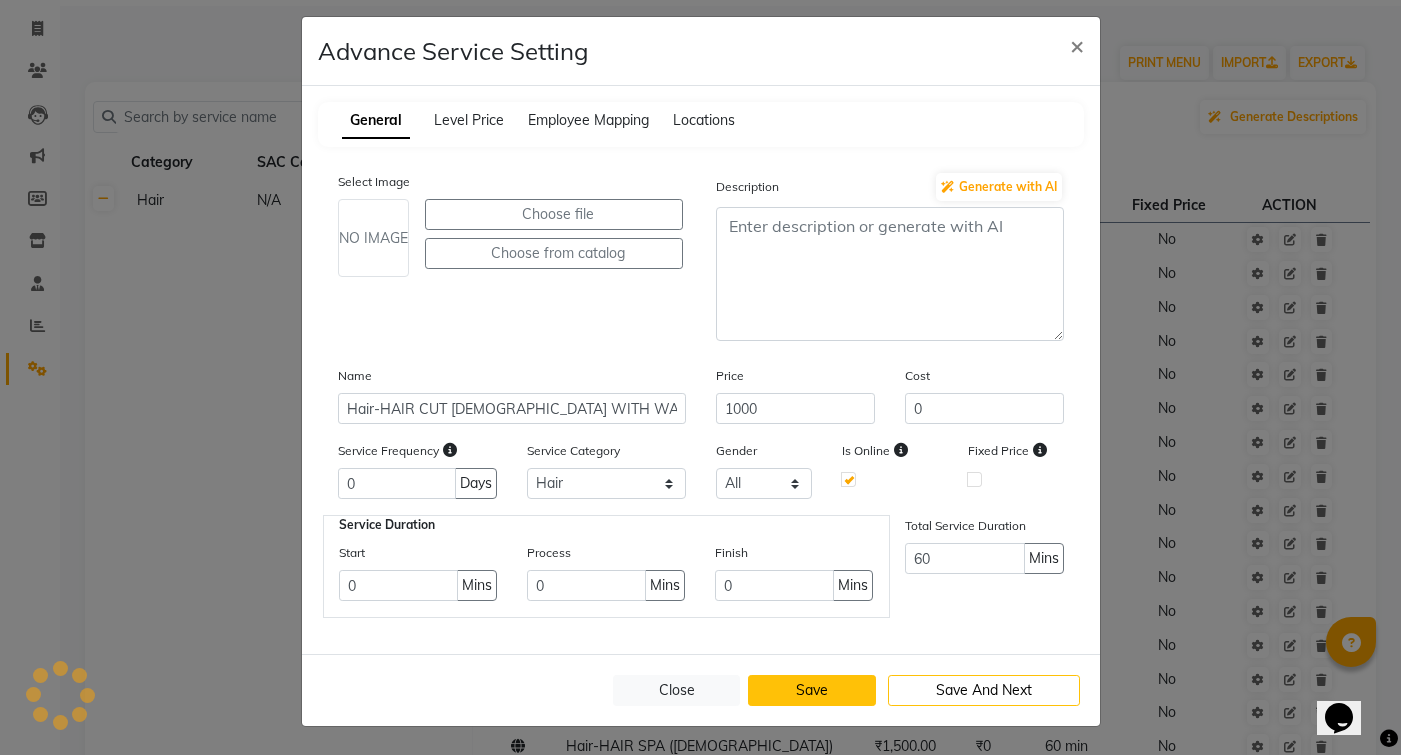 click on "Save" 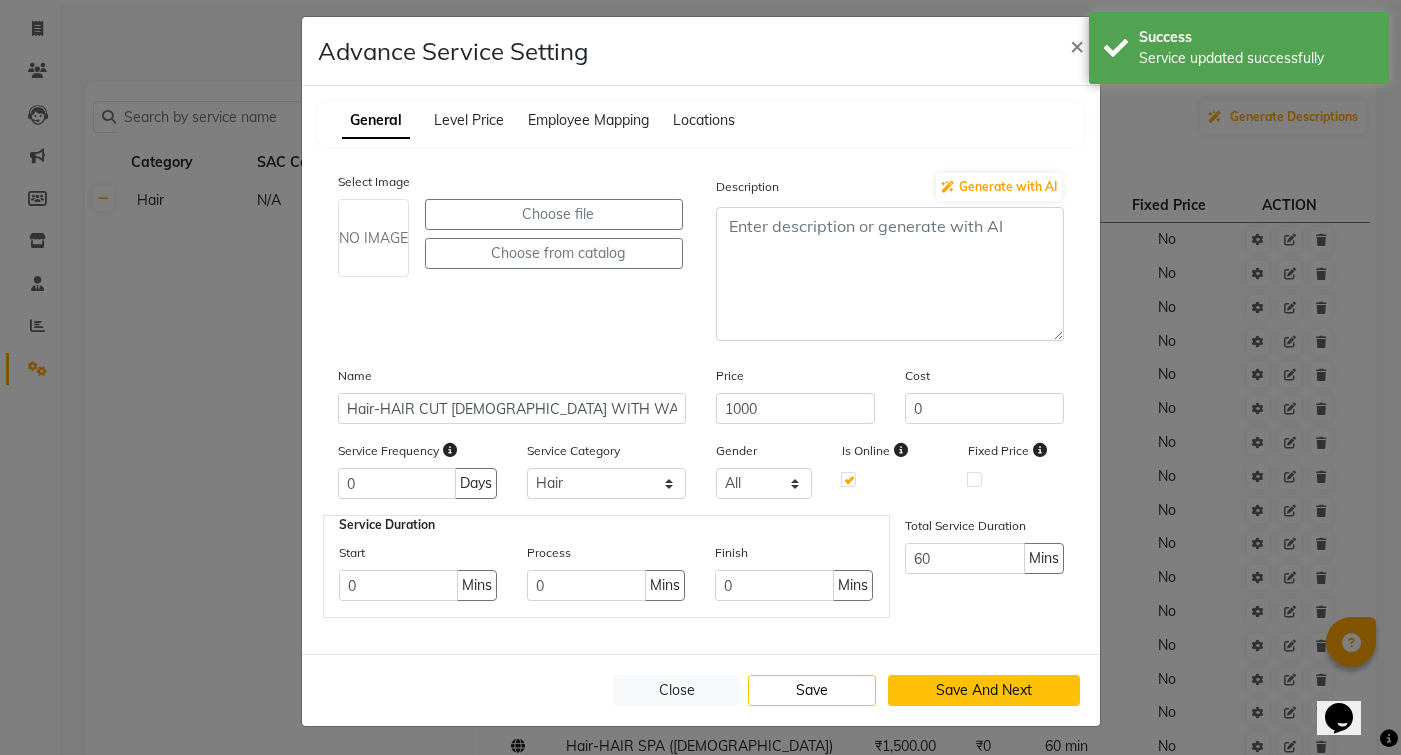 click on "Save And Next" 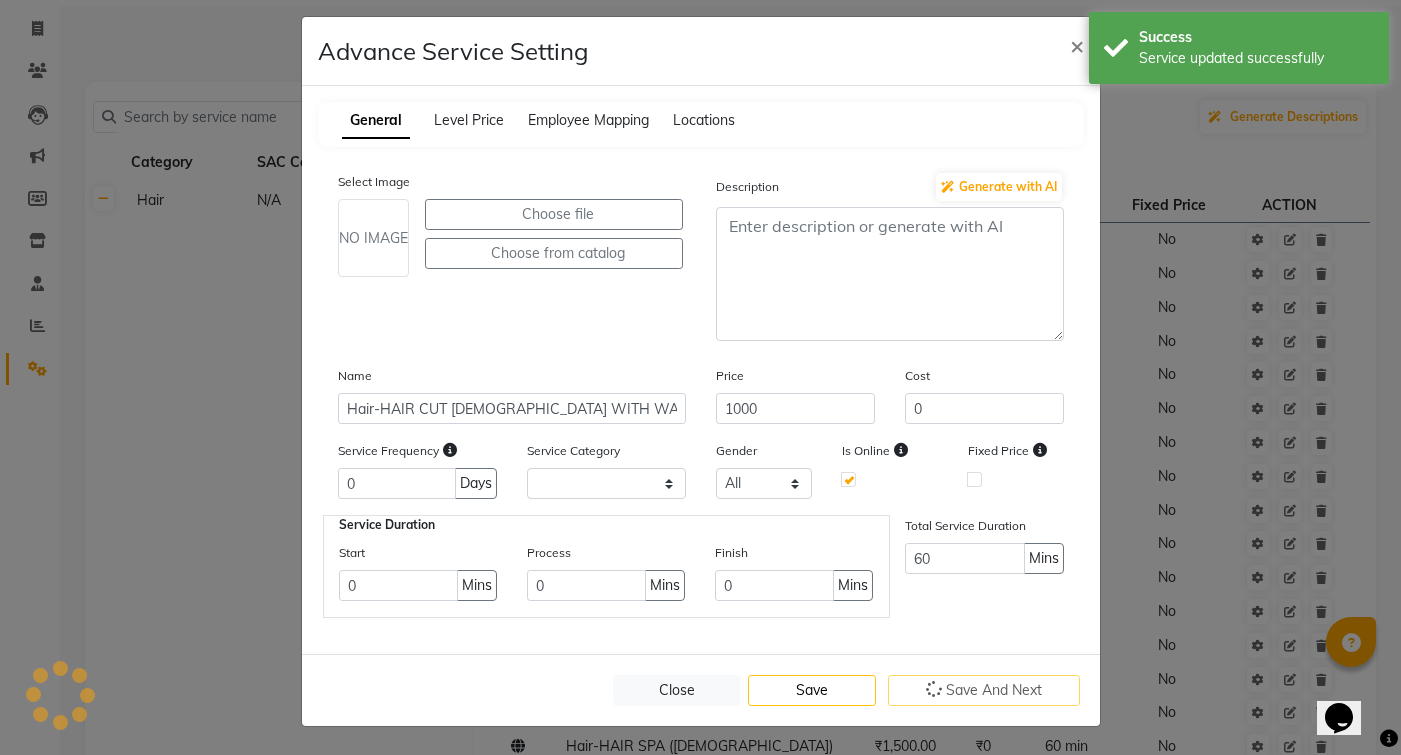scroll, scrollTop: 0, scrollLeft: 0, axis: both 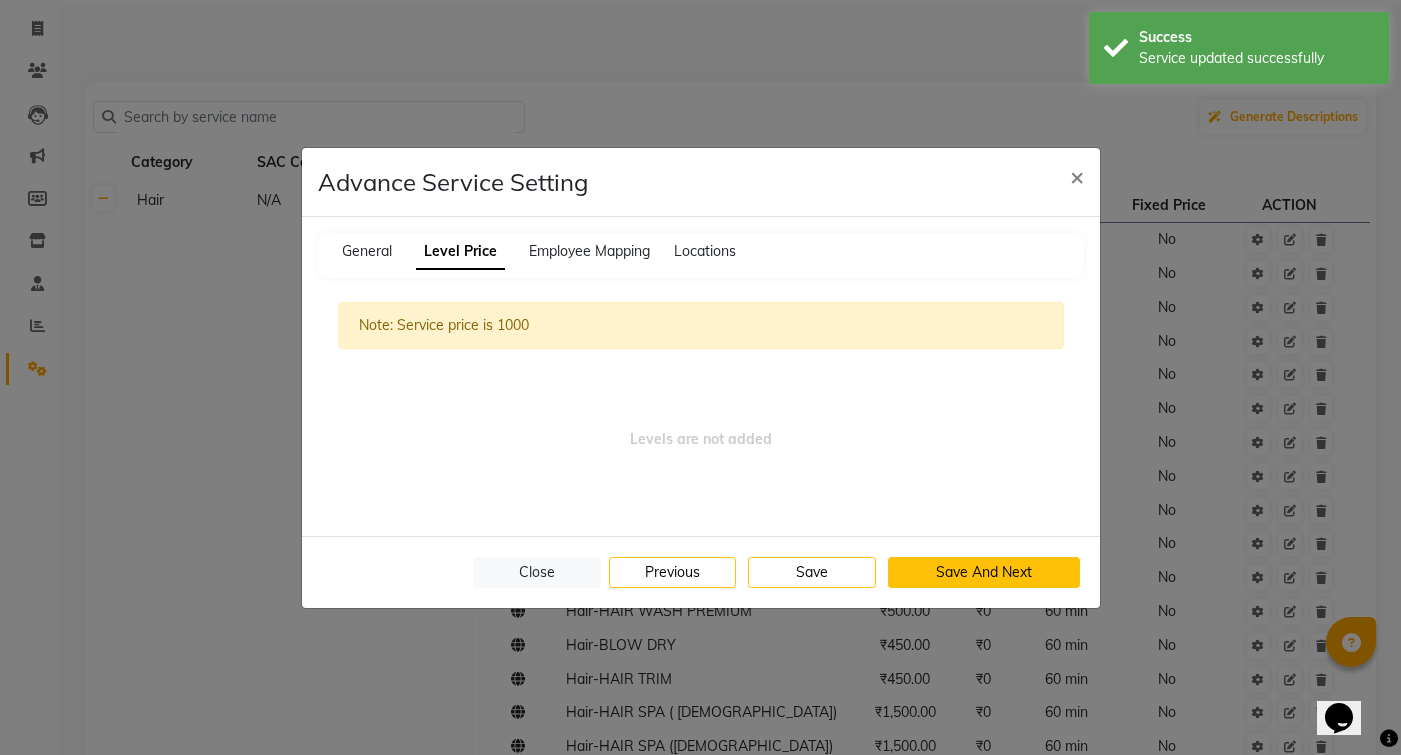 click on "Save And Next" 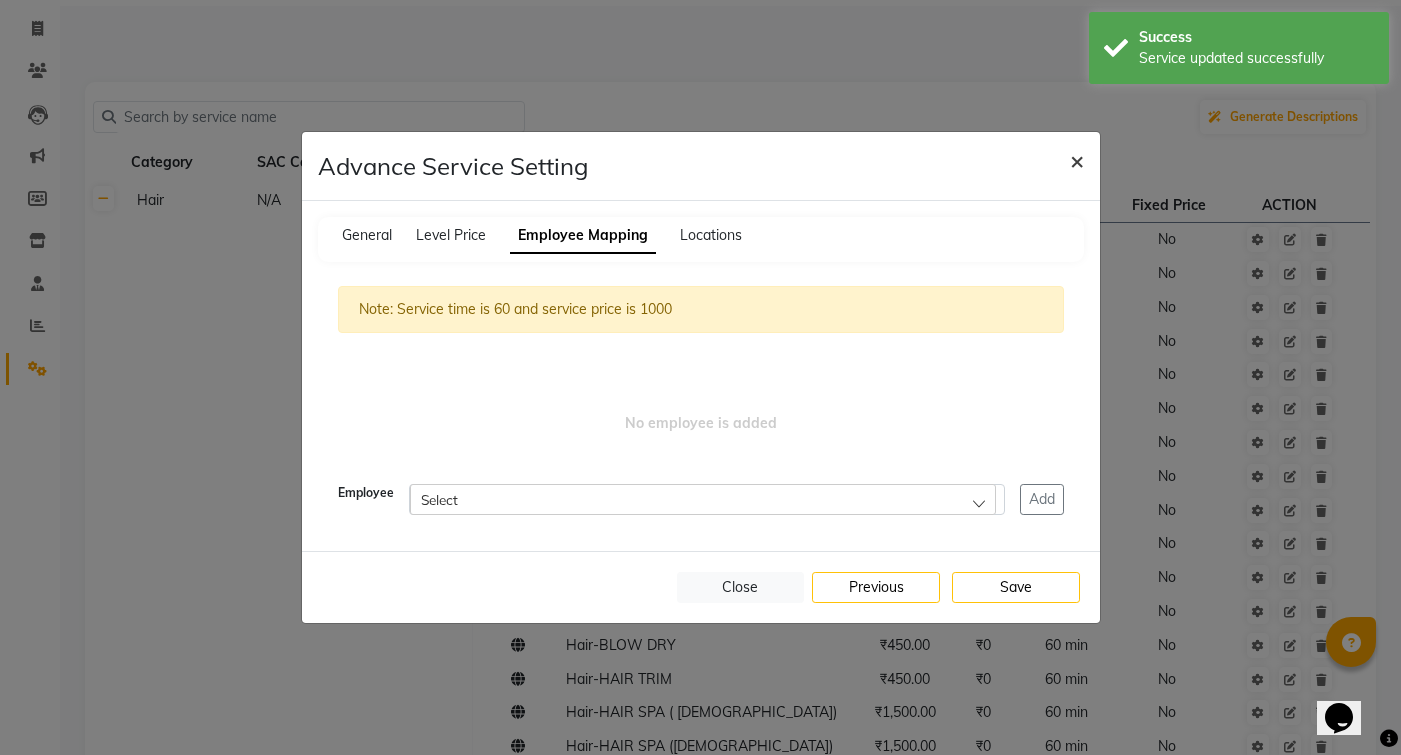 click on "×" 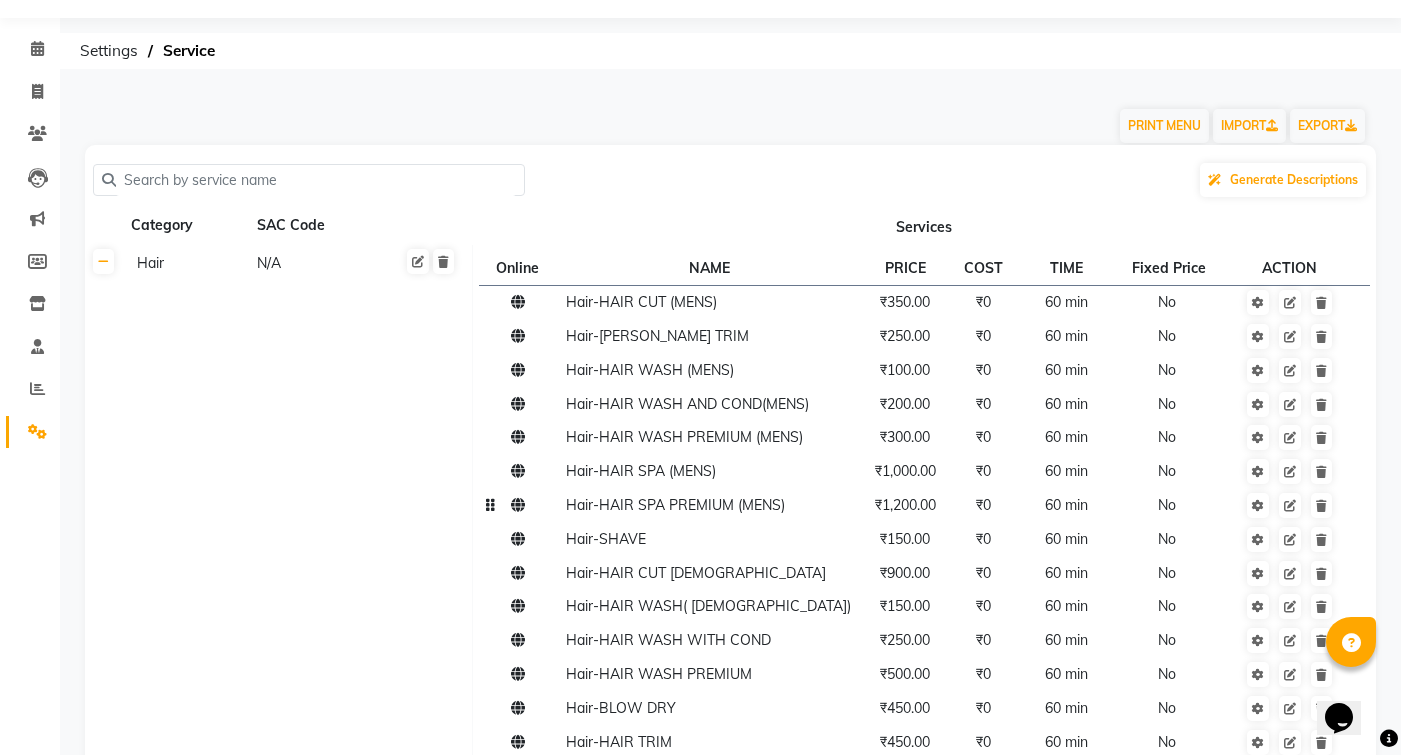 scroll, scrollTop: 67, scrollLeft: 0, axis: vertical 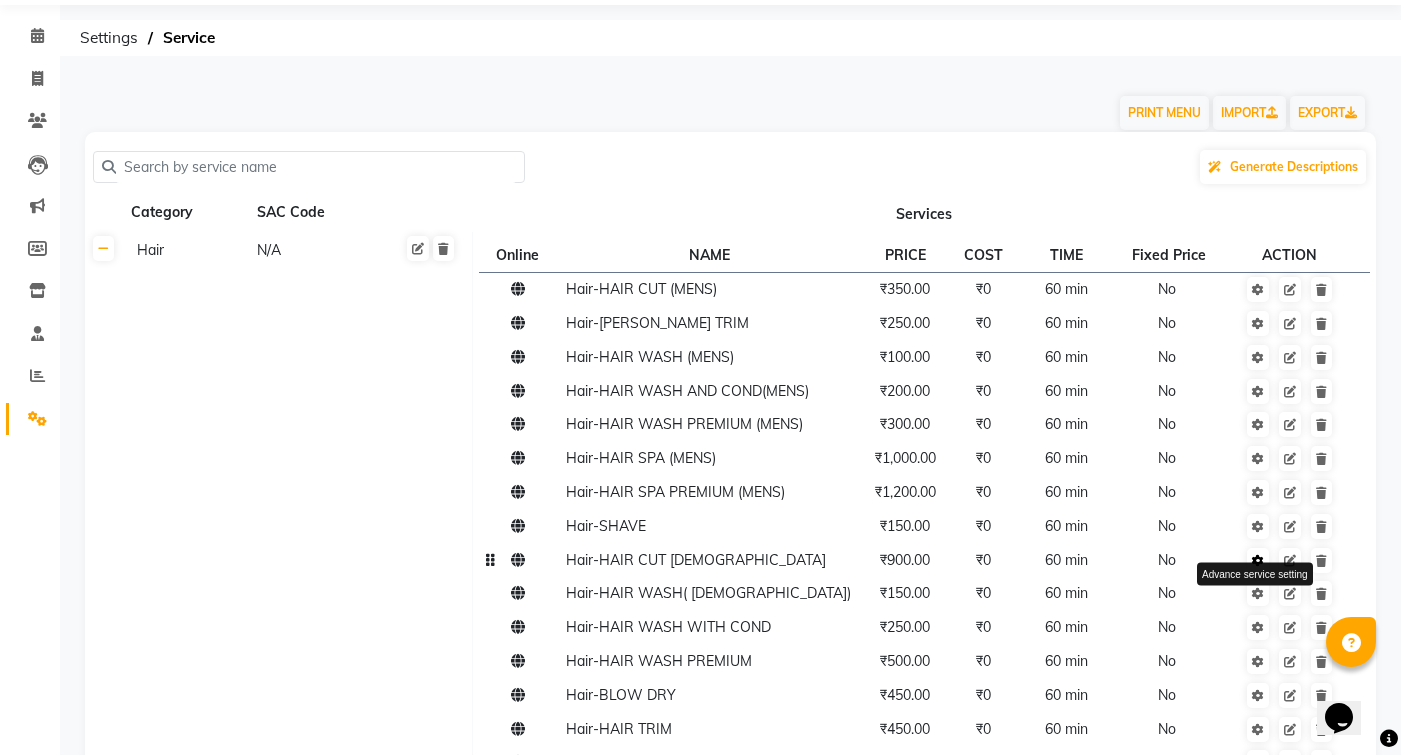 click 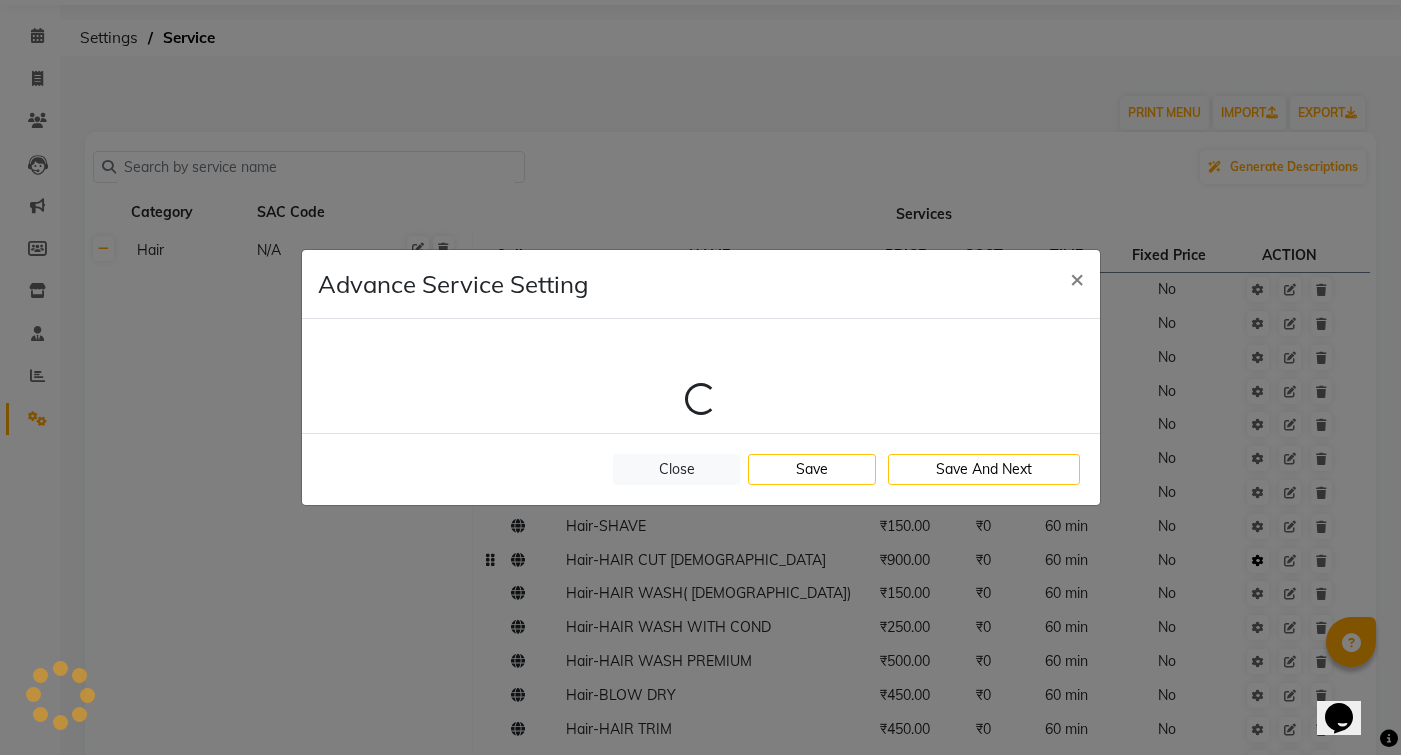 select on "1: 82601" 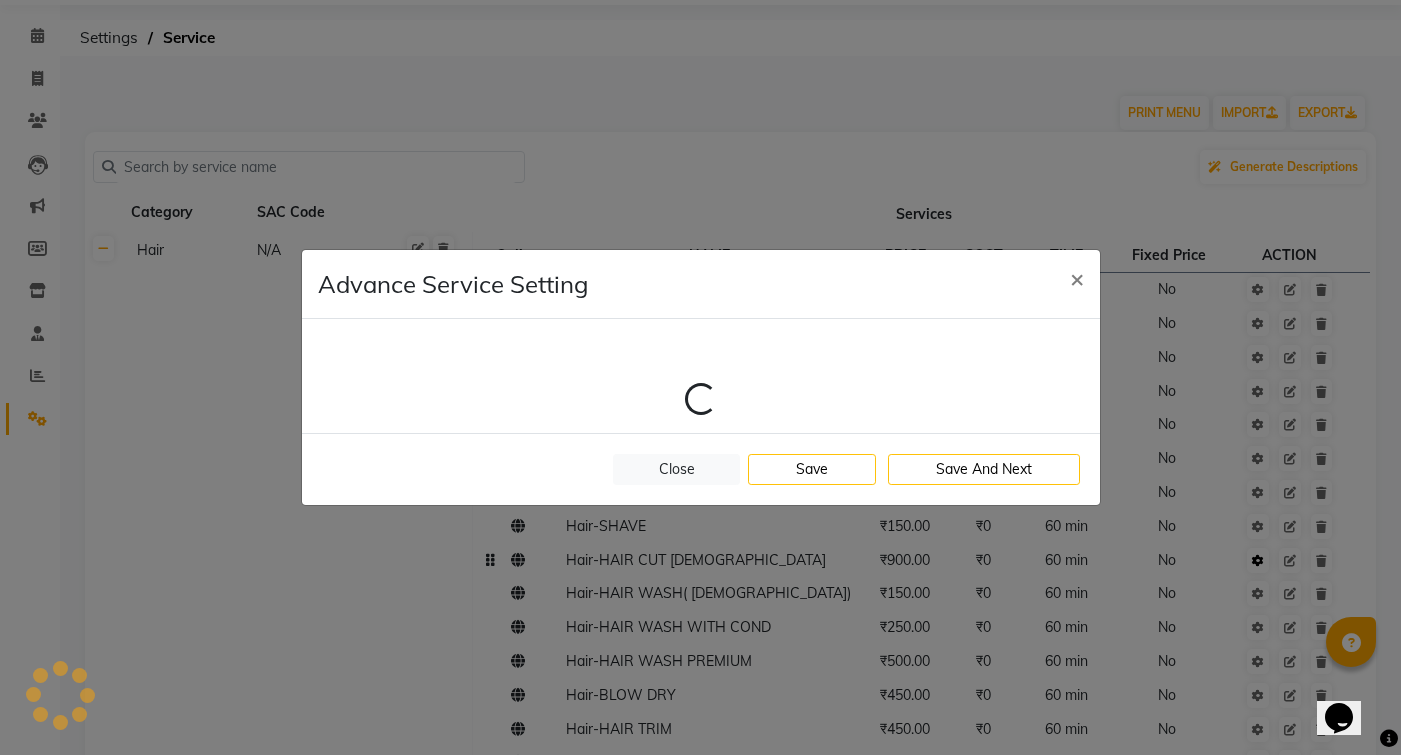 select on "female" 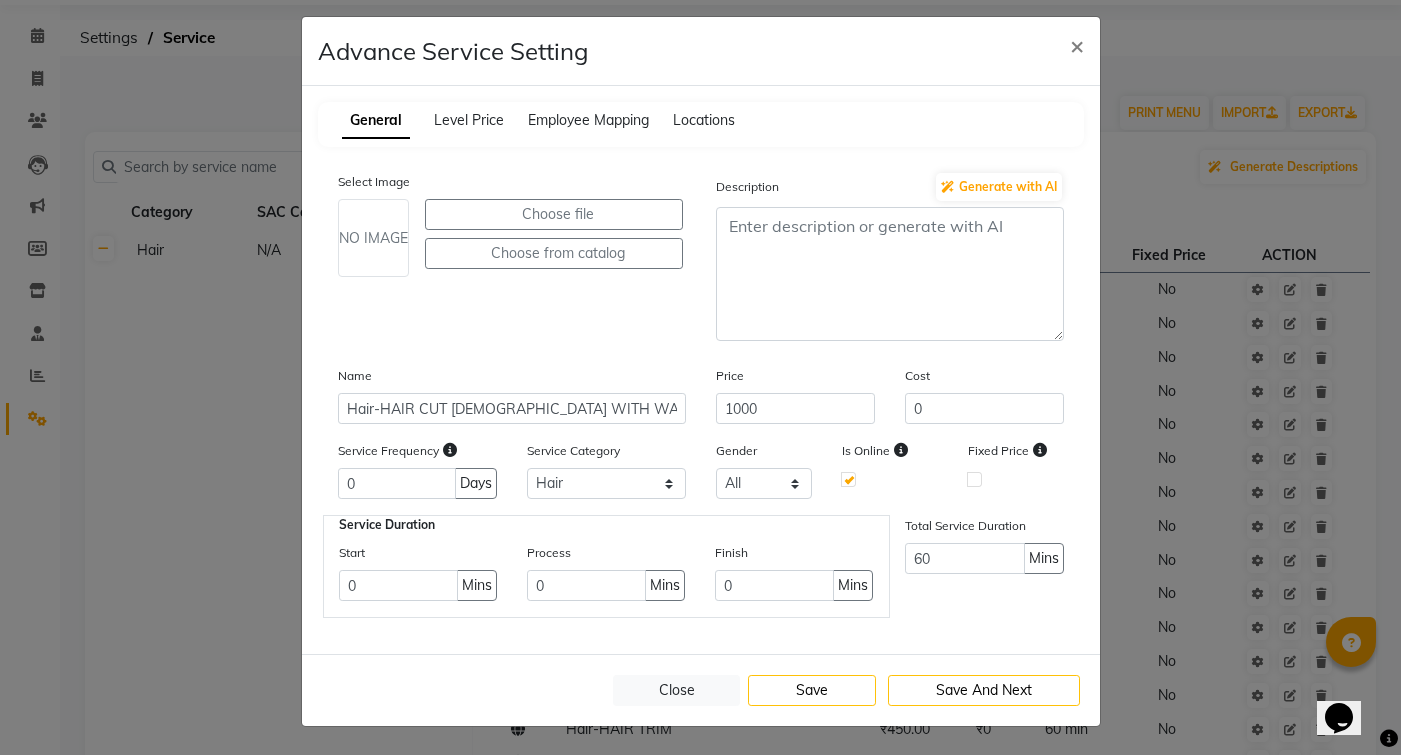 scroll, scrollTop: 12, scrollLeft: 0, axis: vertical 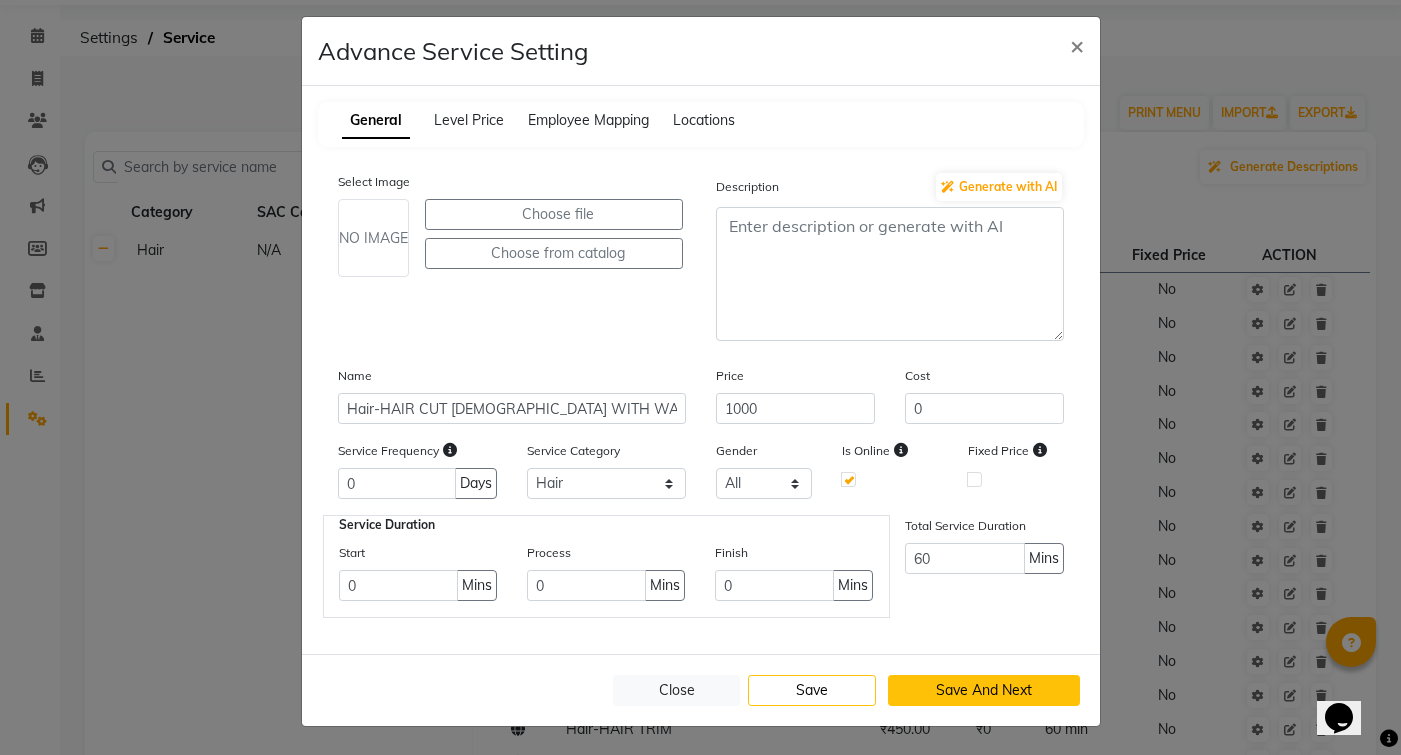 click on "Save And Next" 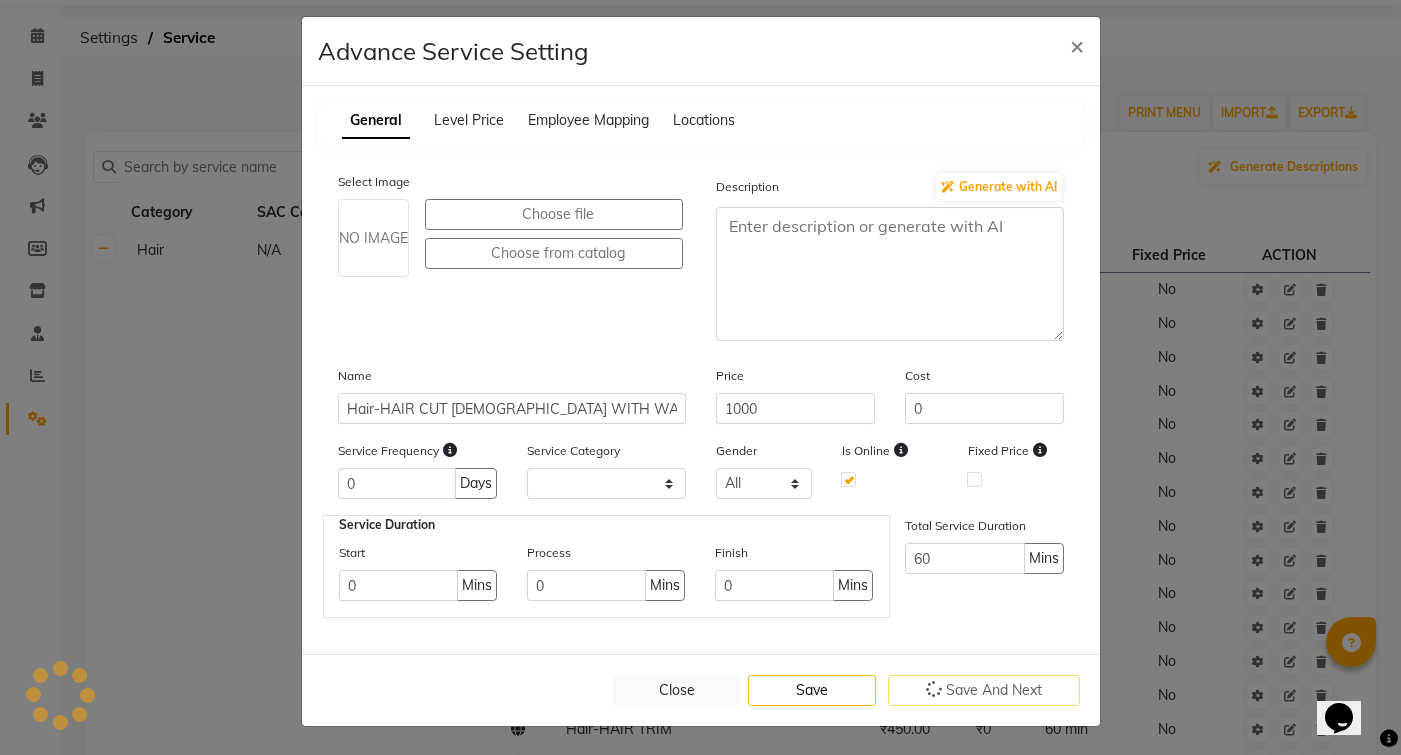 scroll, scrollTop: 0, scrollLeft: 0, axis: both 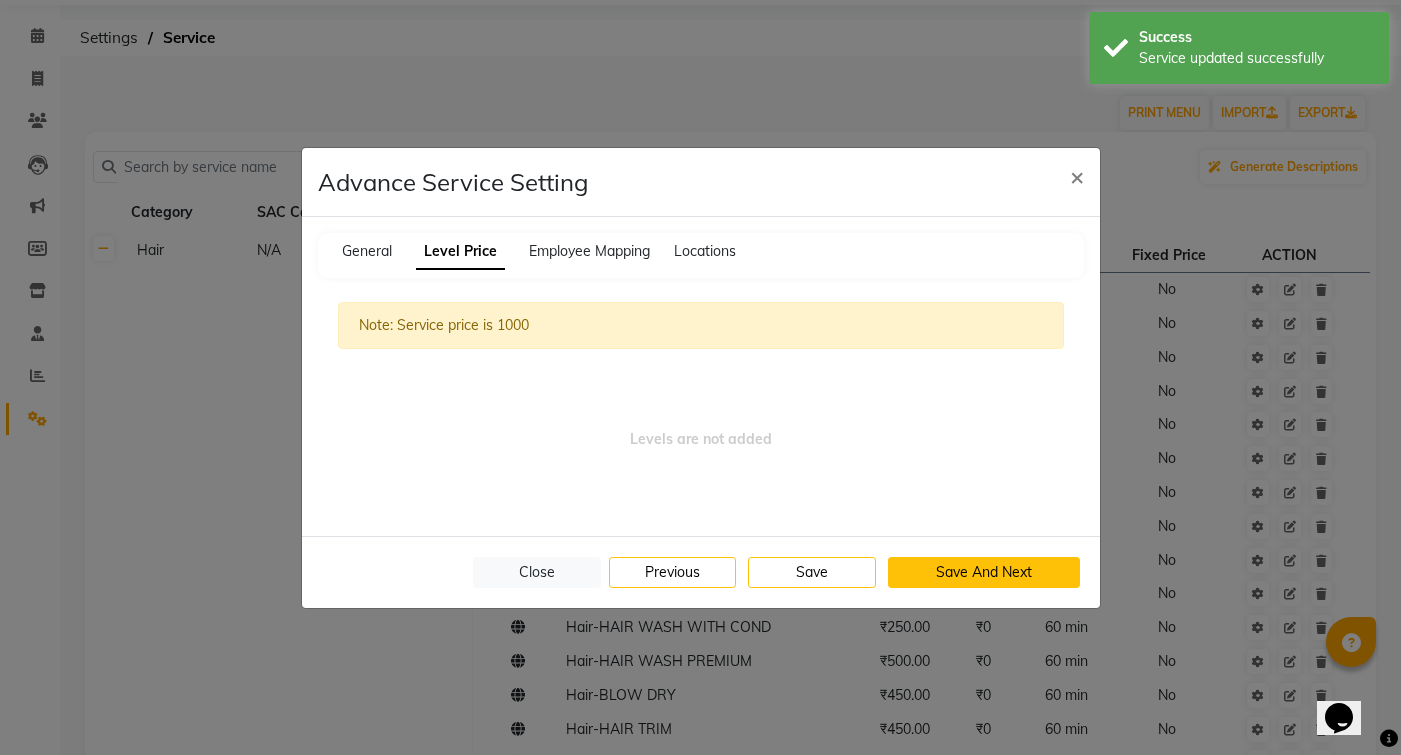 click on "Save And Next" 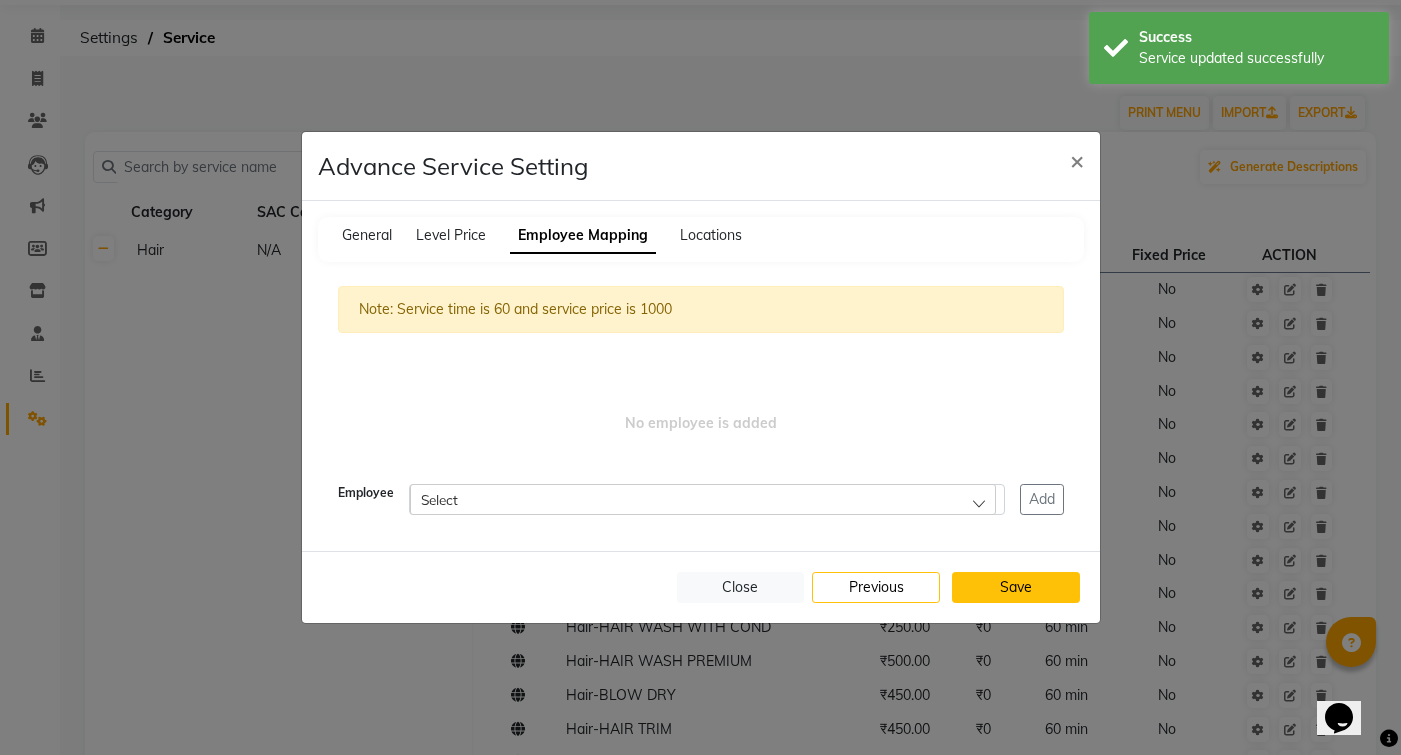 click on "Save" 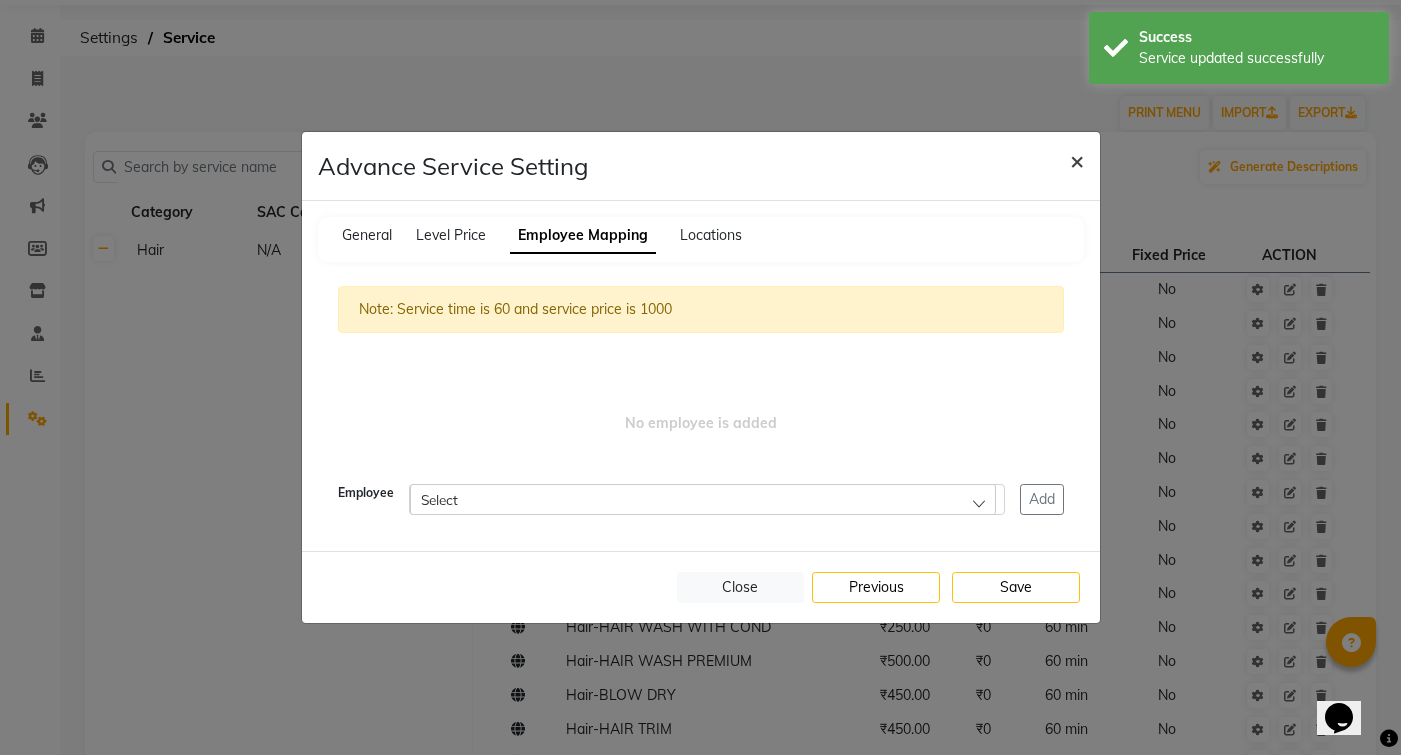 click on "×" 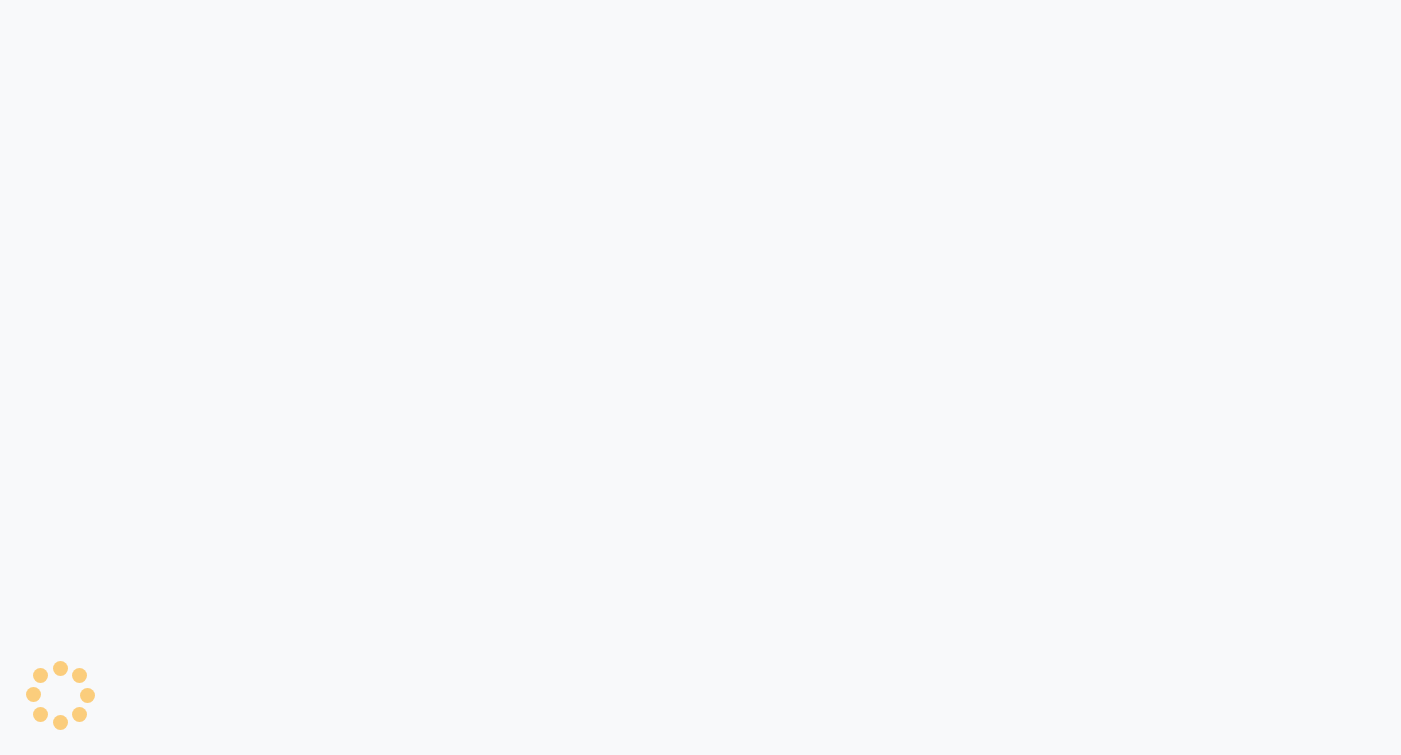 scroll, scrollTop: 0, scrollLeft: 0, axis: both 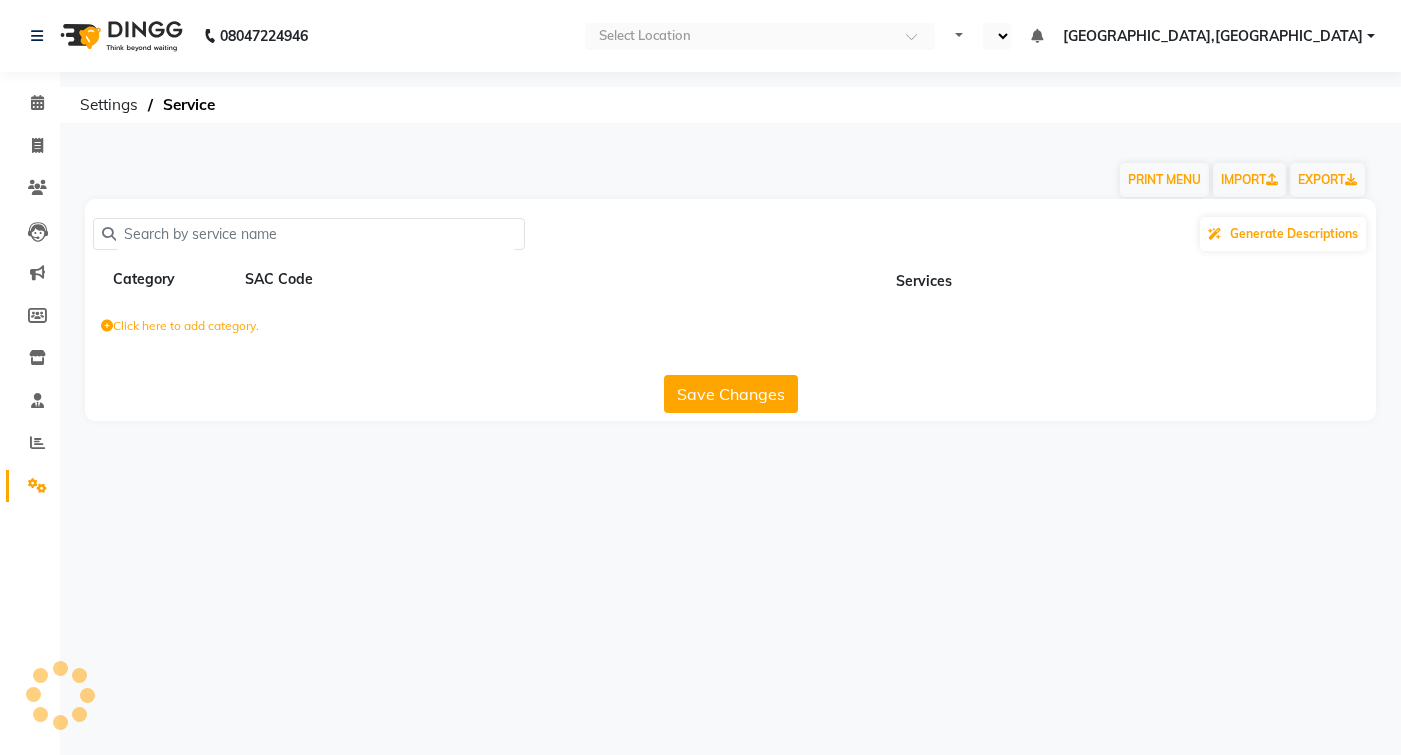 select on "en" 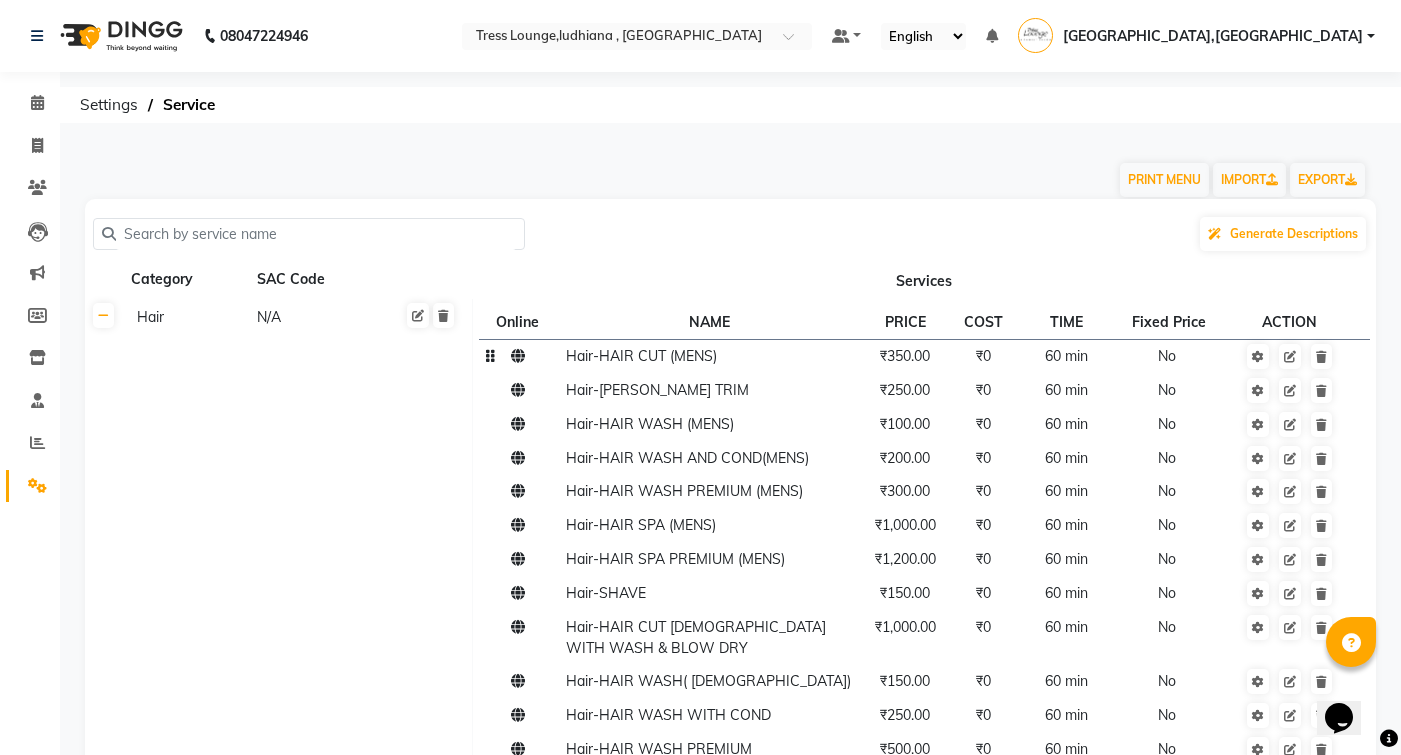scroll, scrollTop: 0, scrollLeft: 0, axis: both 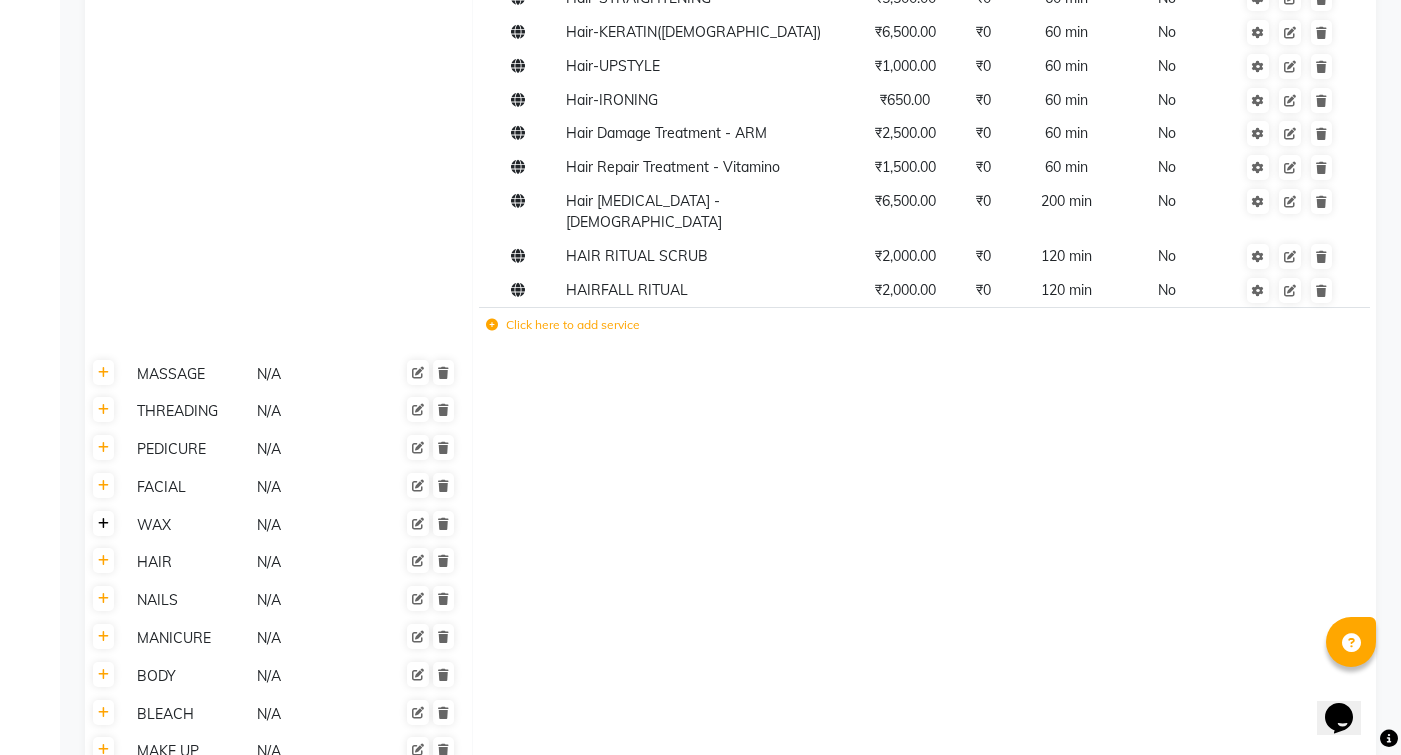 click 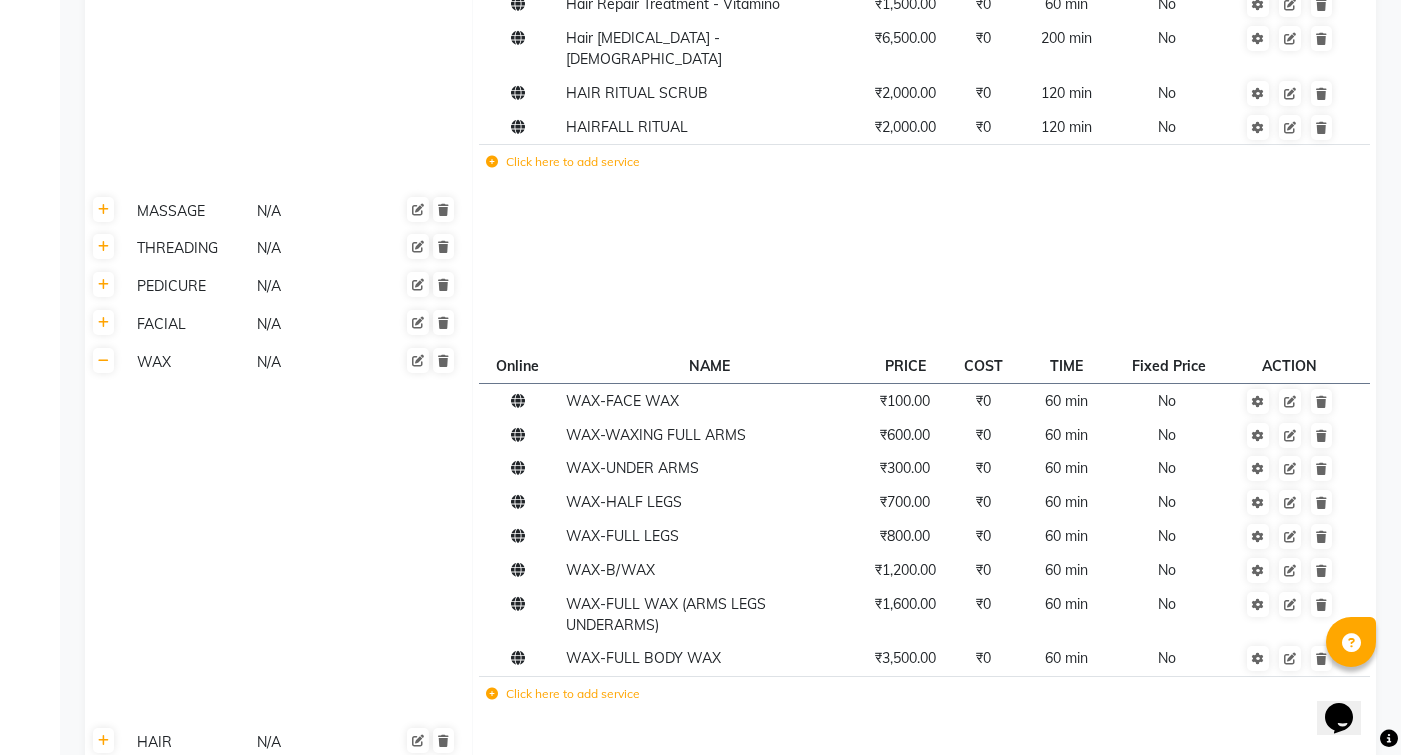 scroll, scrollTop: 1344, scrollLeft: 0, axis: vertical 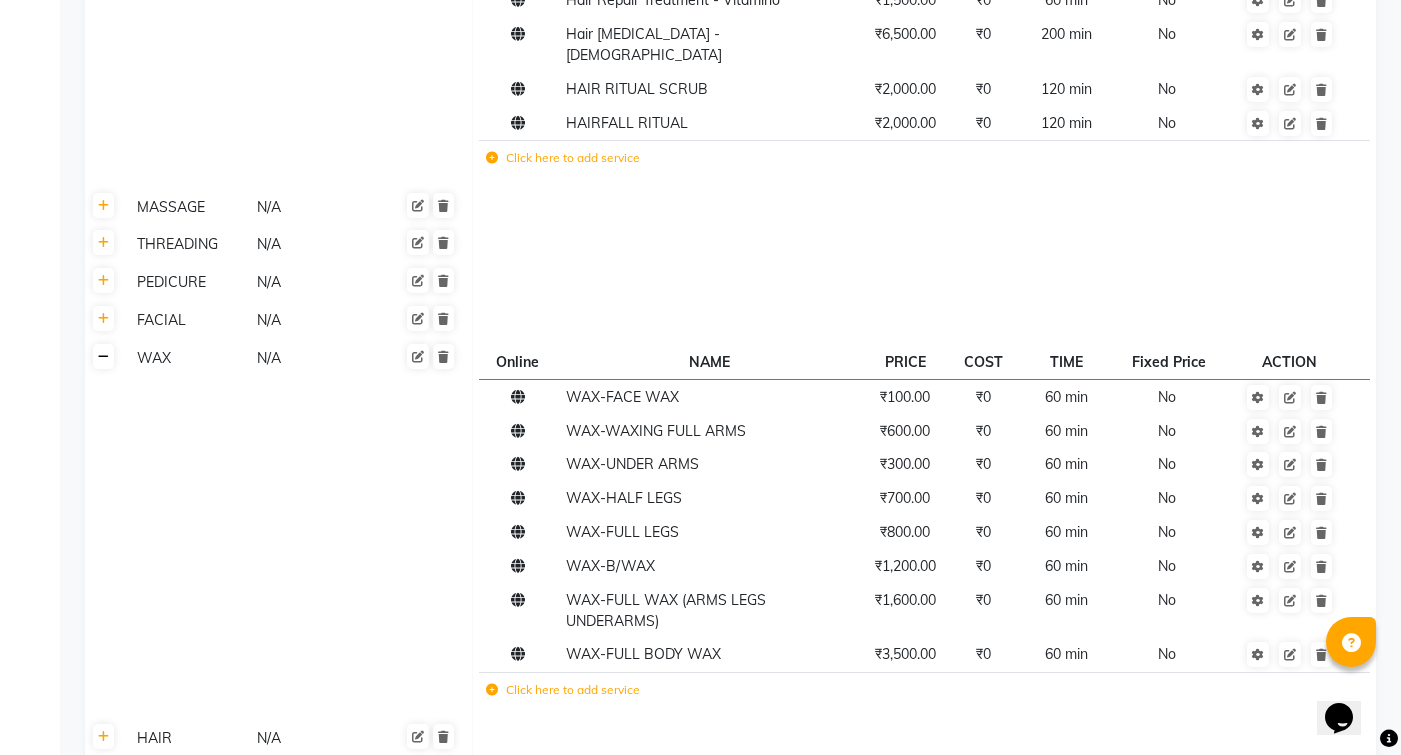 click 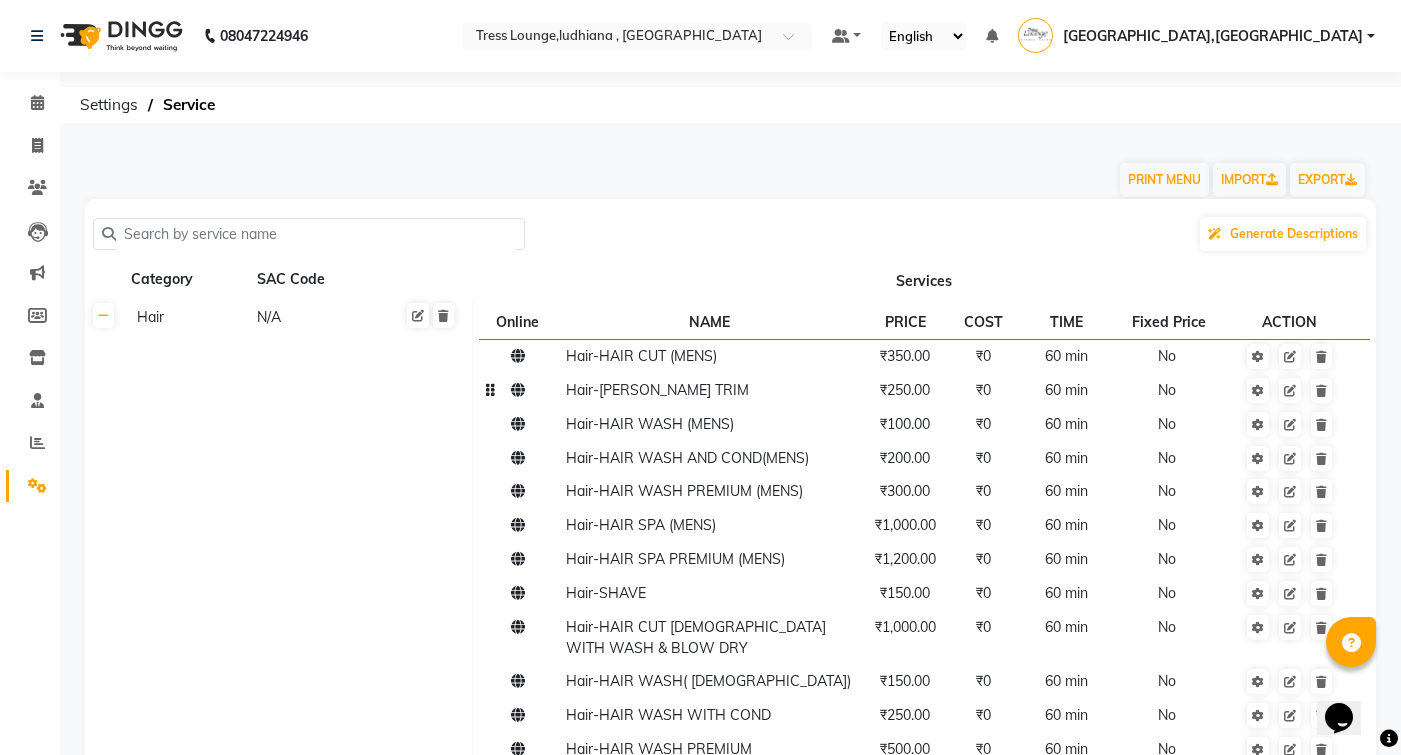 scroll, scrollTop: 0, scrollLeft: 0, axis: both 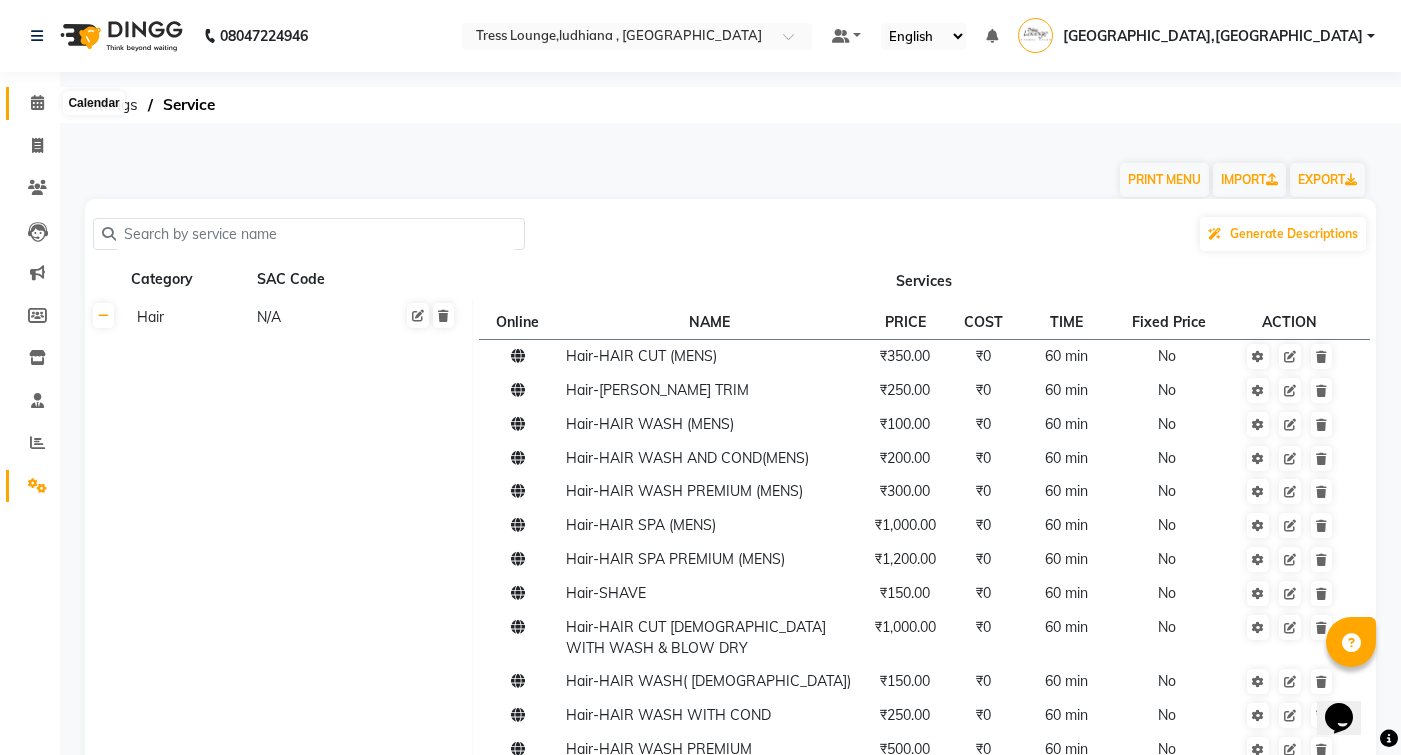 click 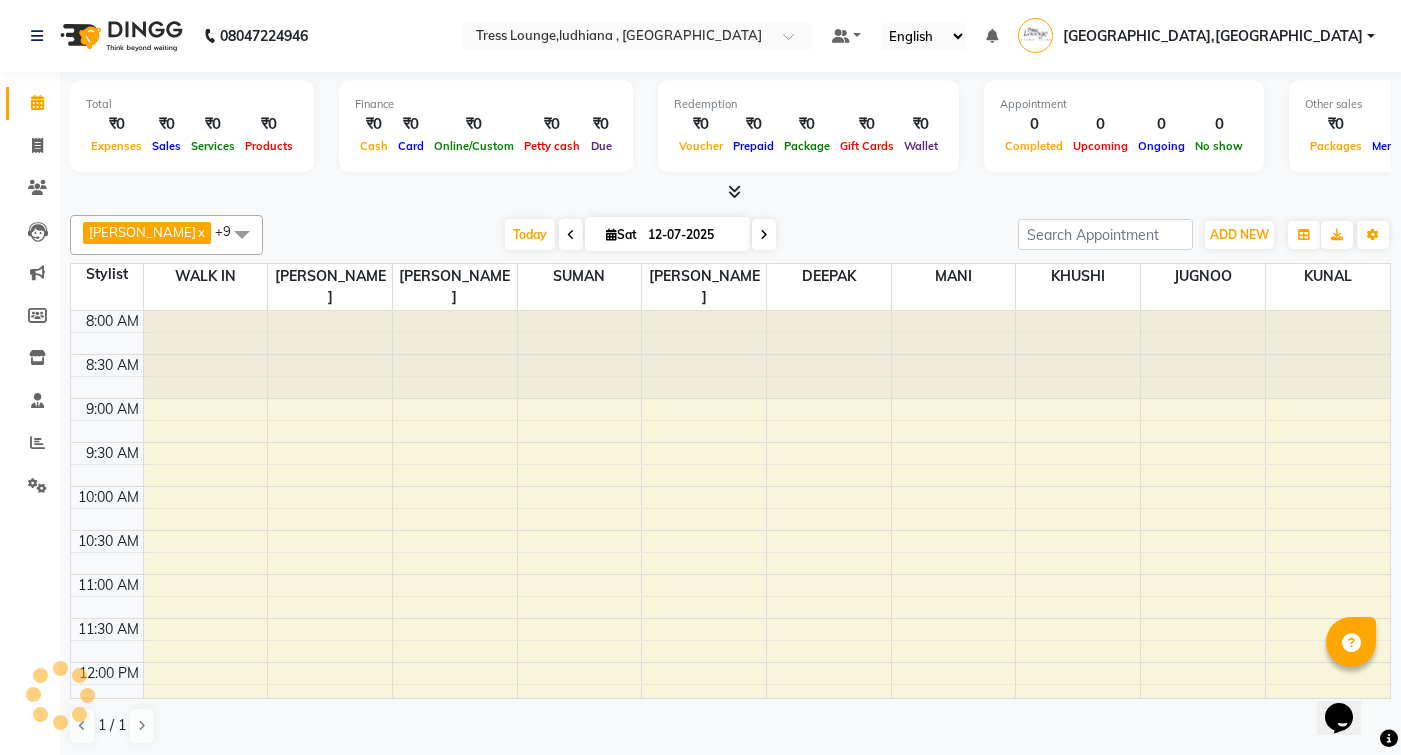 scroll, scrollTop: 0, scrollLeft: 0, axis: both 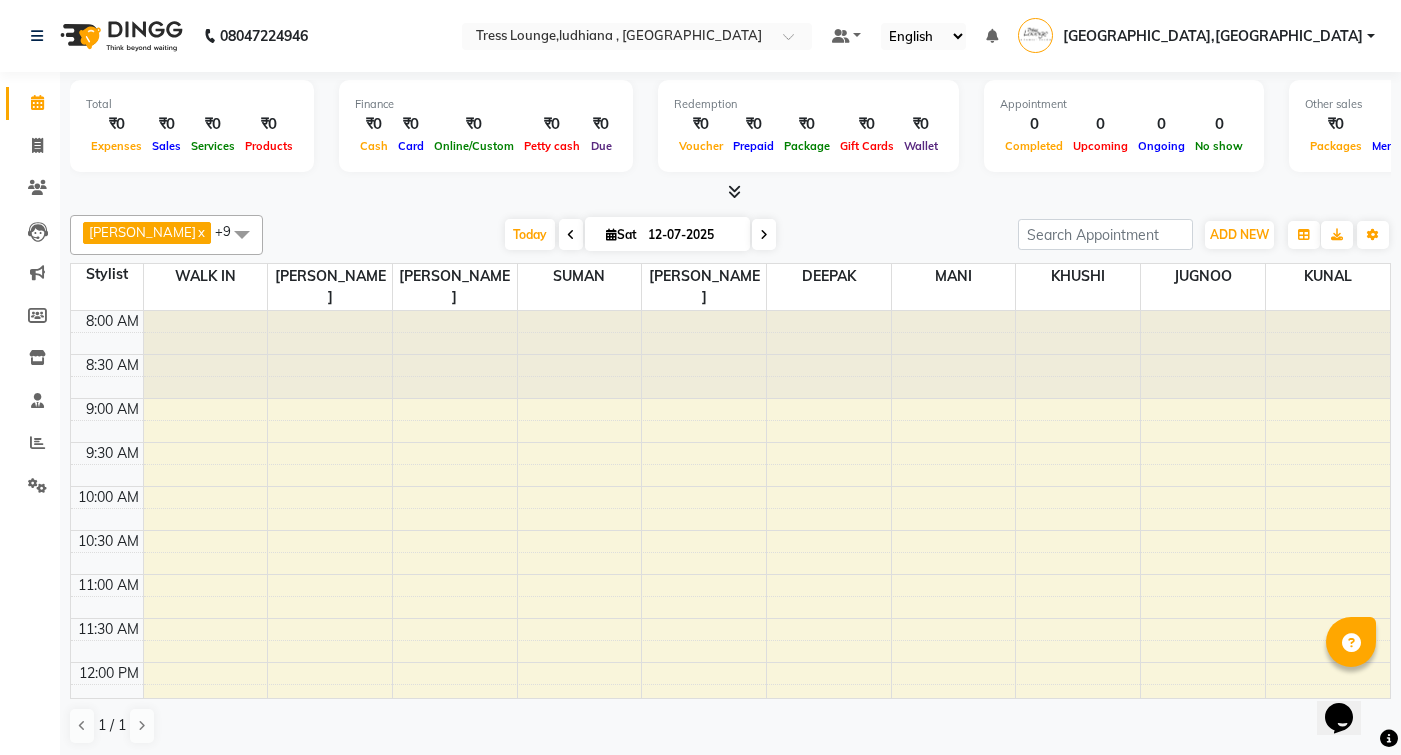 click at bounding box center (734, 191) 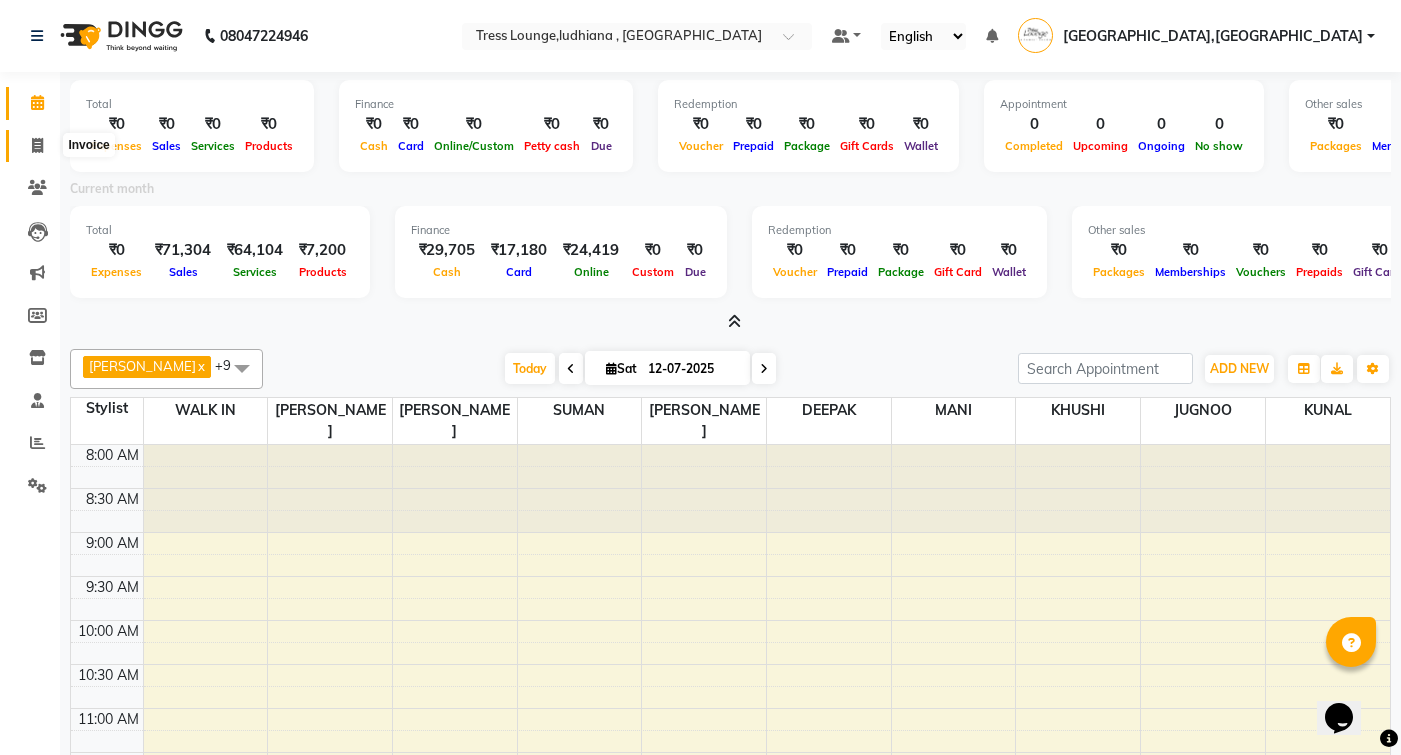 click 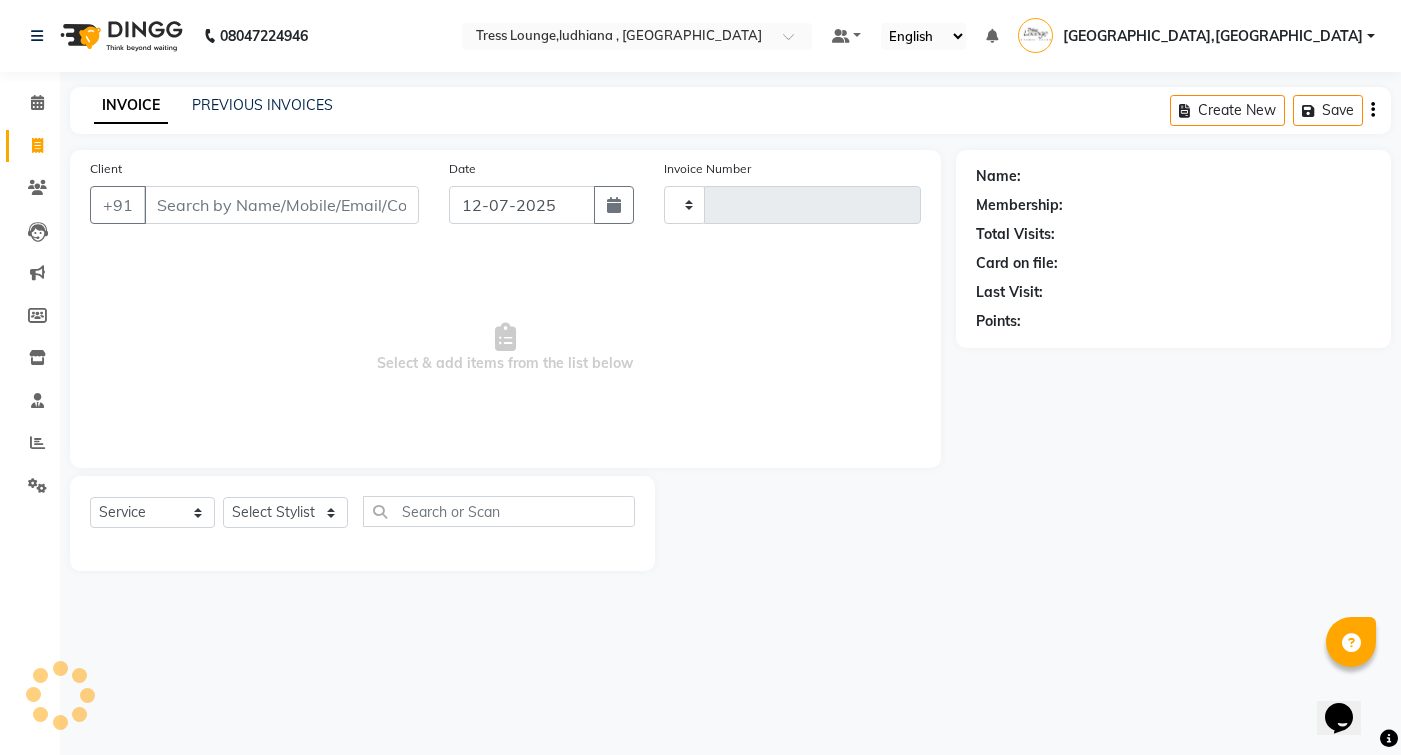 type on "0307" 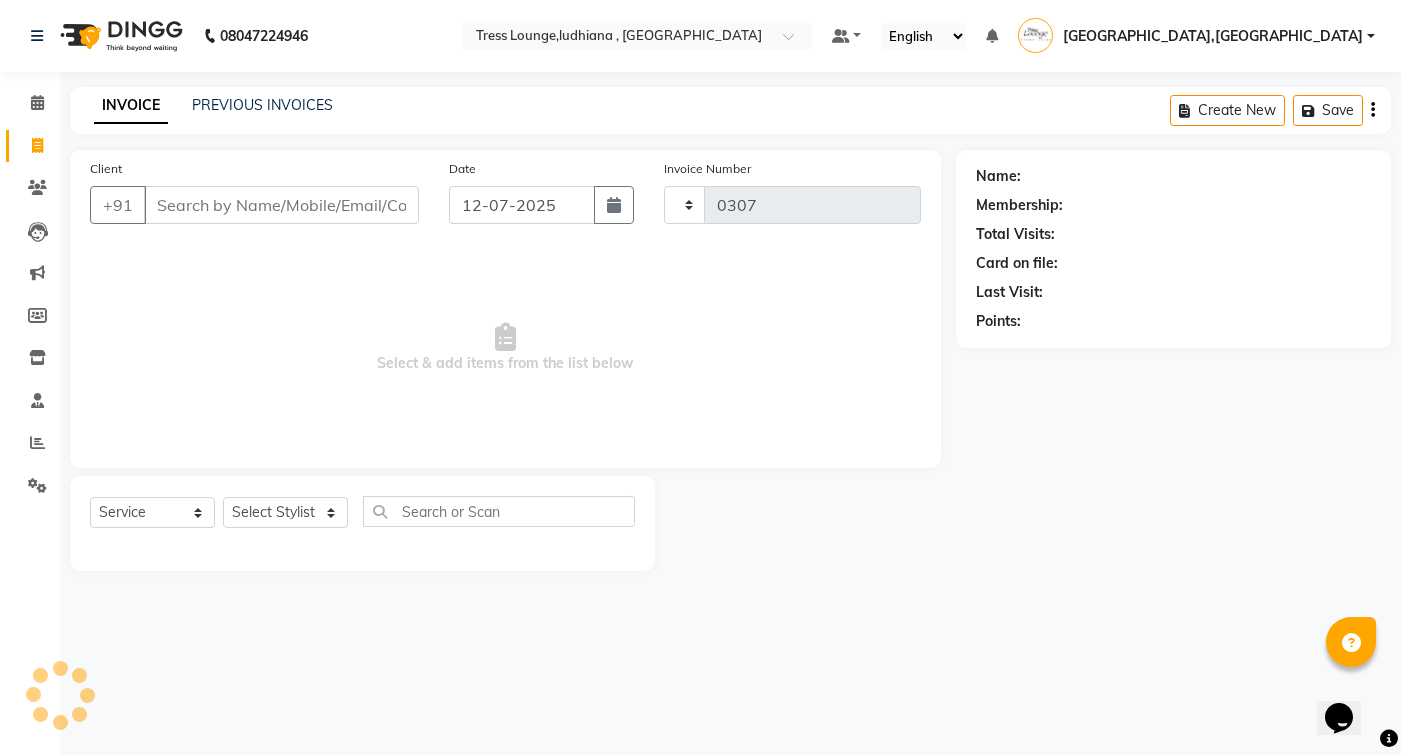 select on "6306" 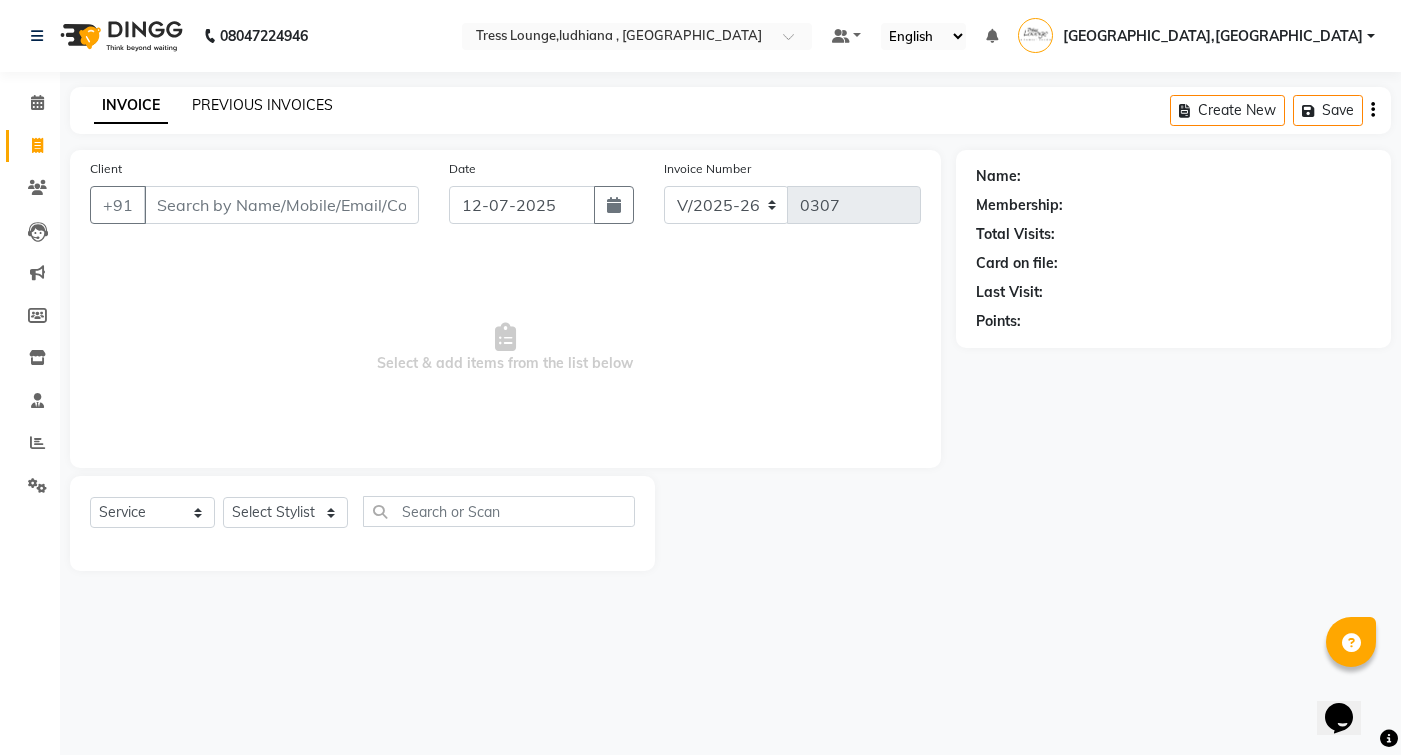 click on "PREVIOUS INVOICES" 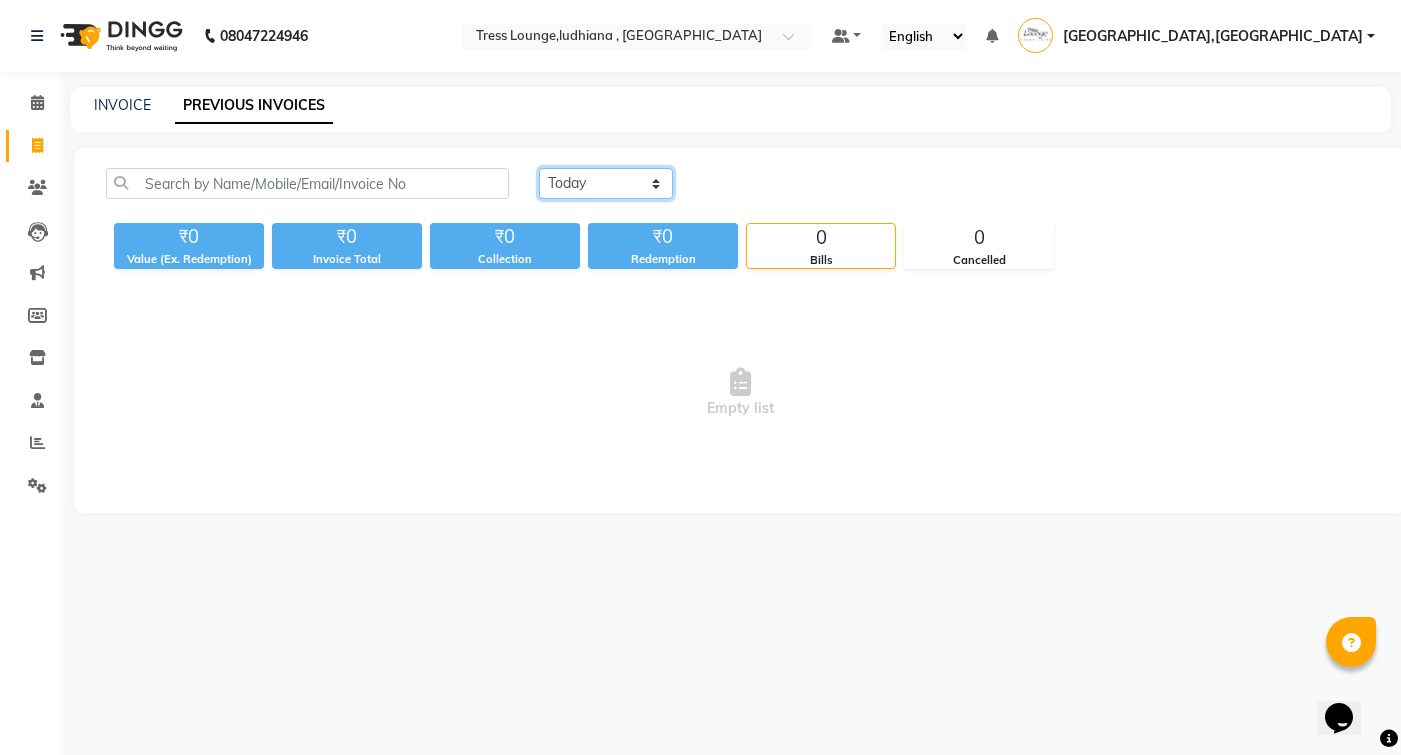 click on "Today Yesterday Custom Range" 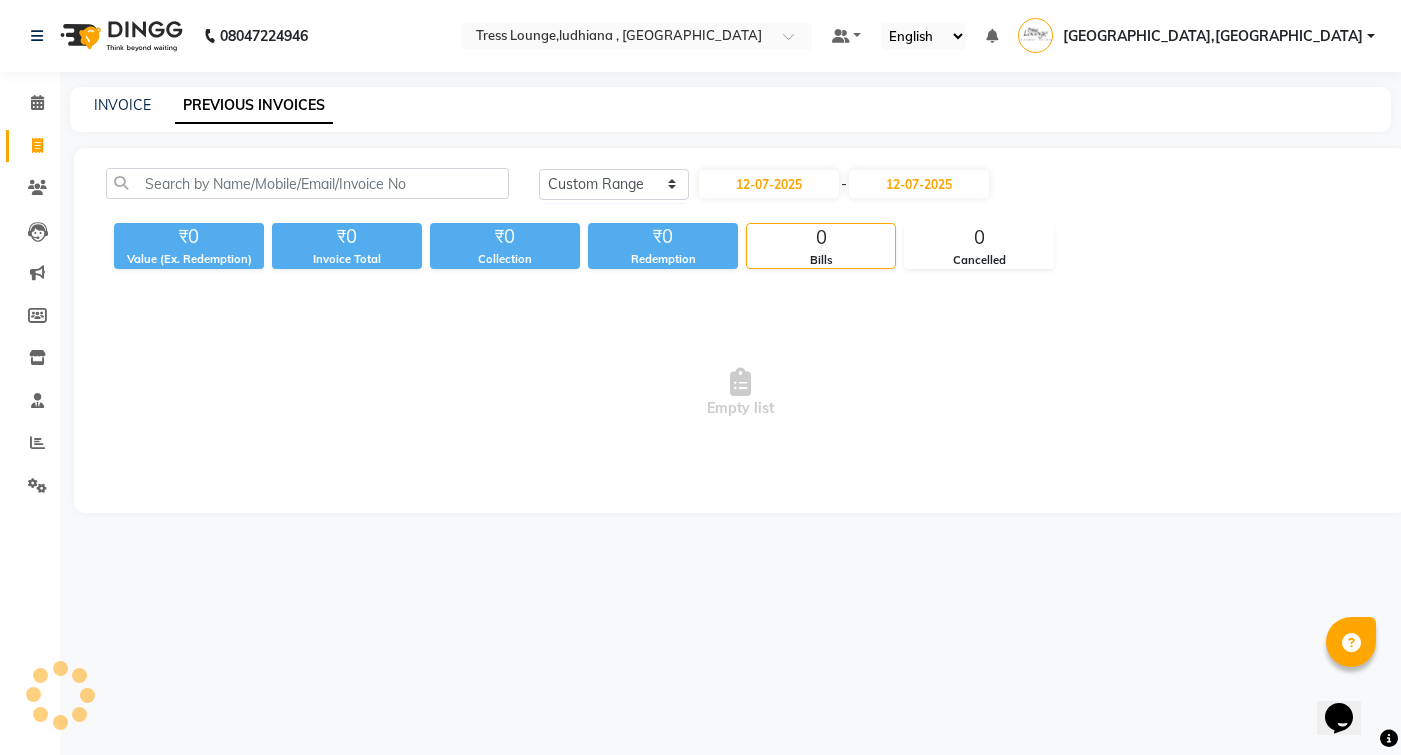 click on "₹0" 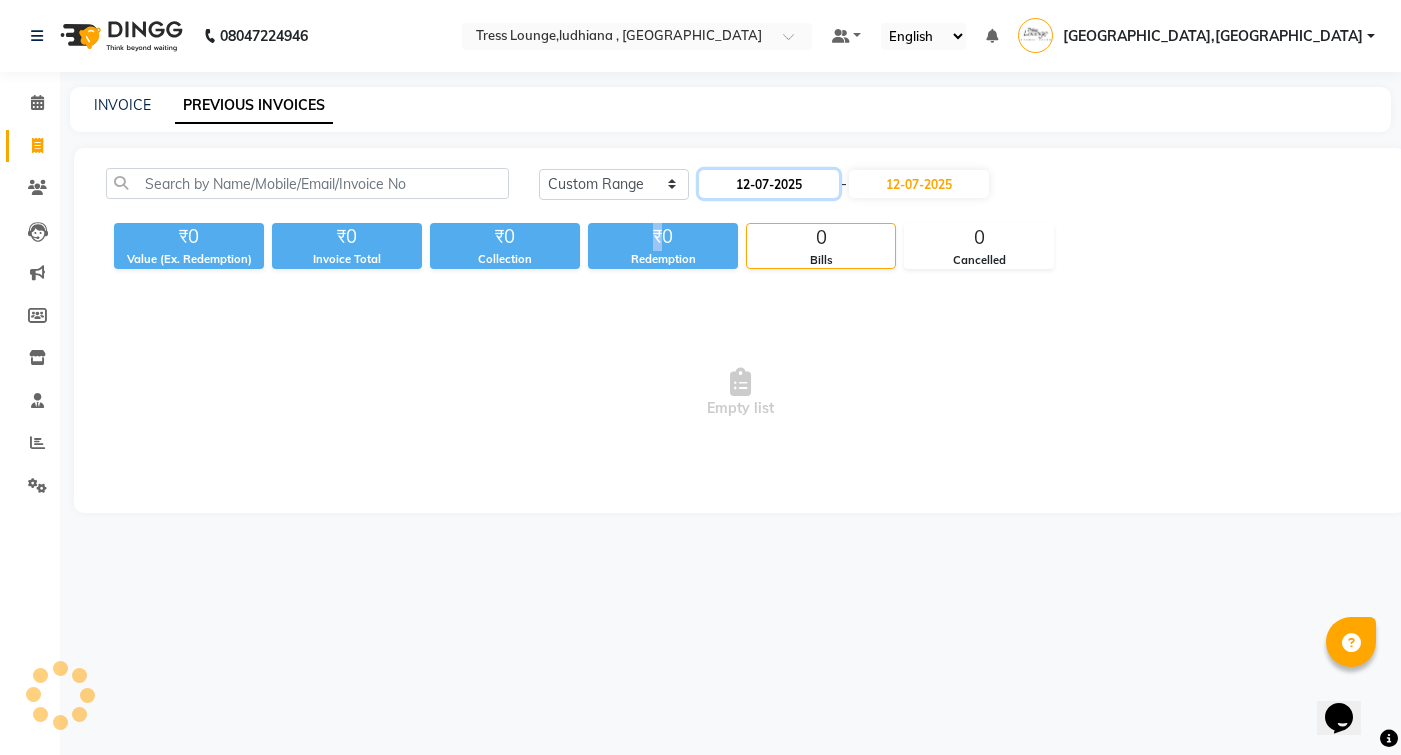 click on "12-07-2025" 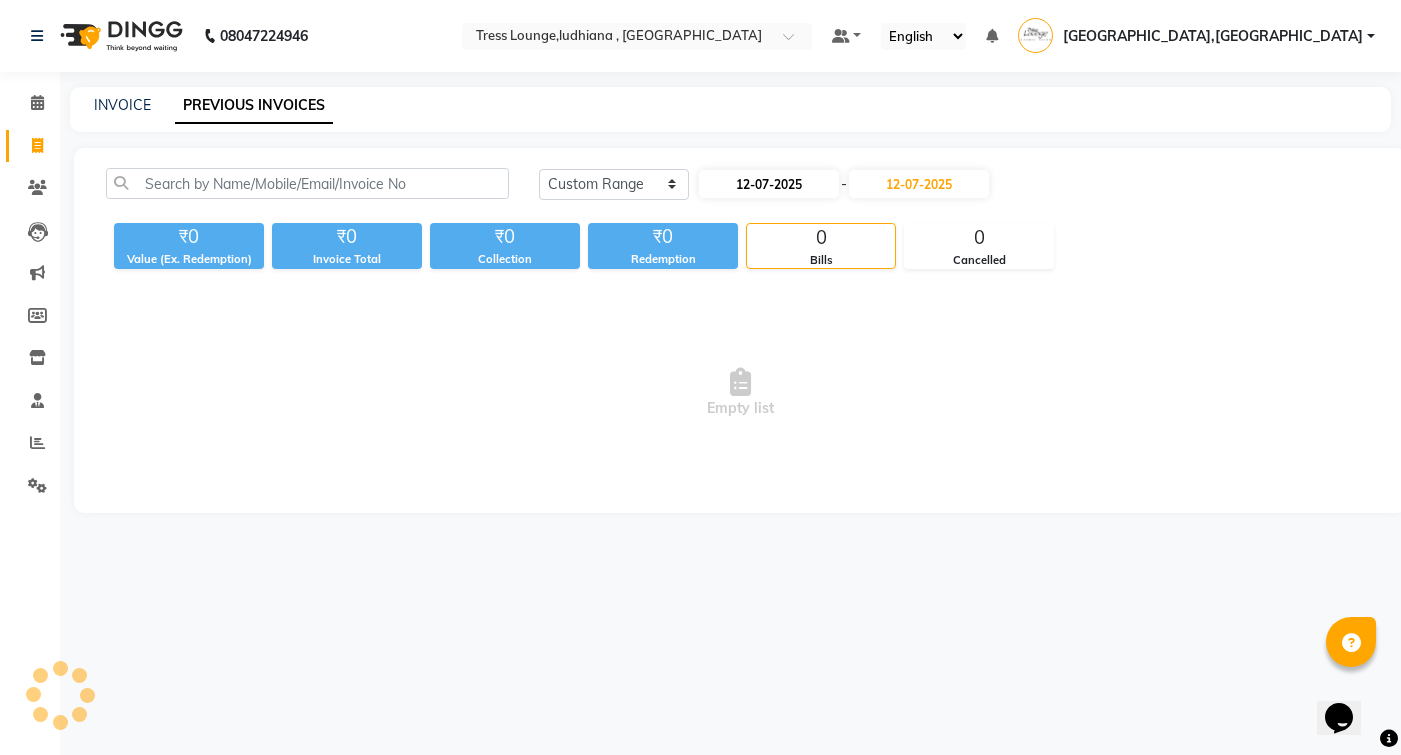 select on "7" 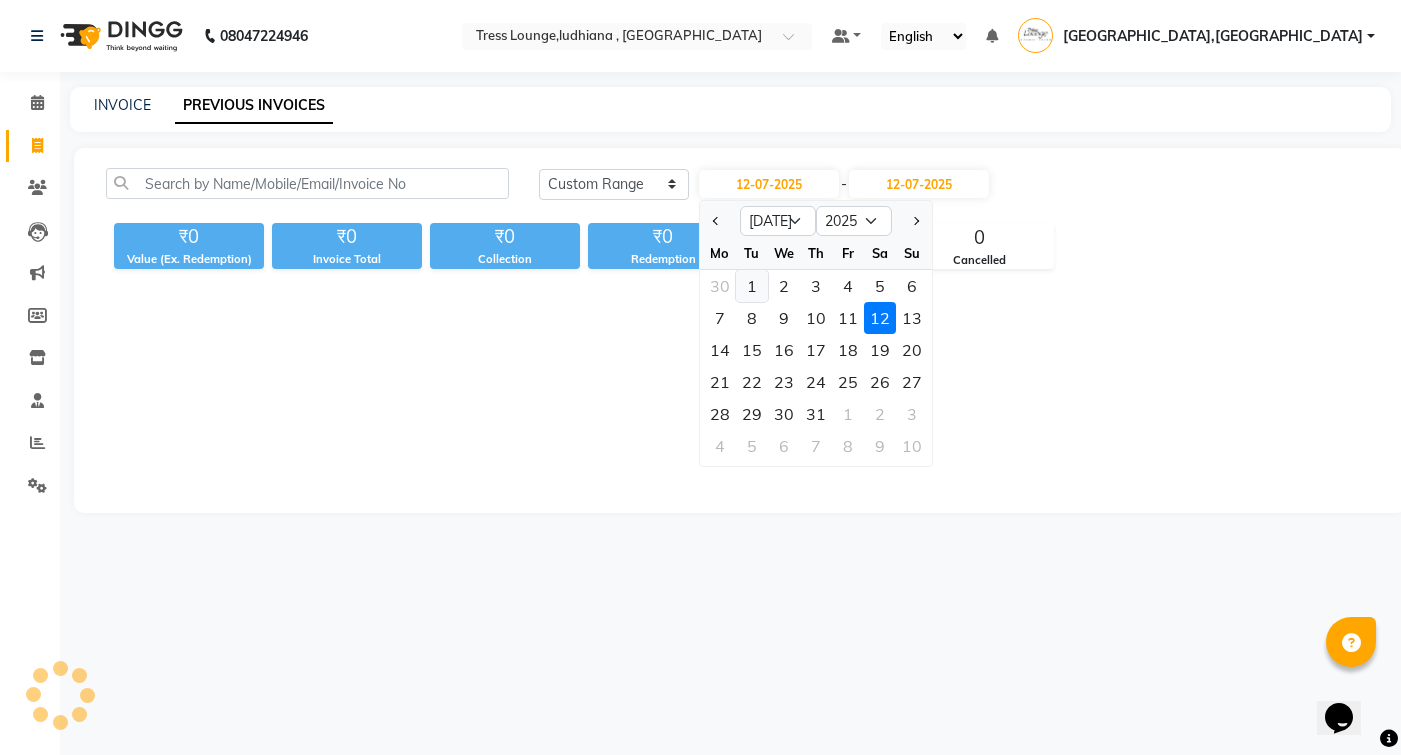 click on "1" 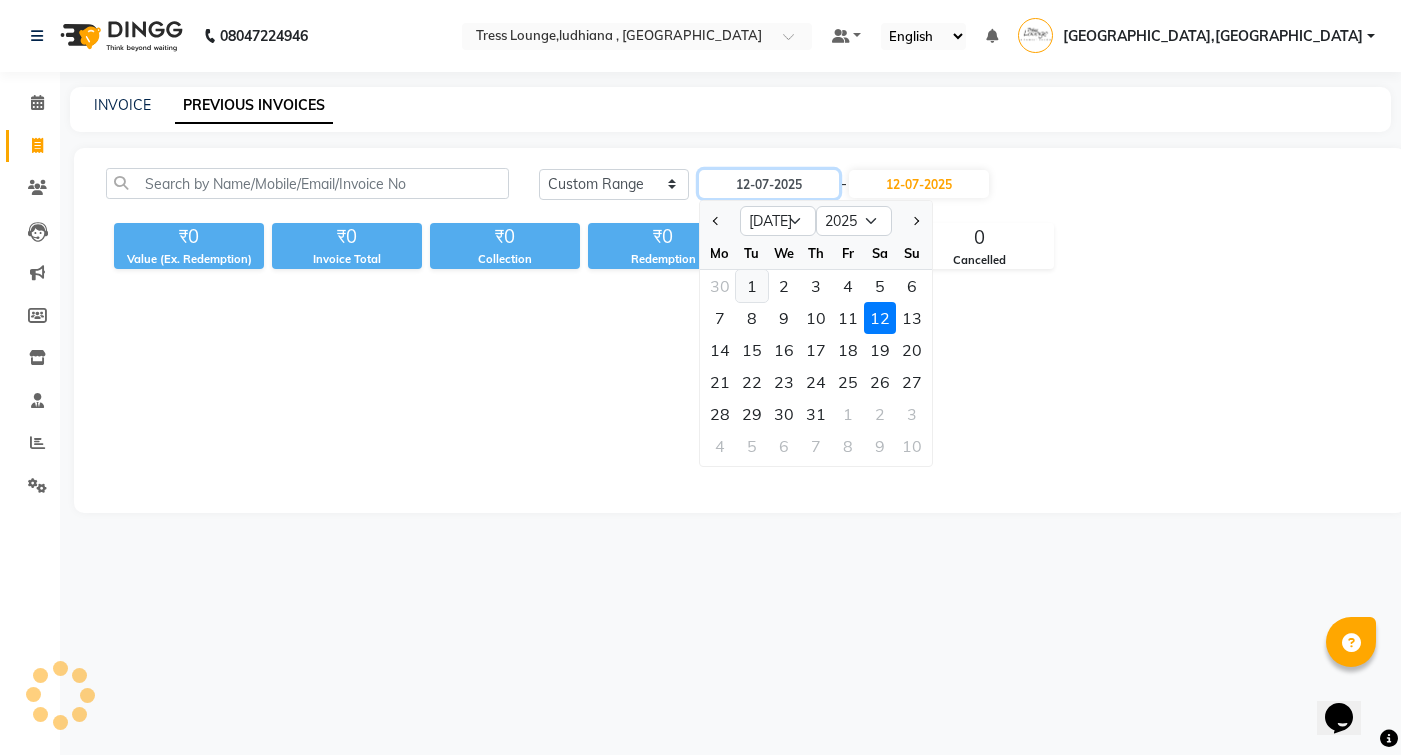 type on "01-07-2025" 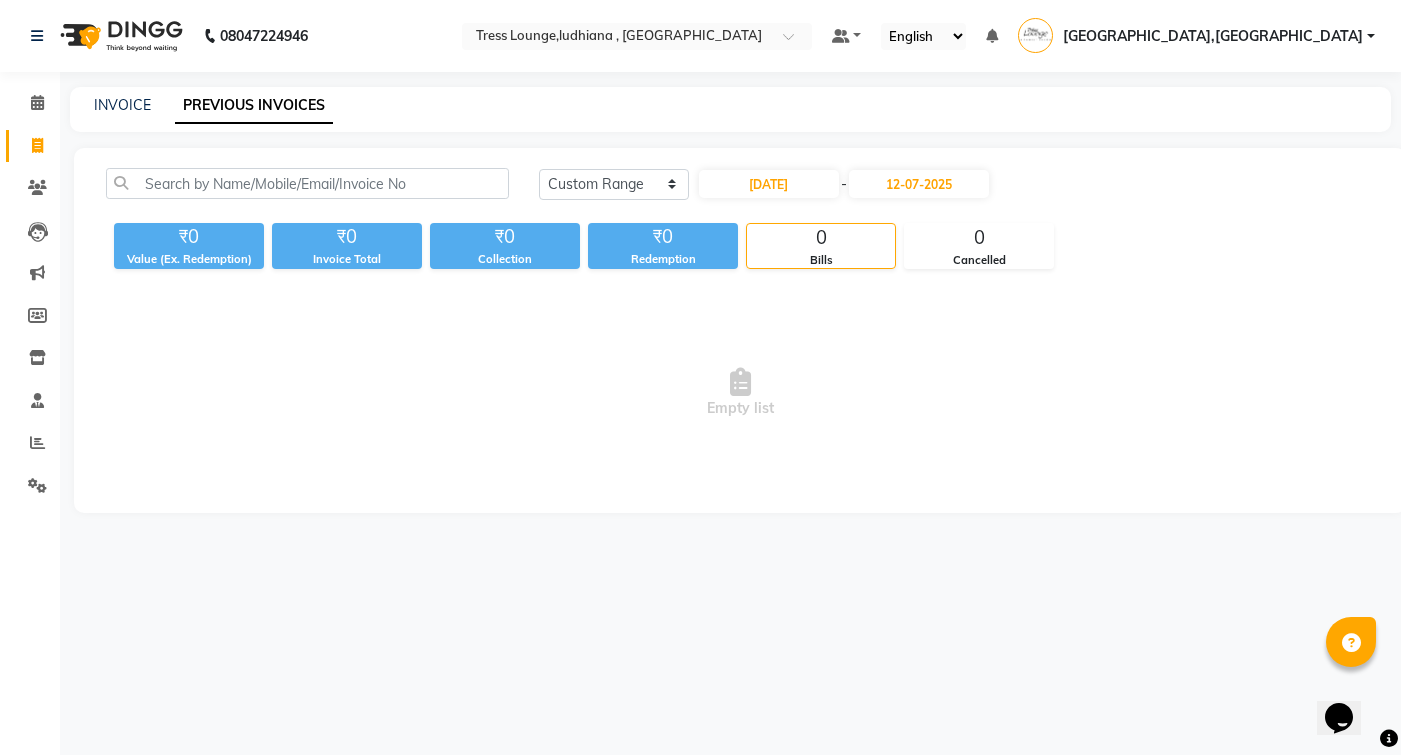 click on "Empty list" at bounding box center [740, 393] 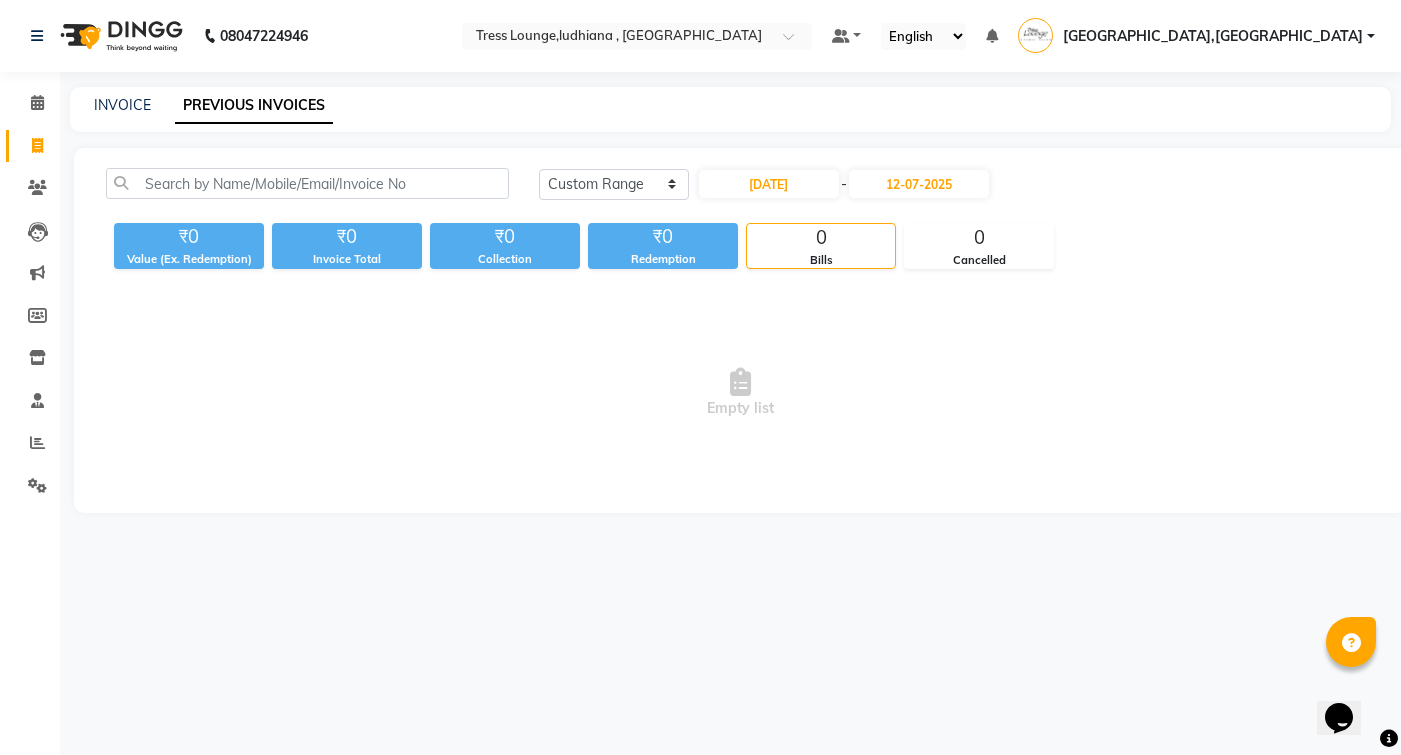scroll, scrollTop: 0, scrollLeft: 0, axis: both 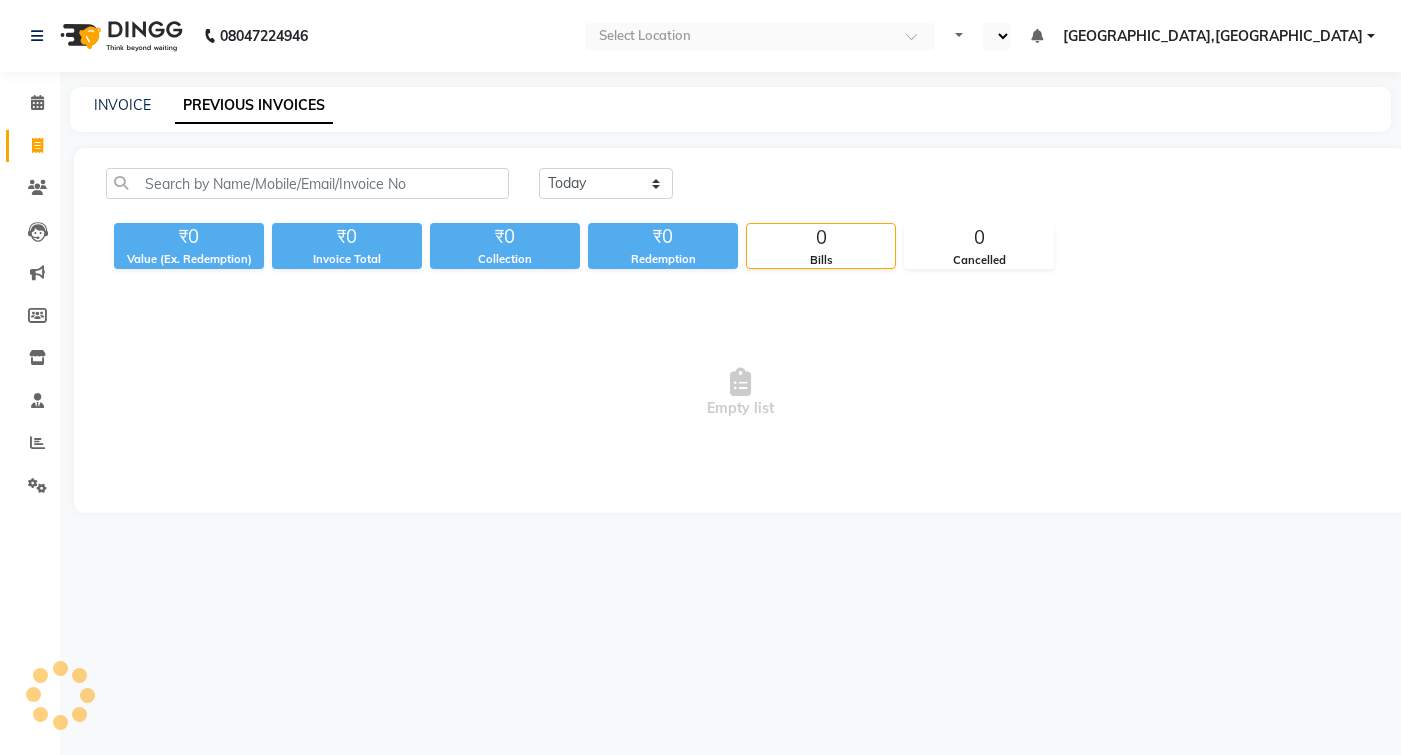 select on "en" 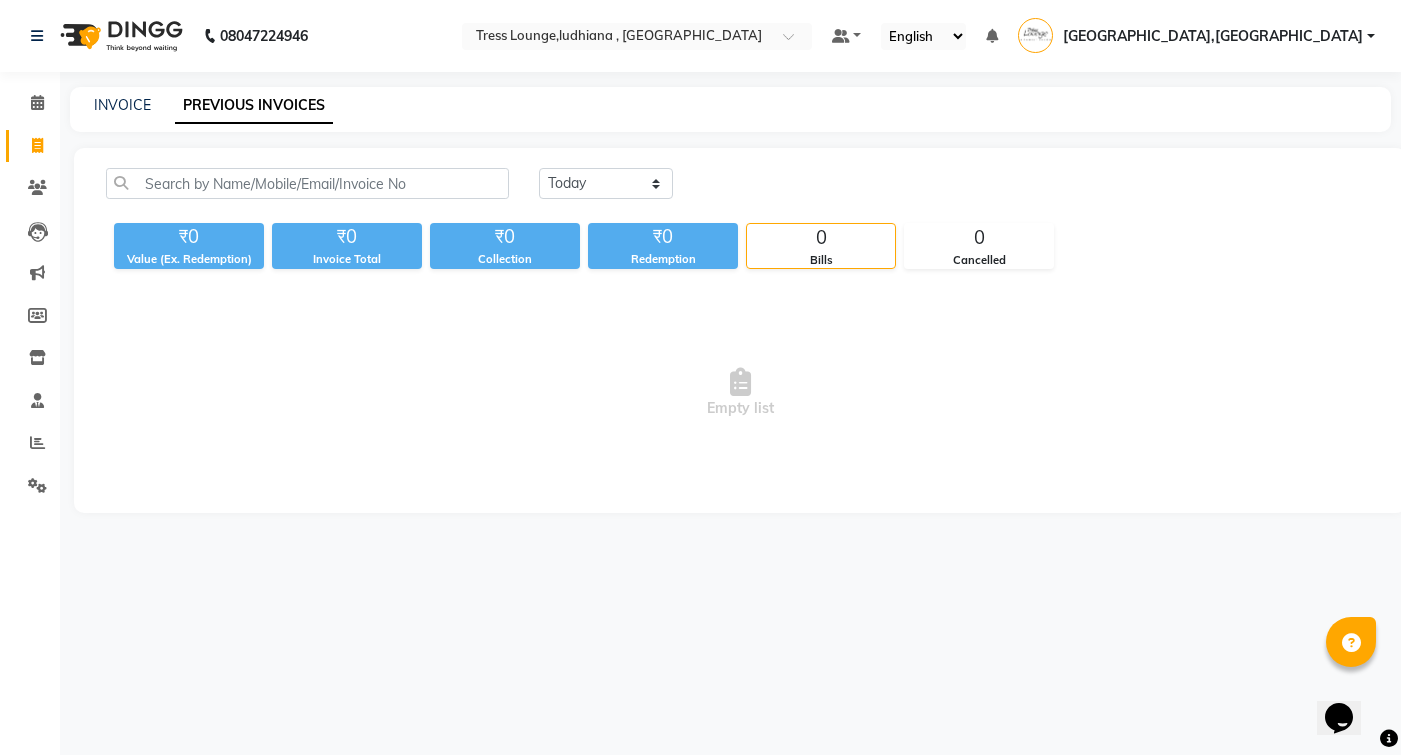 scroll, scrollTop: 0, scrollLeft: 0, axis: both 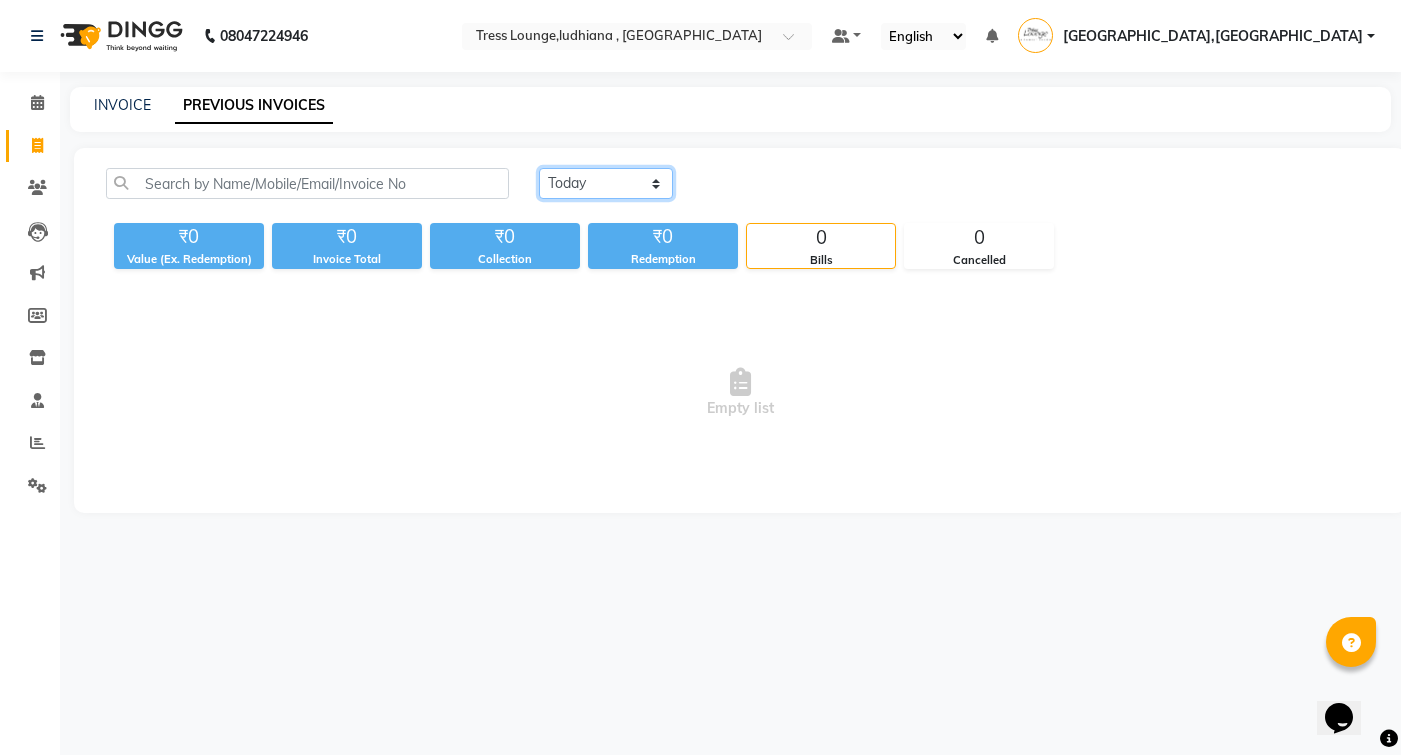 select on "range" 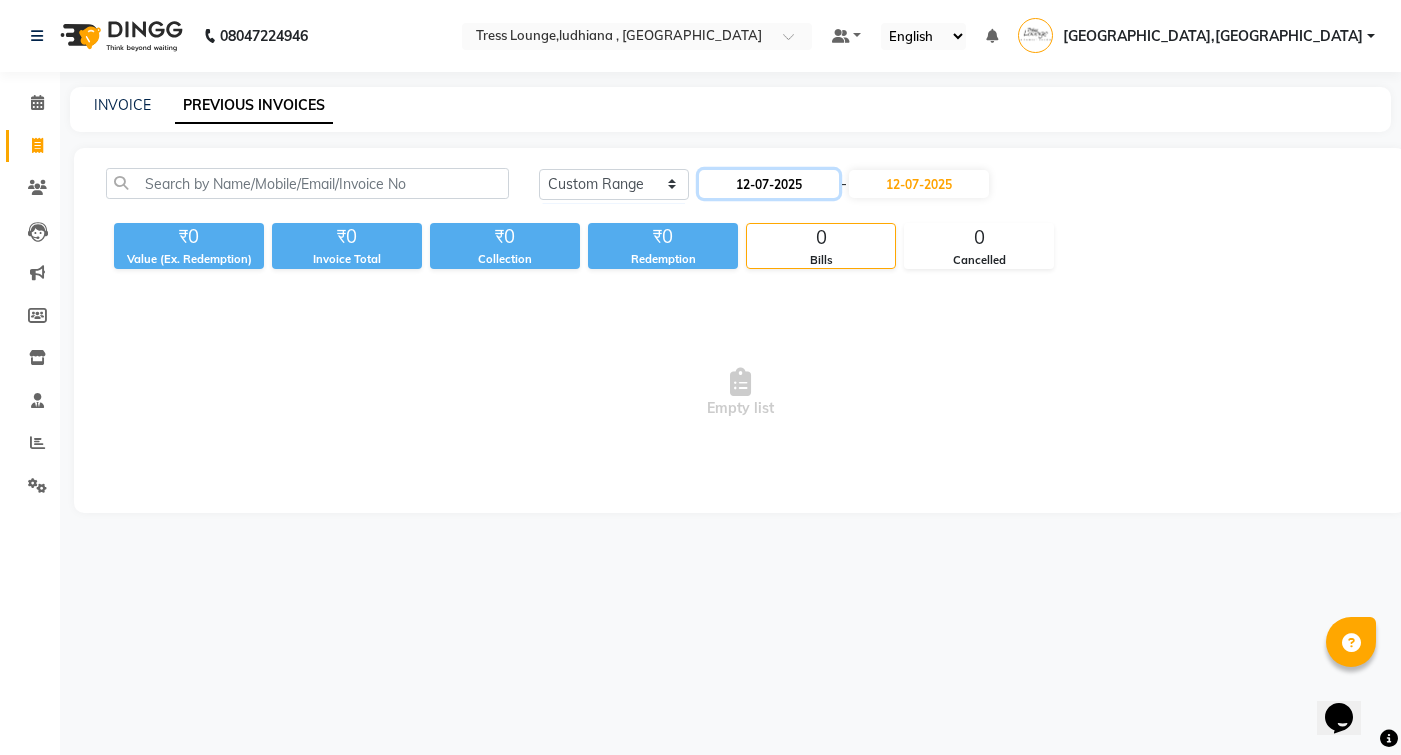 click on "12-07-2025" 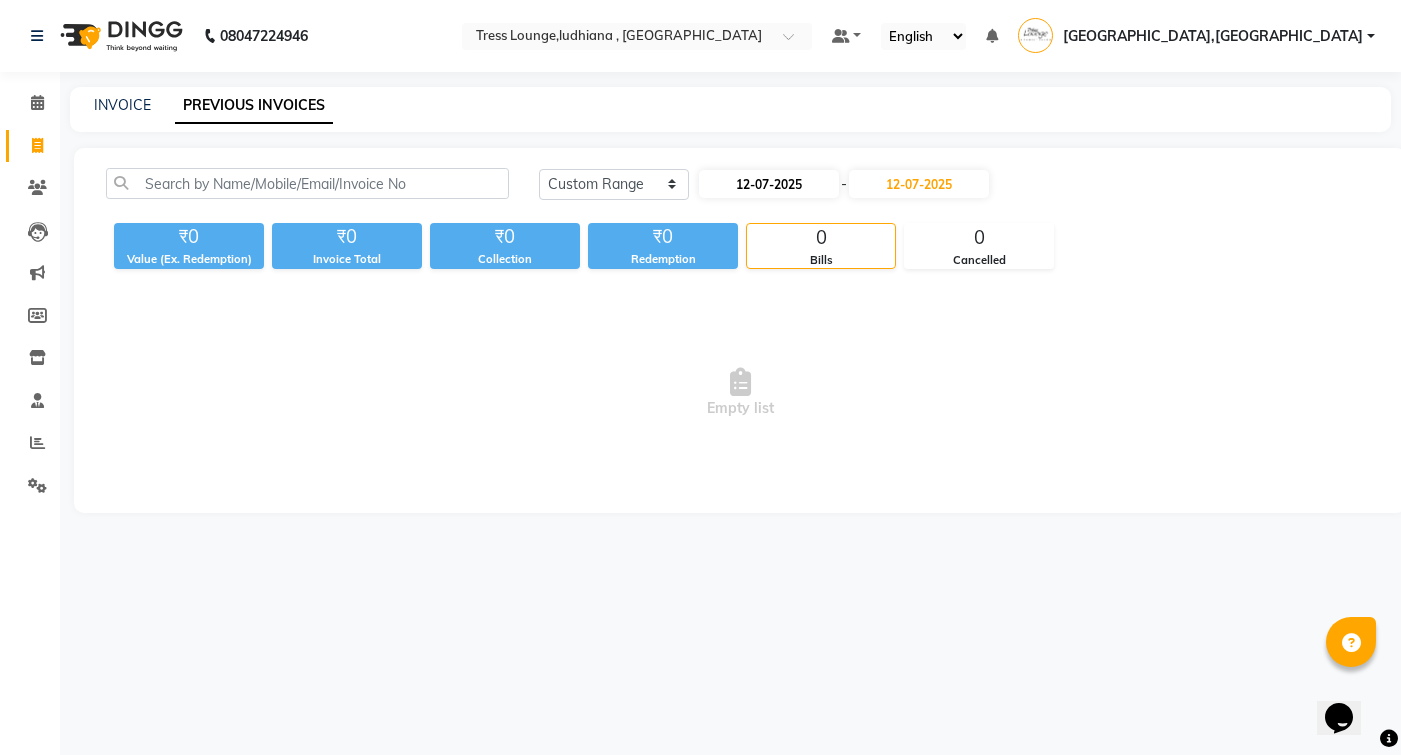 select on "7" 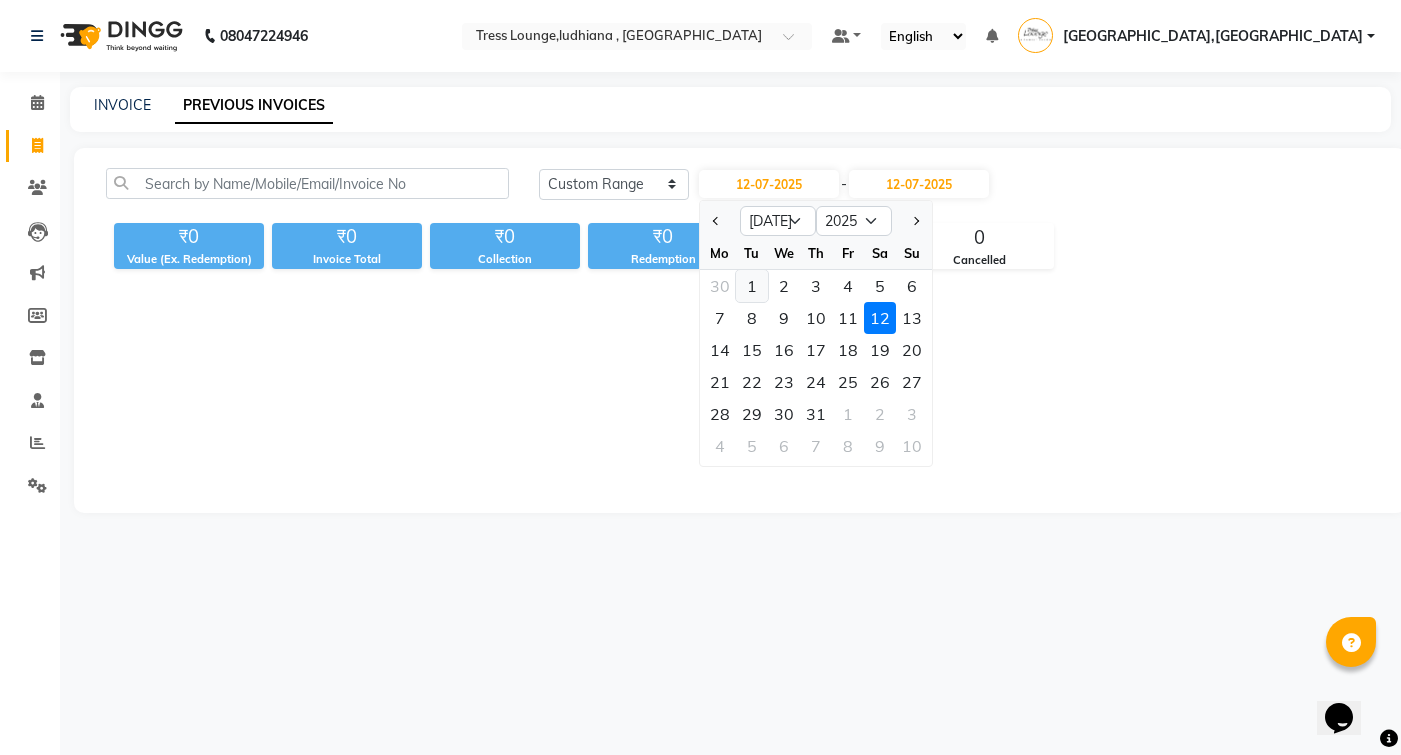 click on "1" 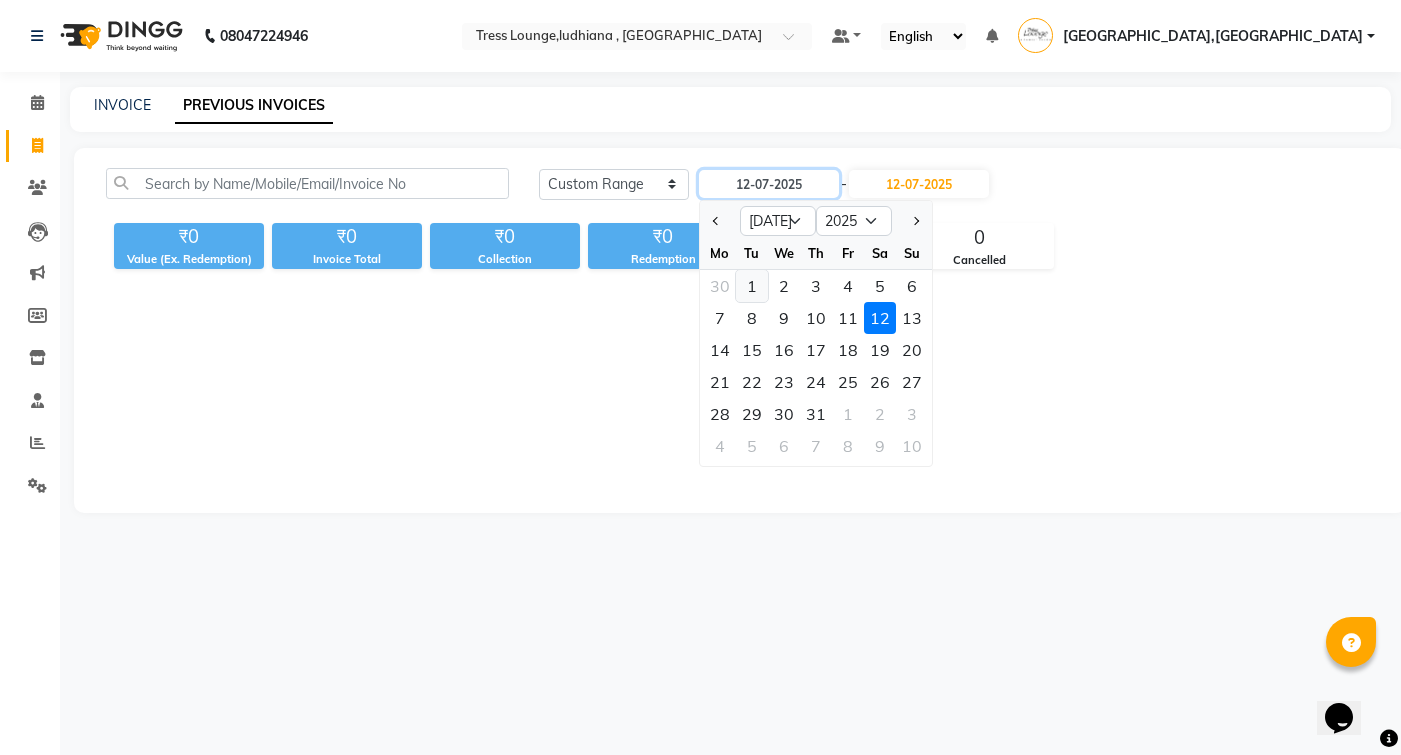 type on "01-07-2025" 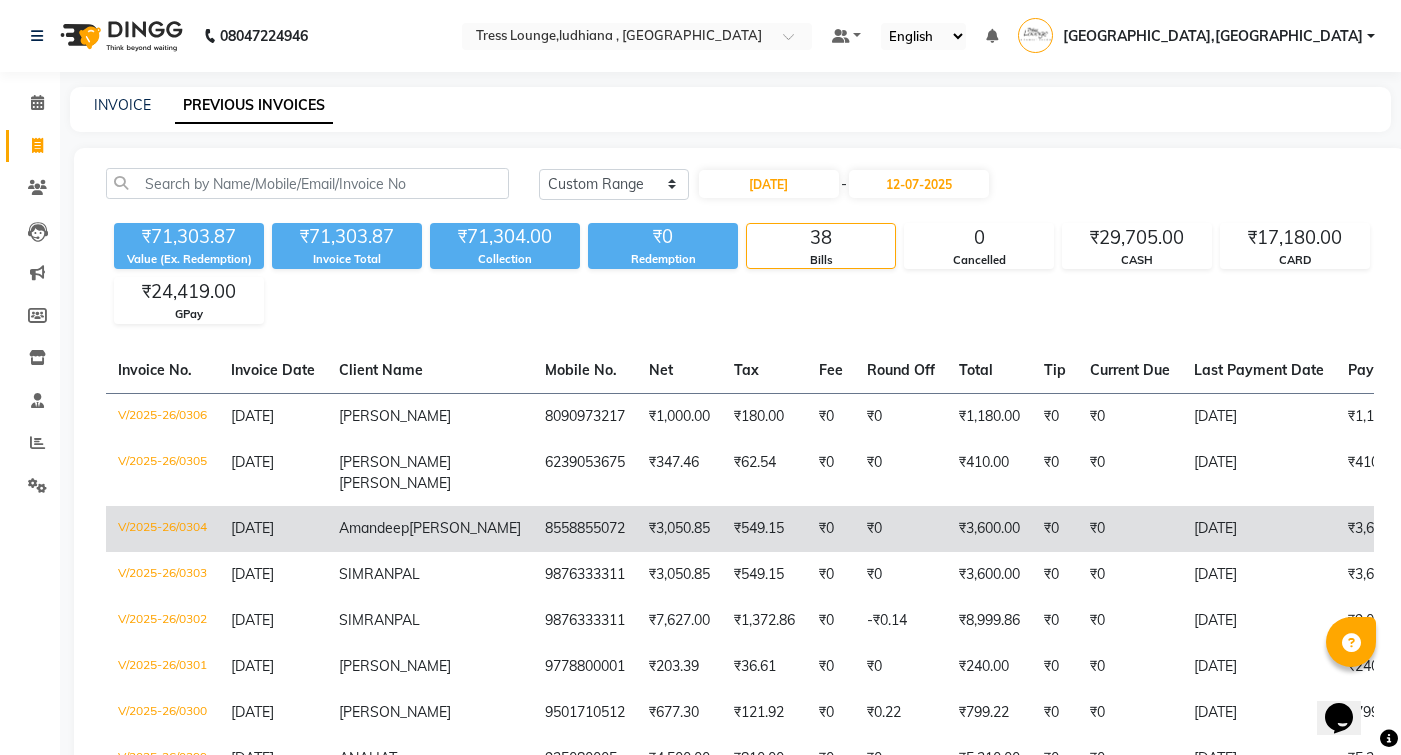 click on "₹0" 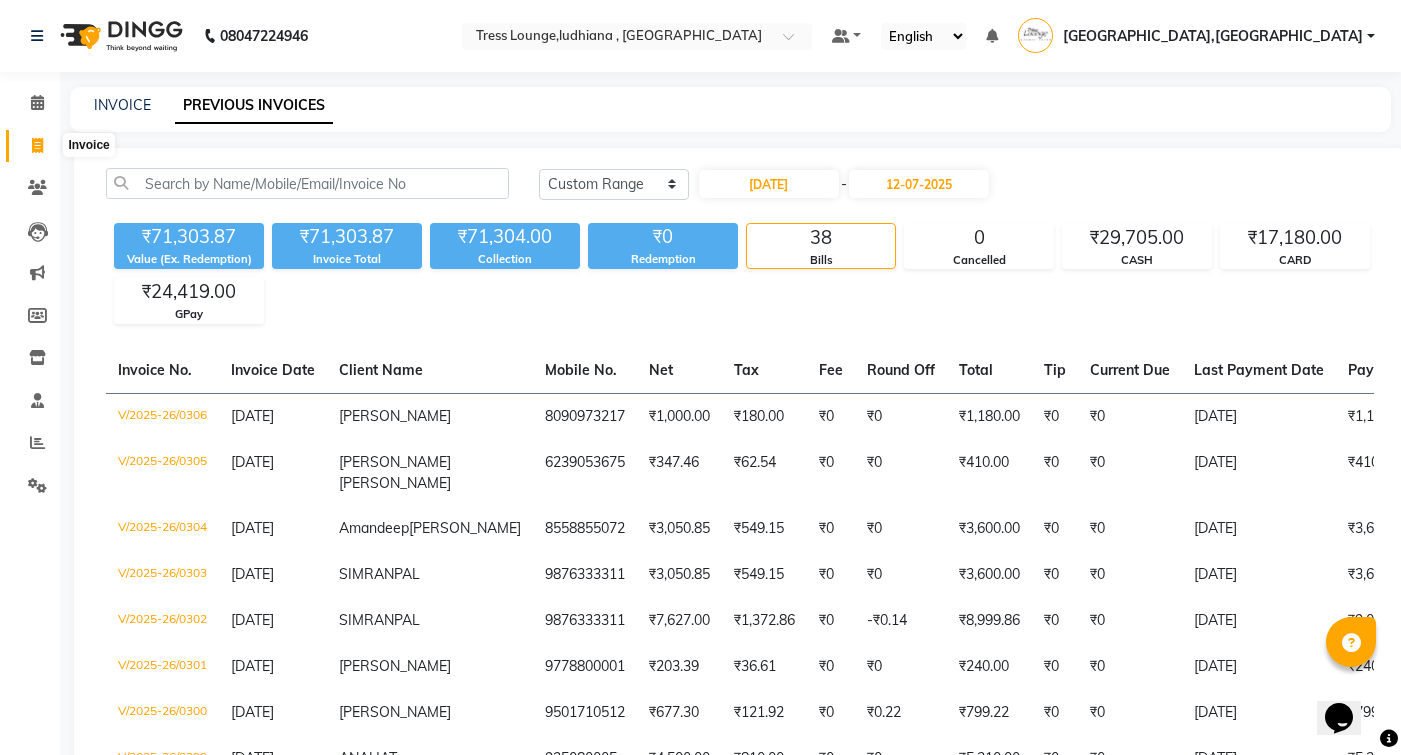 click 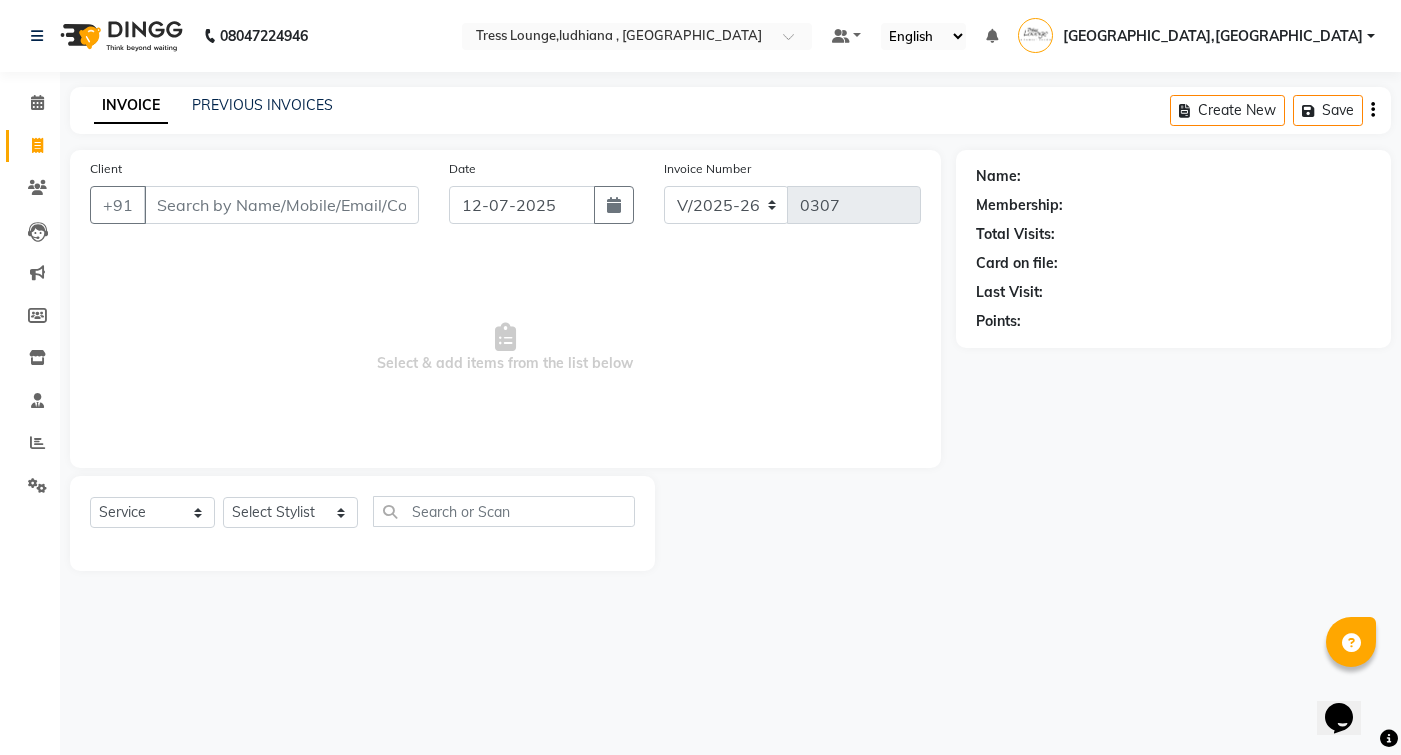 type on "8" 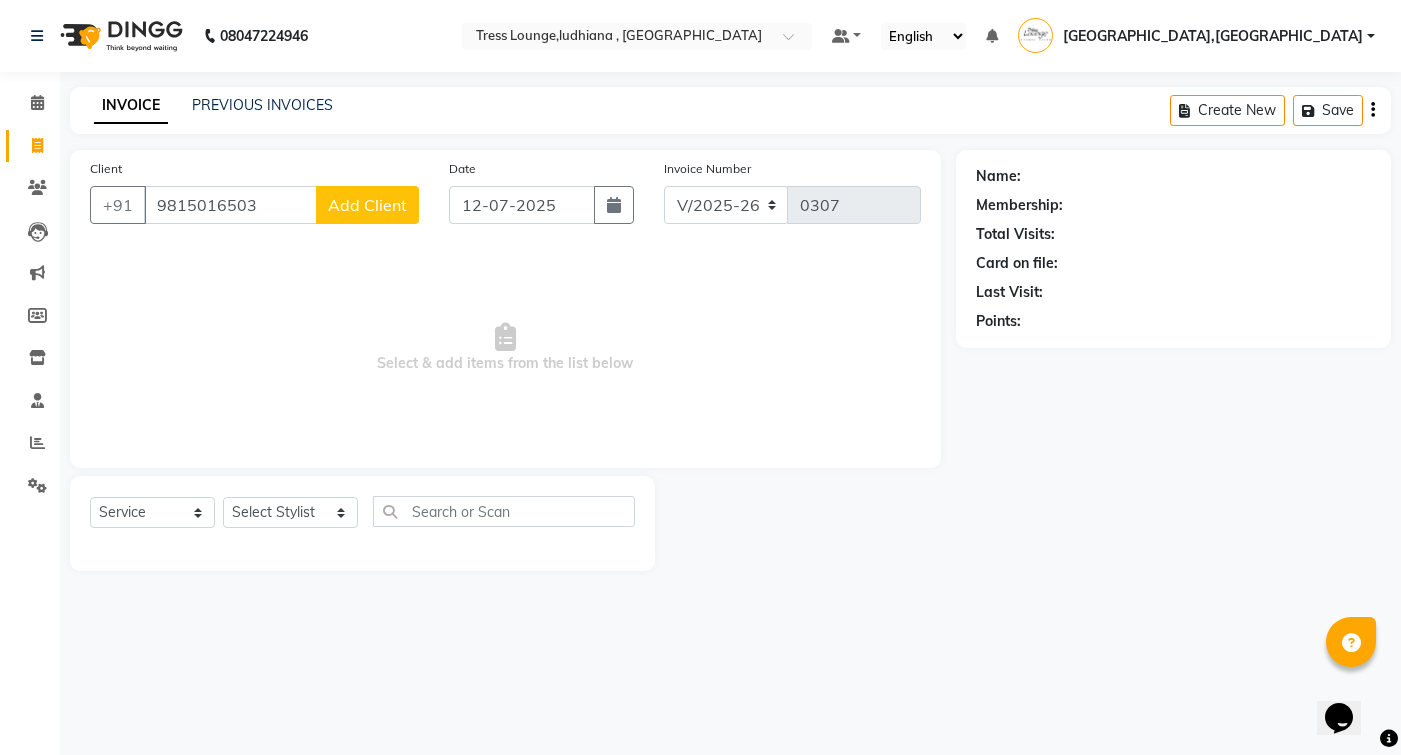 type on "9815016503" 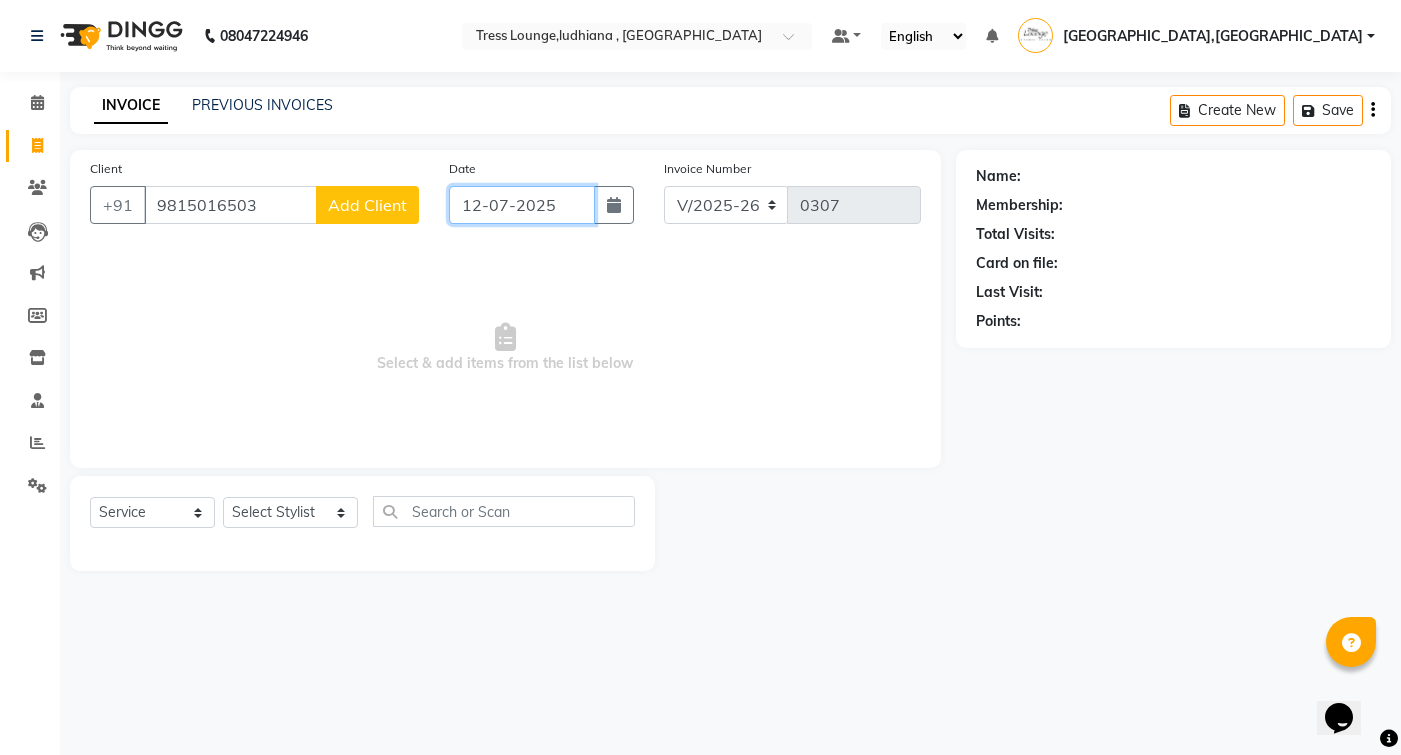 click on "12-07-2025" 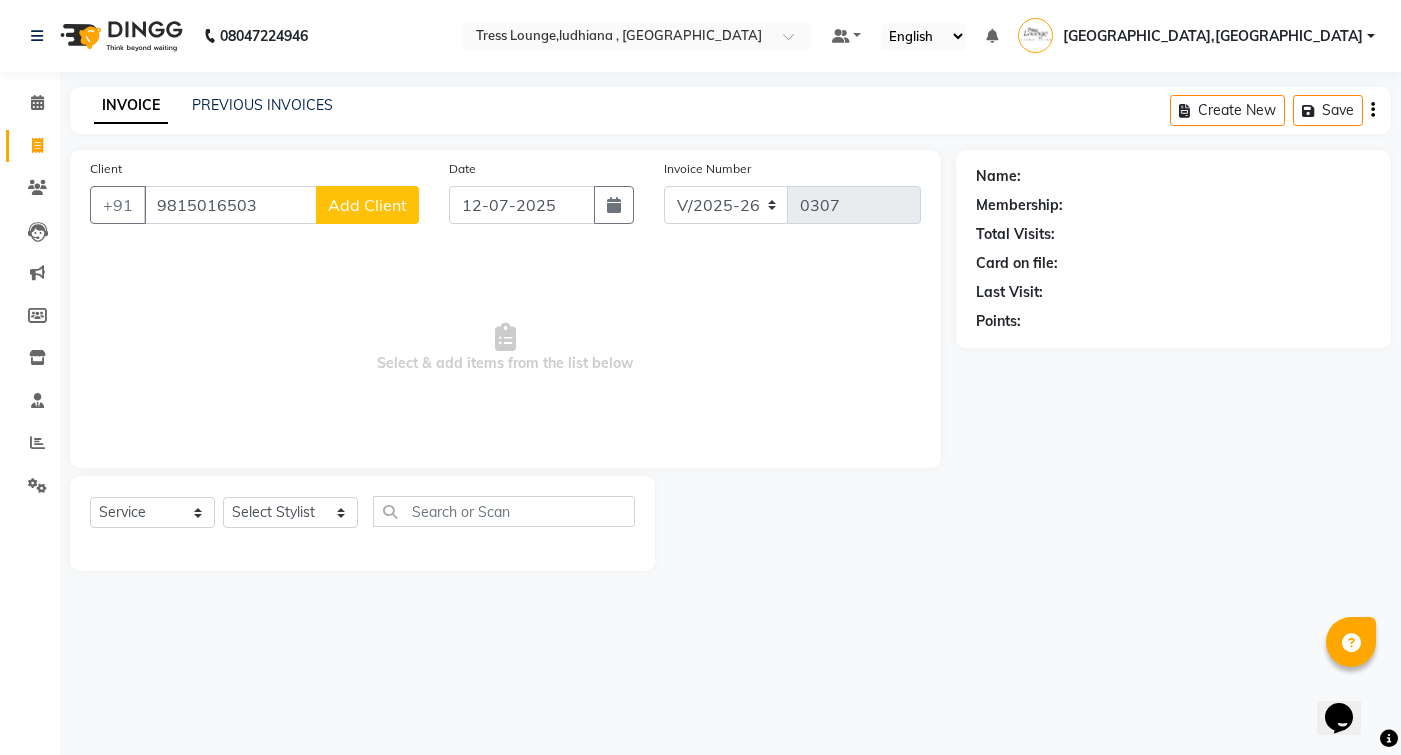 select on "7" 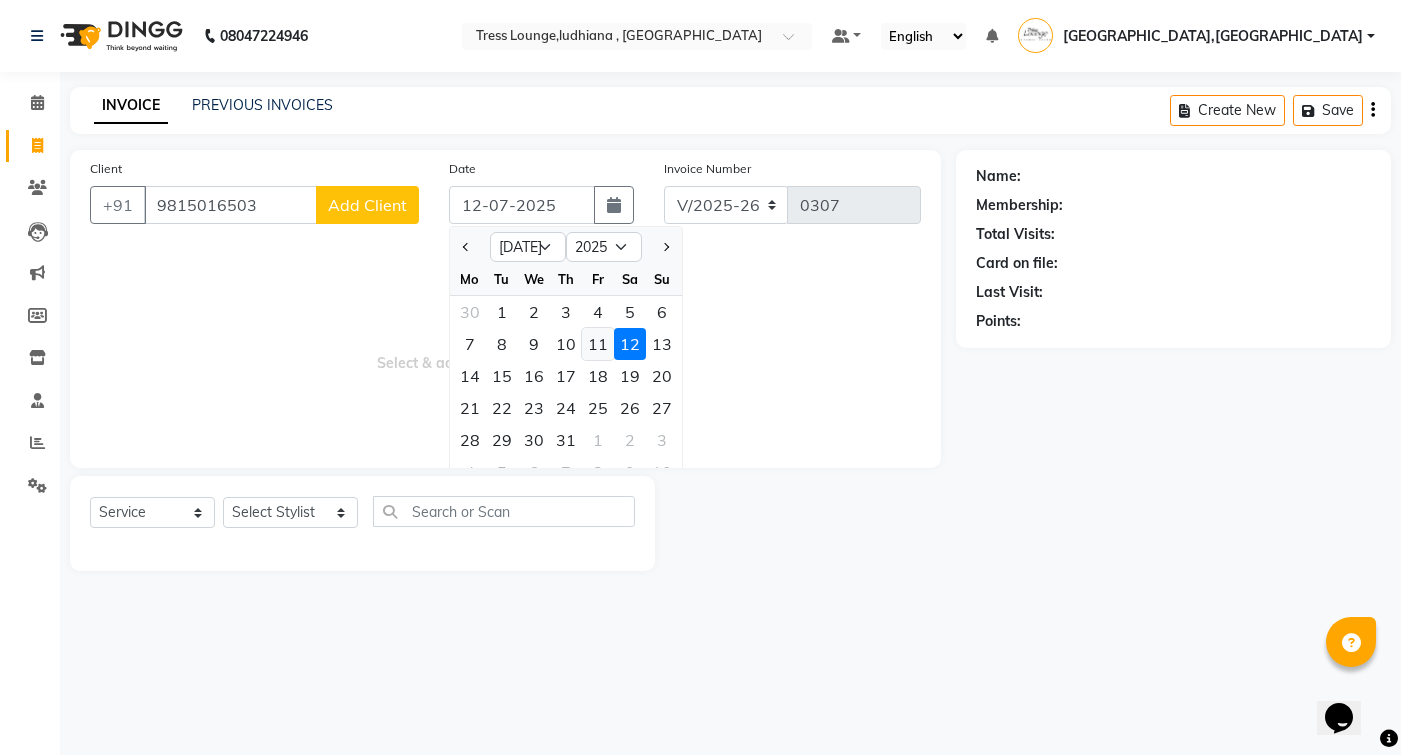 click on "11" 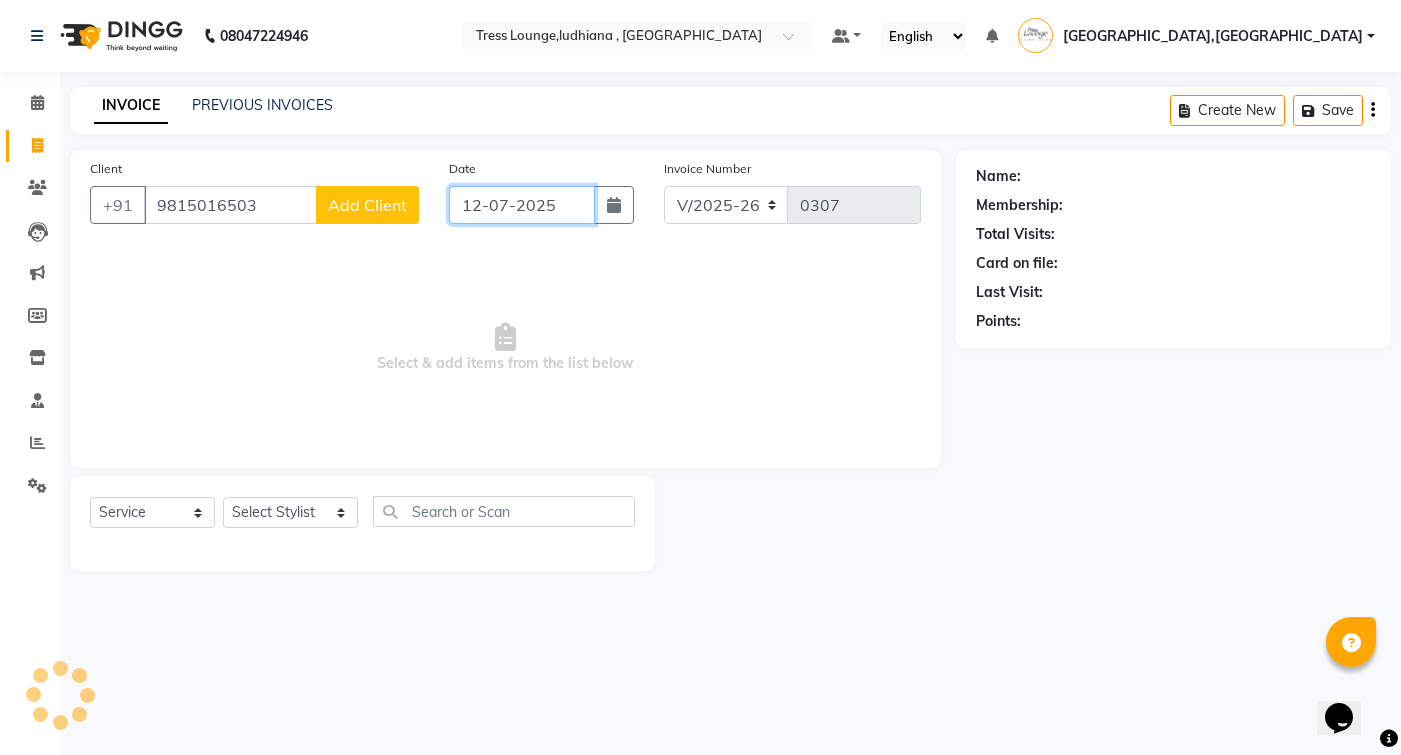 type on "11-07-2025" 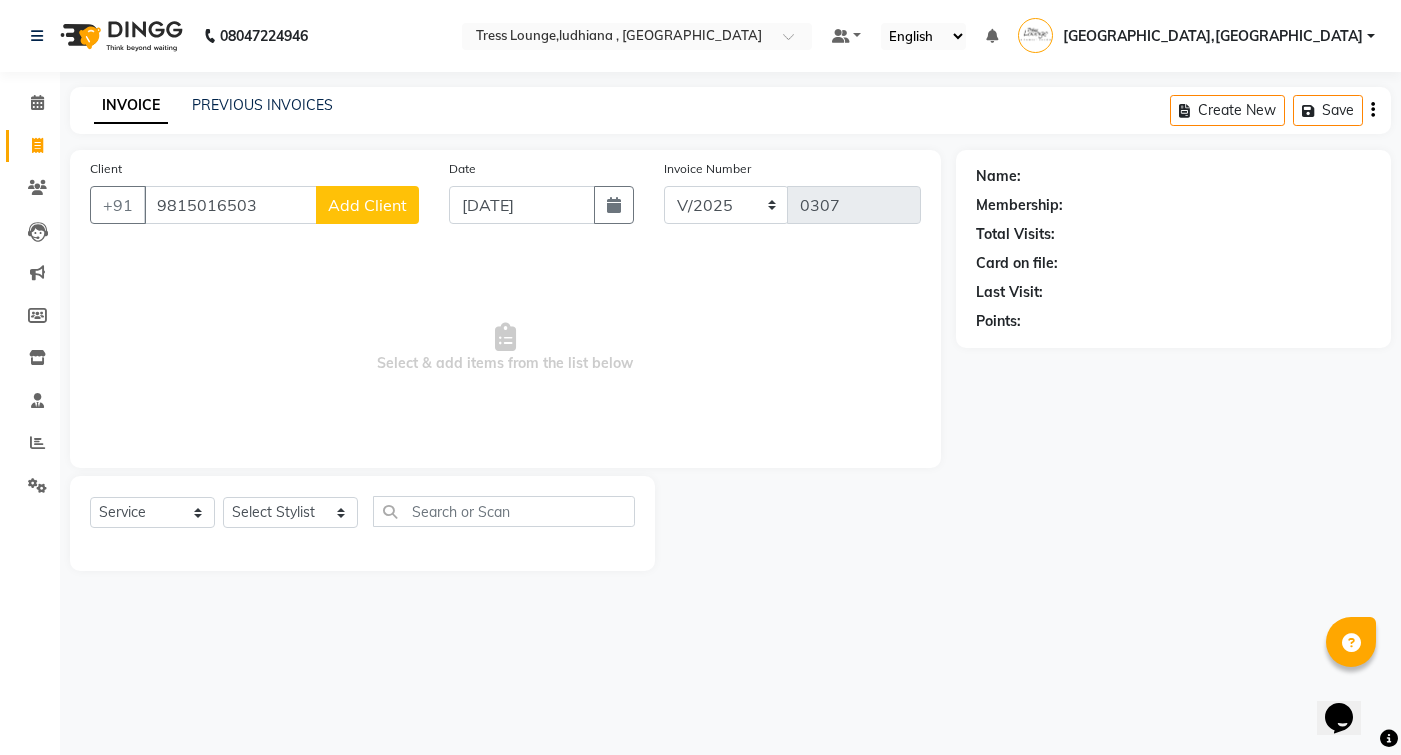 click on "Add Client" 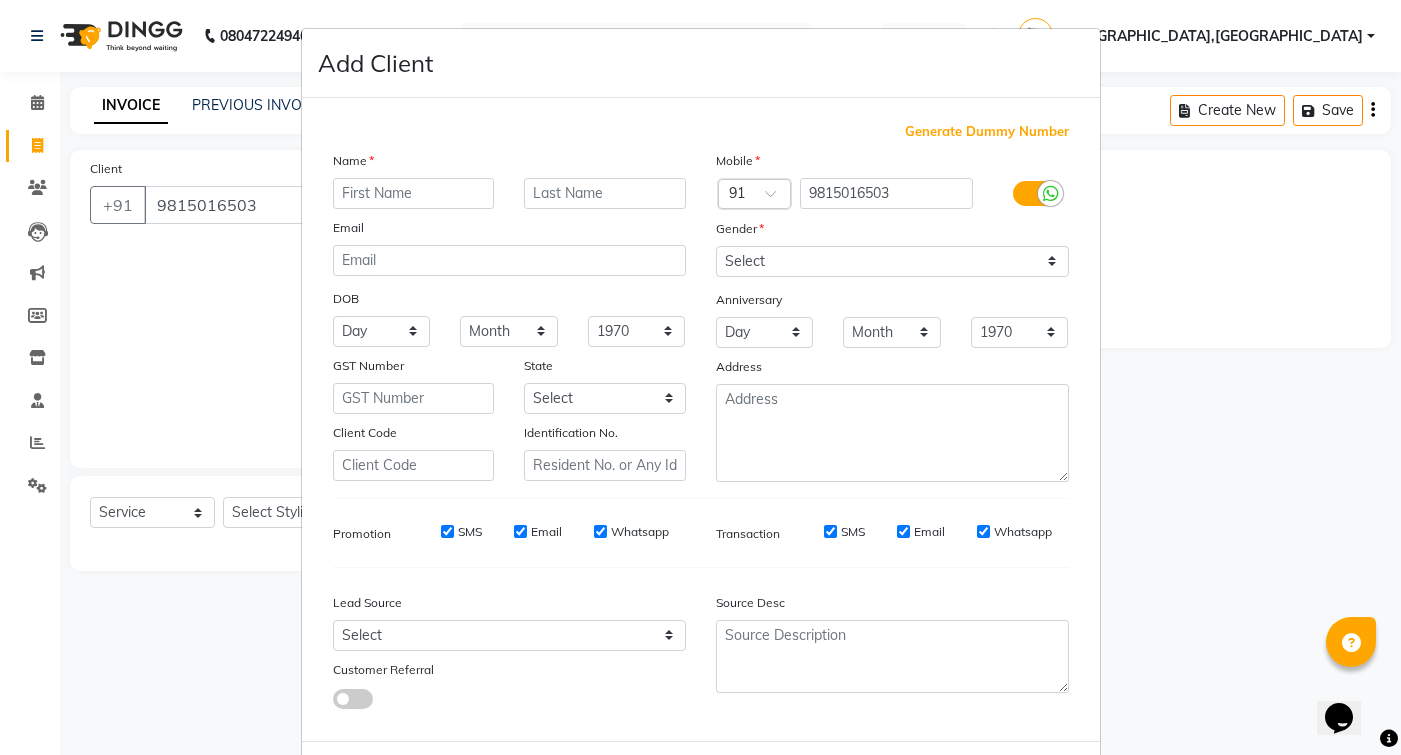 click at bounding box center [414, 193] 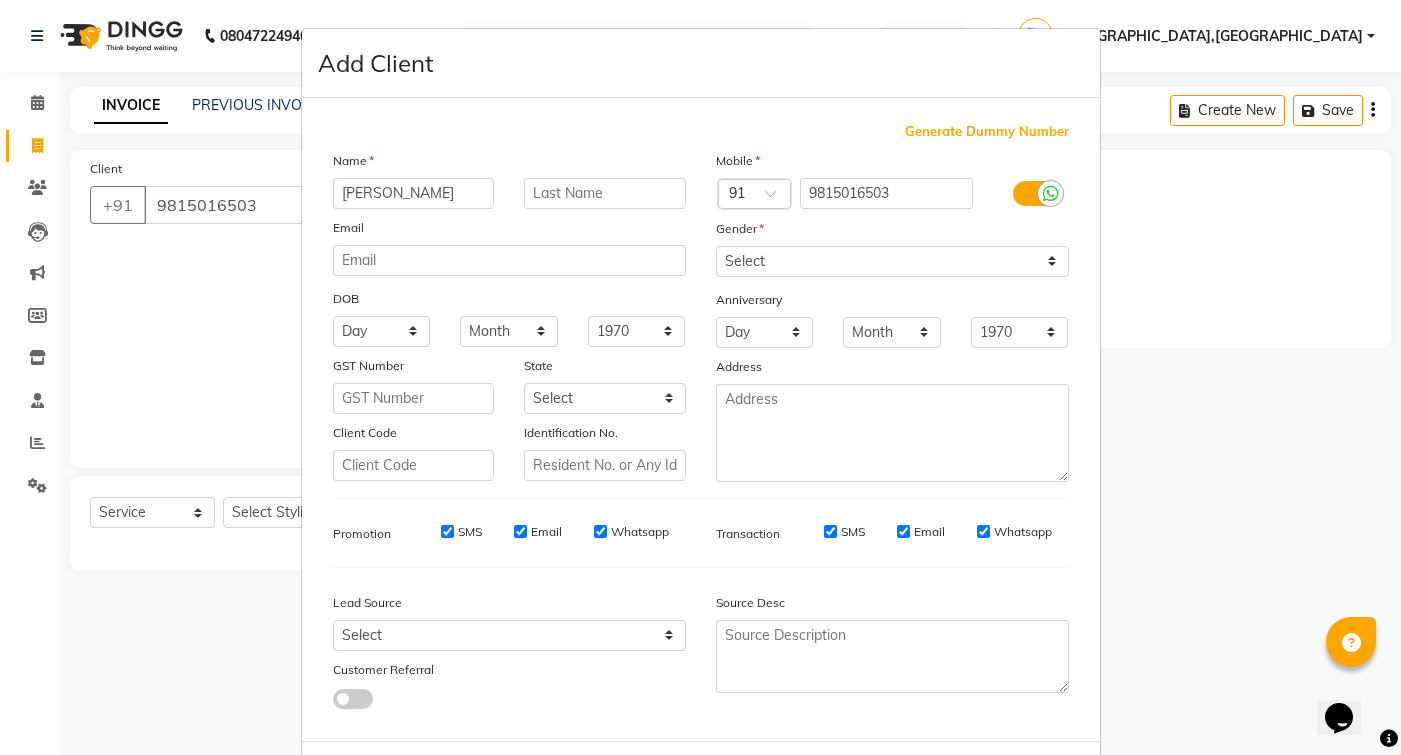 type on "SUPRABHA" 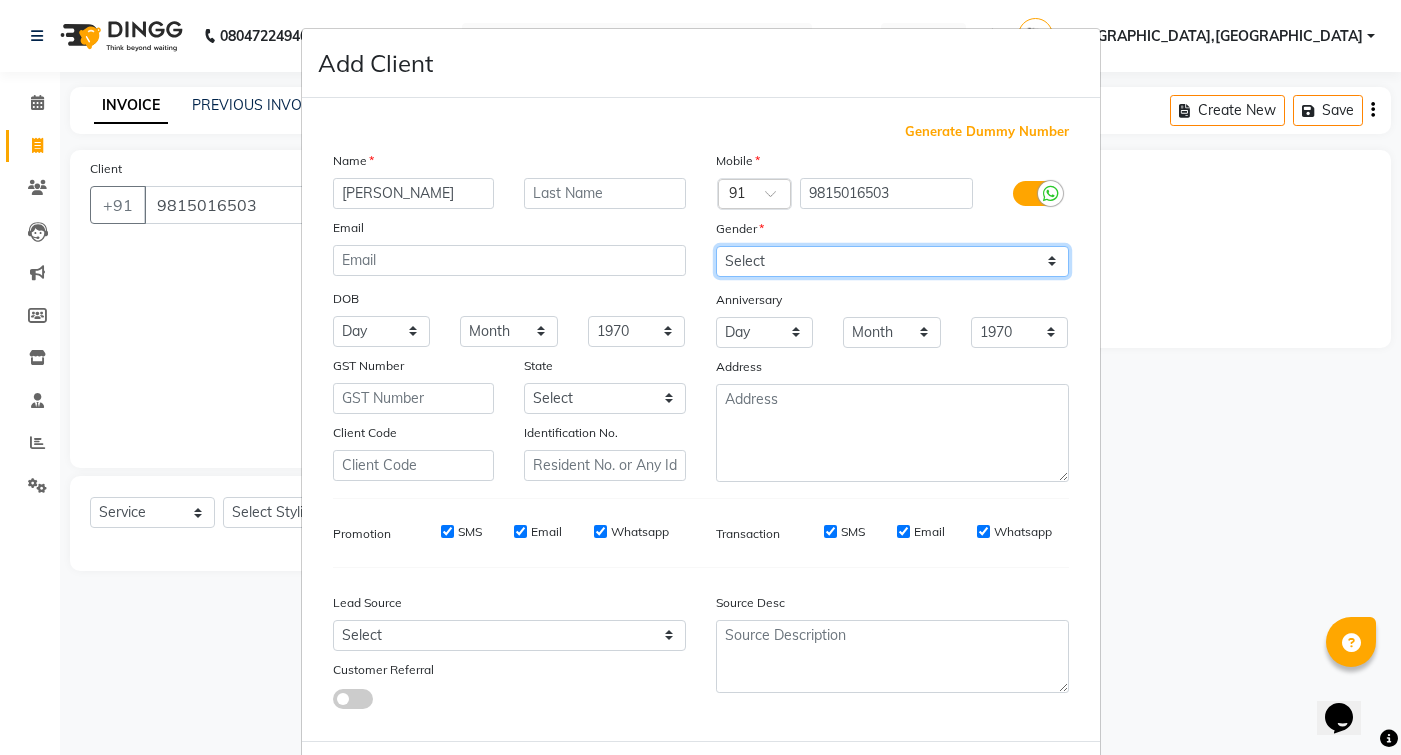 select on "[DEMOGRAPHIC_DATA]" 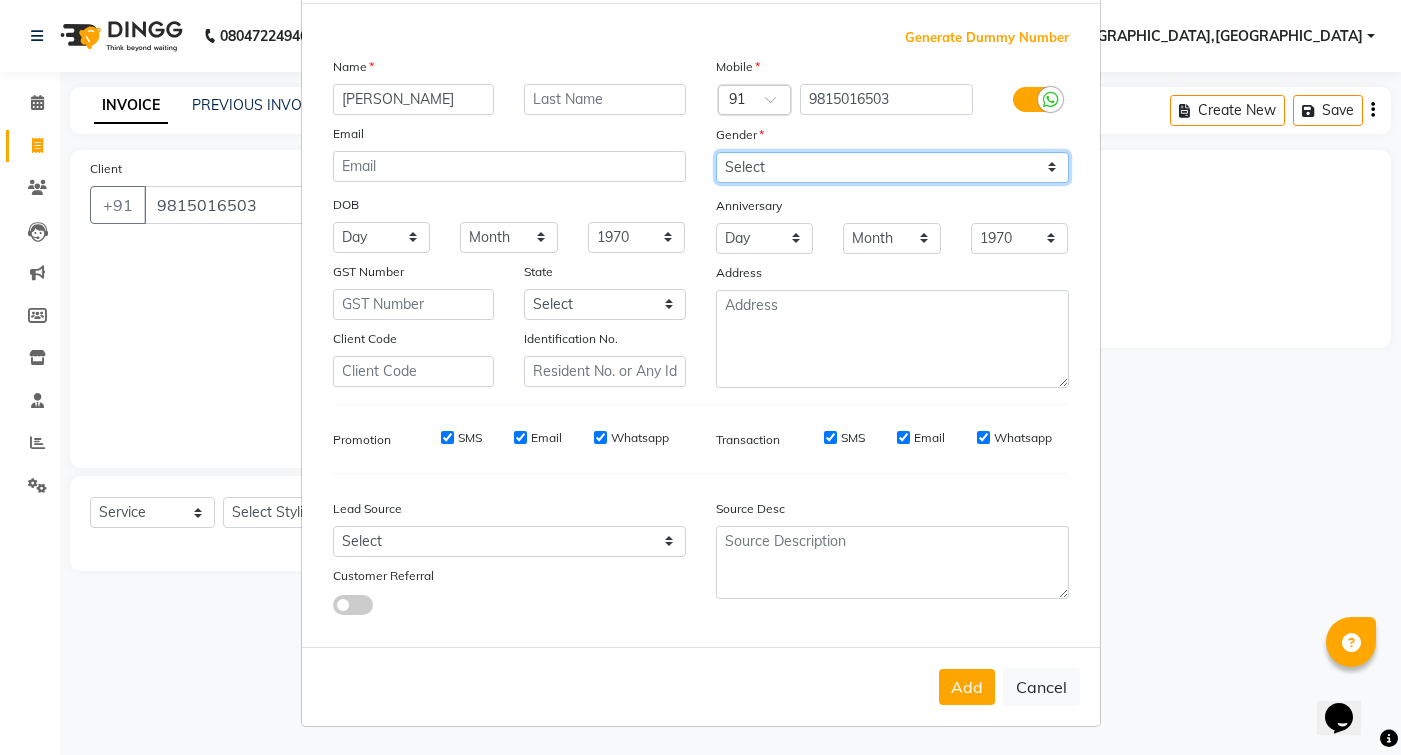 scroll, scrollTop: 93, scrollLeft: 0, axis: vertical 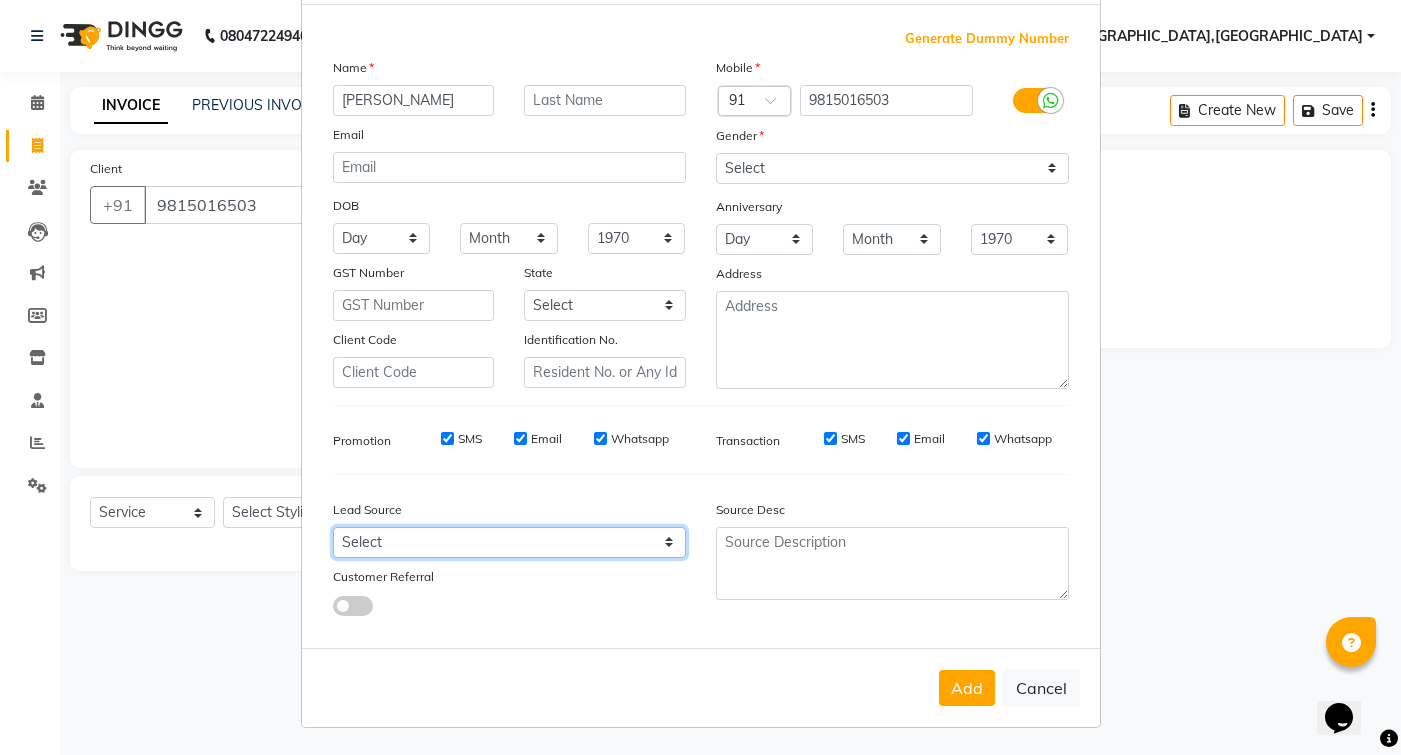 select on "39429" 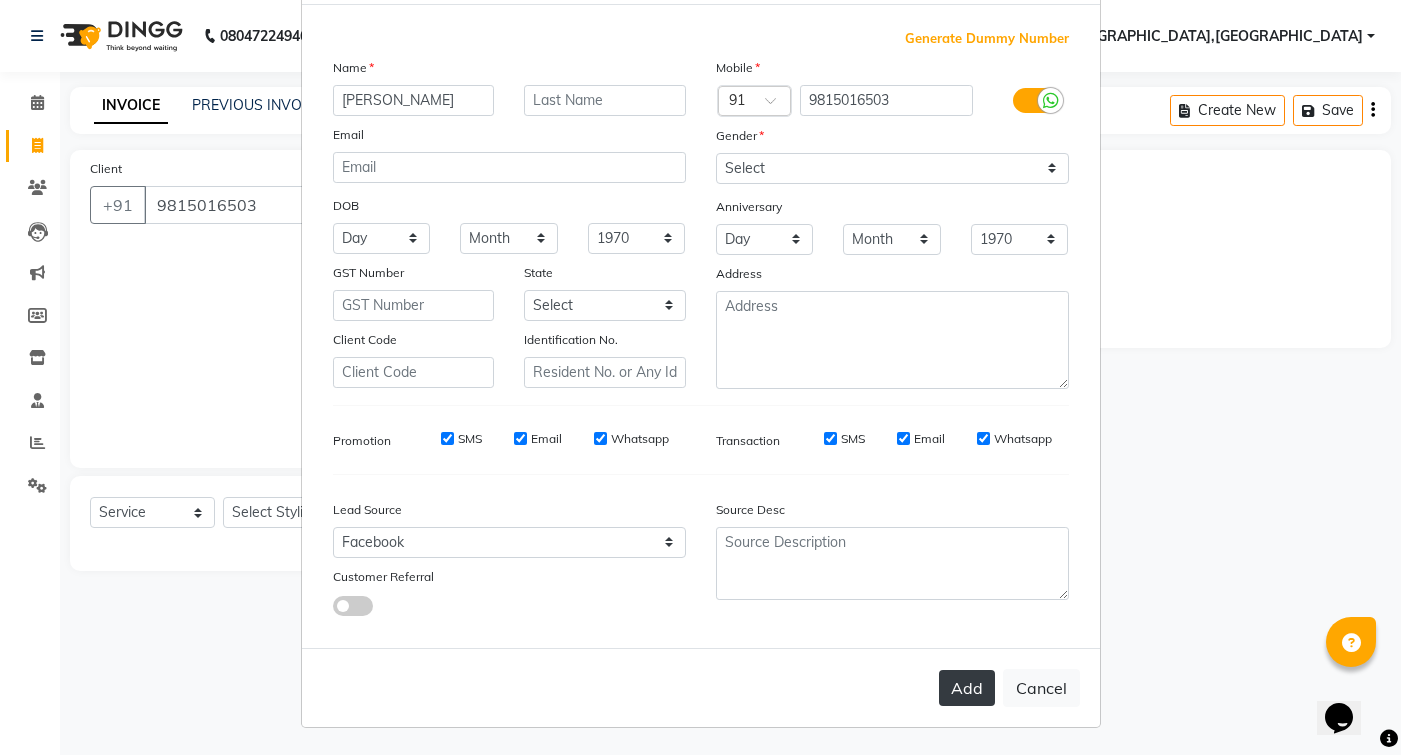 click on "Add" at bounding box center [967, 688] 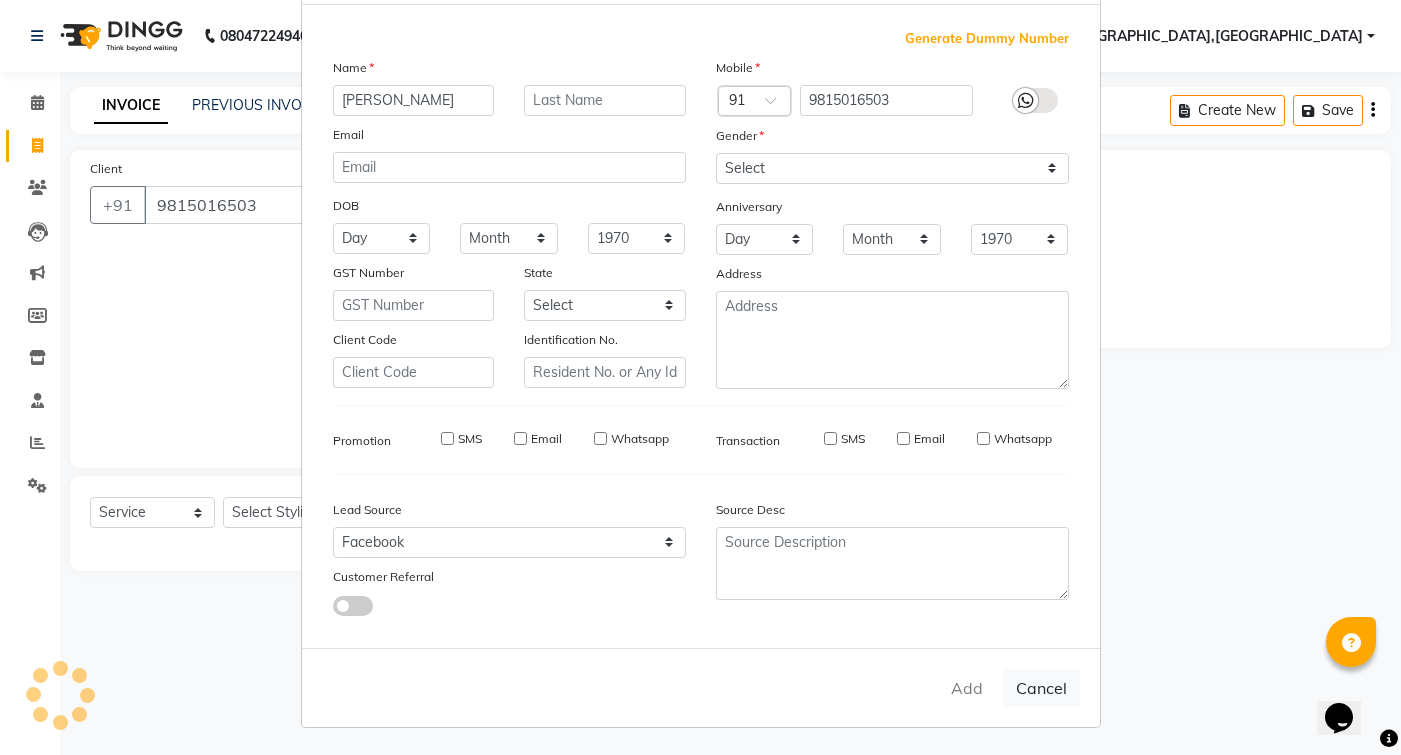type 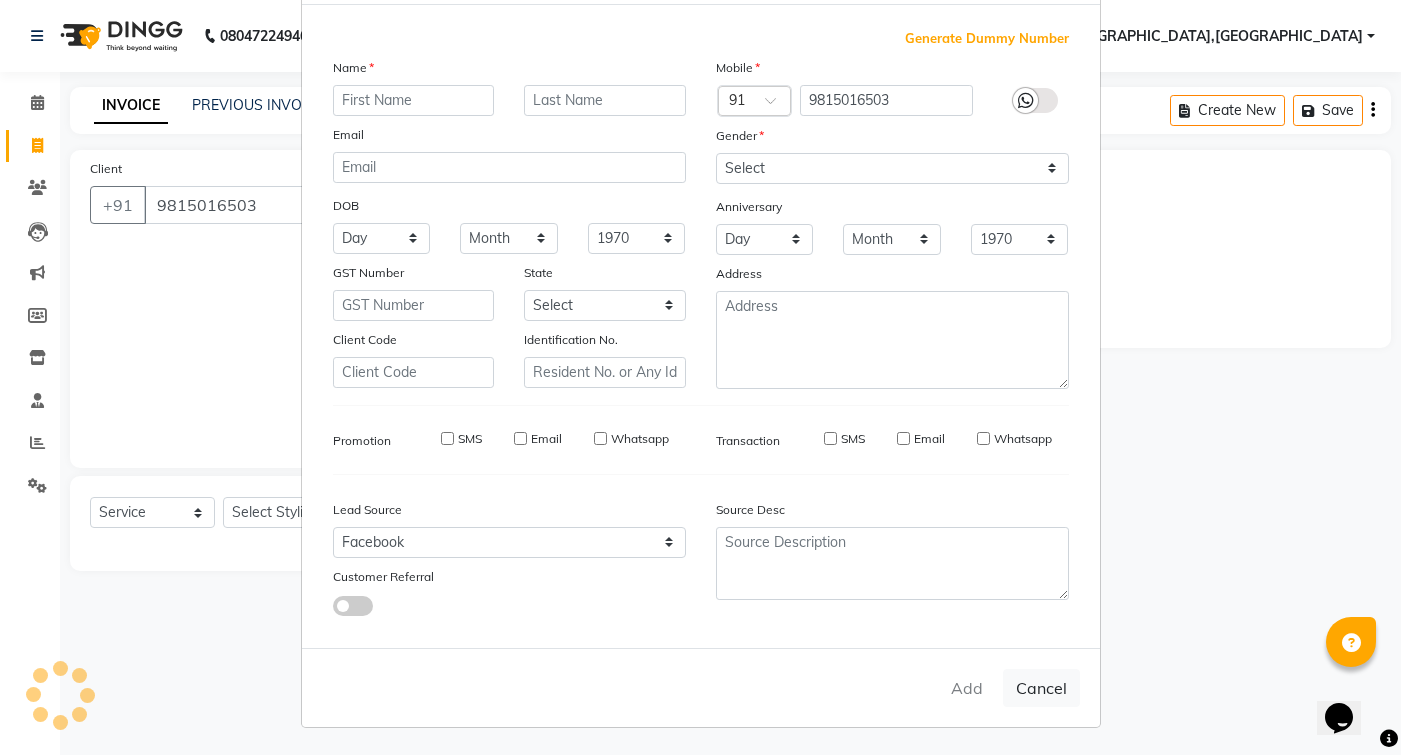 select 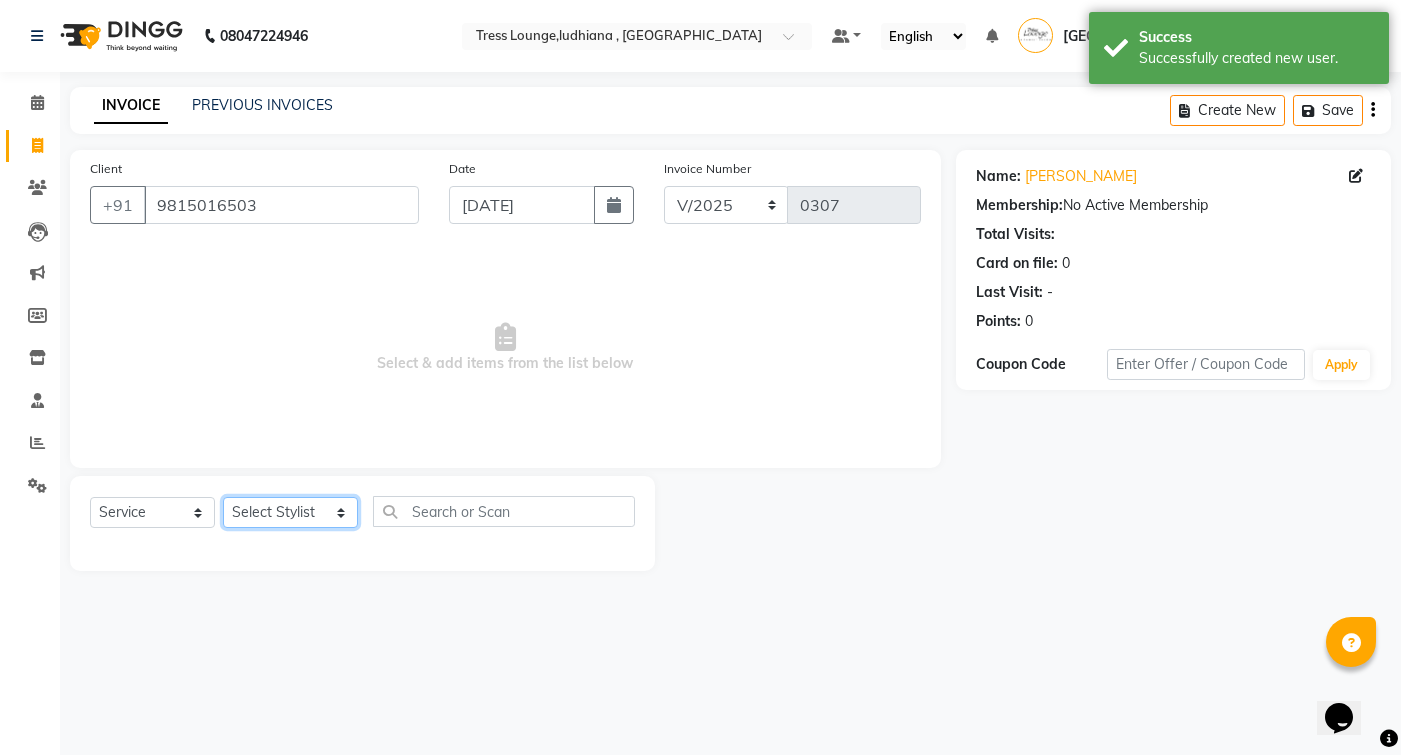 select on "85677" 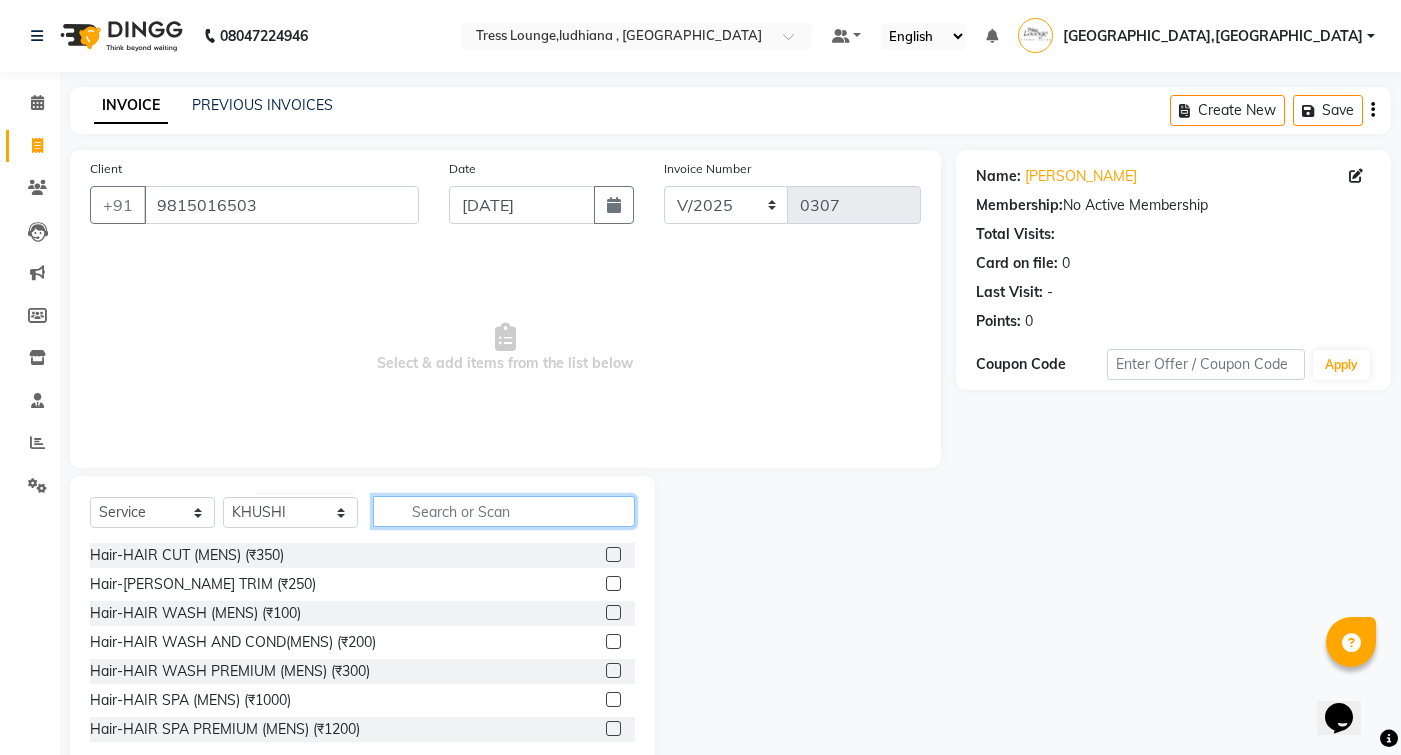 click 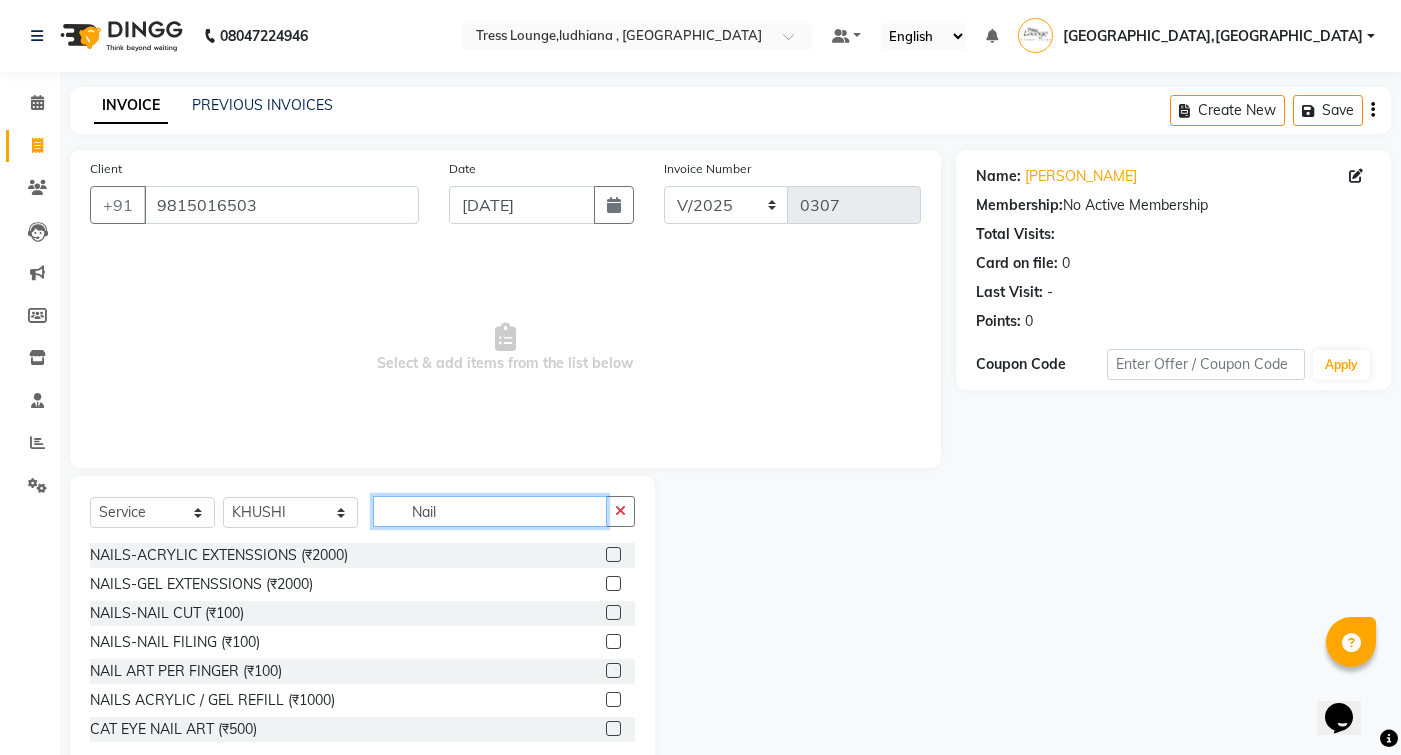 type on "Nail" 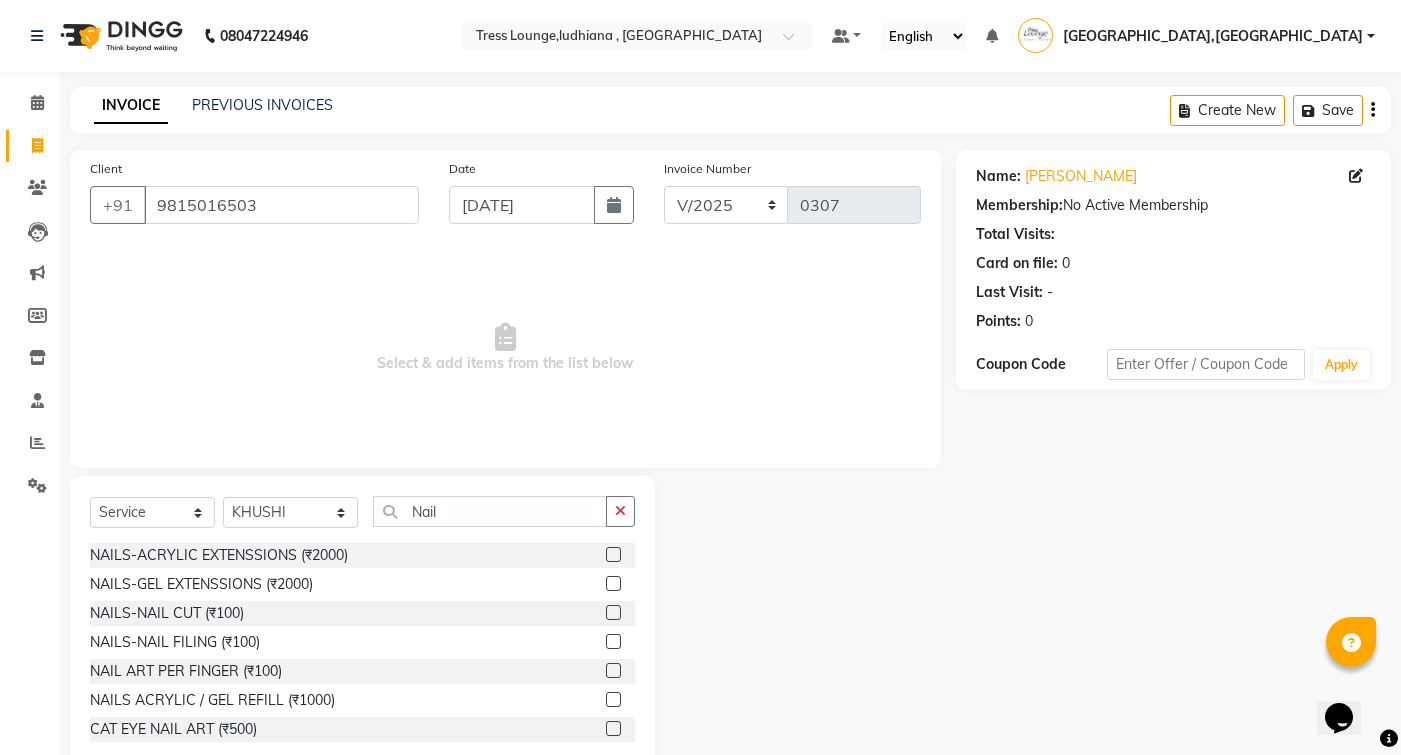click 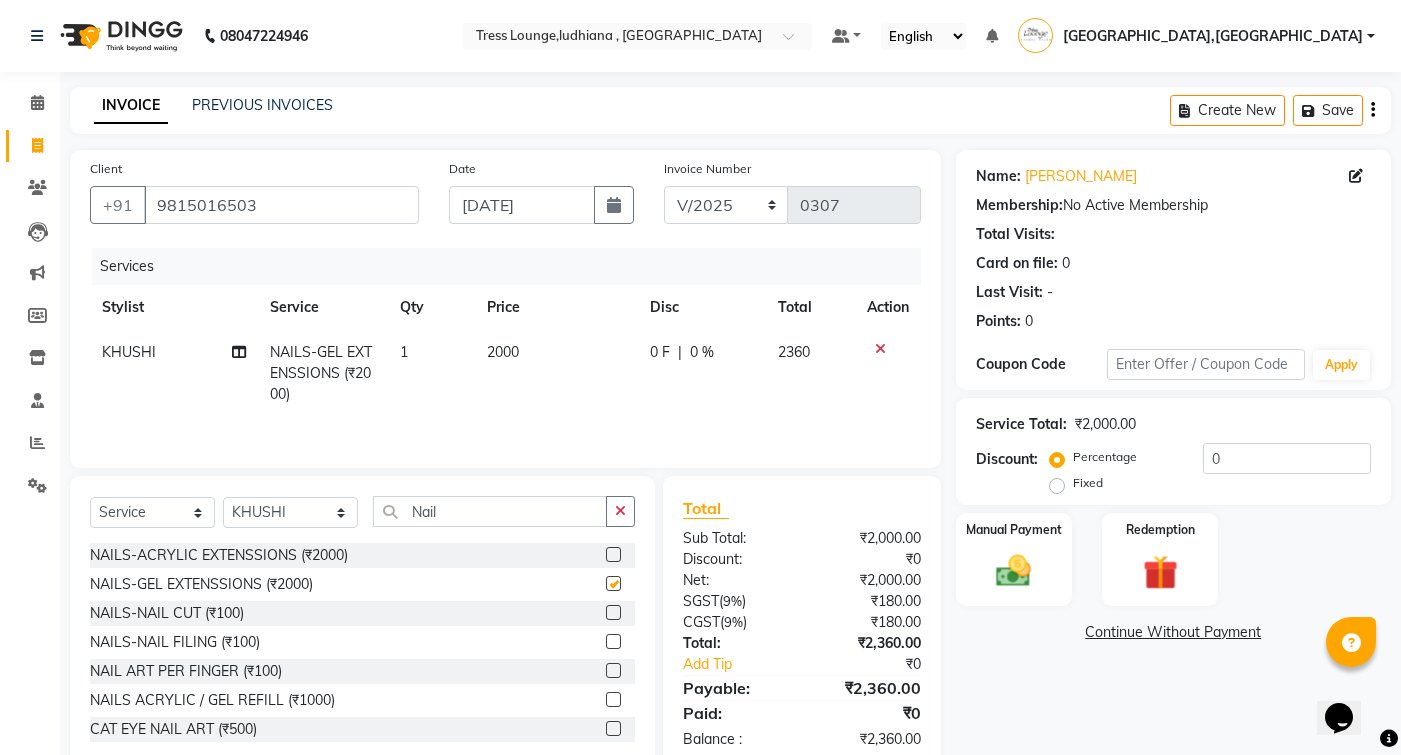 checkbox on "false" 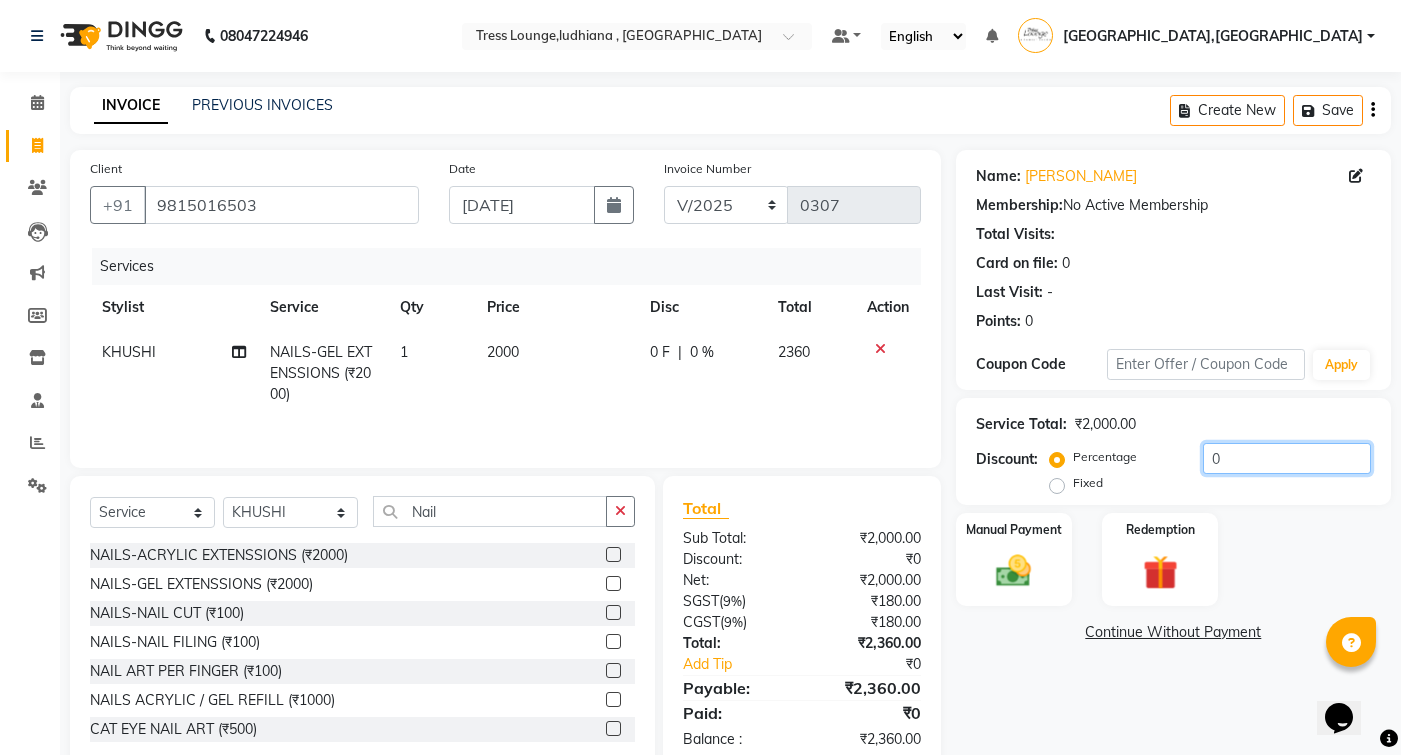 click on "0" 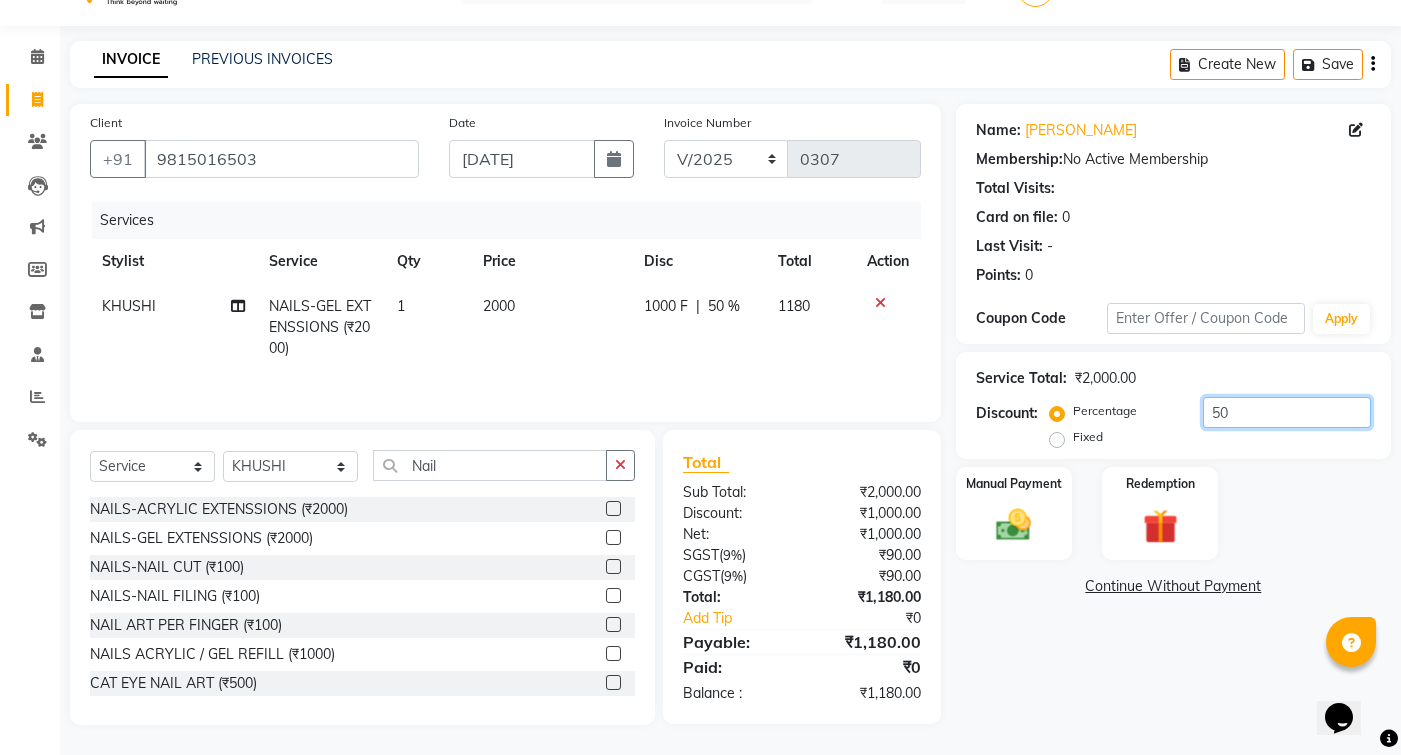 scroll, scrollTop: 46, scrollLeft: 0, axis: vertical 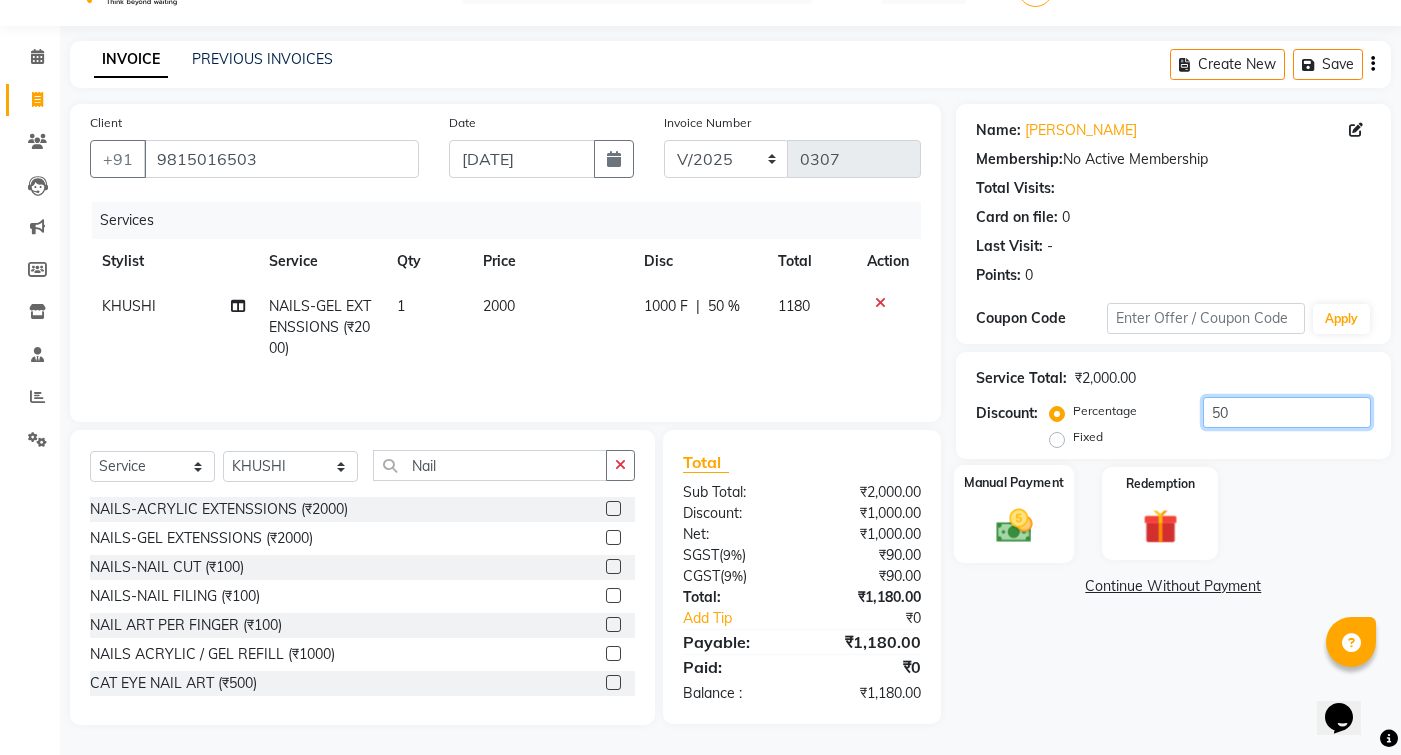 type on "50" 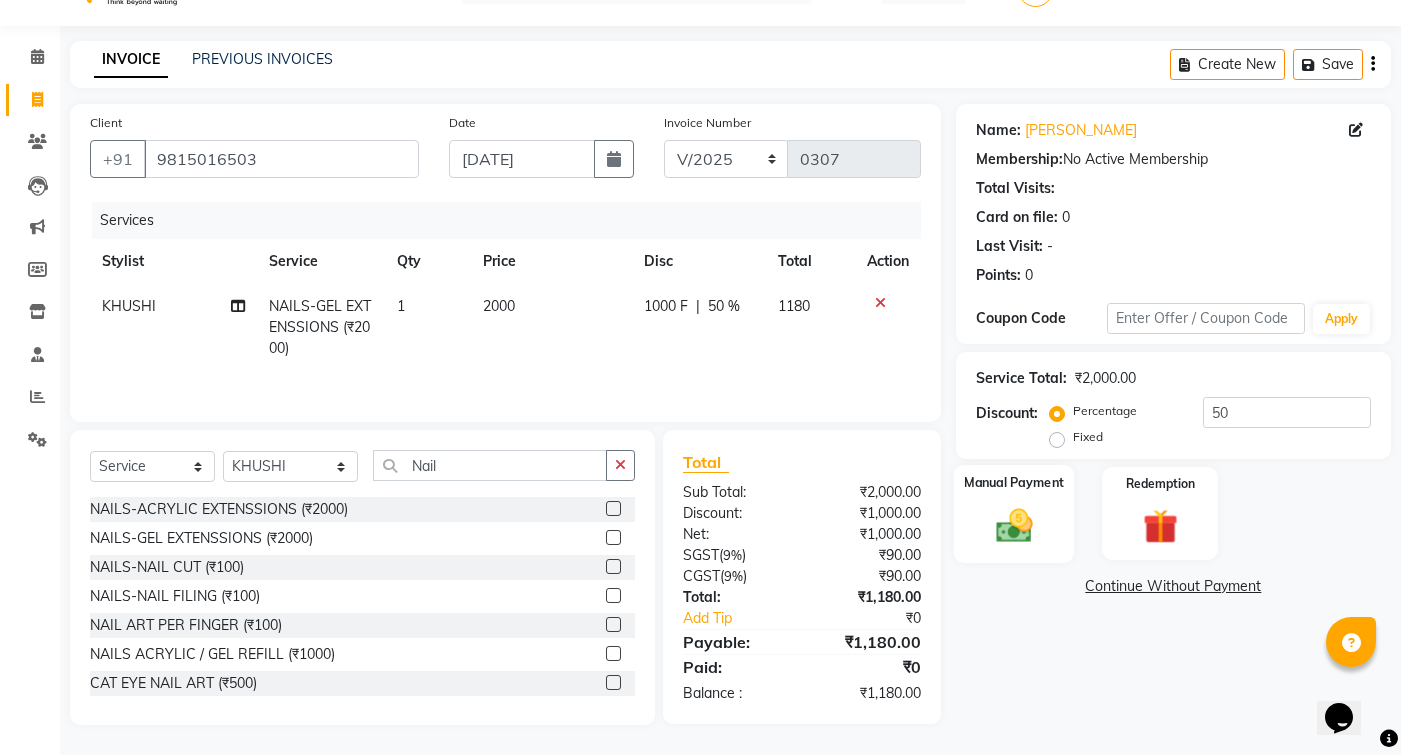 click on "Manual Payment" 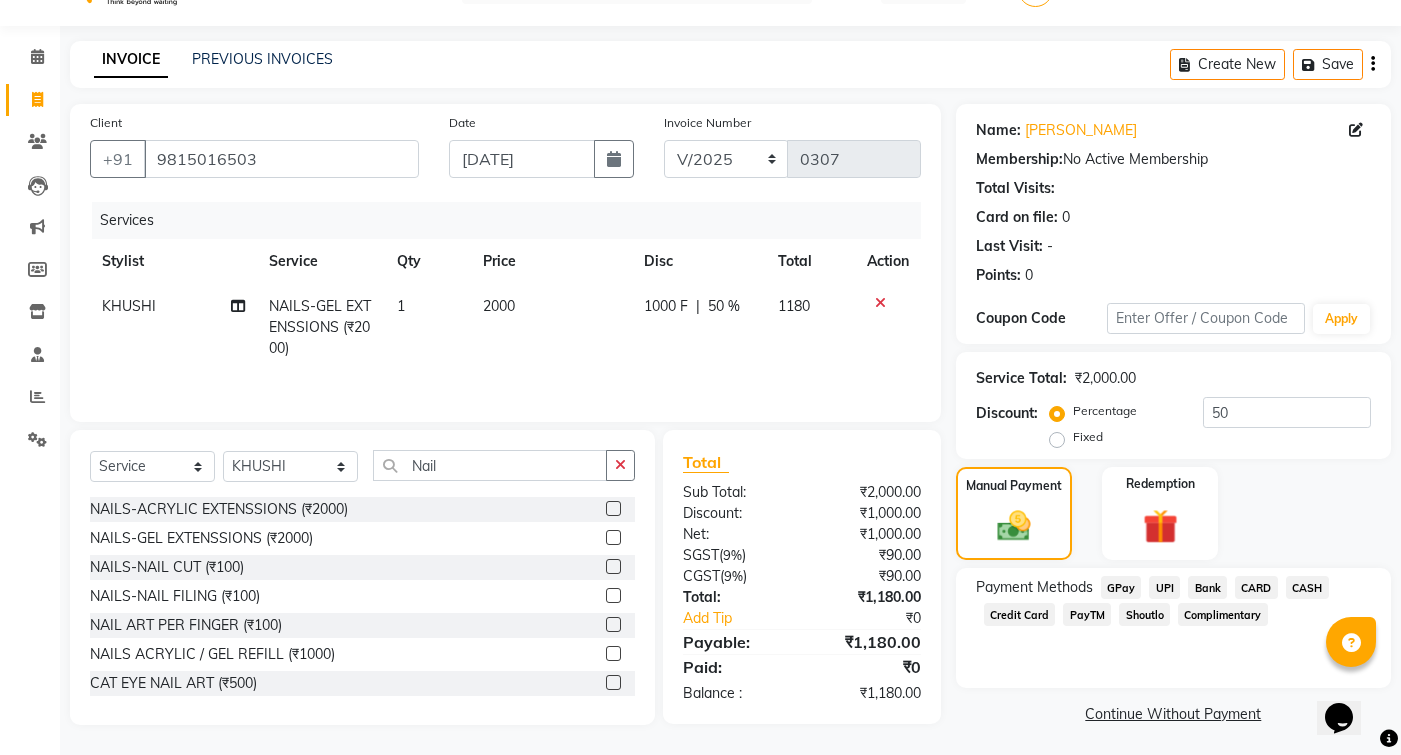 click on "CARD" 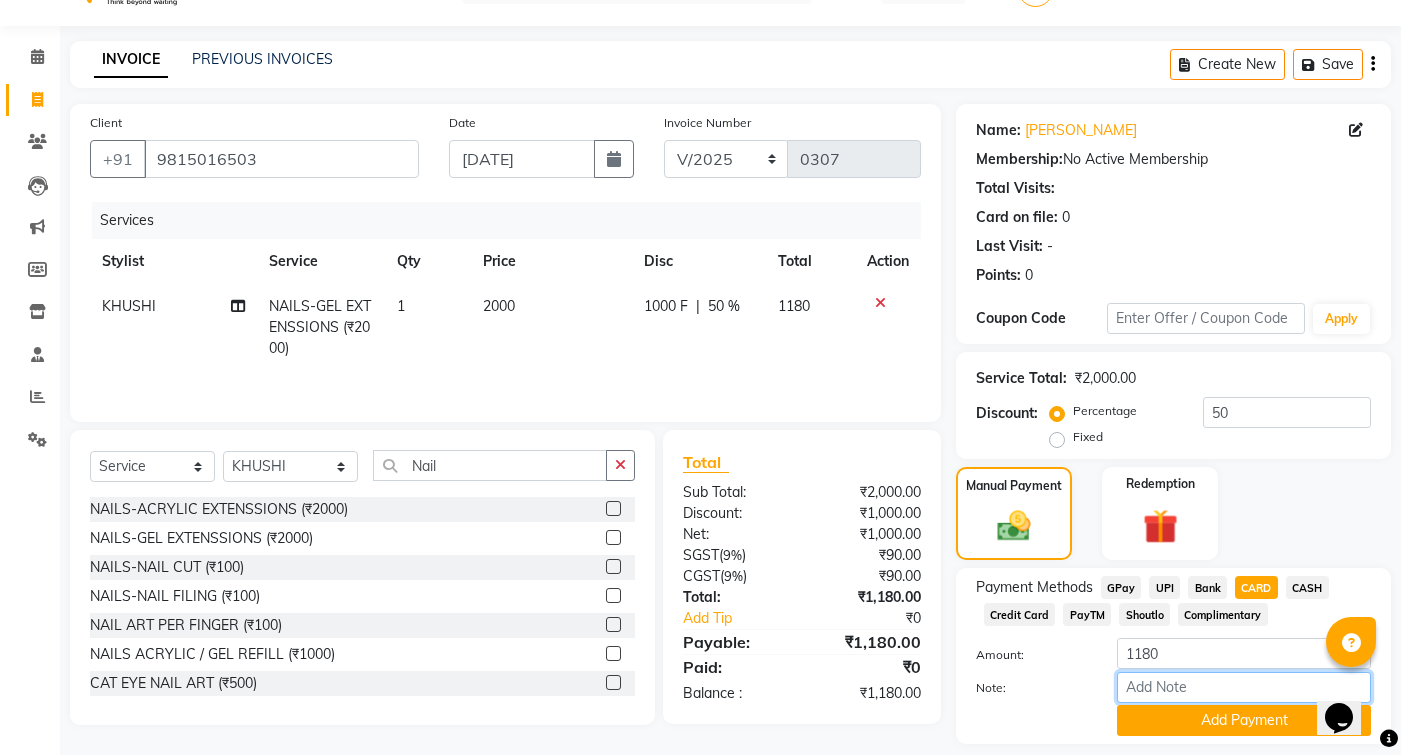 click on "Note:" at bounding box center (1244, 687) 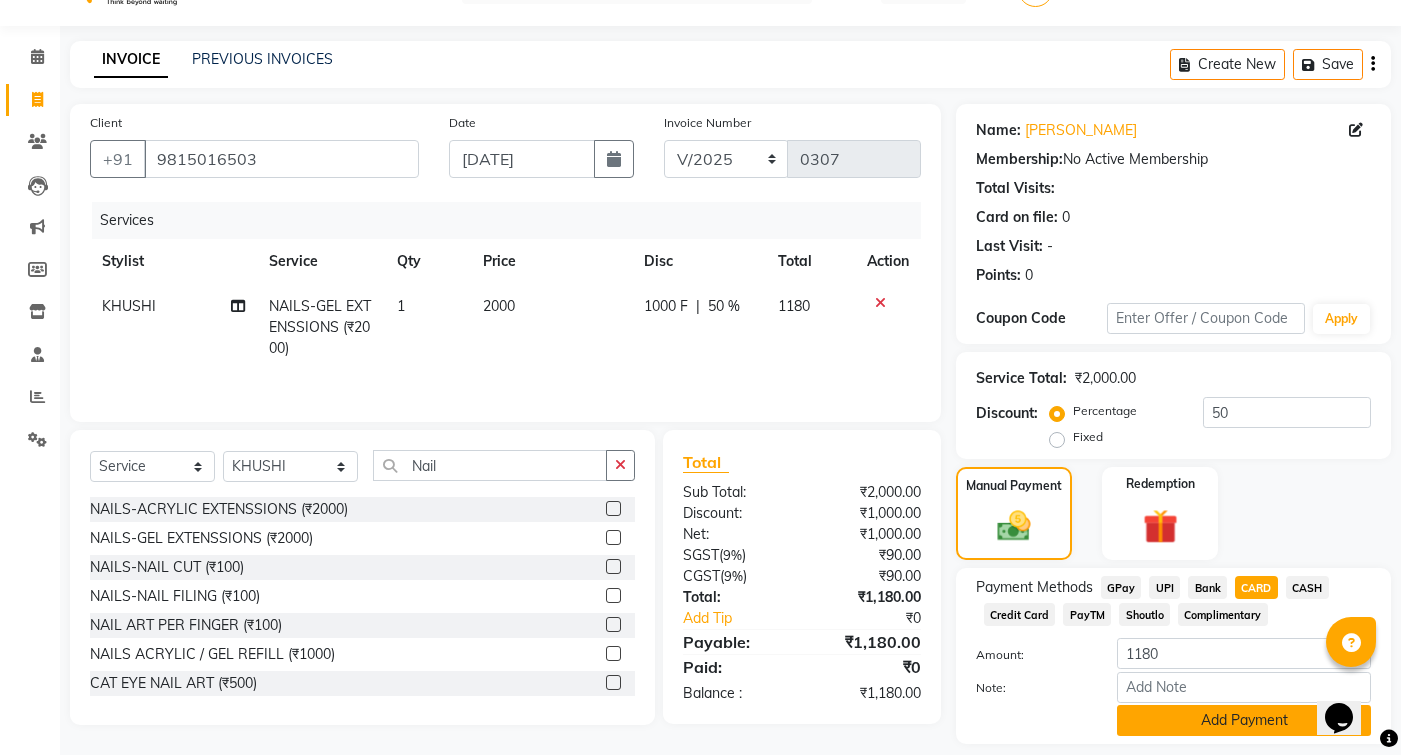 click on "Add Payment" 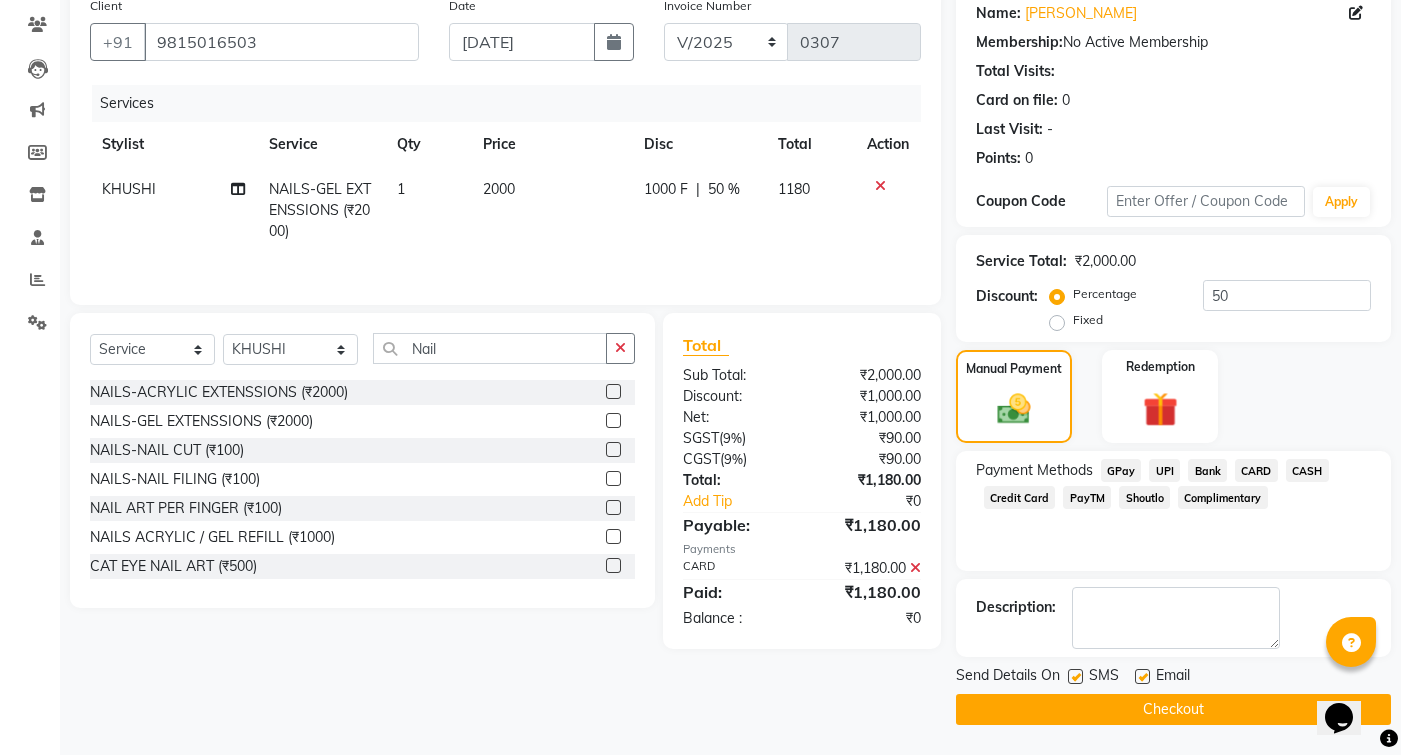 scroll, scrollTop: 163, scrollLeft: 0, axis: vertical 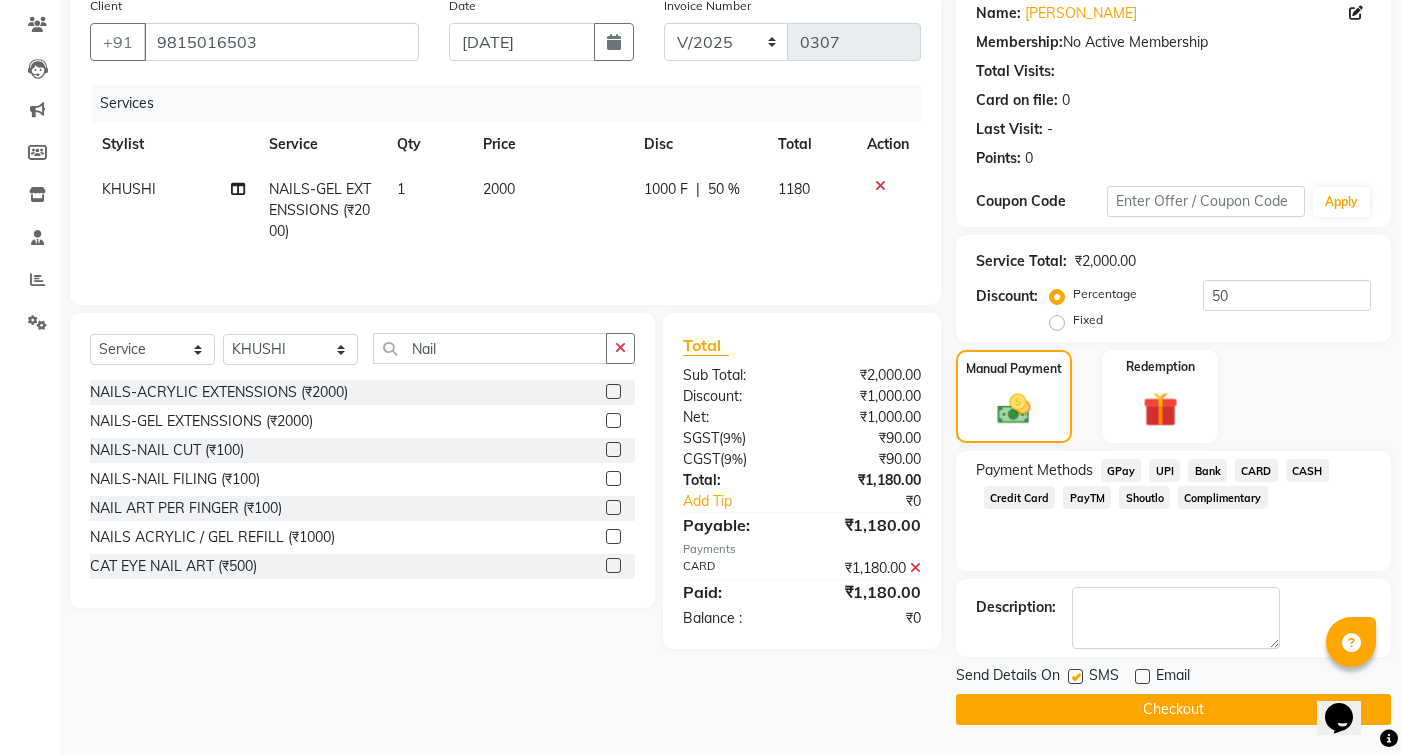 click on "Checkout" 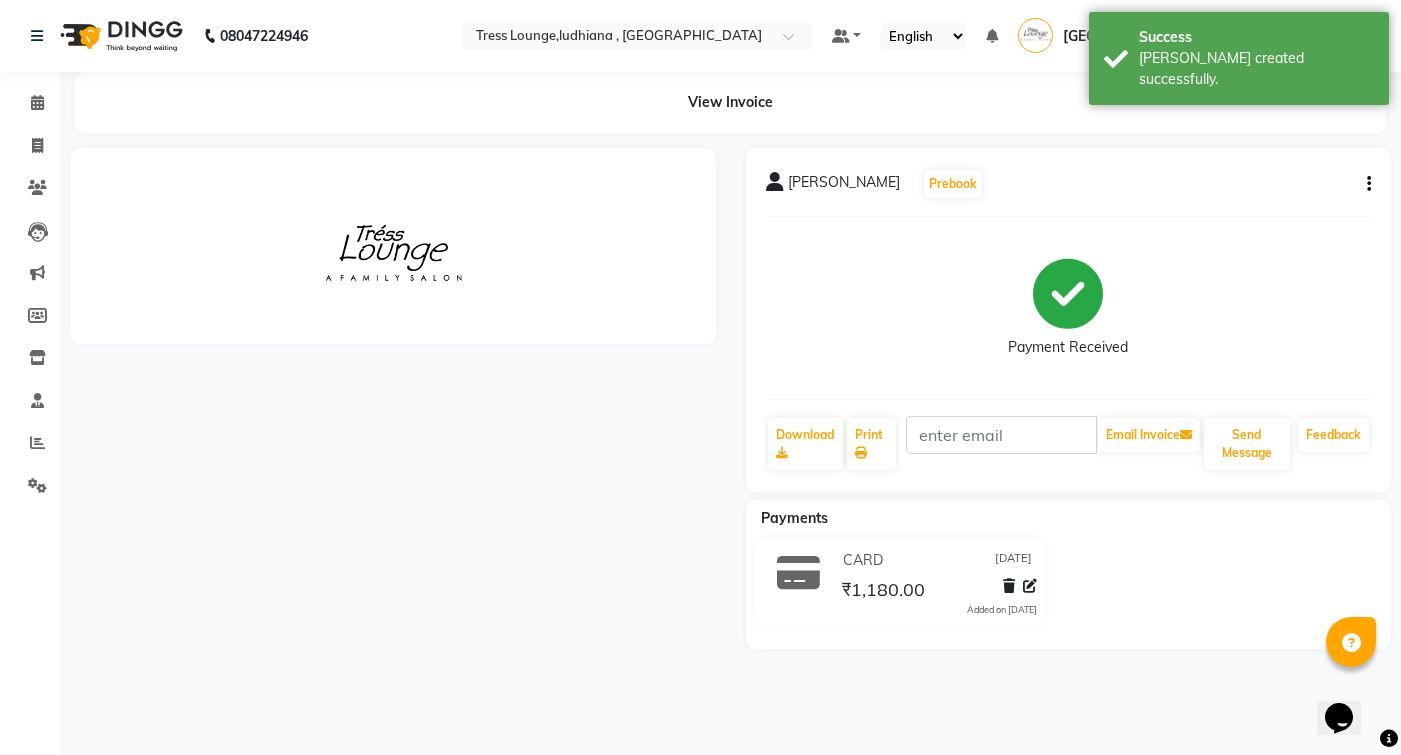scroll, scrollTop: 0, scrollLeft: 0, axis: both 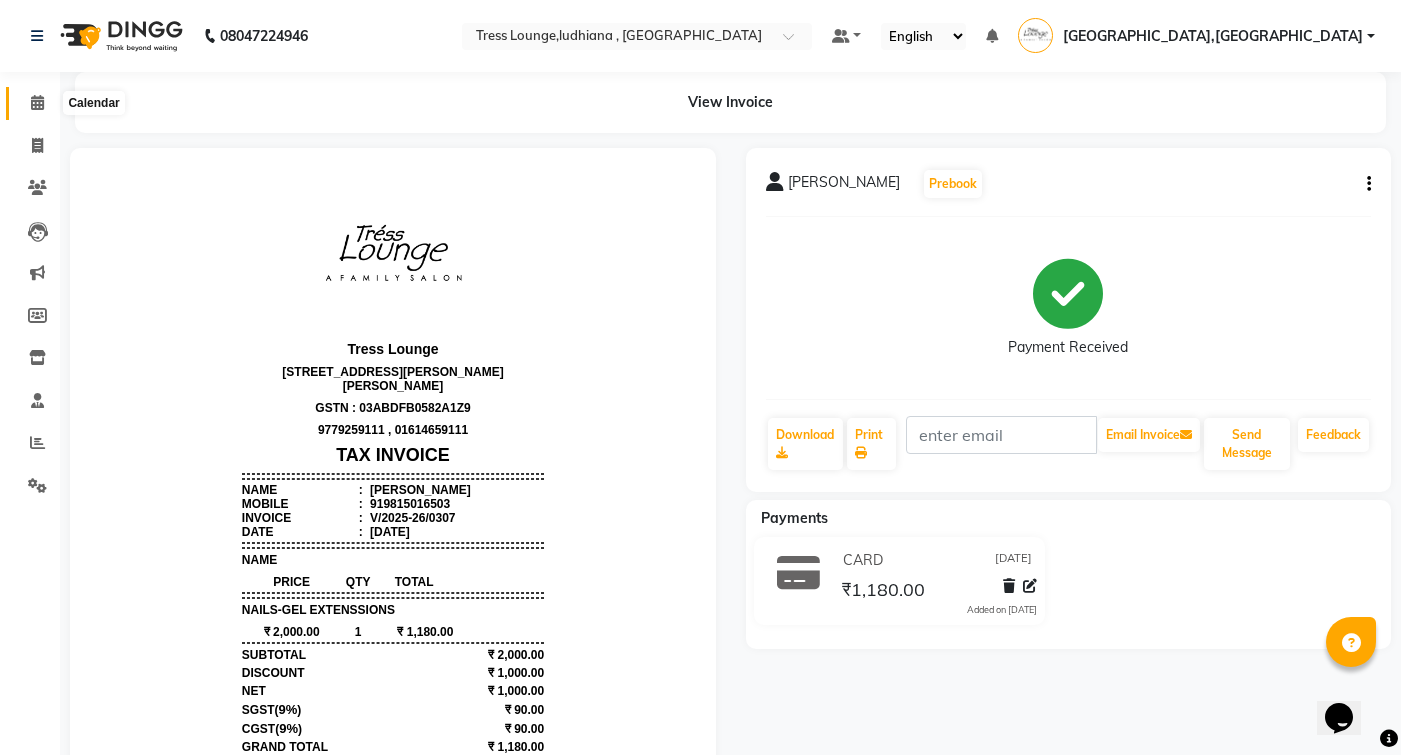 click 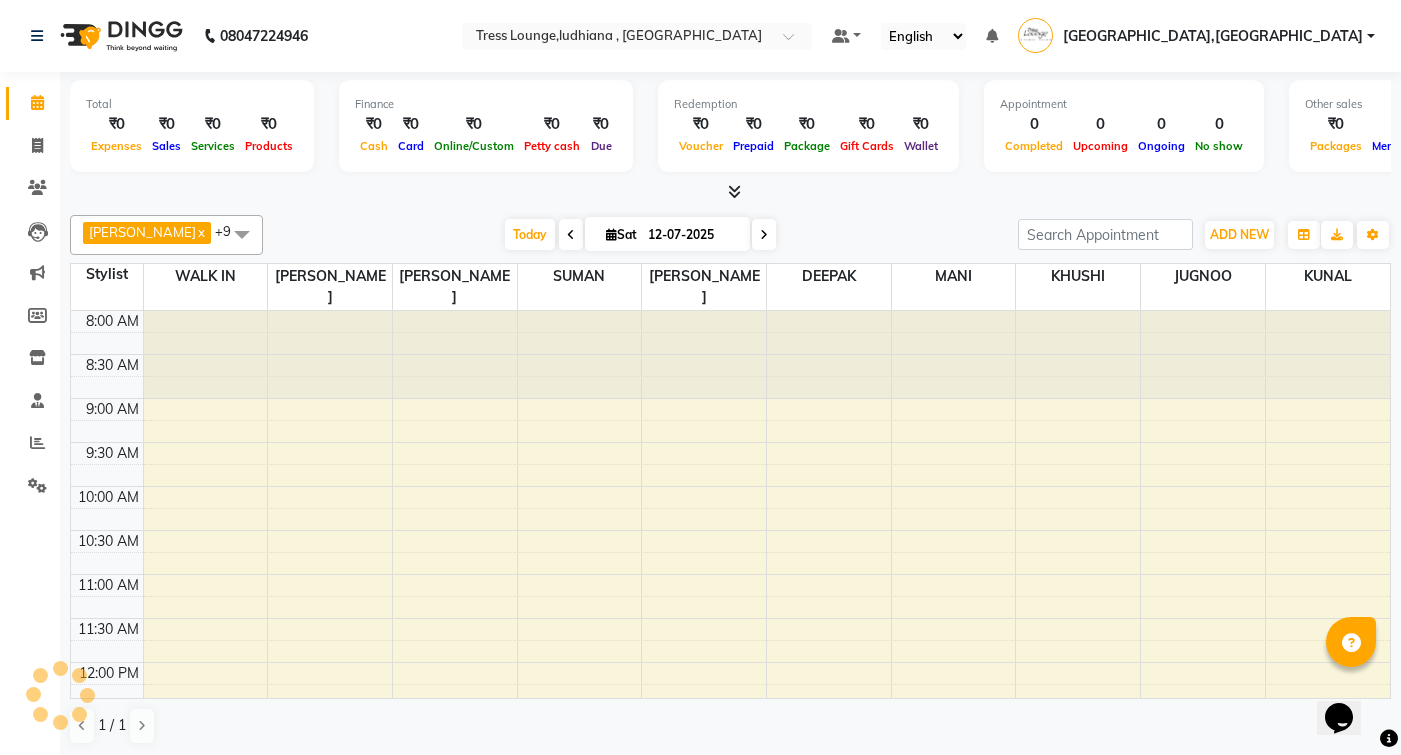 scroll, scrollTop: 0, scrollLeft: 0, axis: both 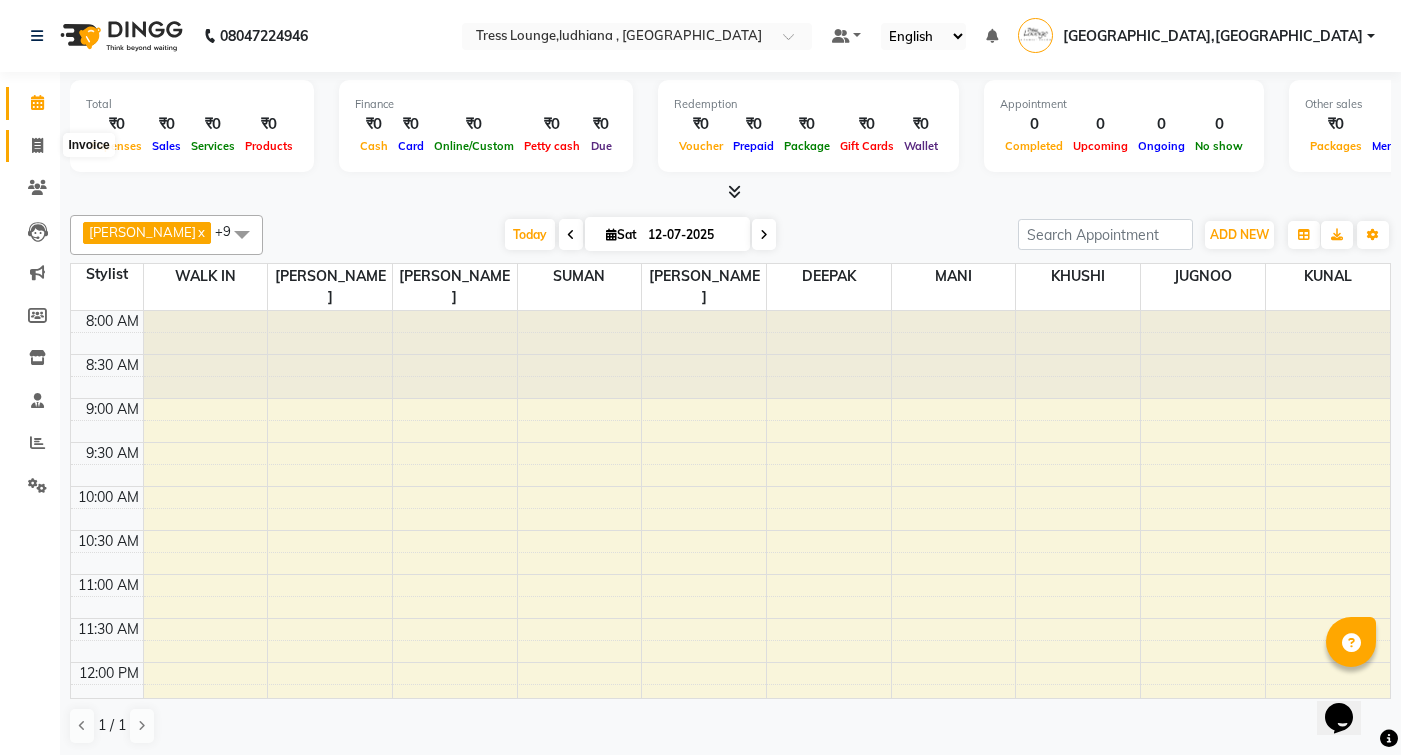 click 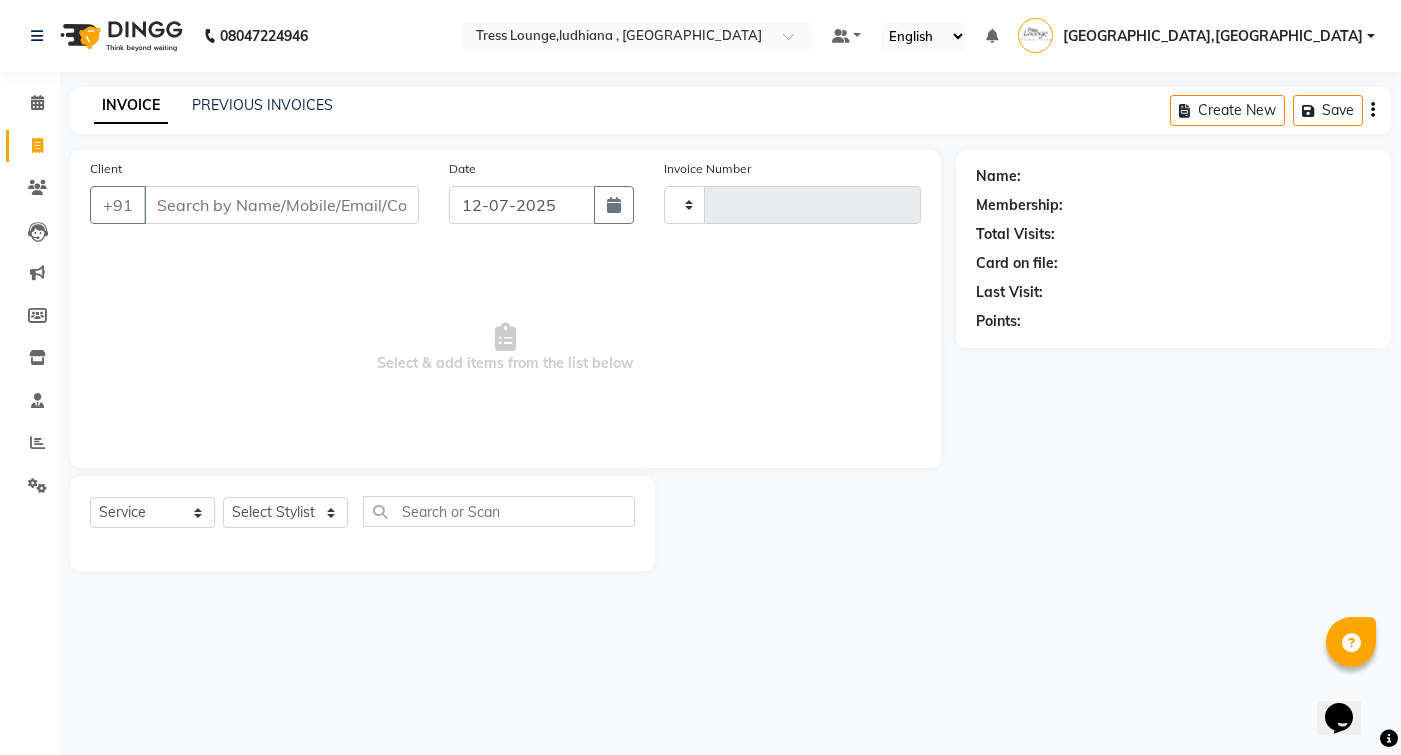 type on "0308" 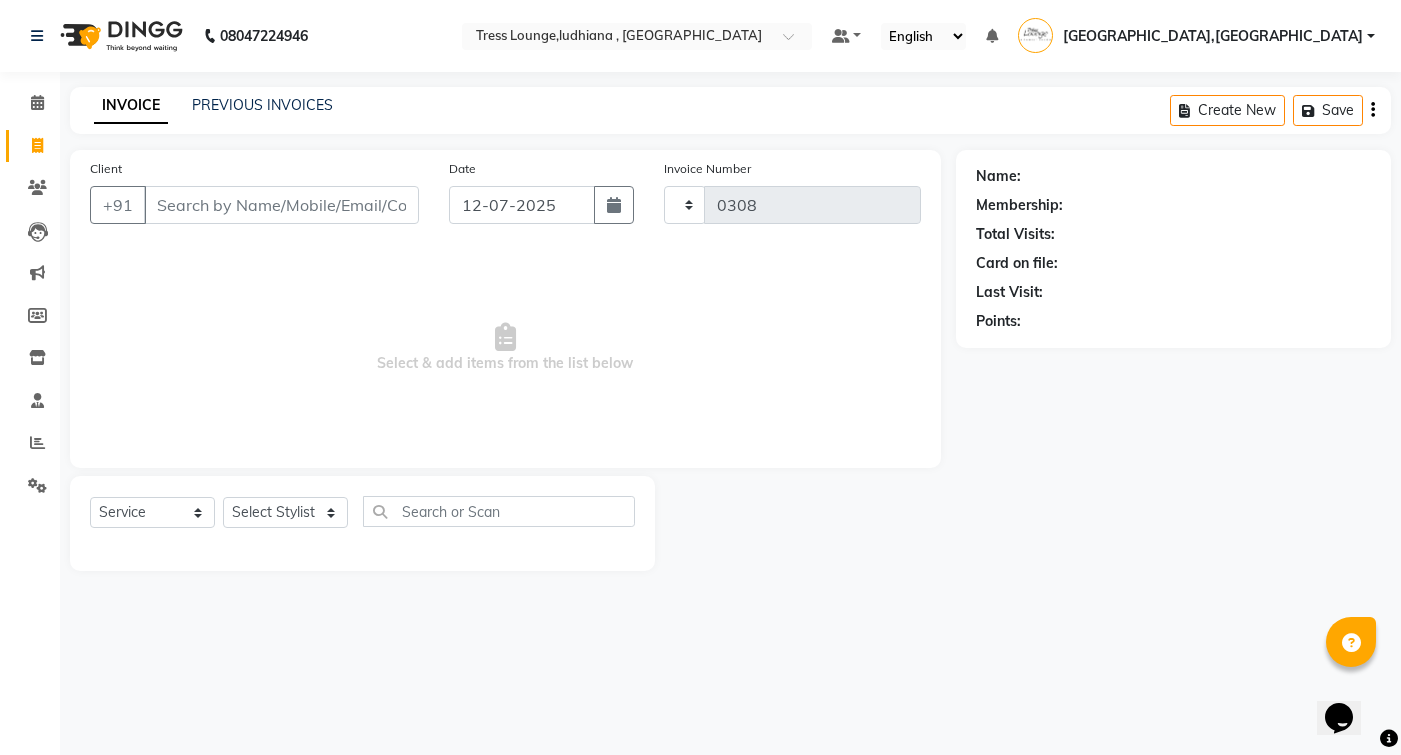 select on "6306" 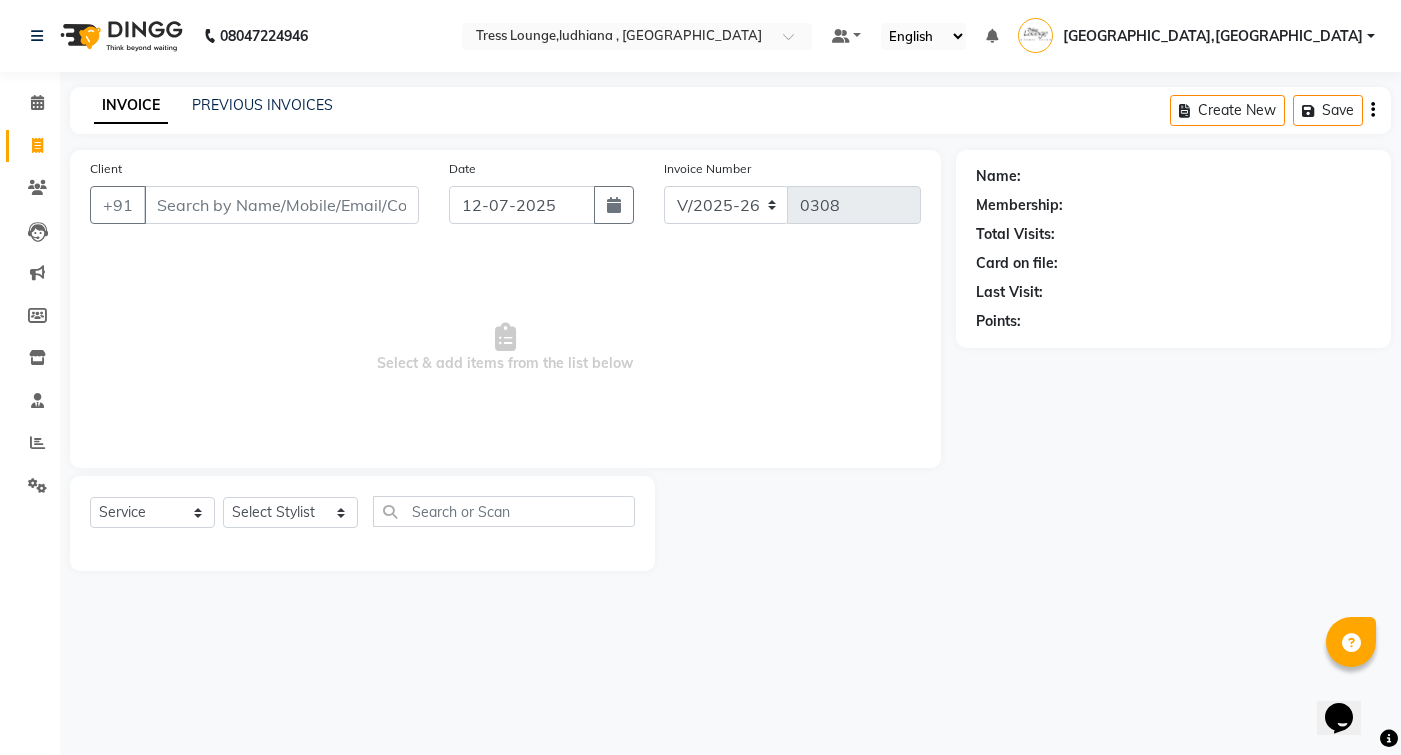 click on "Client" at bounding box center (281, 205) 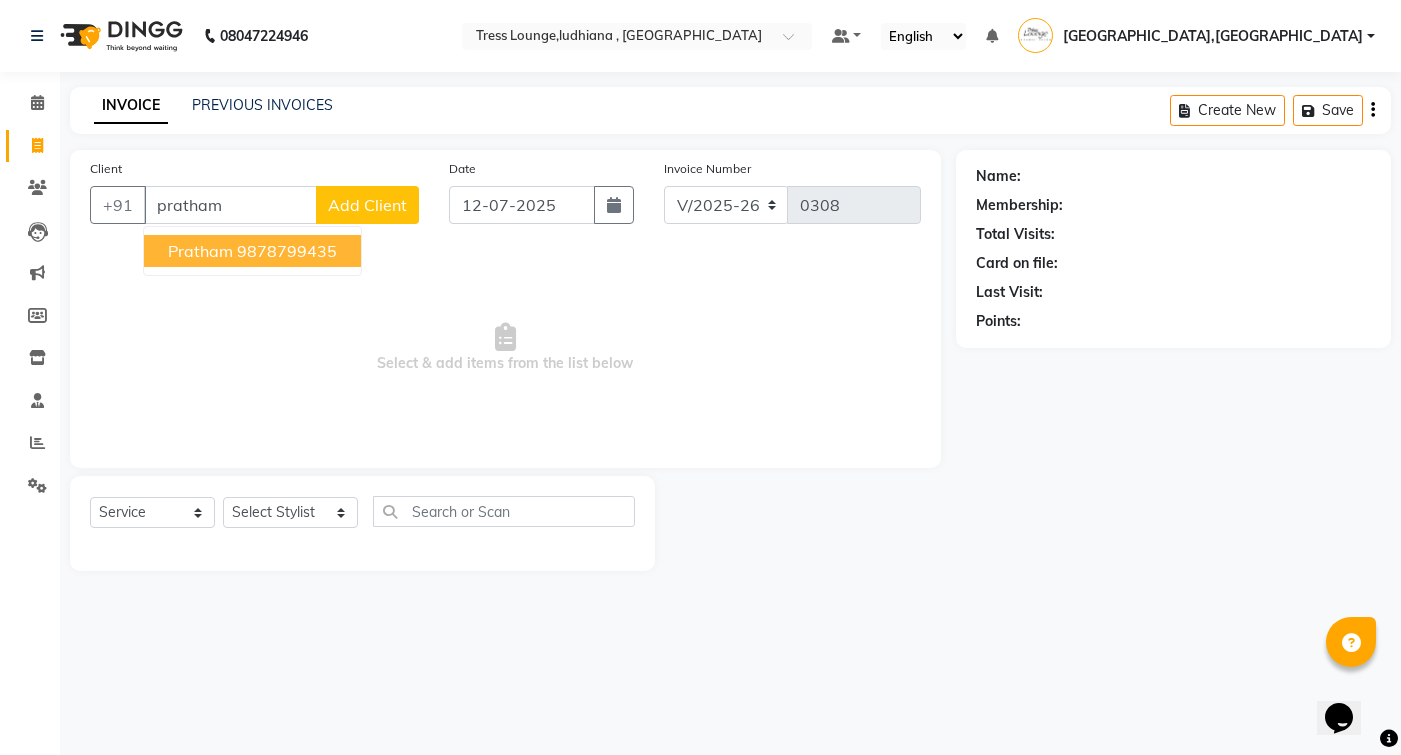 click on "9878799435" at bounding box center (287, 251) 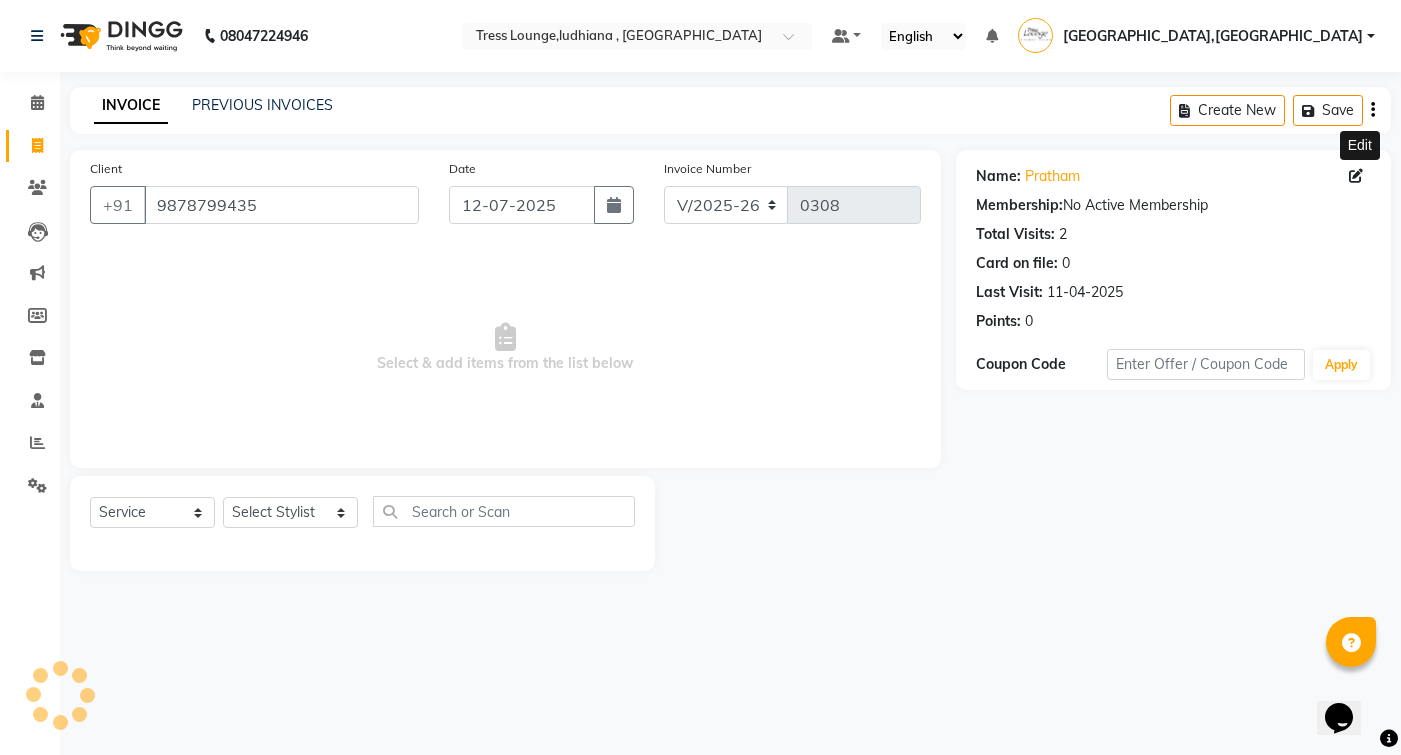 click 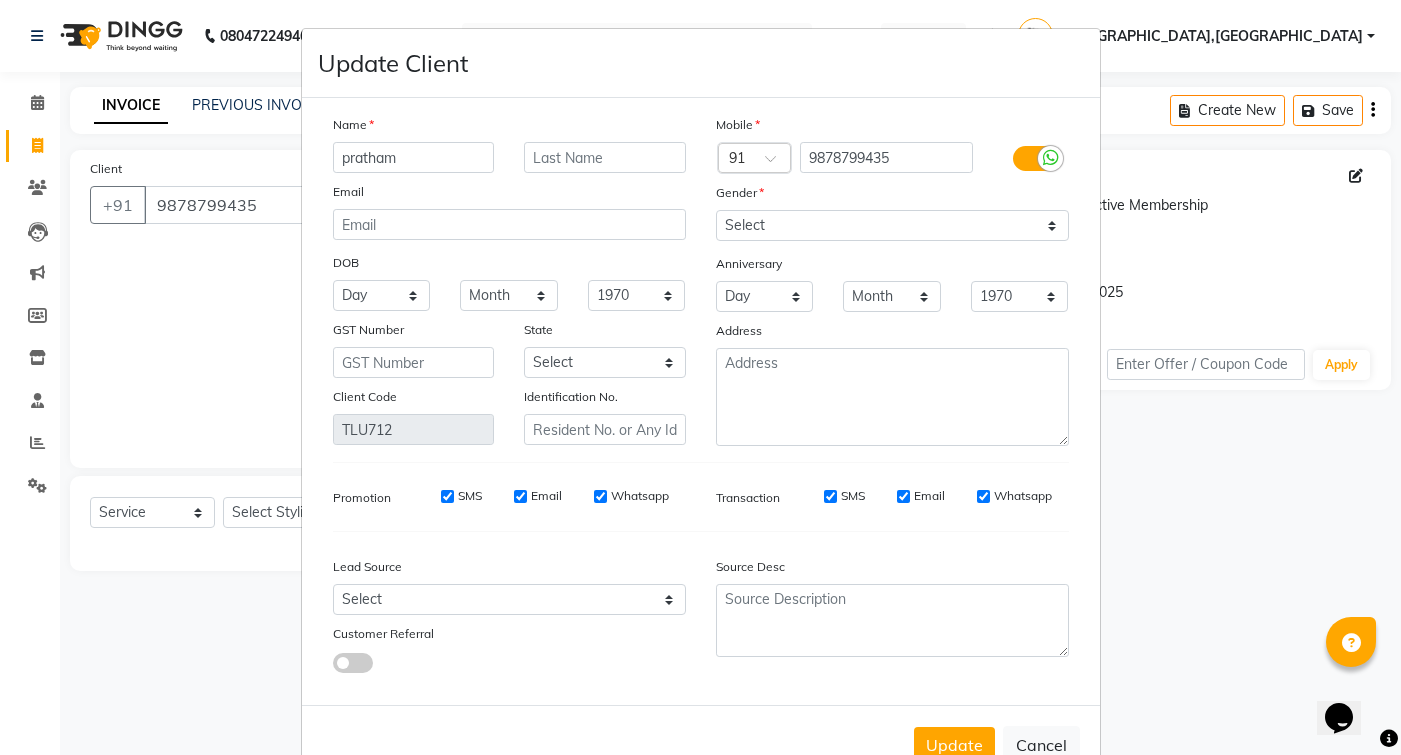 click on "pratham" at bounding box center (414, 157) 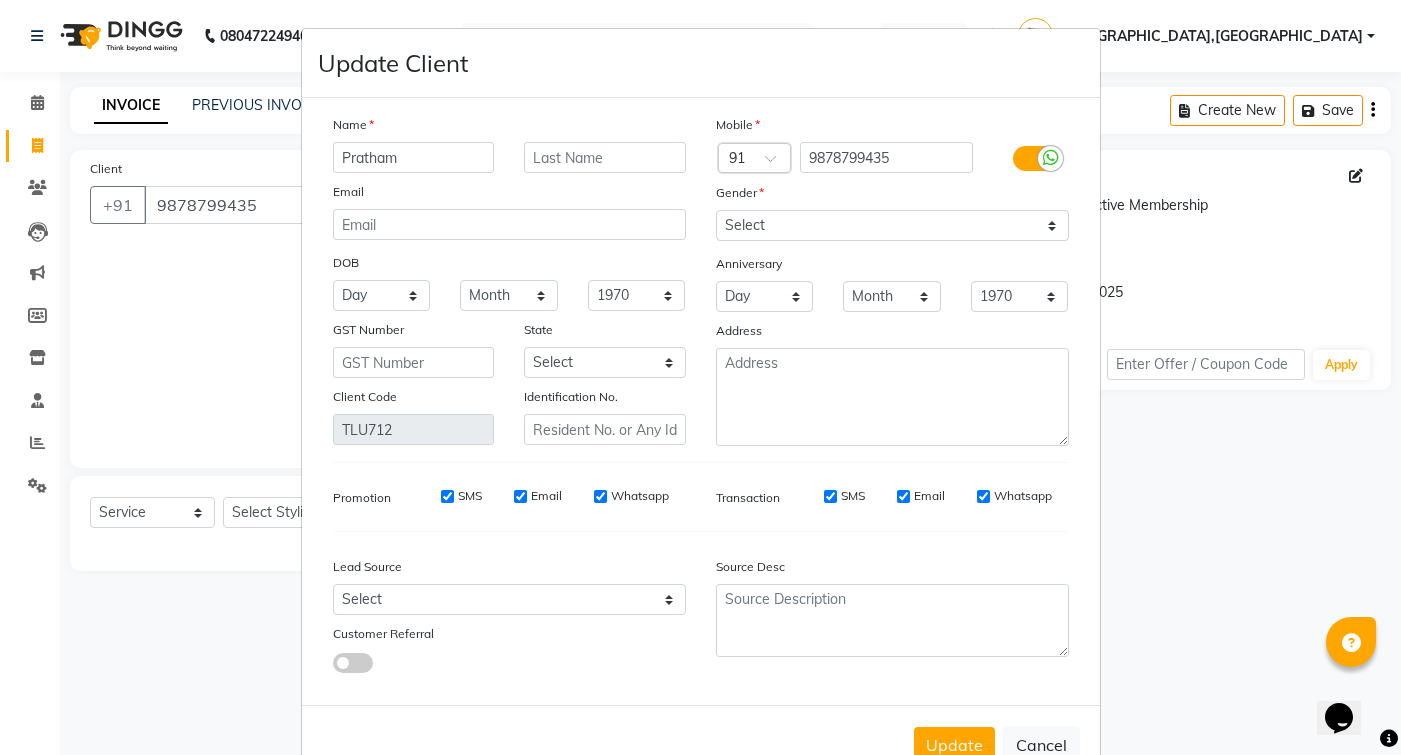 click on "Pratham" at bounding box center [414, 157] 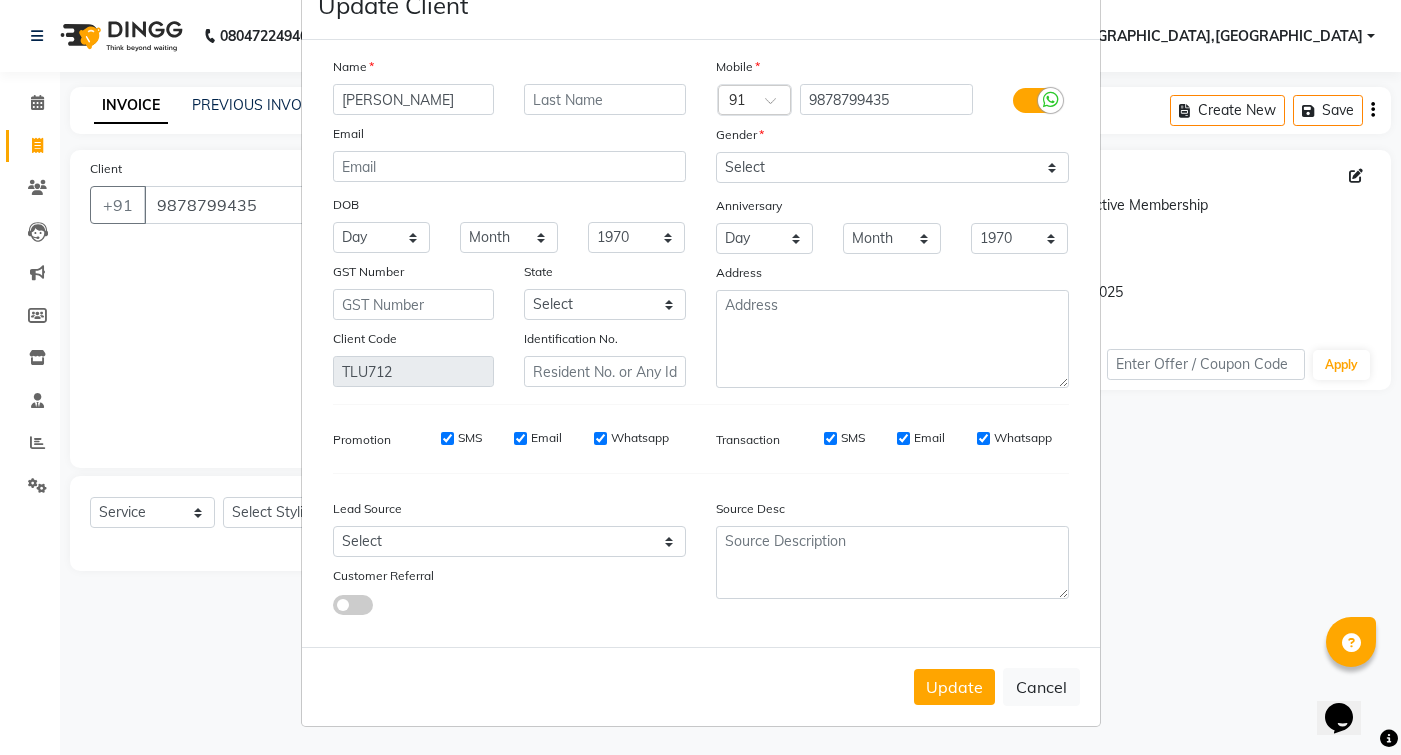 scroll, scrollTop: 58, scrollLeft: 0, axis: vertical 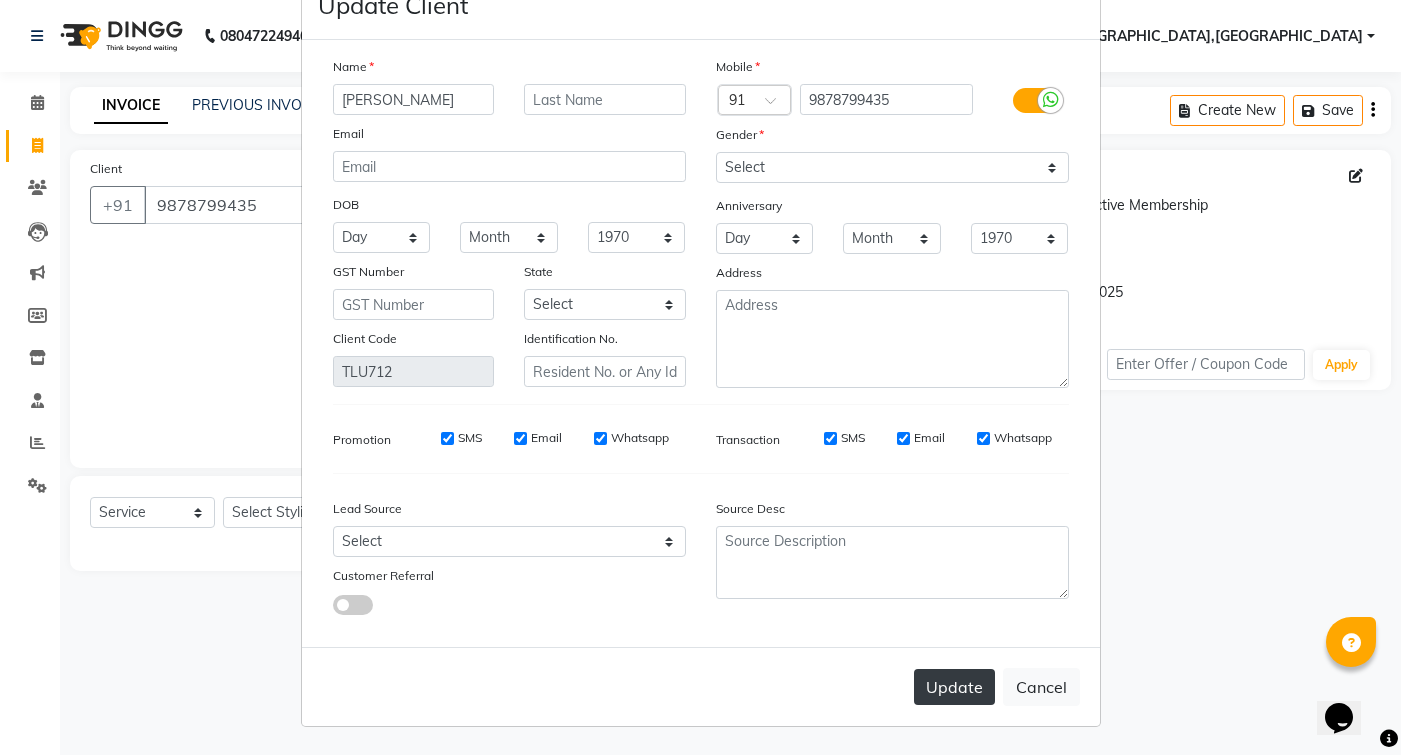 type on "Pratham Rana" 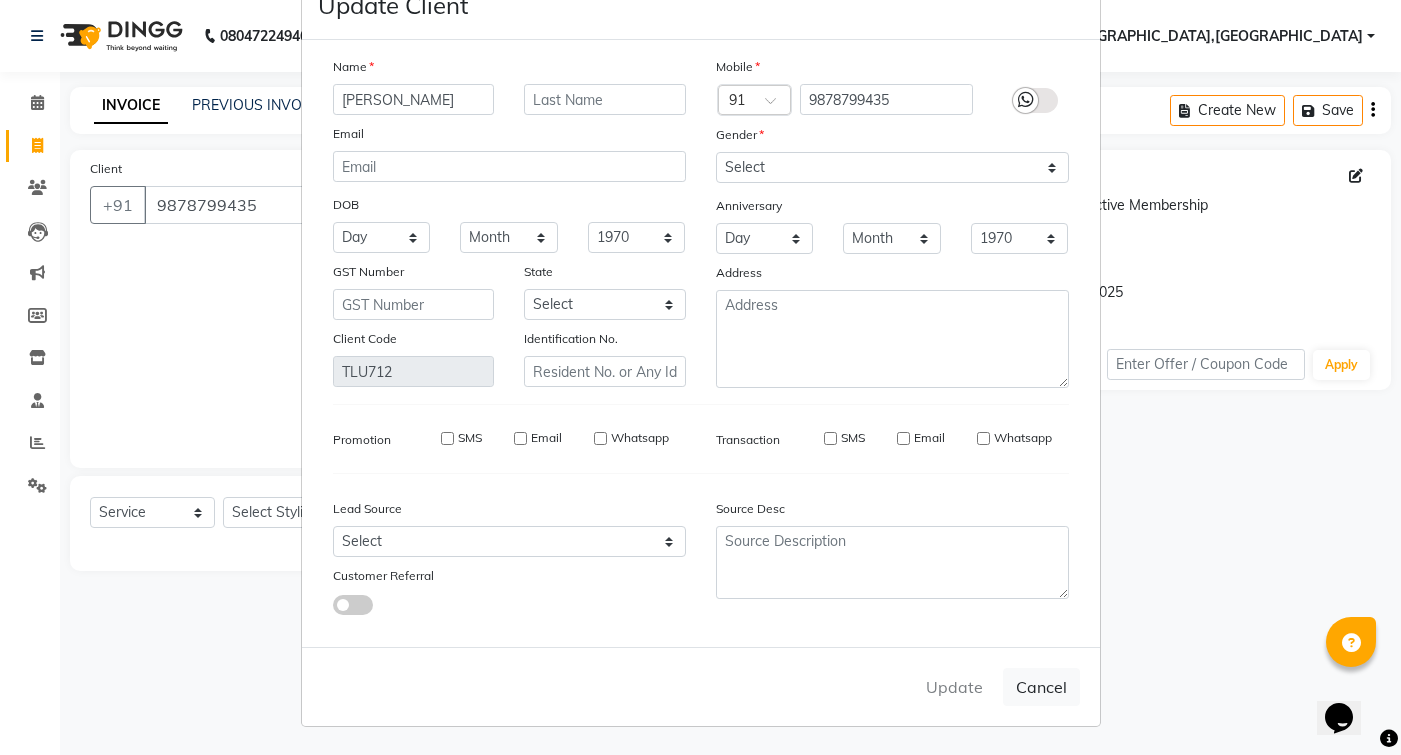 type 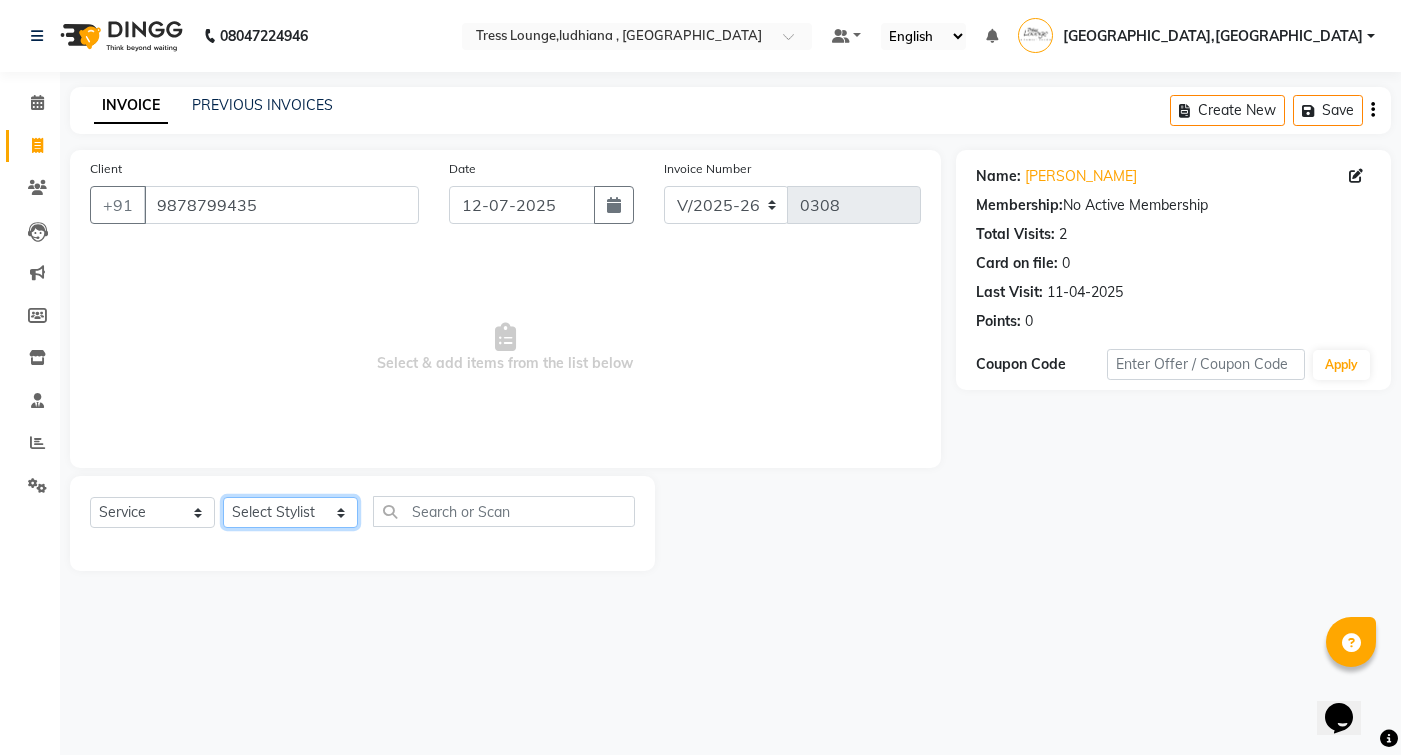 select on "82980" 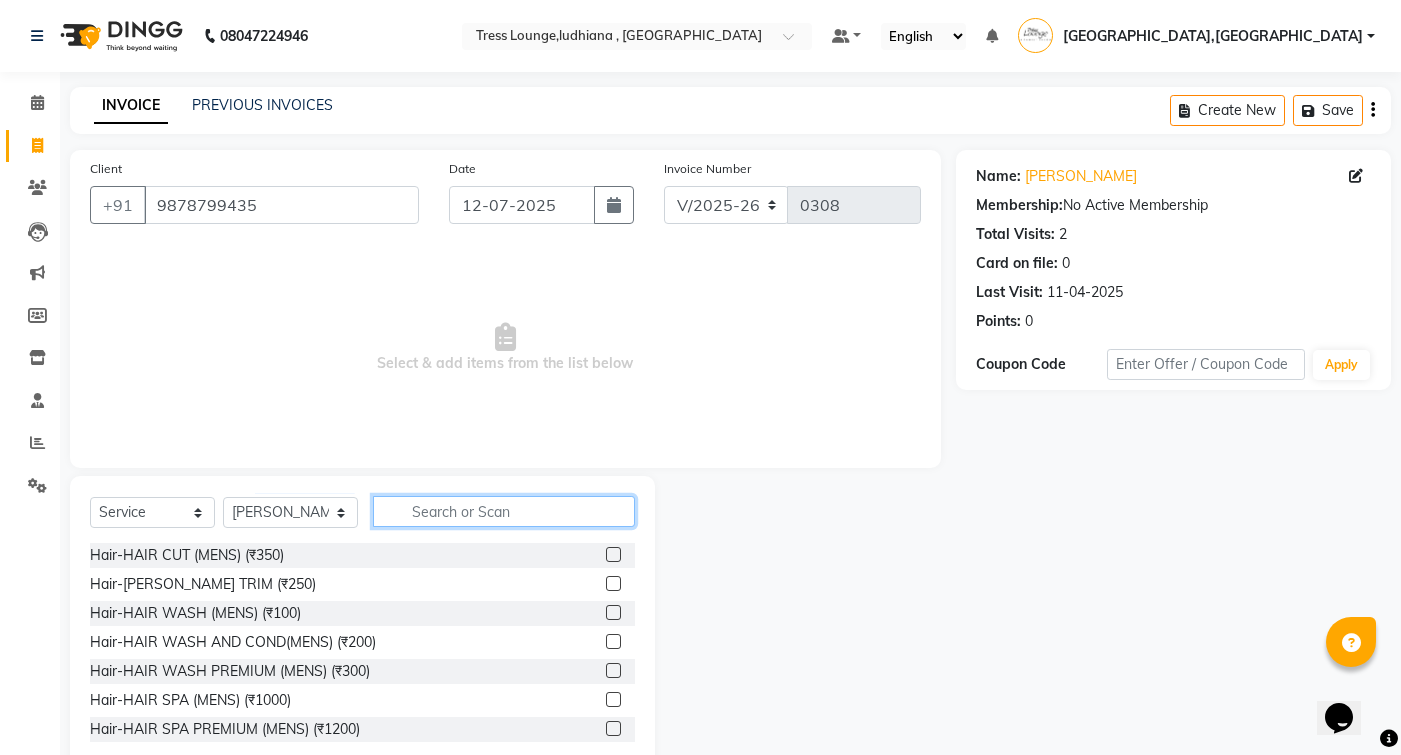 click 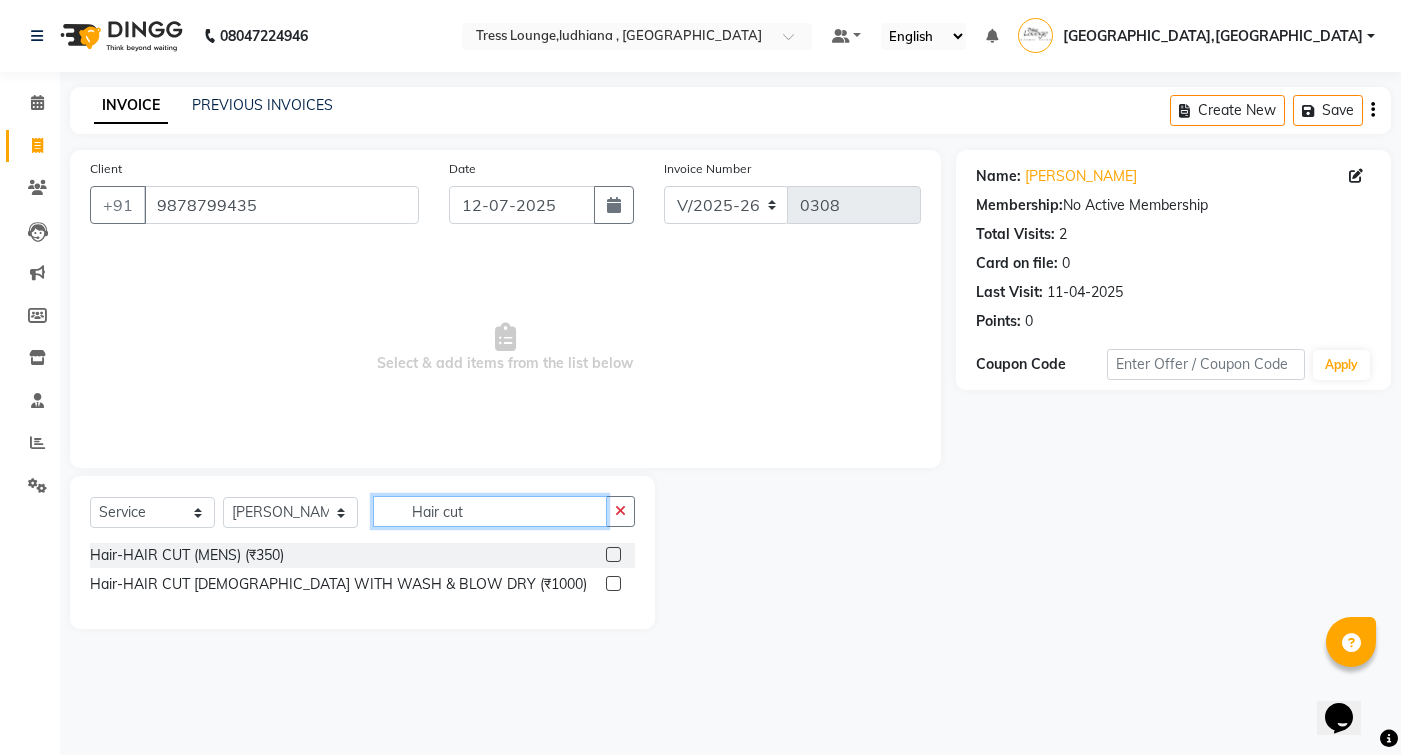 type on "Hair cut" 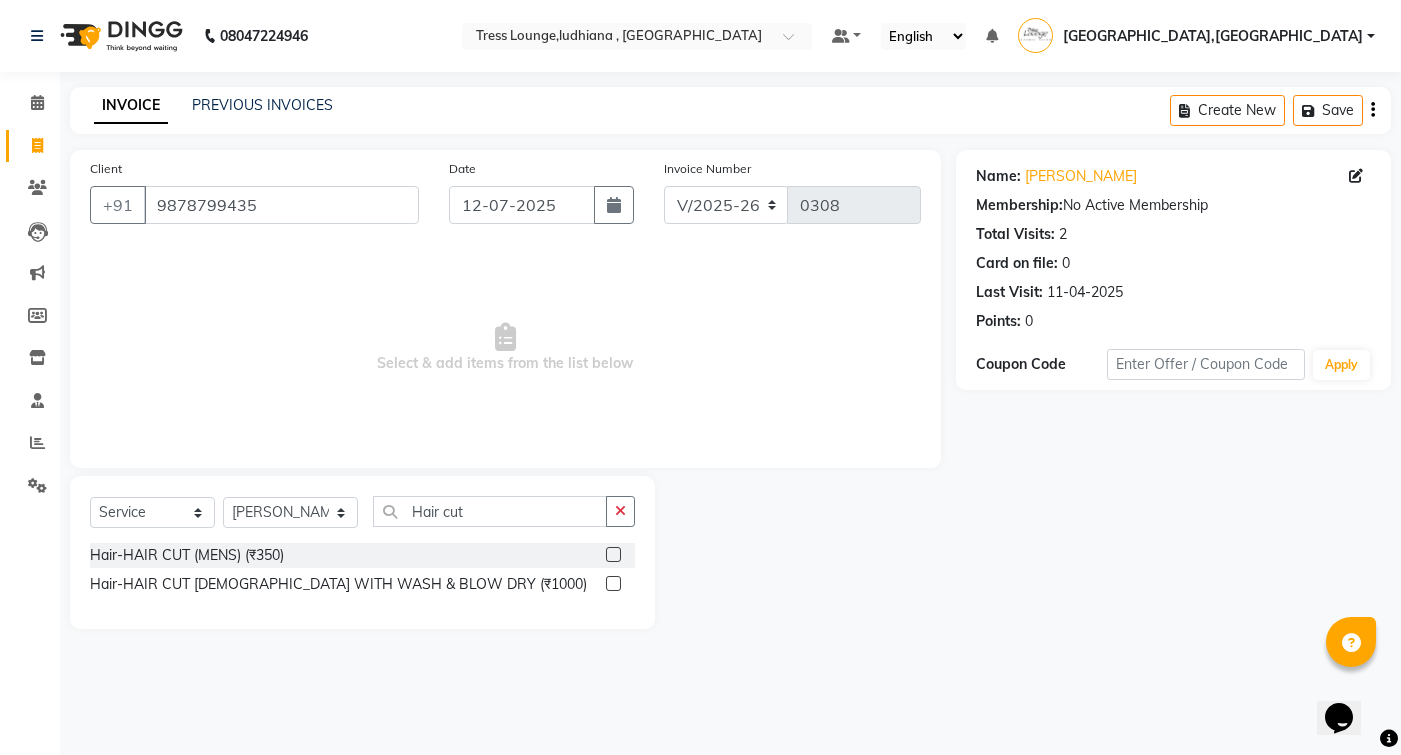 click 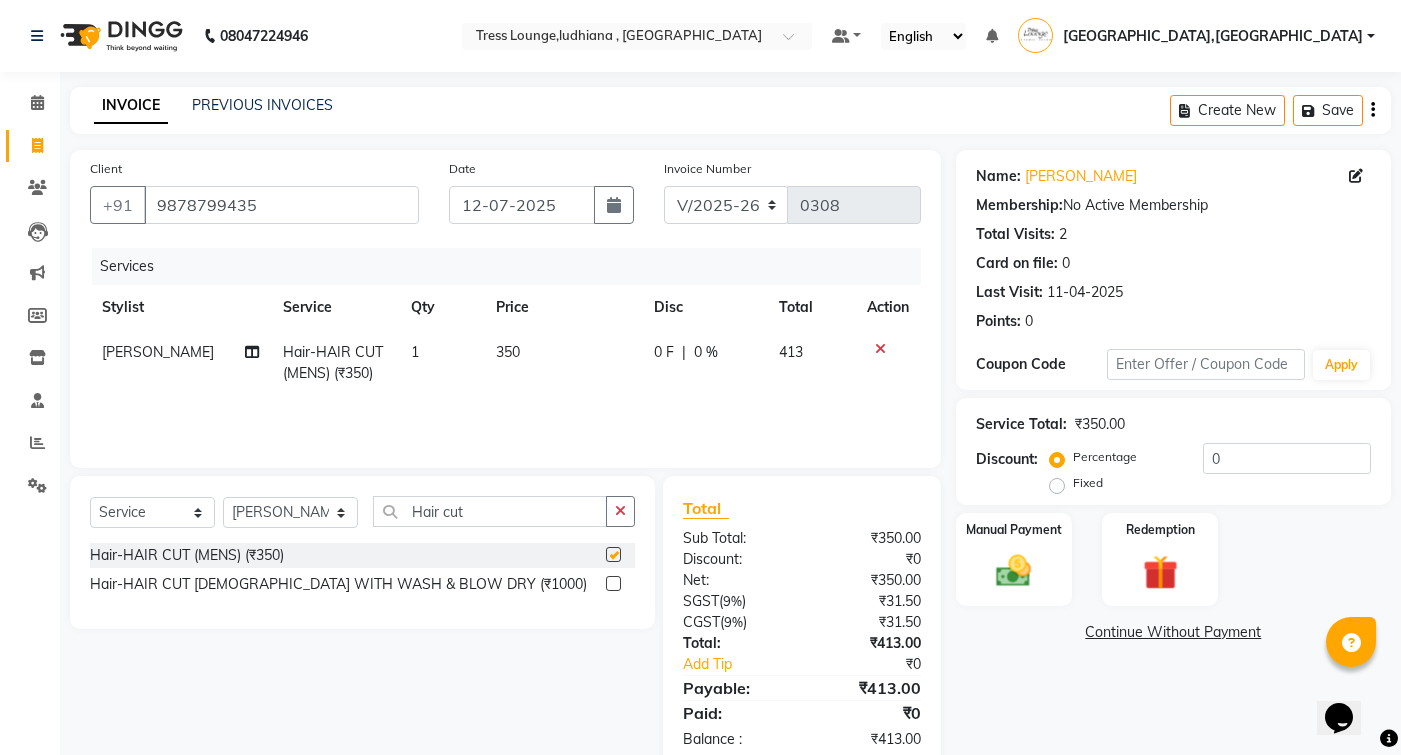 checkbox on "false" 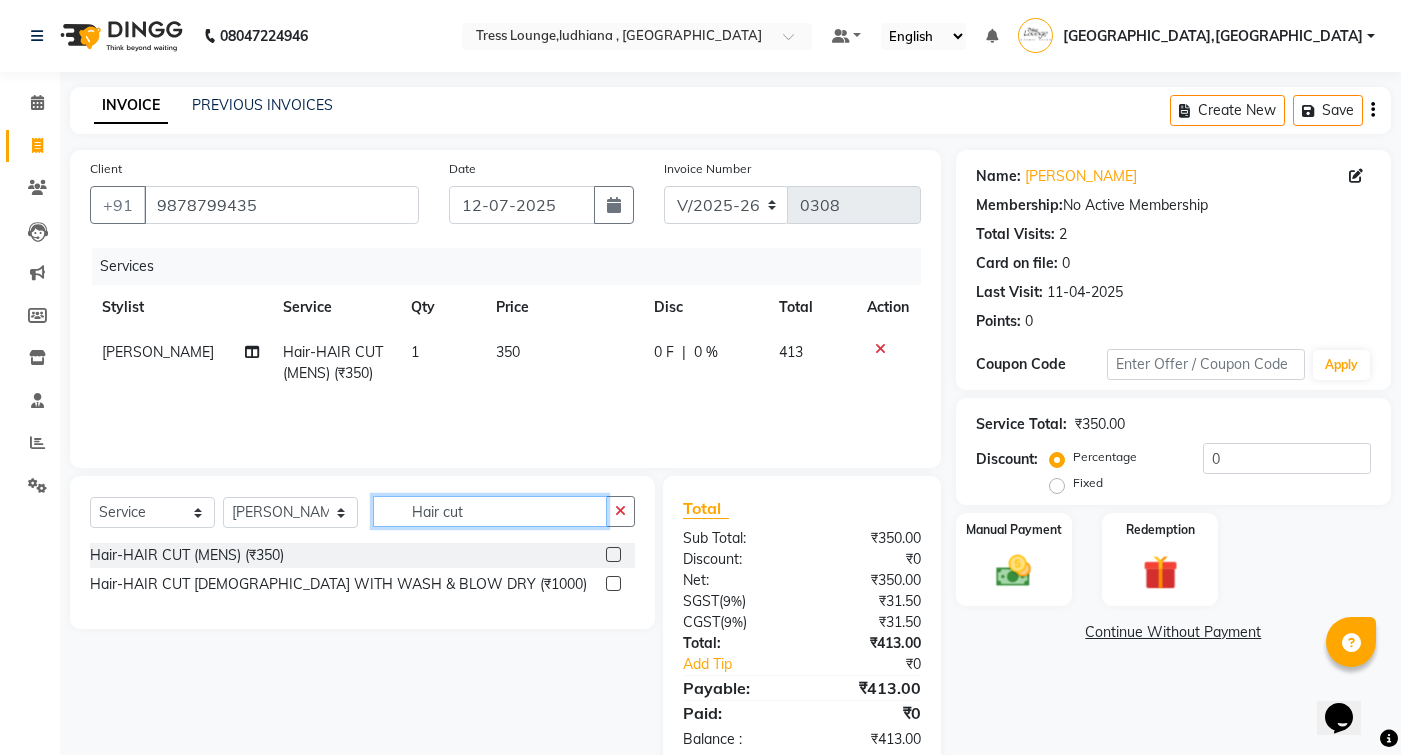 click on "Hair cut" 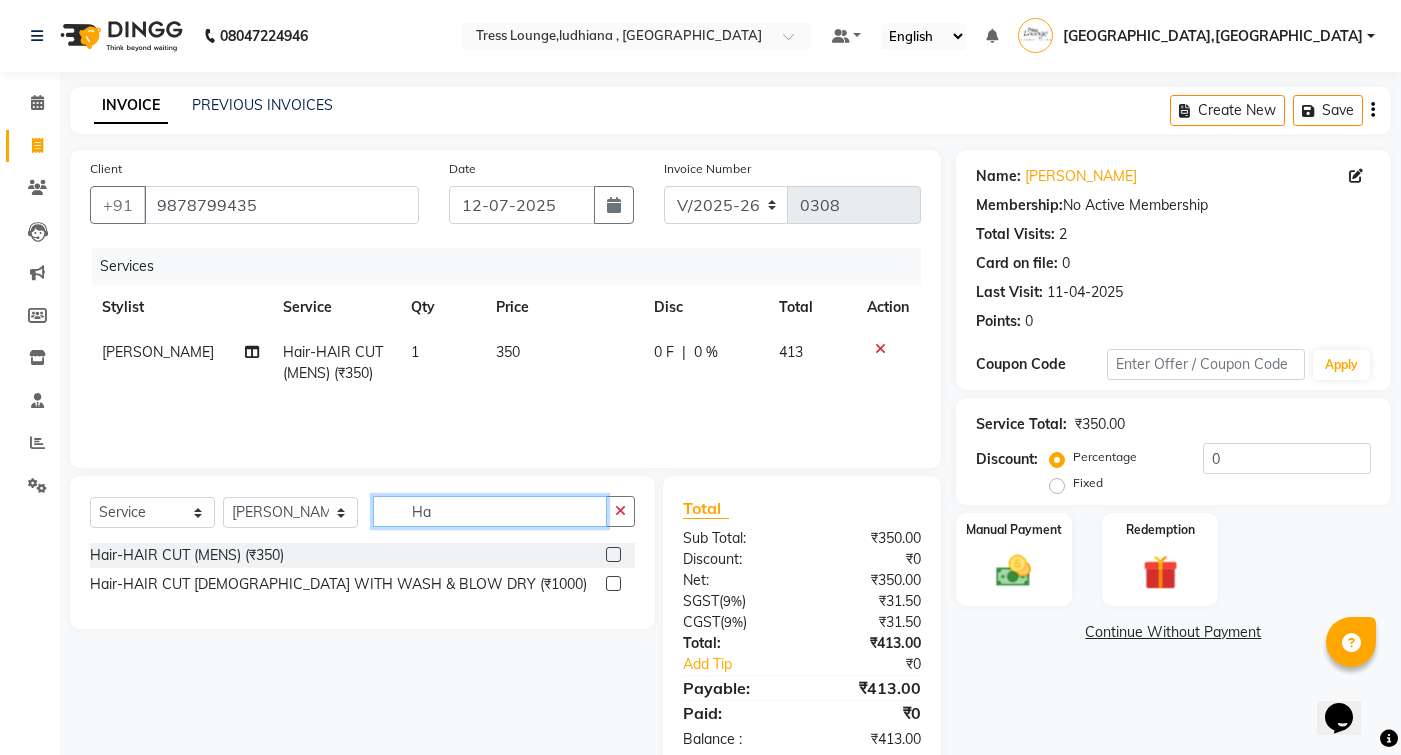 type on "H" 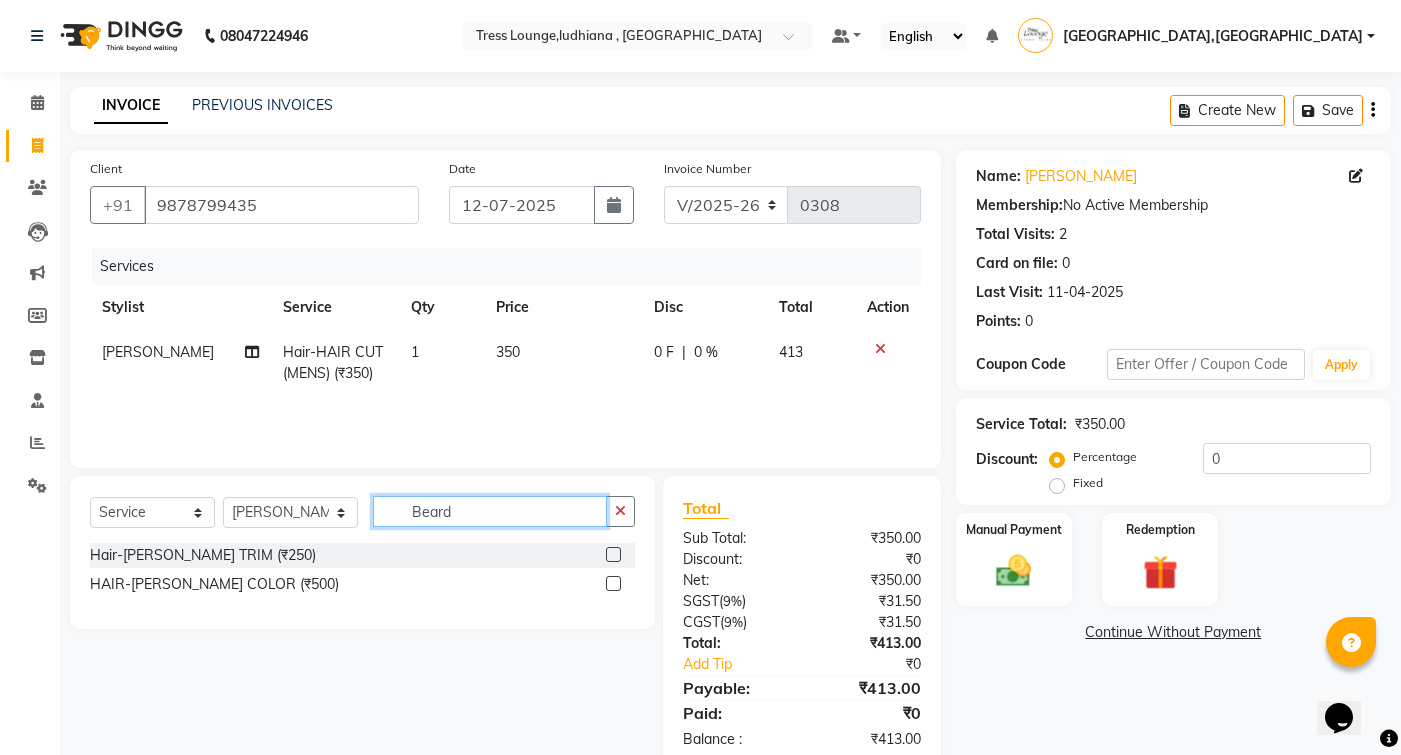 type on "Beard" 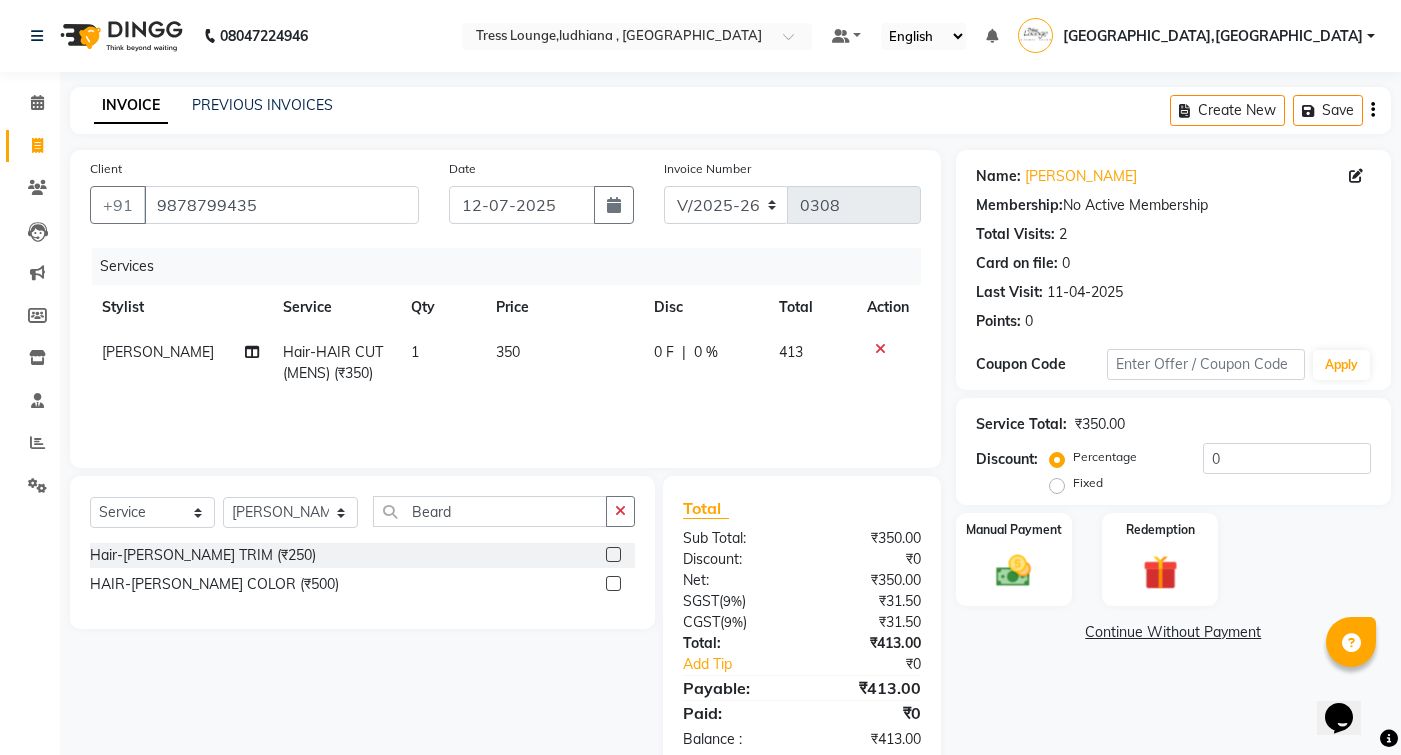 click 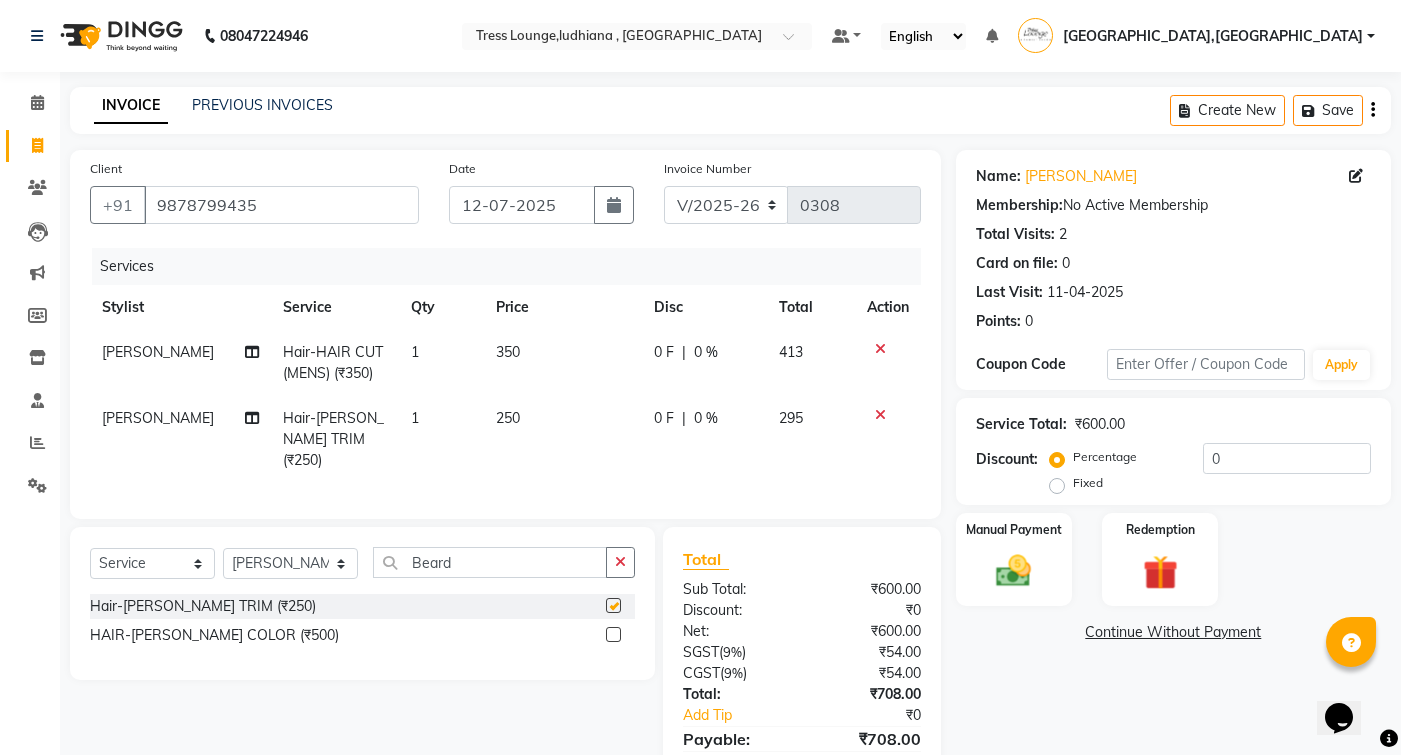 checkbox on "false" 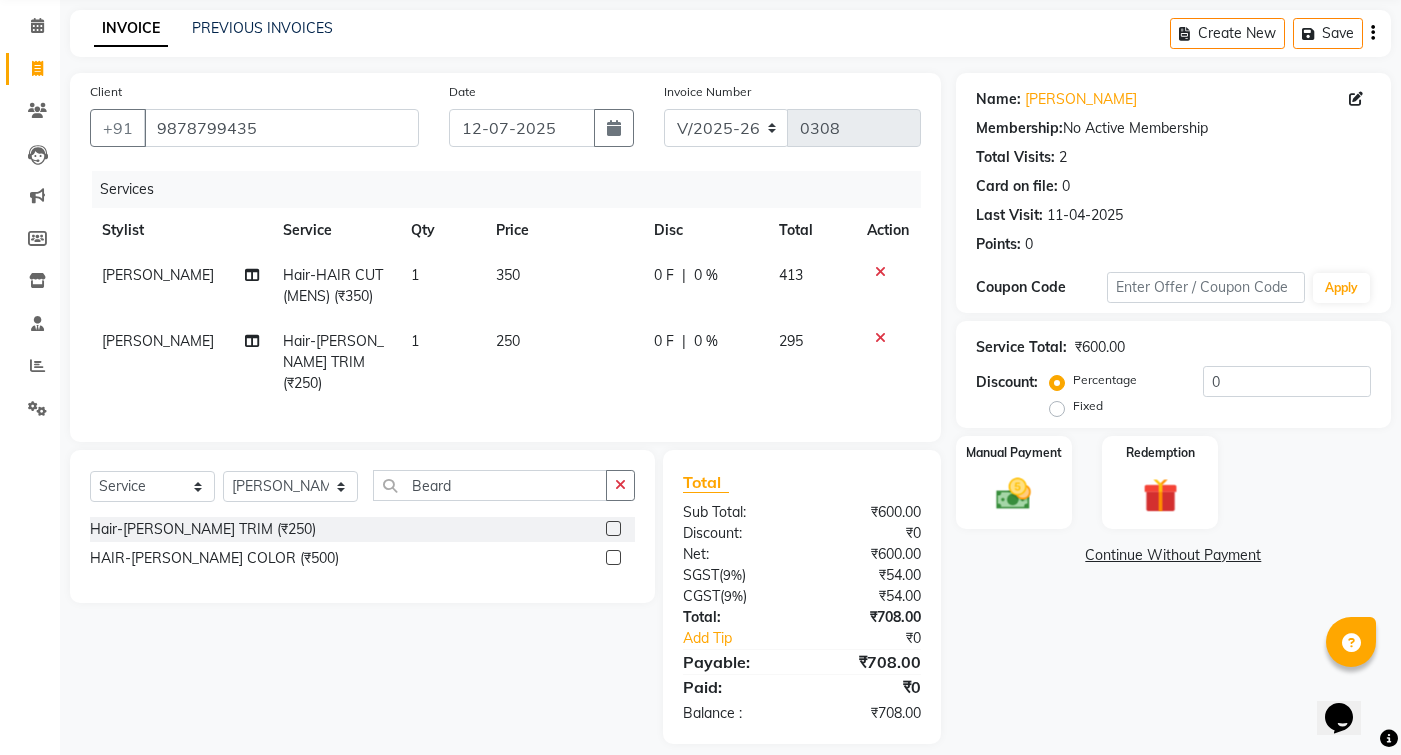 scroll, scrollTop: 75, scrollLeft: 0, axis: vertical 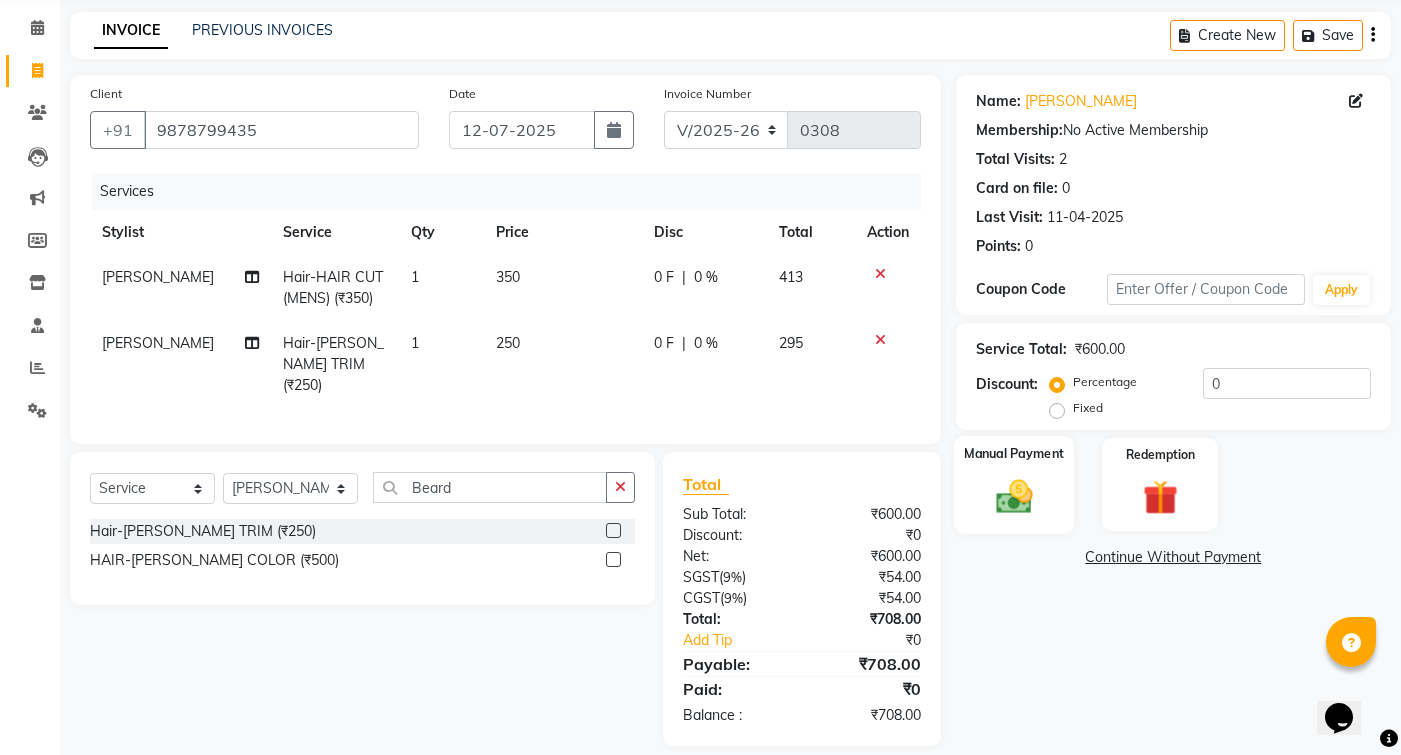 click on "Manual Payment" 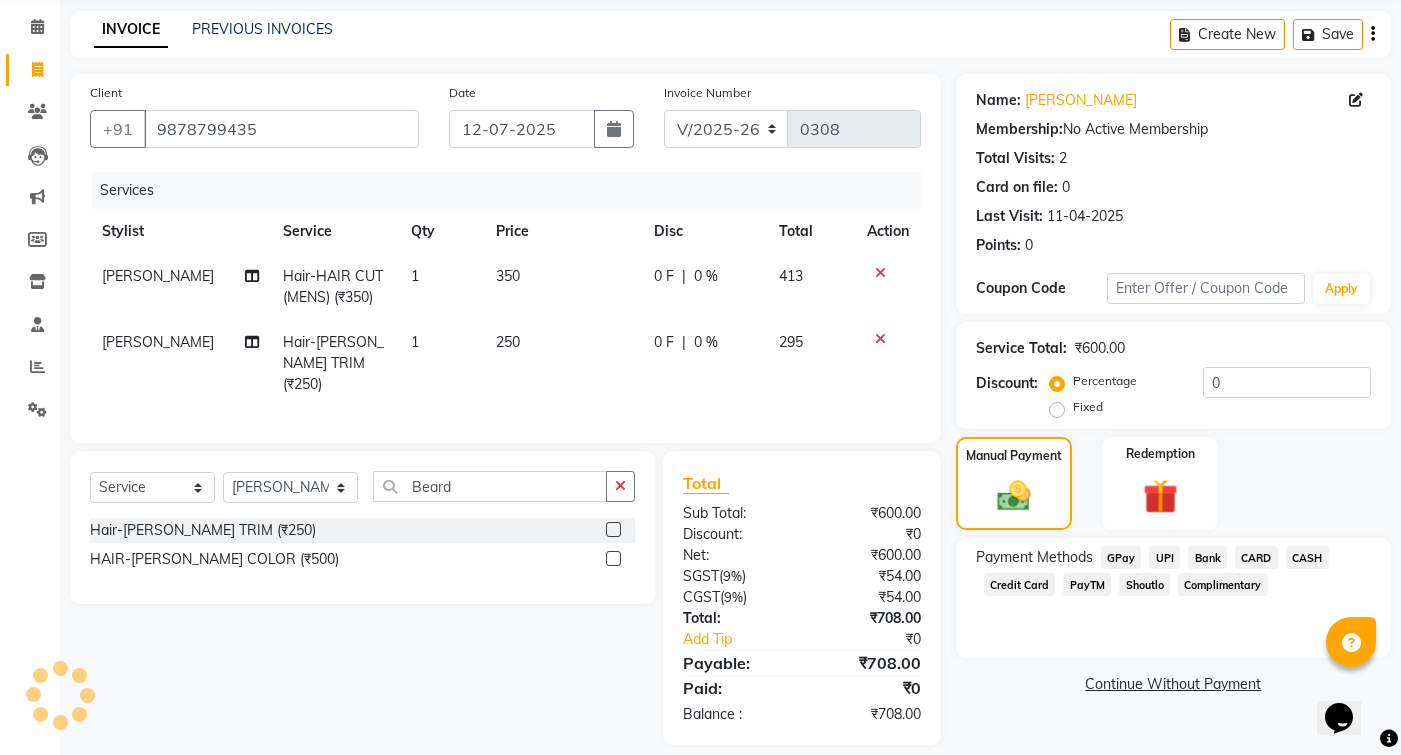 scroll, scrollTop: 75, scrollLeft: 0, axis: vertical 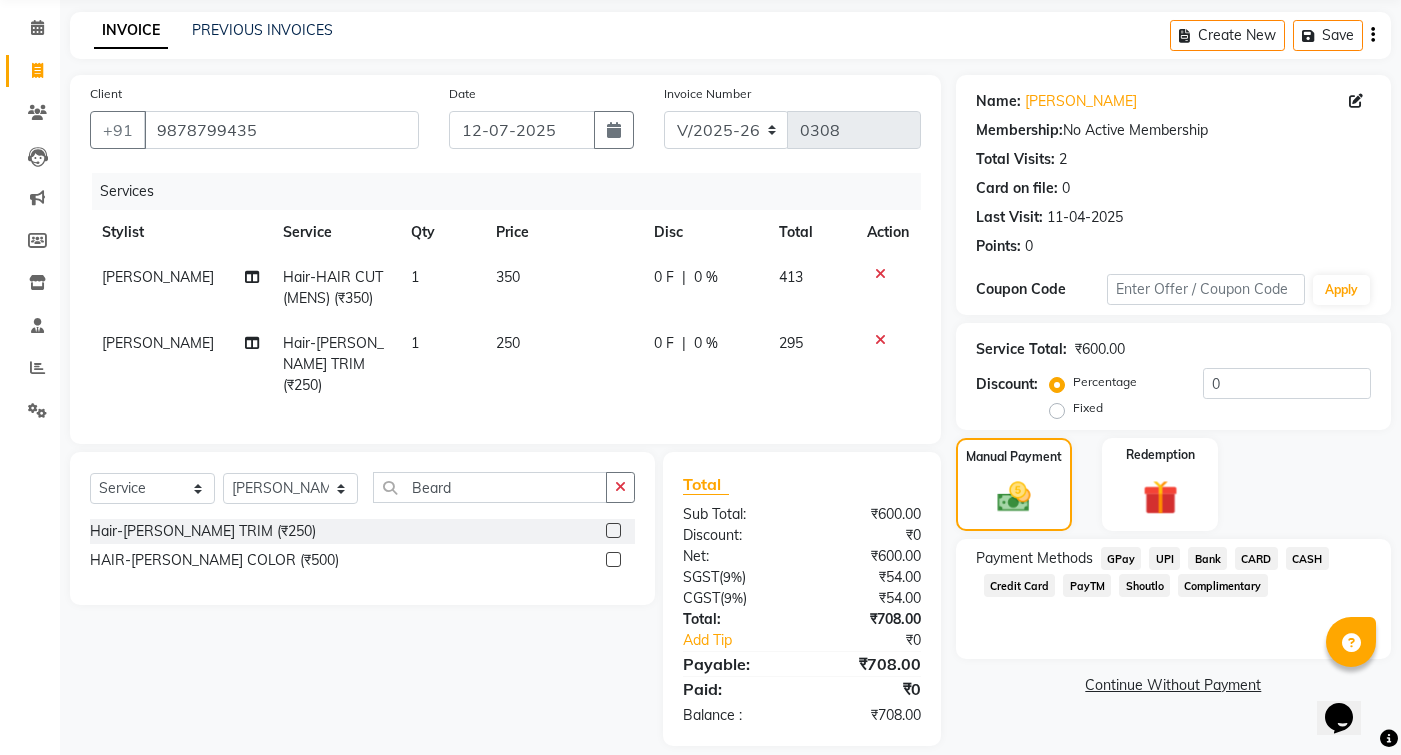 click on "GPay" 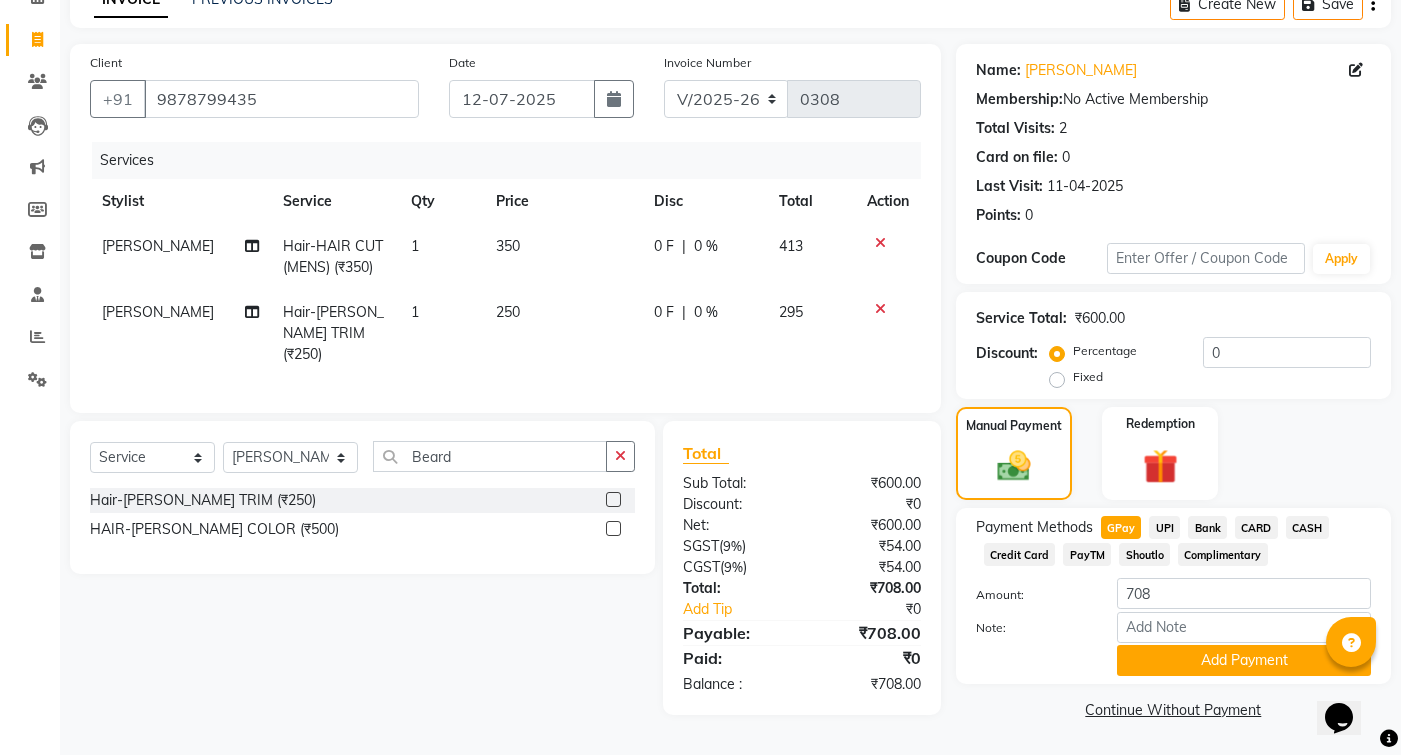 scroll, scrollTop: 105, scrollLeft: 0, axis: vertical 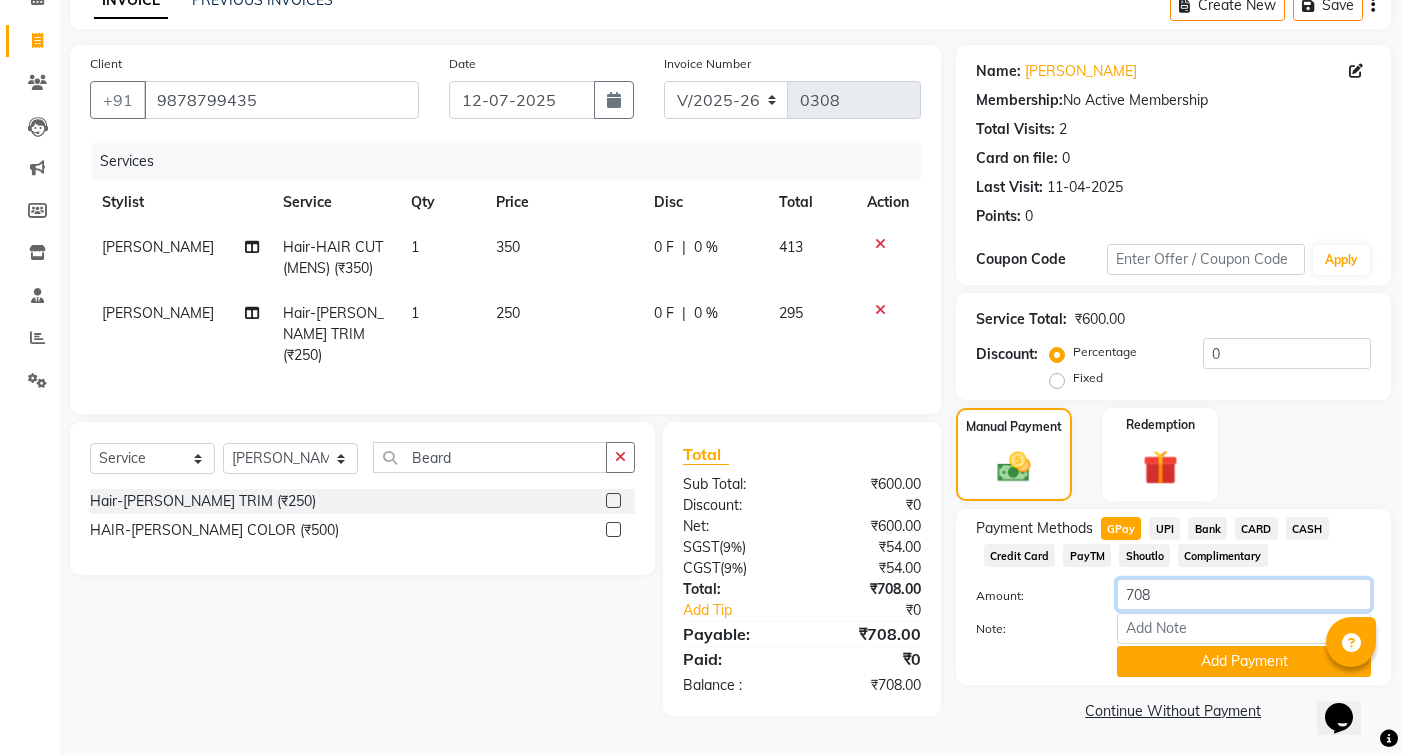 click on "708" 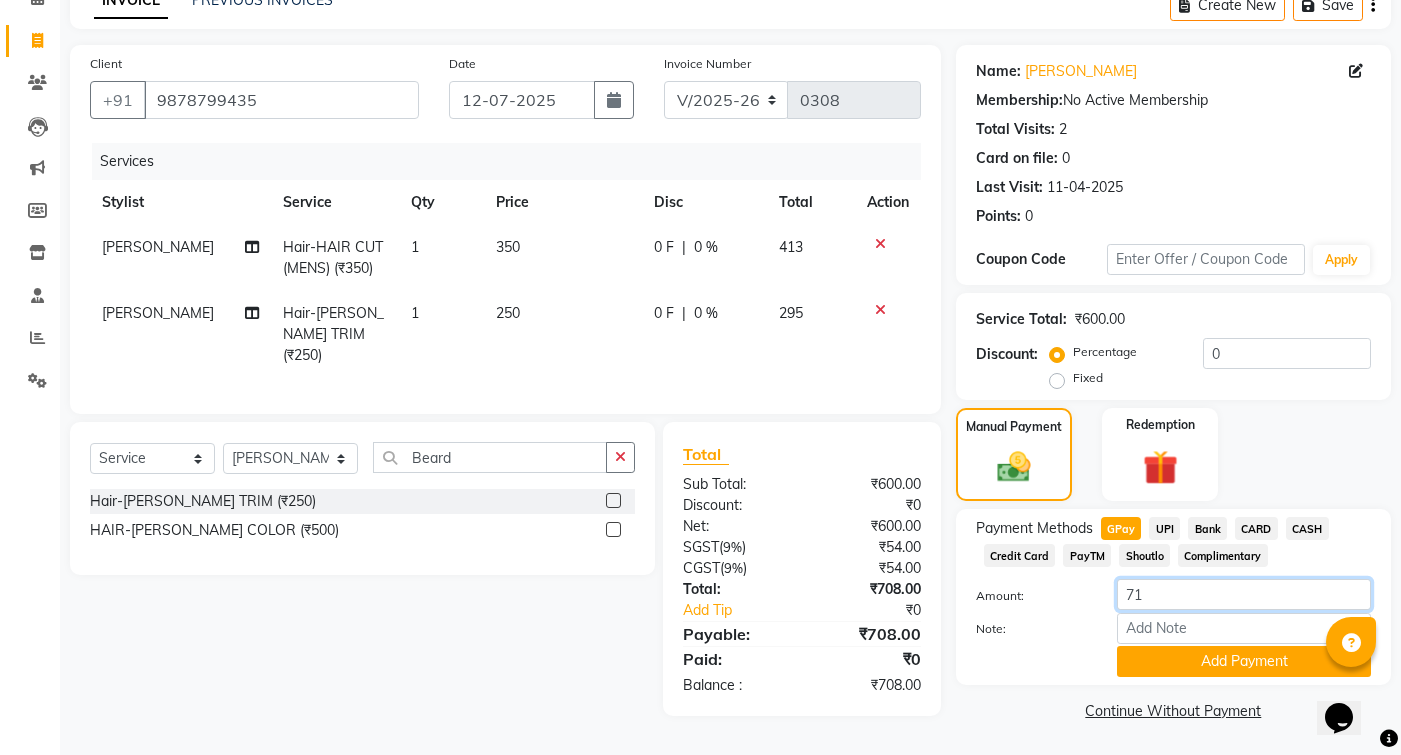 type on "710" 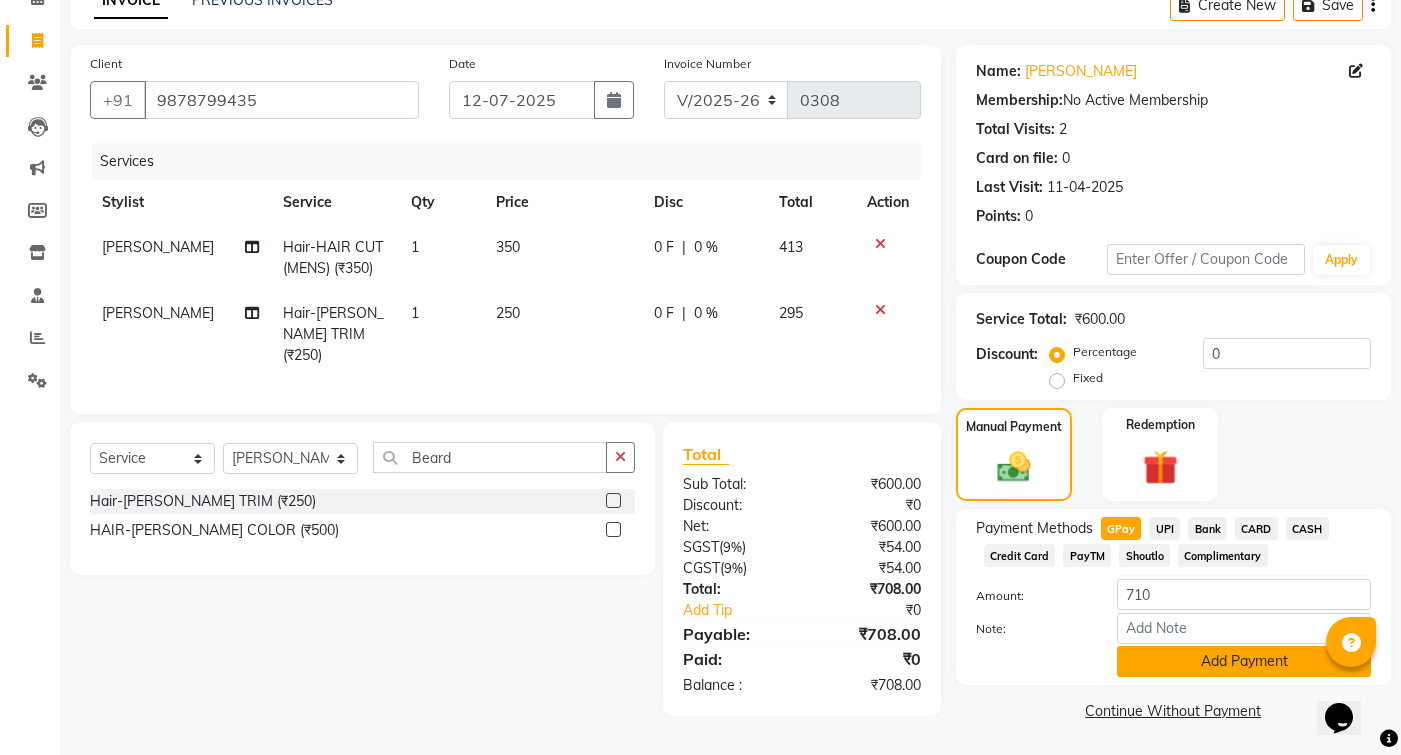 click on "Add Payment" 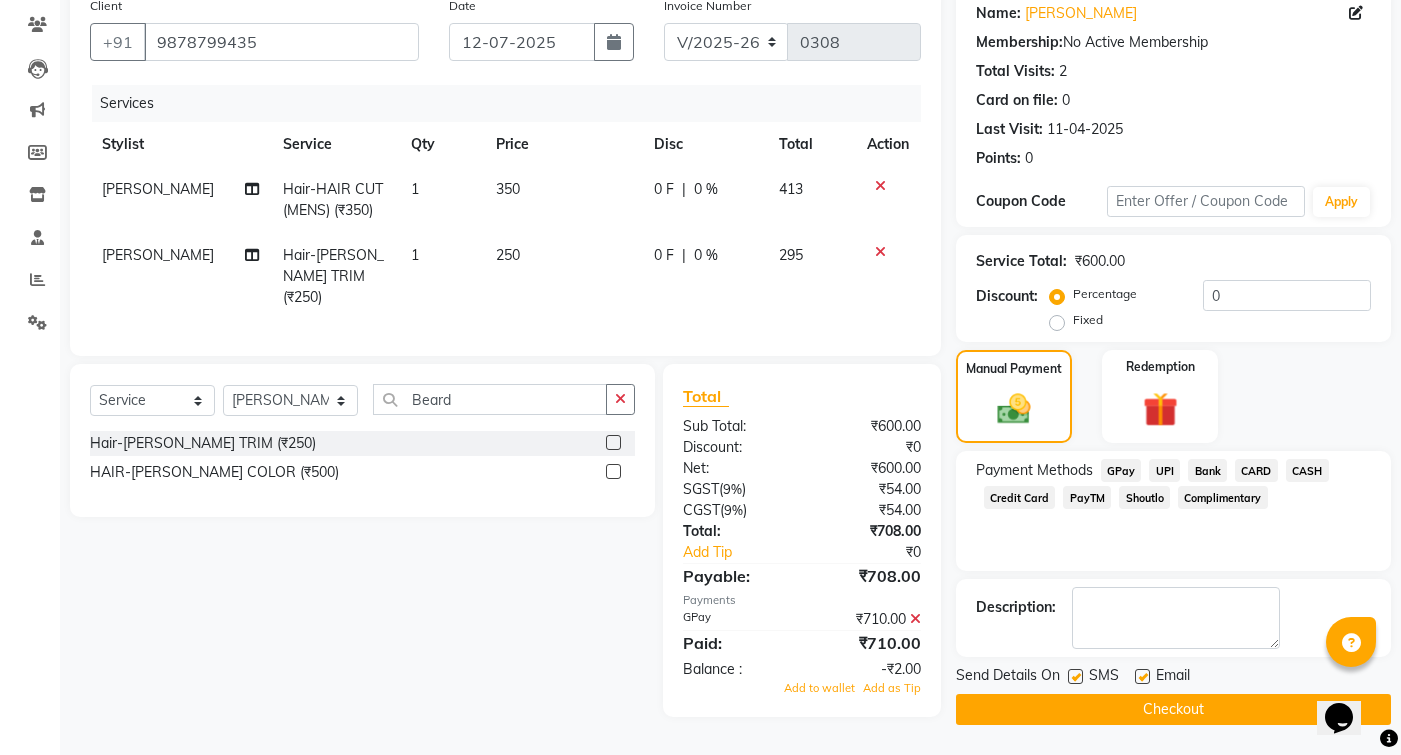 scroll, scrollTop: 163, scrollLeft: 0, axis: vertical 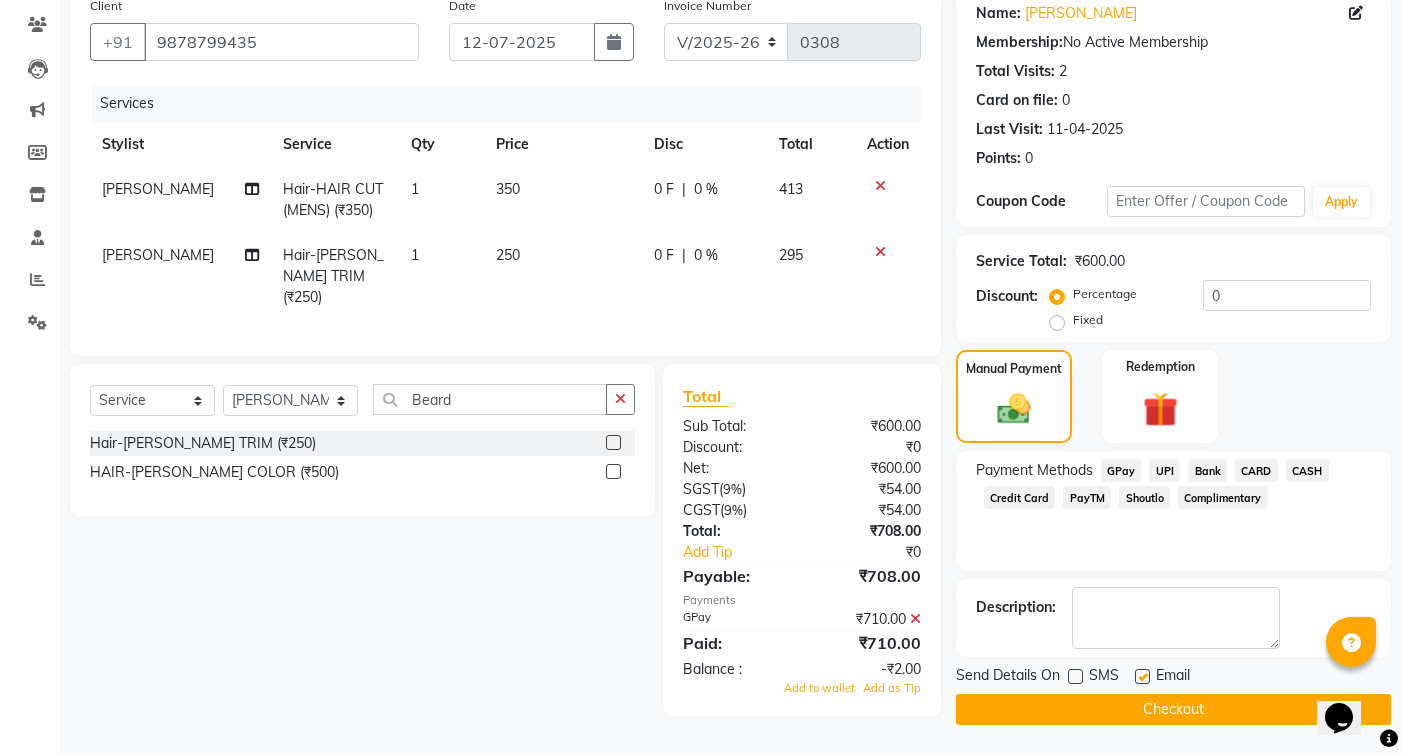 click 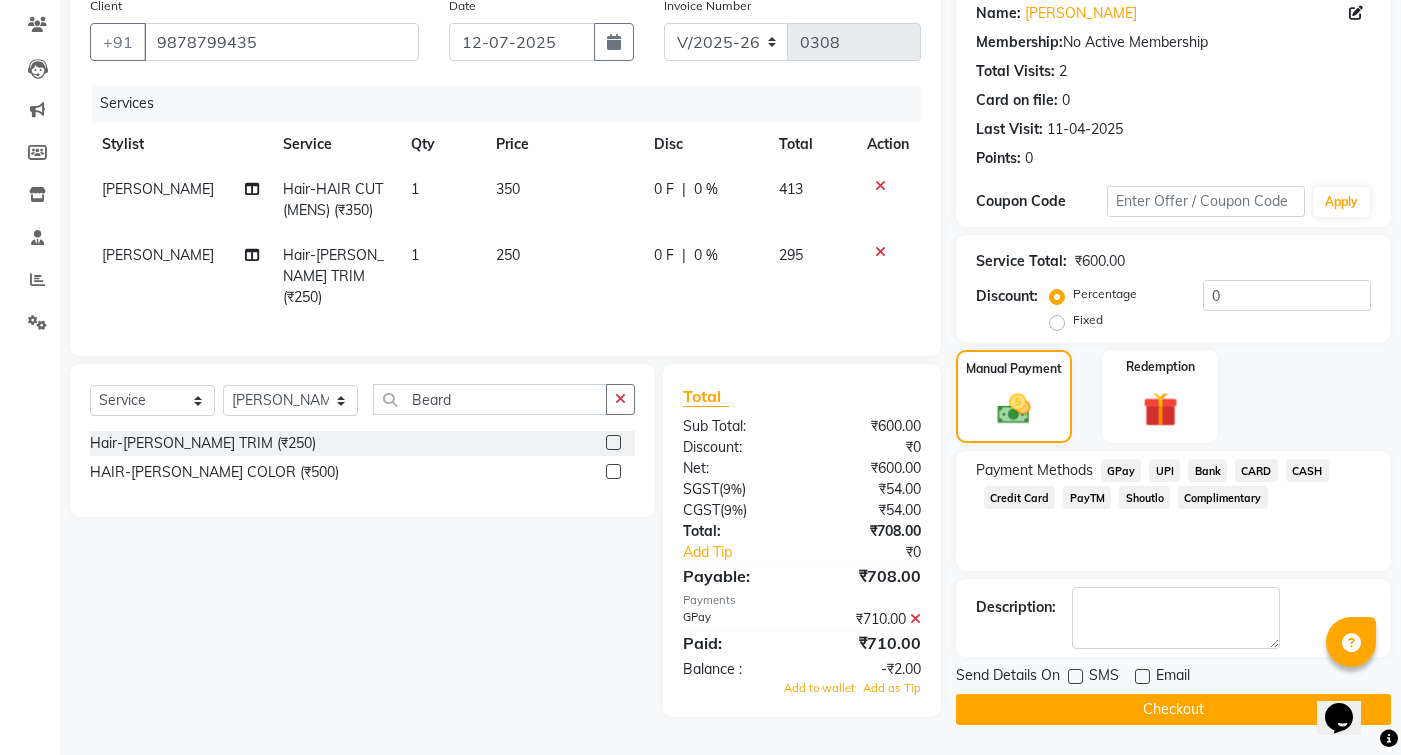 click on "Checkout" 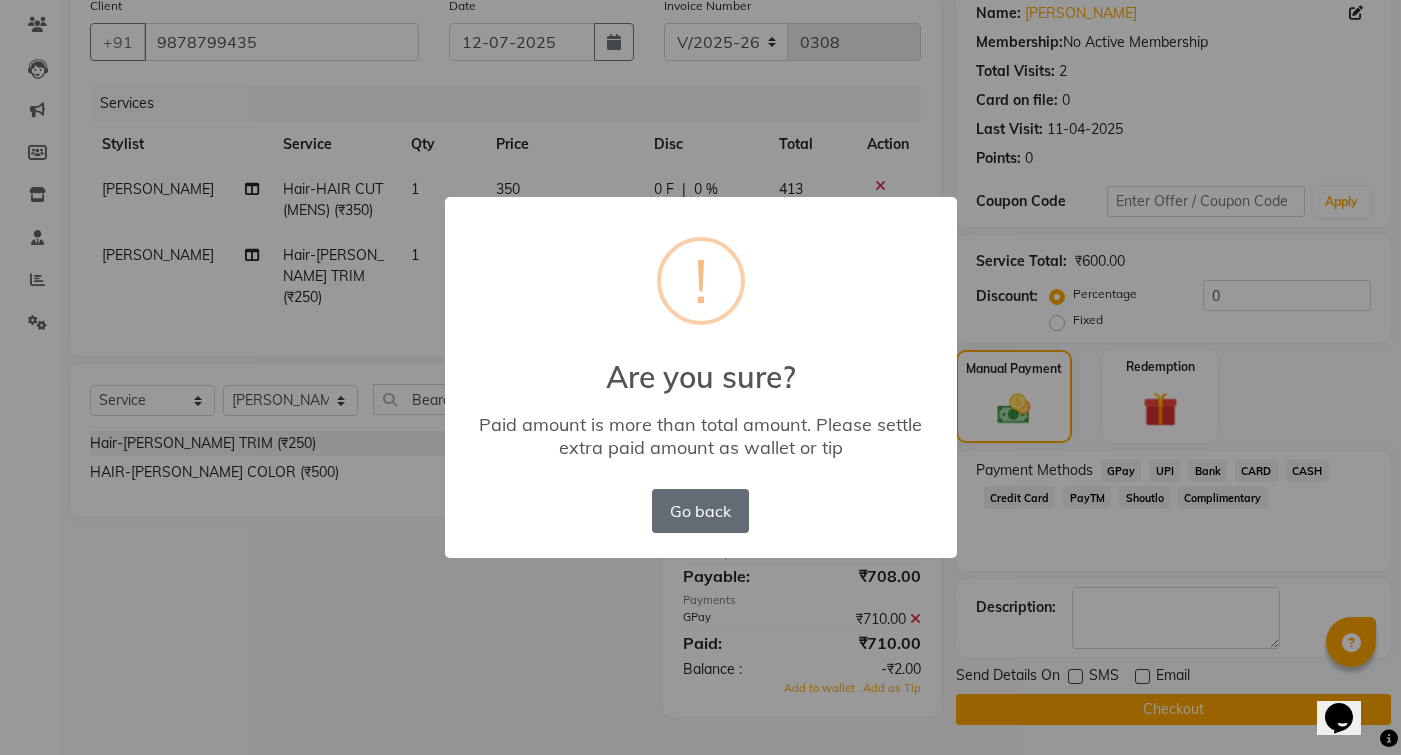 click on "Go back" at bounding box center [700, 511] 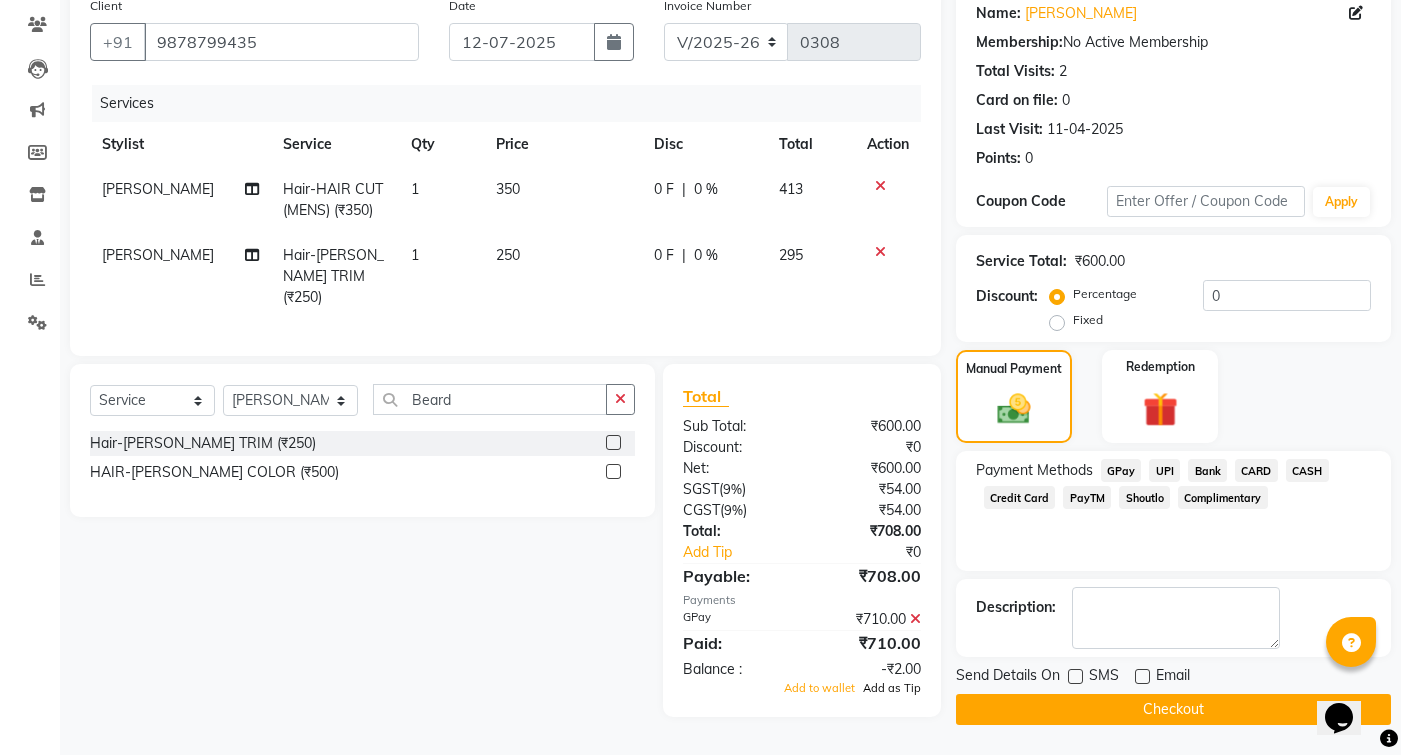 click on "Add as Tip" 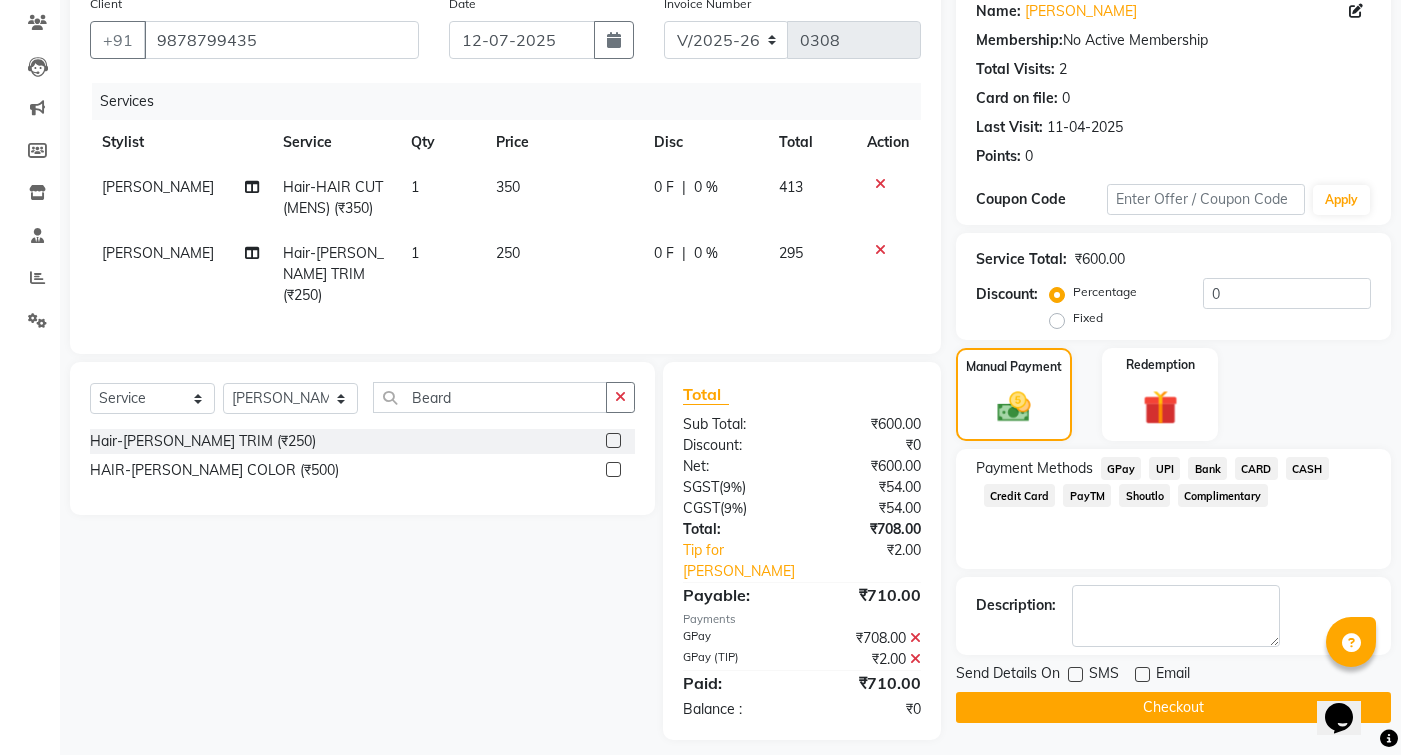 scroll, scrollTop: 163, scrollLeft: 0, axis: vertical 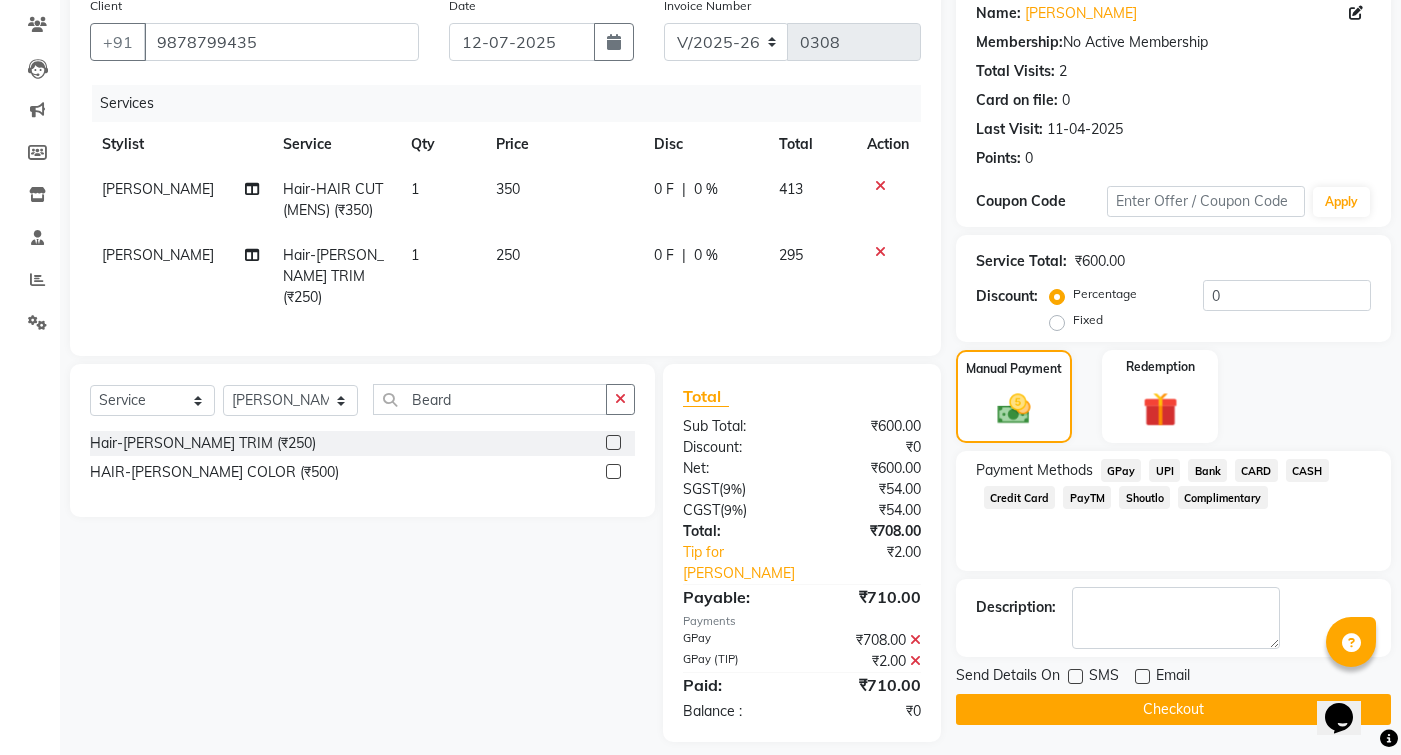 click on "Checkout" 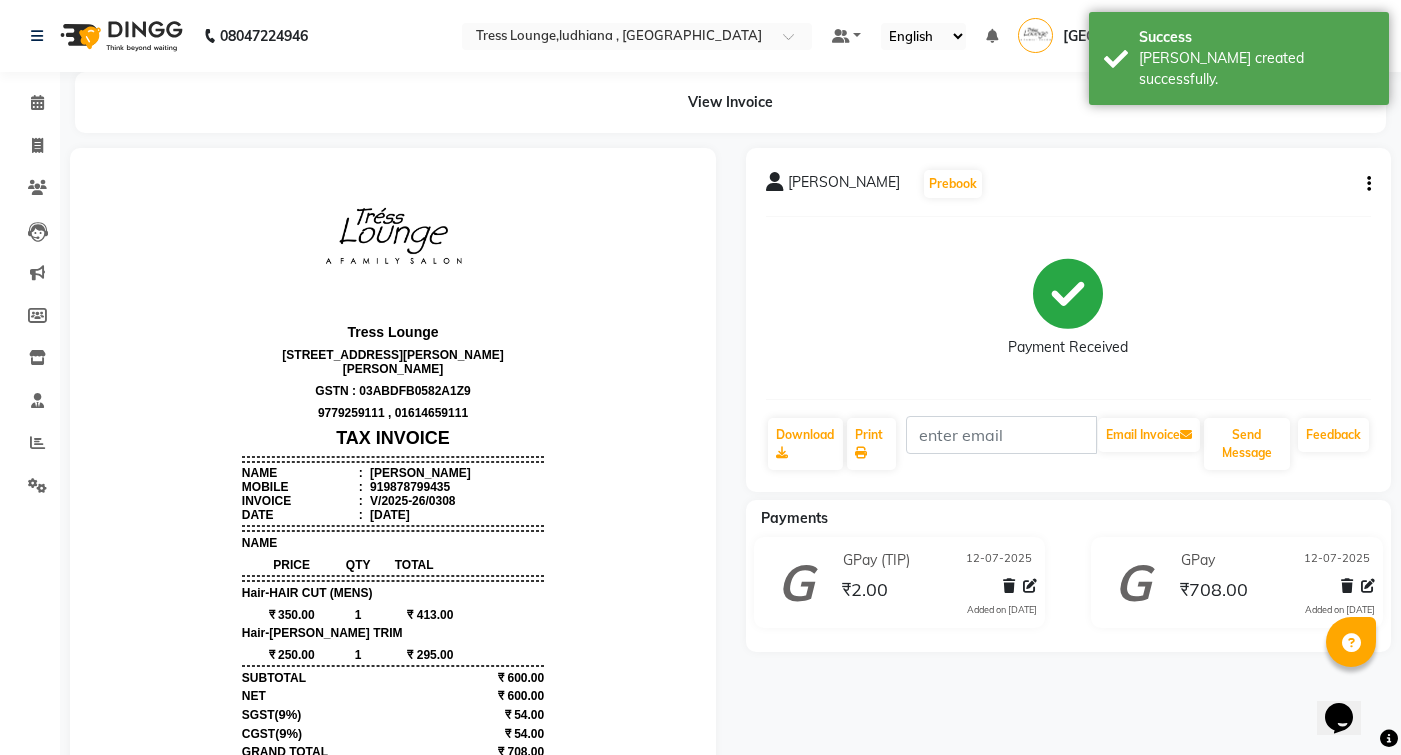 scroll, scrollTop: 16, scrollLeft: 0, axis: vertical 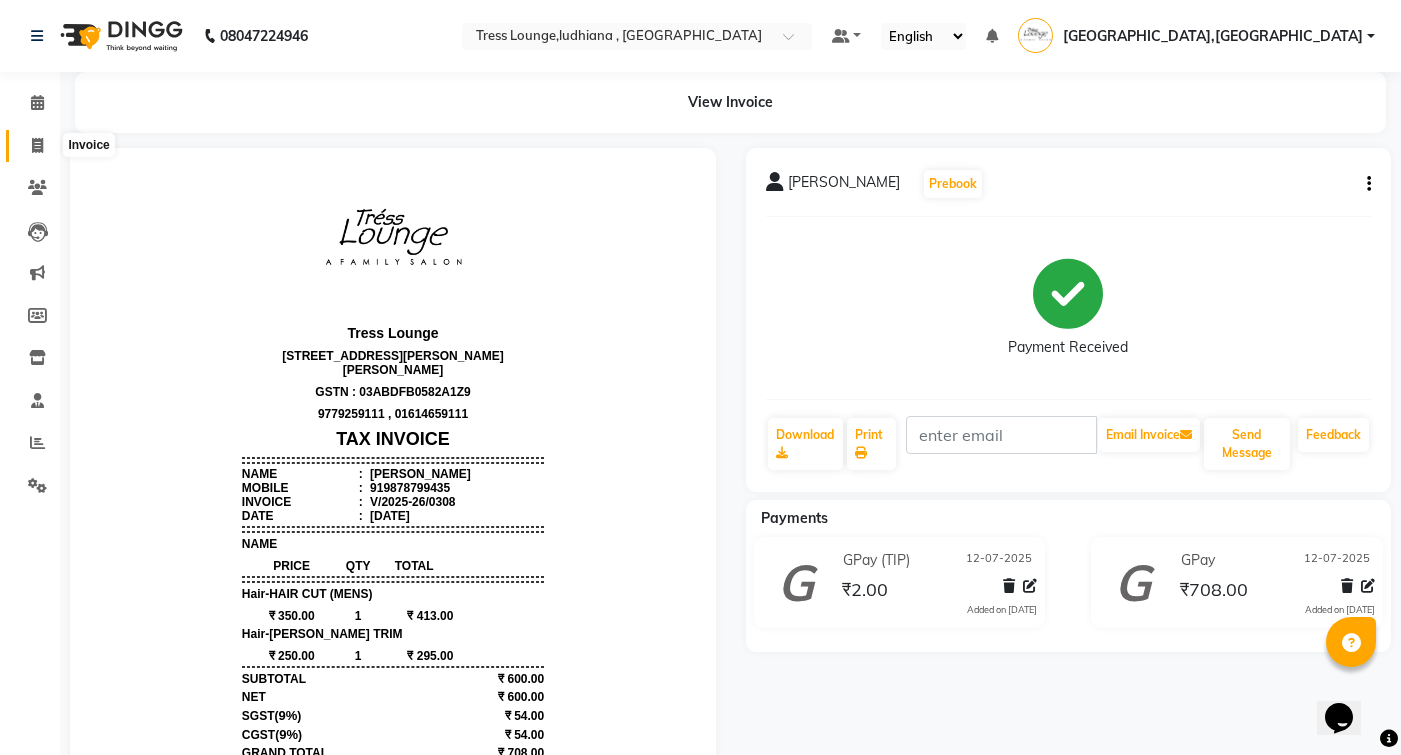 click 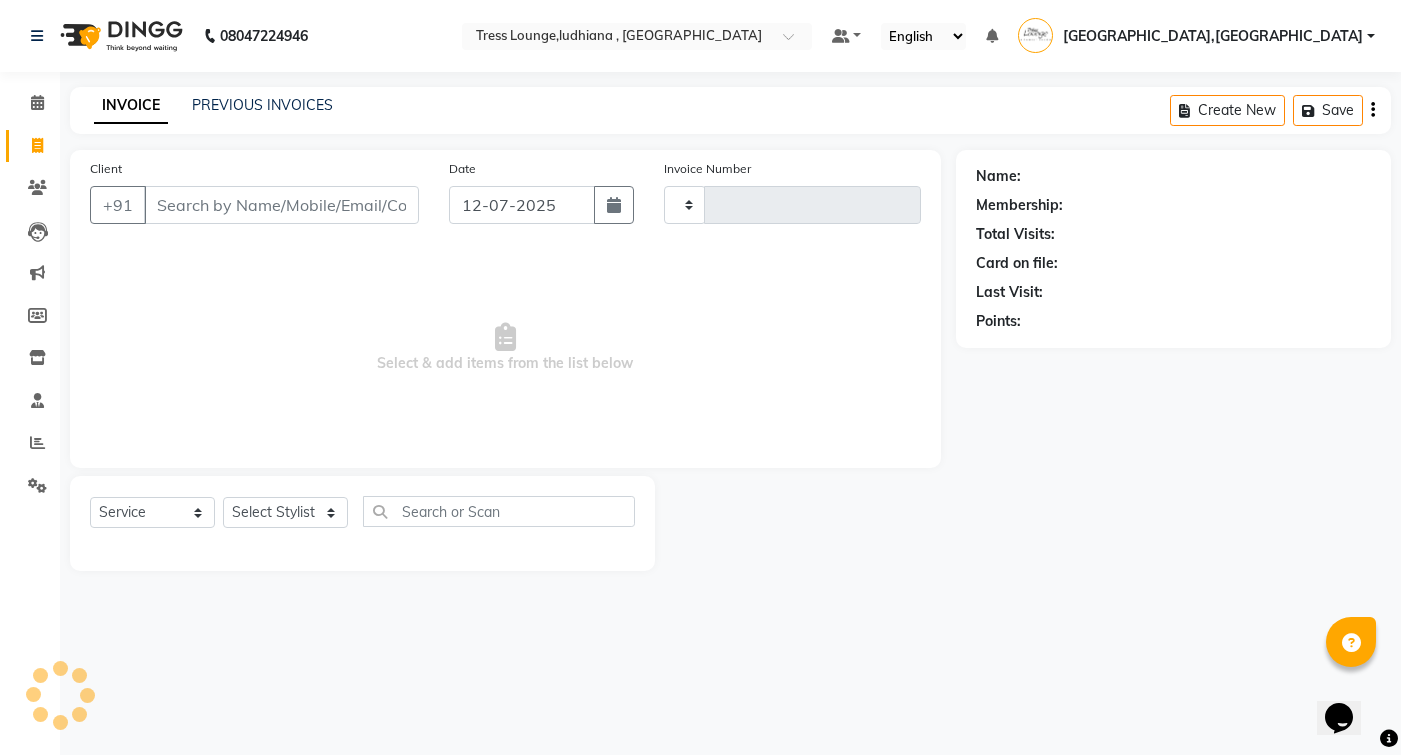 type on "0309" 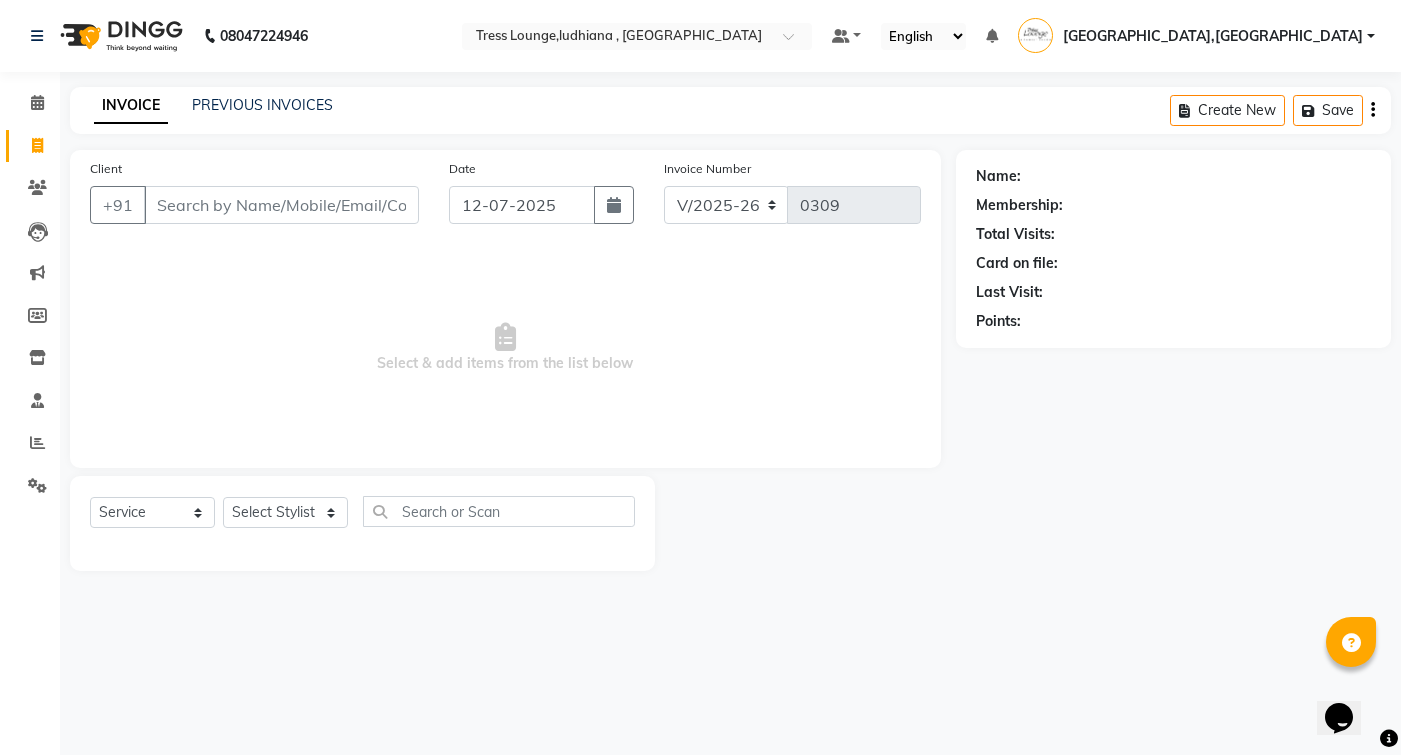 click on "Client" at bounding box center [281, 205] 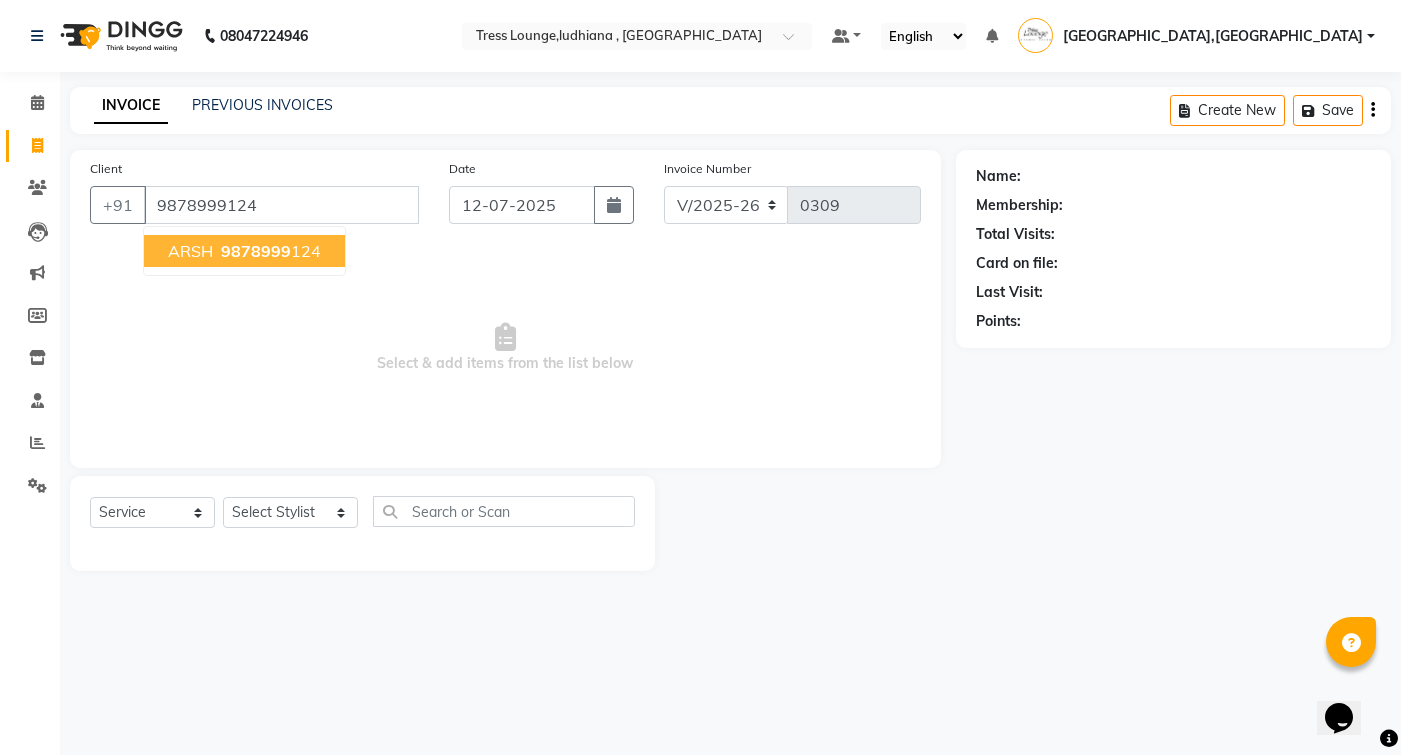 type on "9878999124" 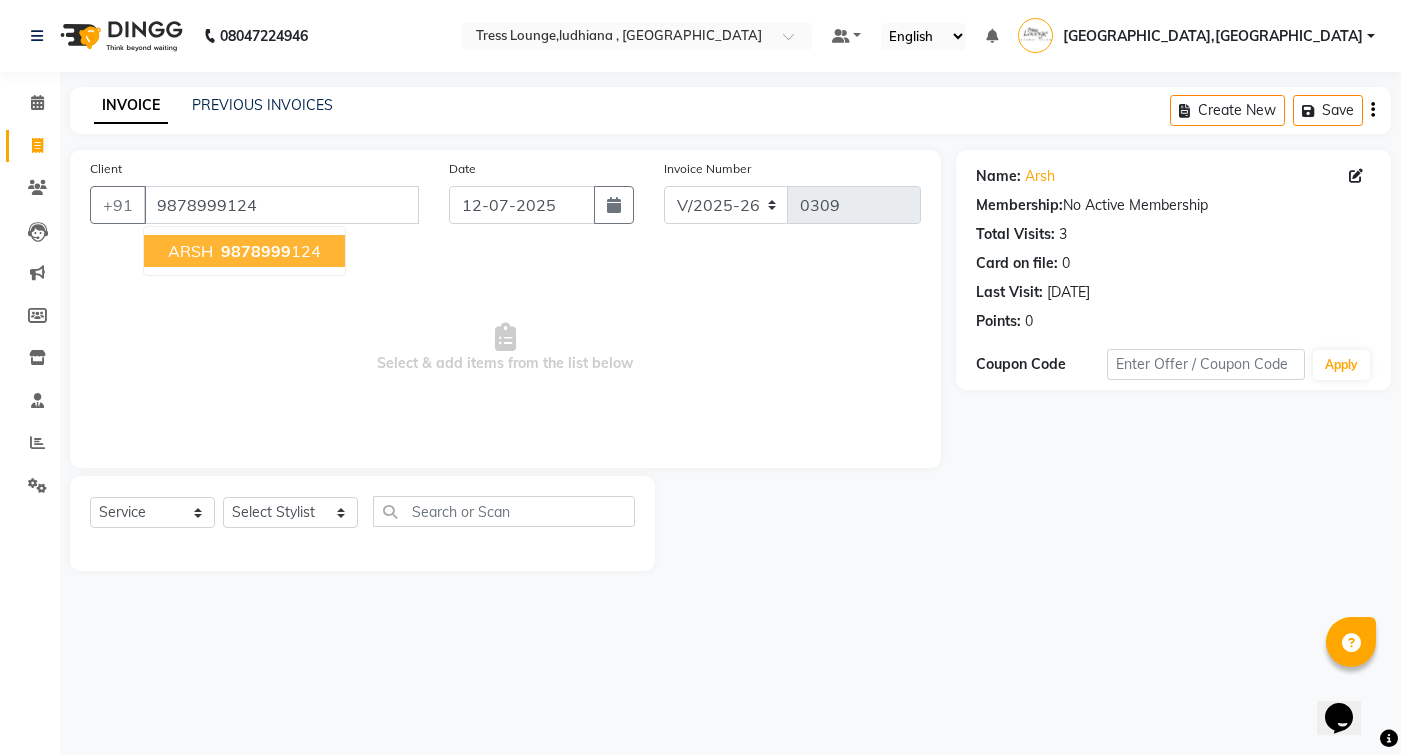 click on "9878999" at bounding box center [256, 251] 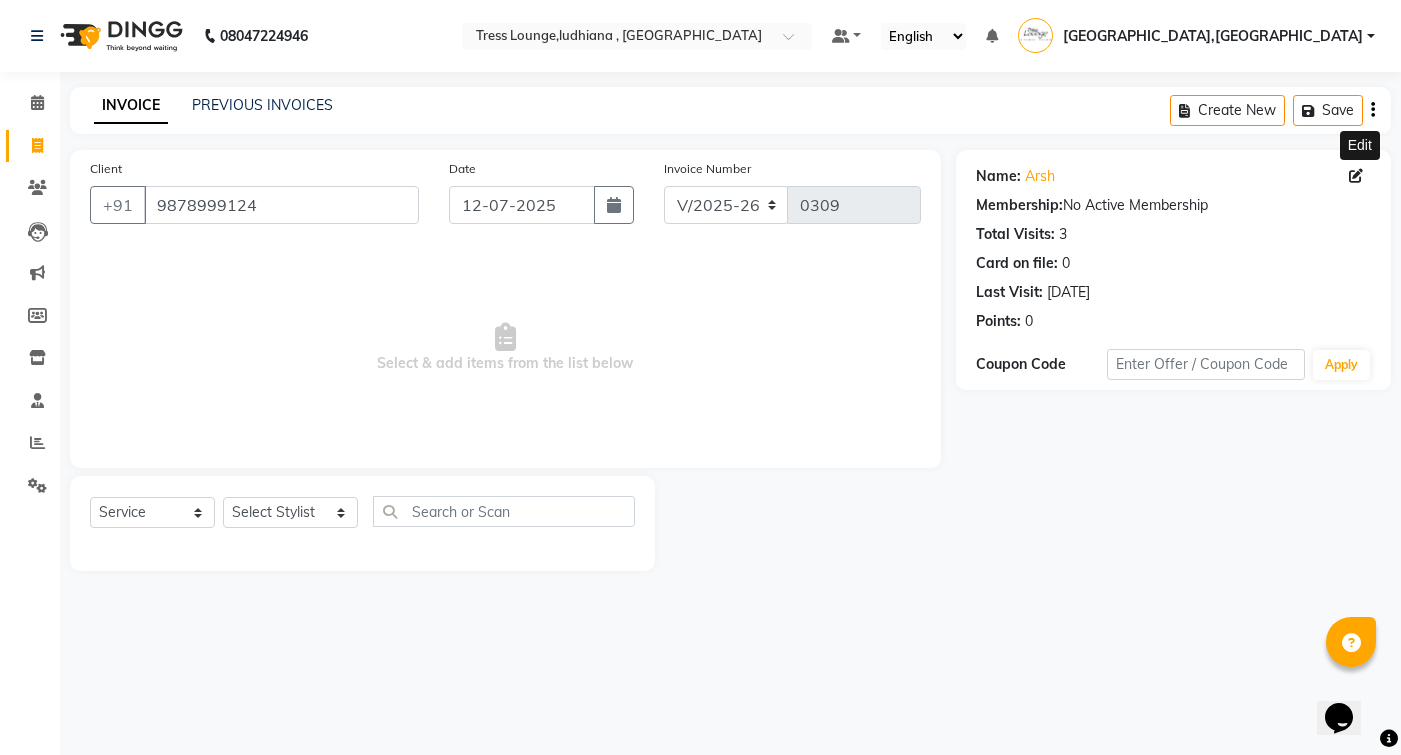 click 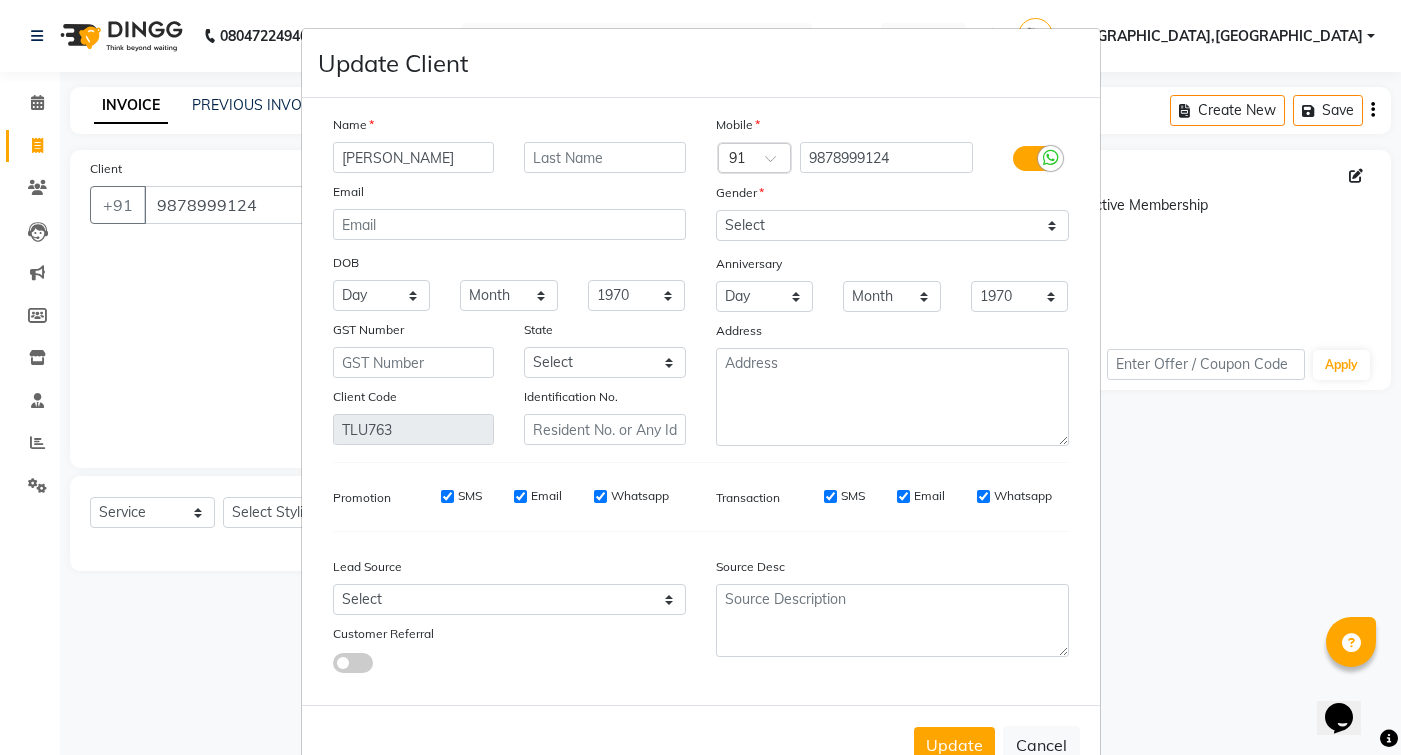 type on "ARSHDEEP" 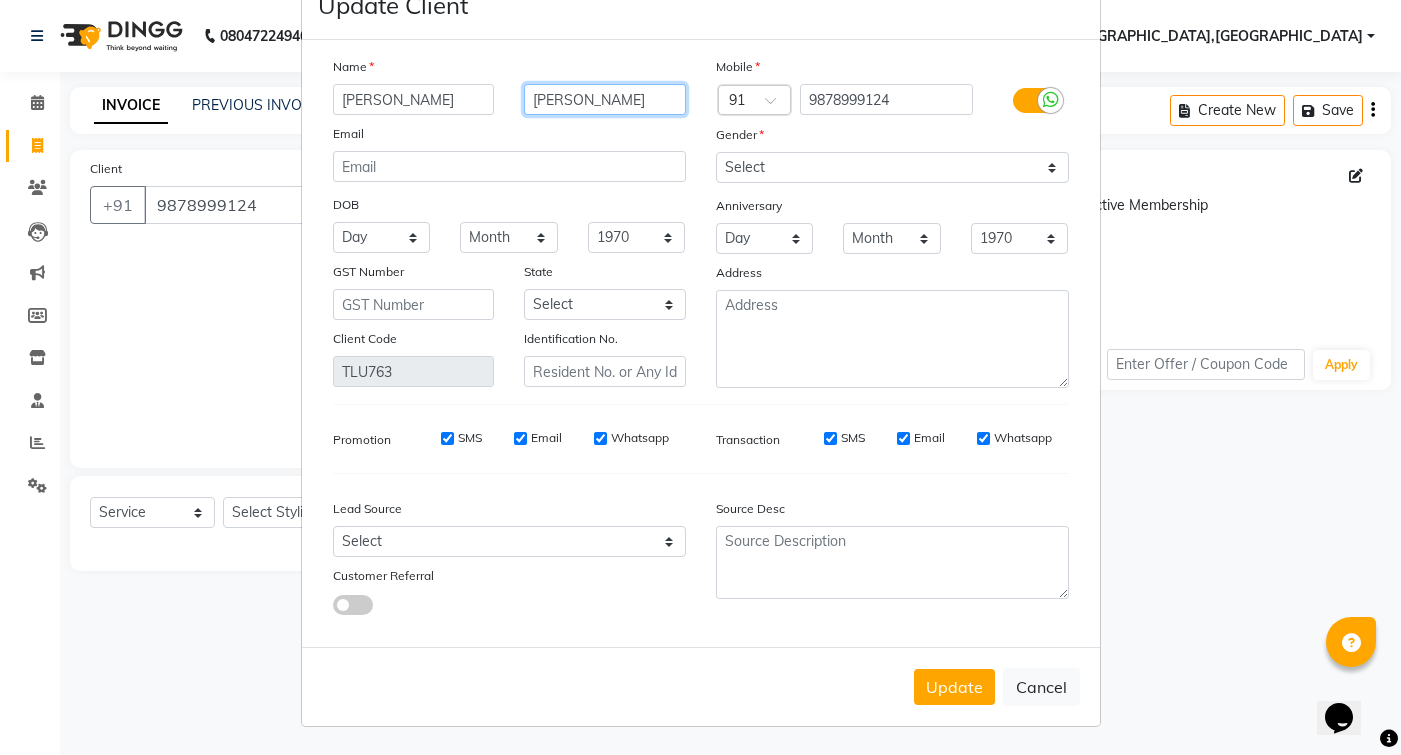 scroll, scrollTop: 58, scrollLeft: 0, axis: vertical 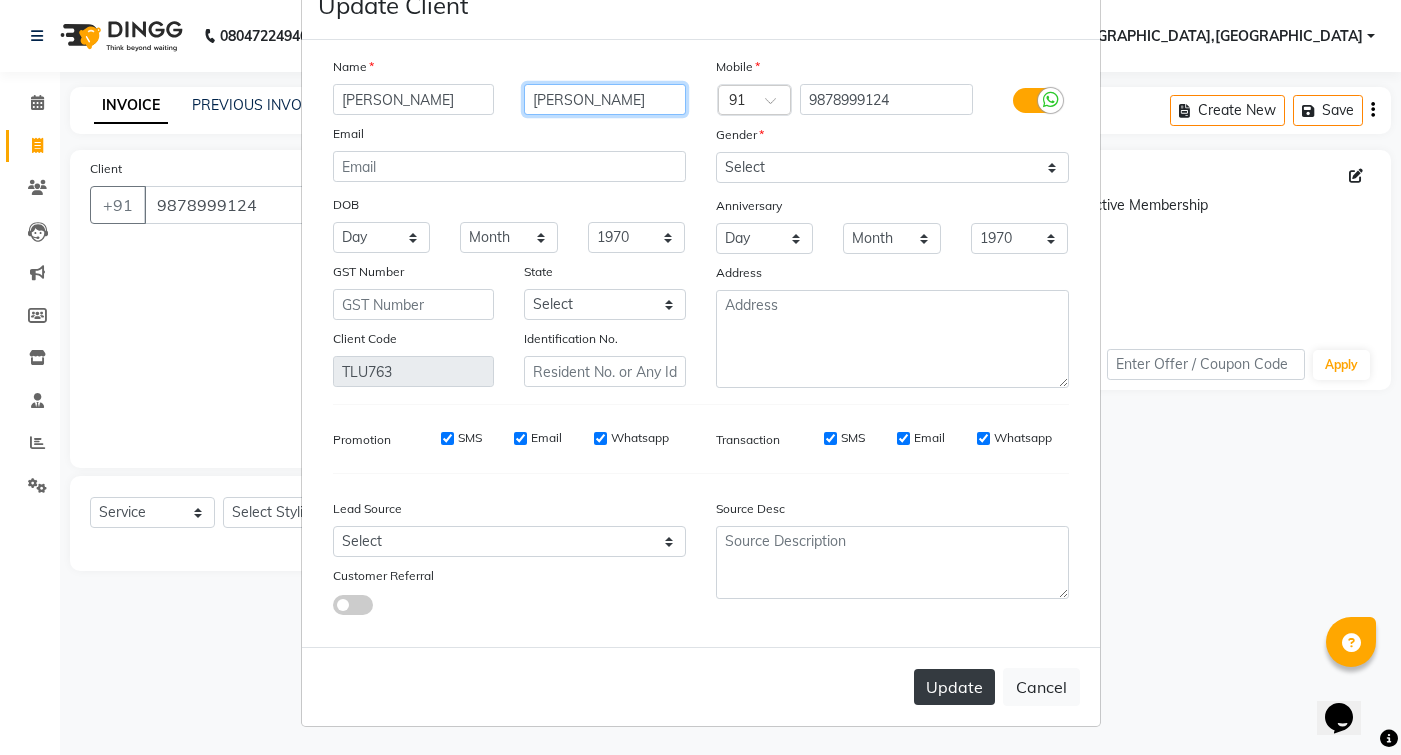 type on "SINGH" 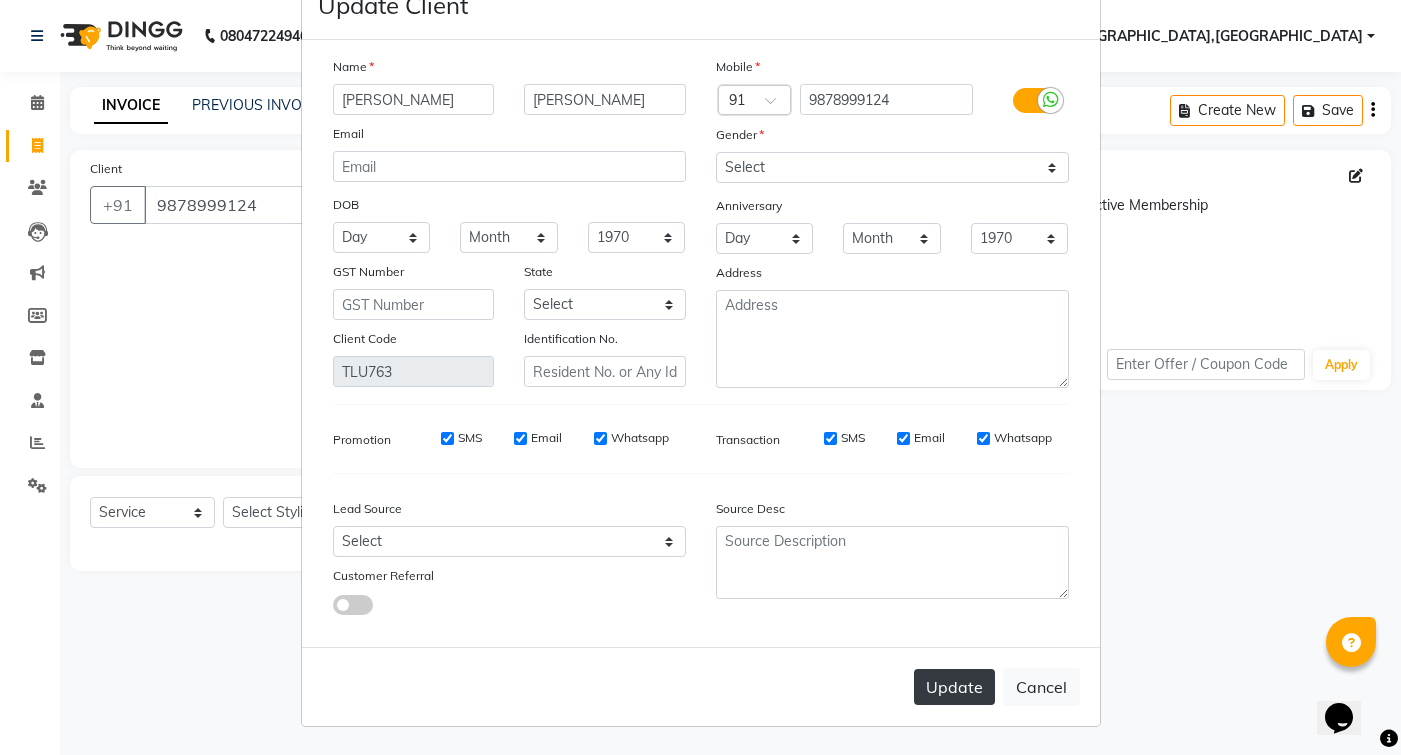 click on "Update" at bounding box center (954, 687) 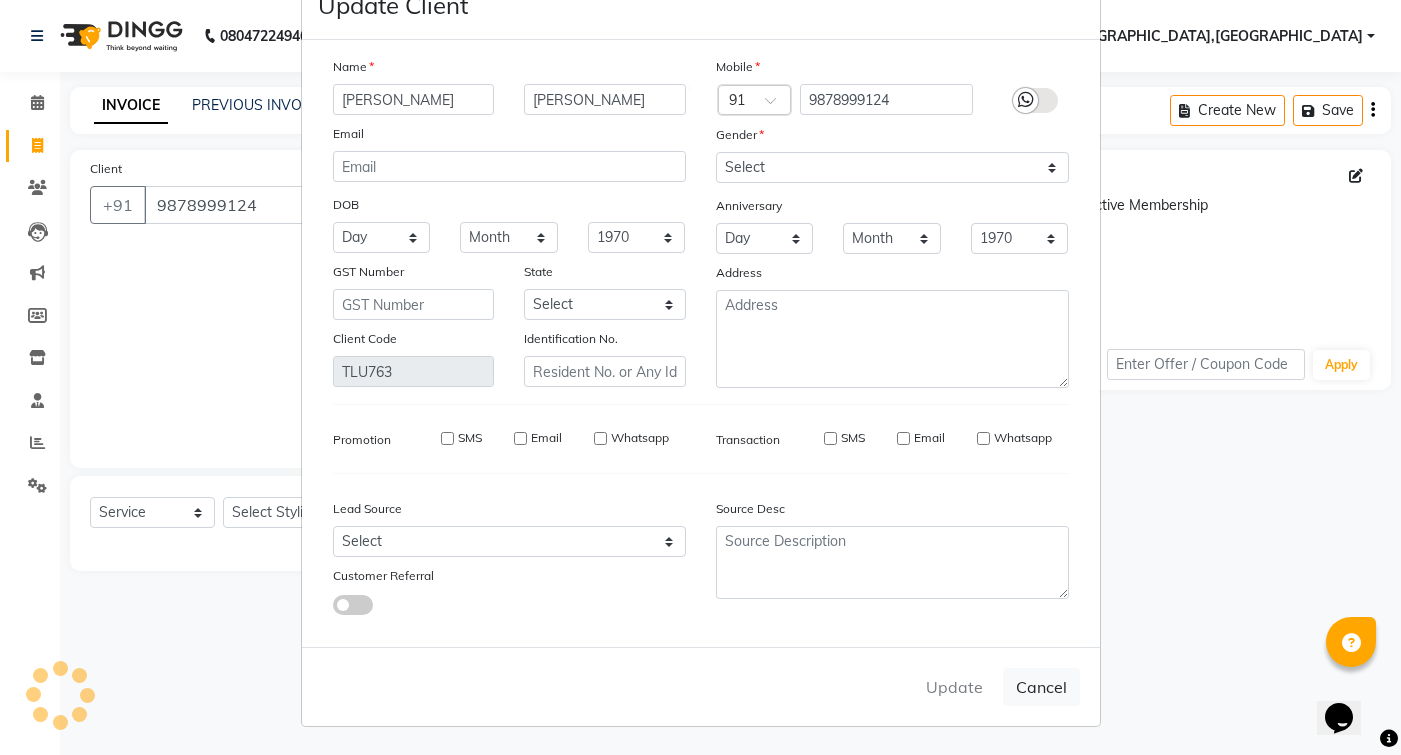 type 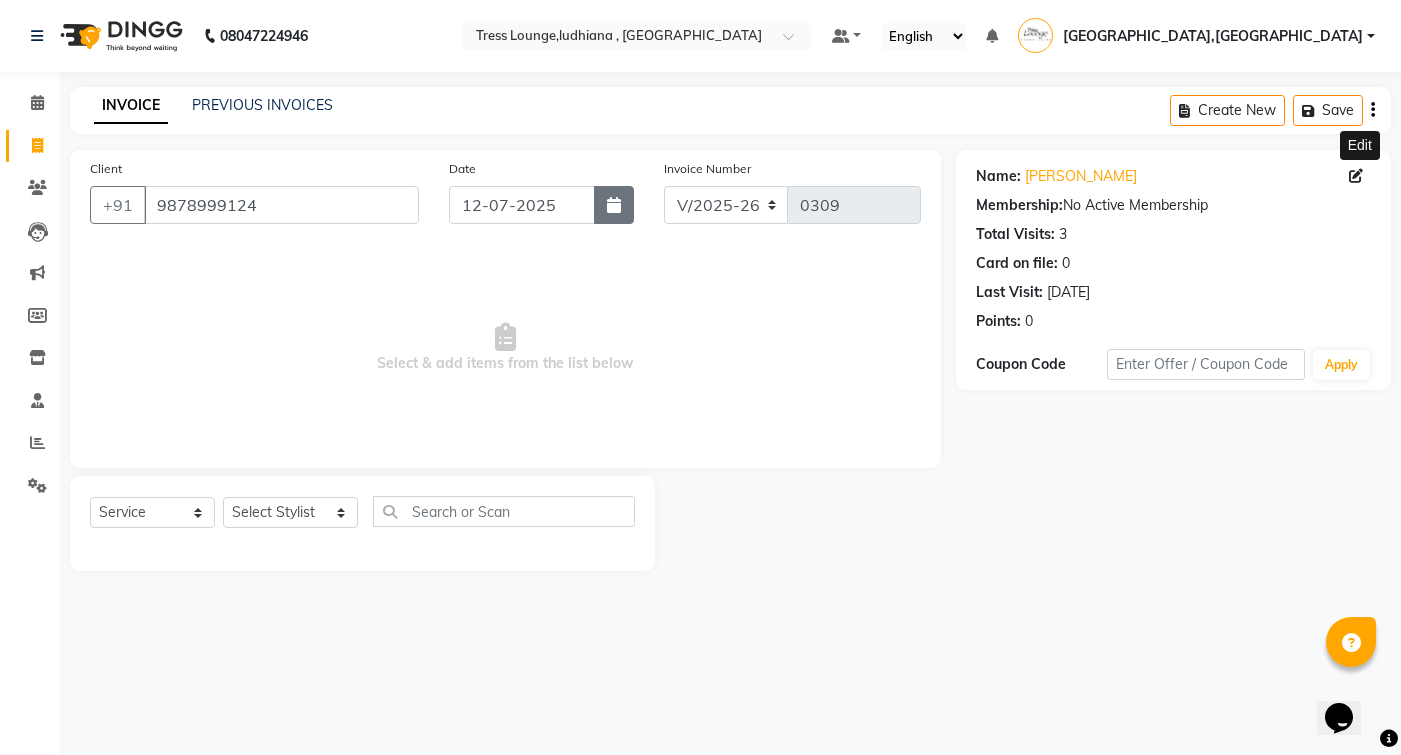 click 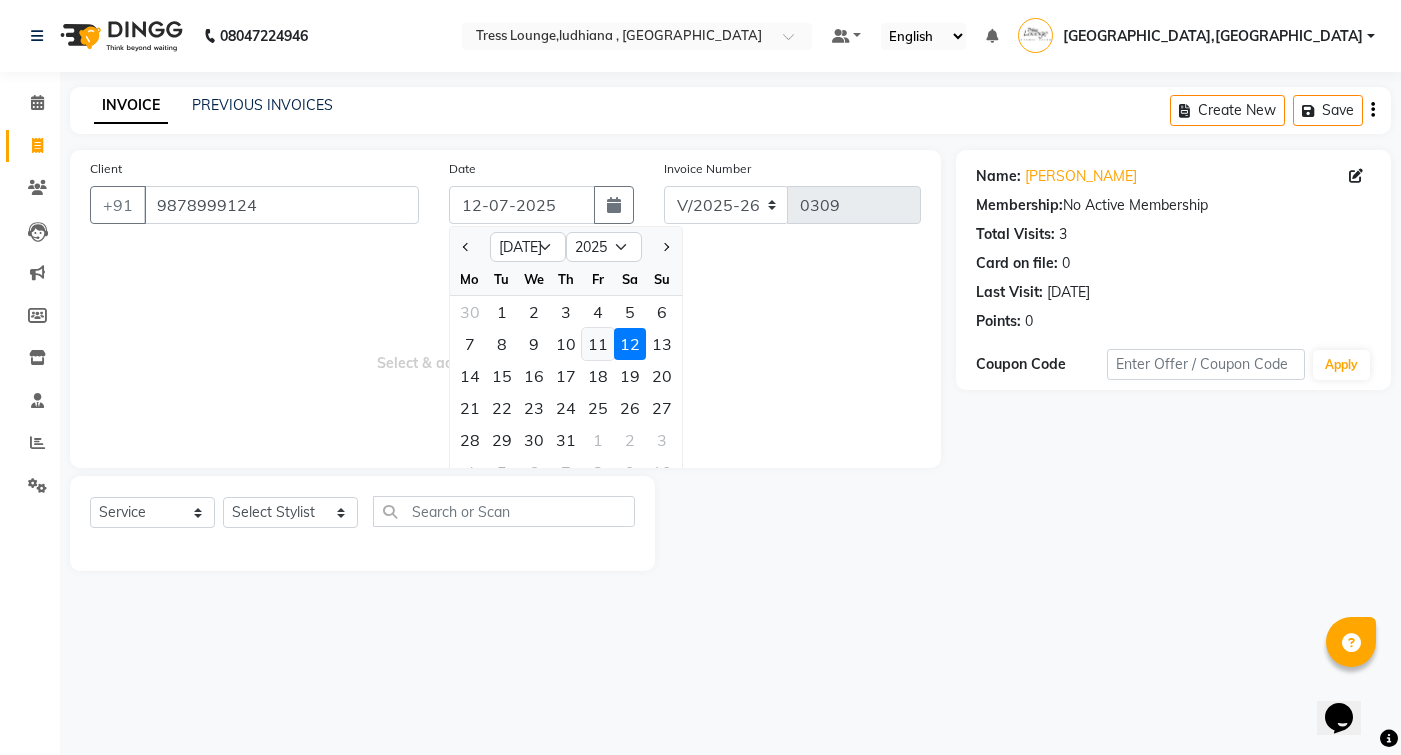 click on "11" 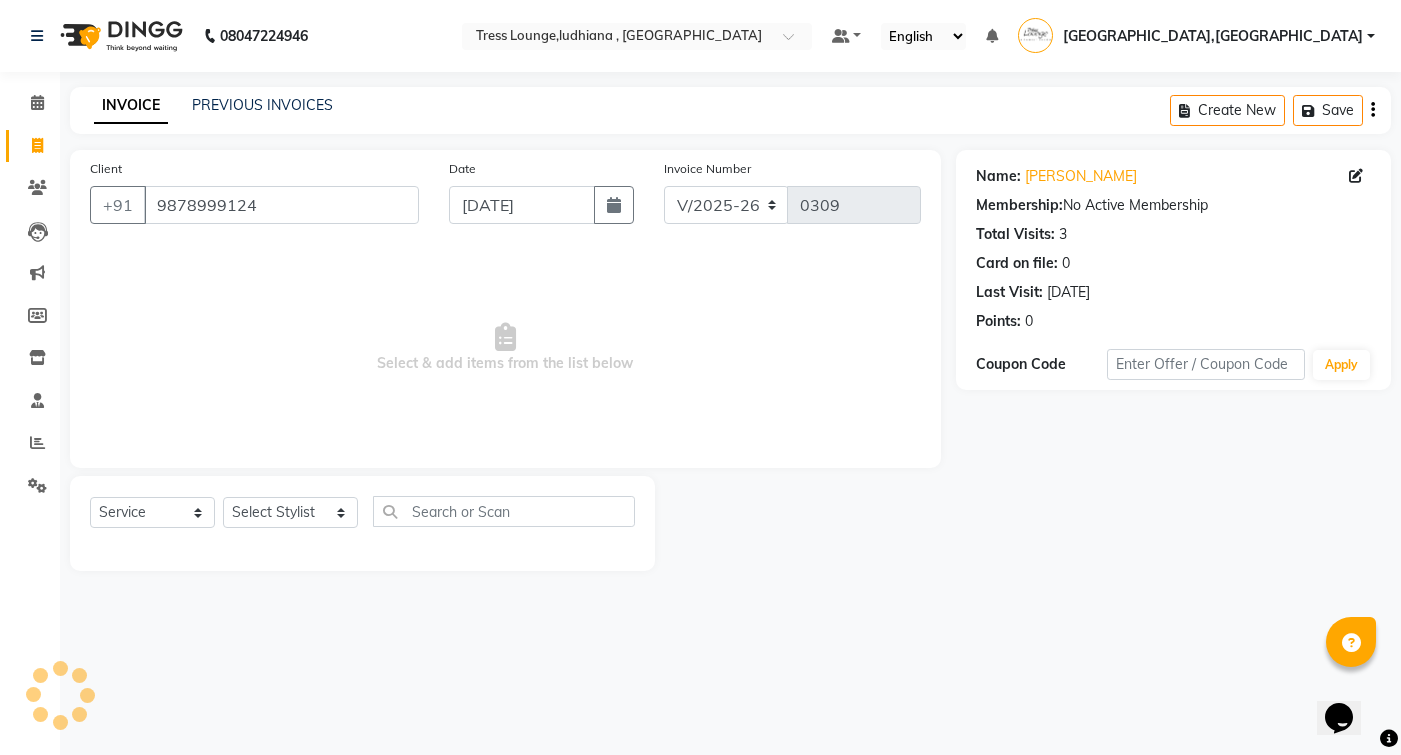 scroll, scrollTop: 0, scrollLeft: 0, axis: both 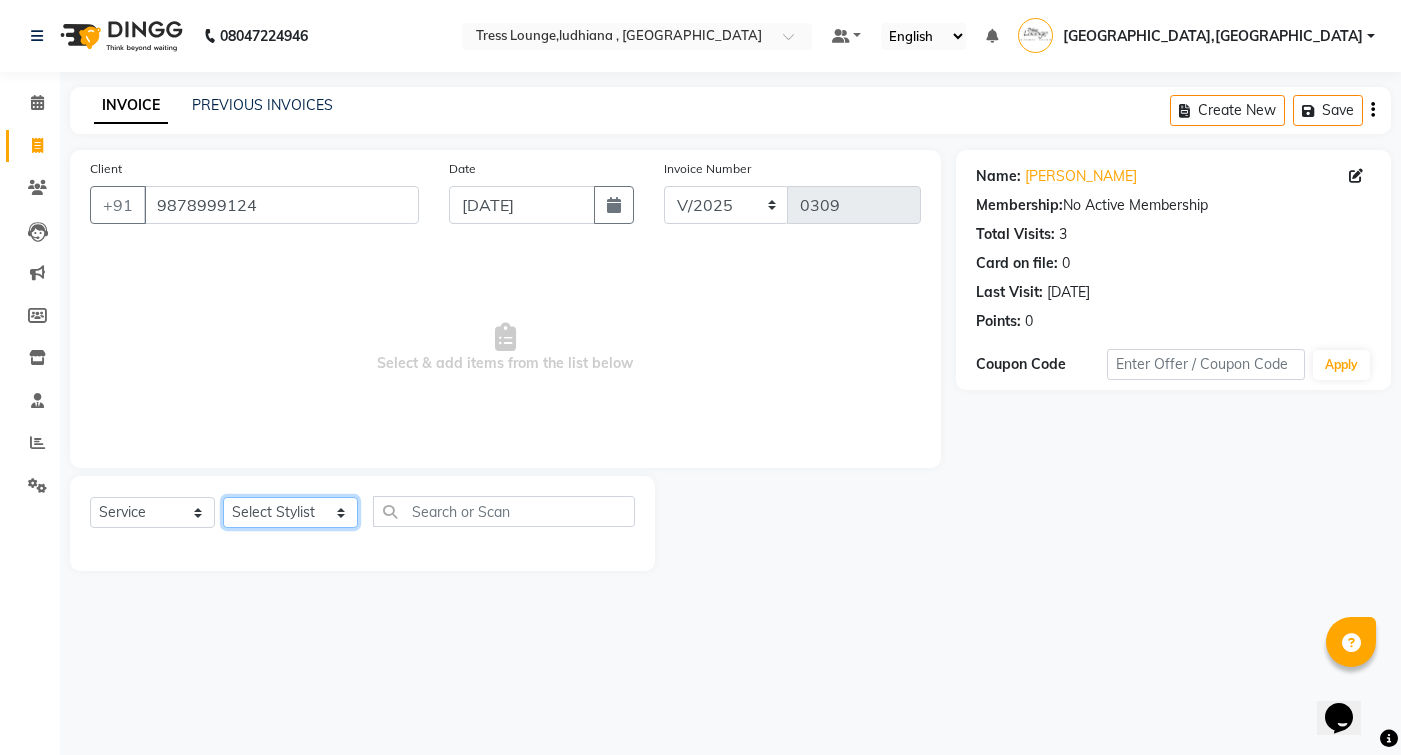 click on "Select Stylist DEEPAK  GURPREET  JUGNOO KAMAL KHUSHI  KUNAL  MANI MANISHA SALON MANAGER- VASU SUMAN VASU WALK IN" 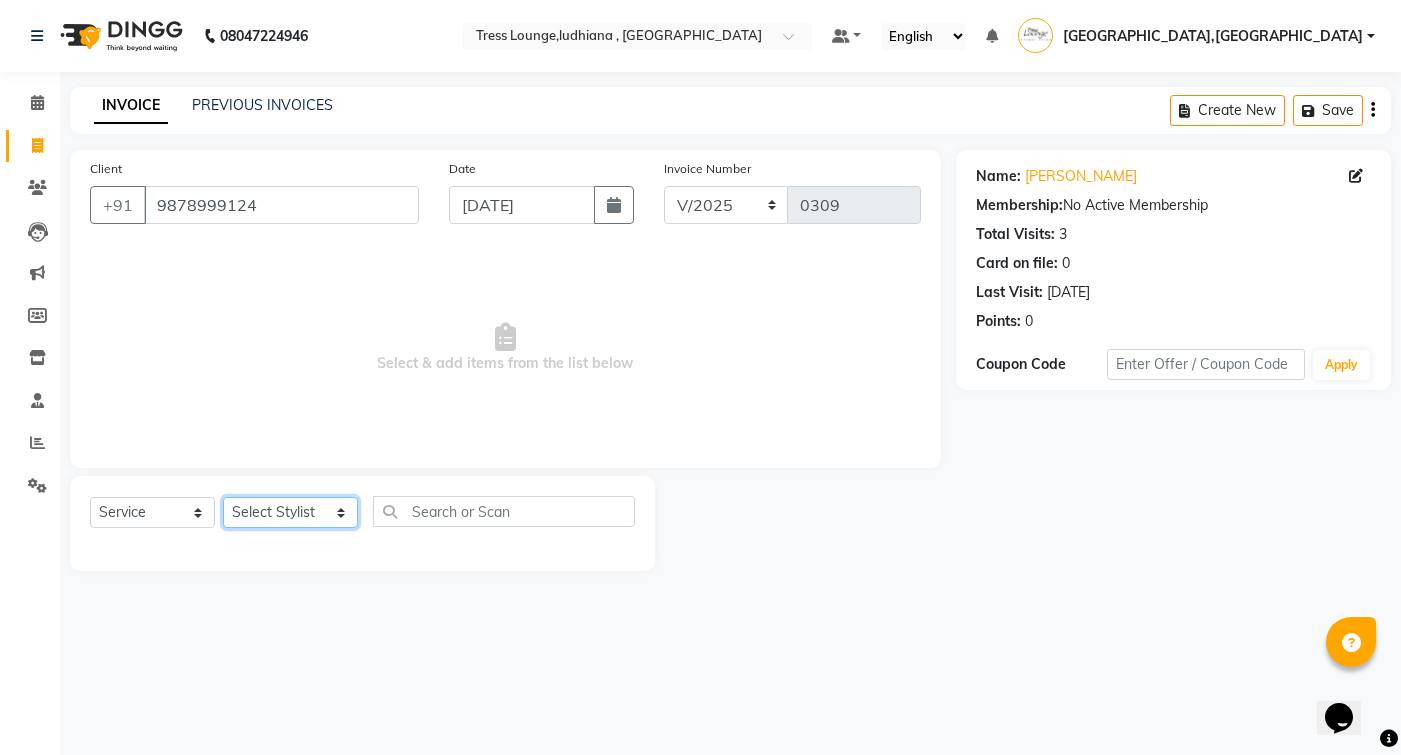 select on "84969" 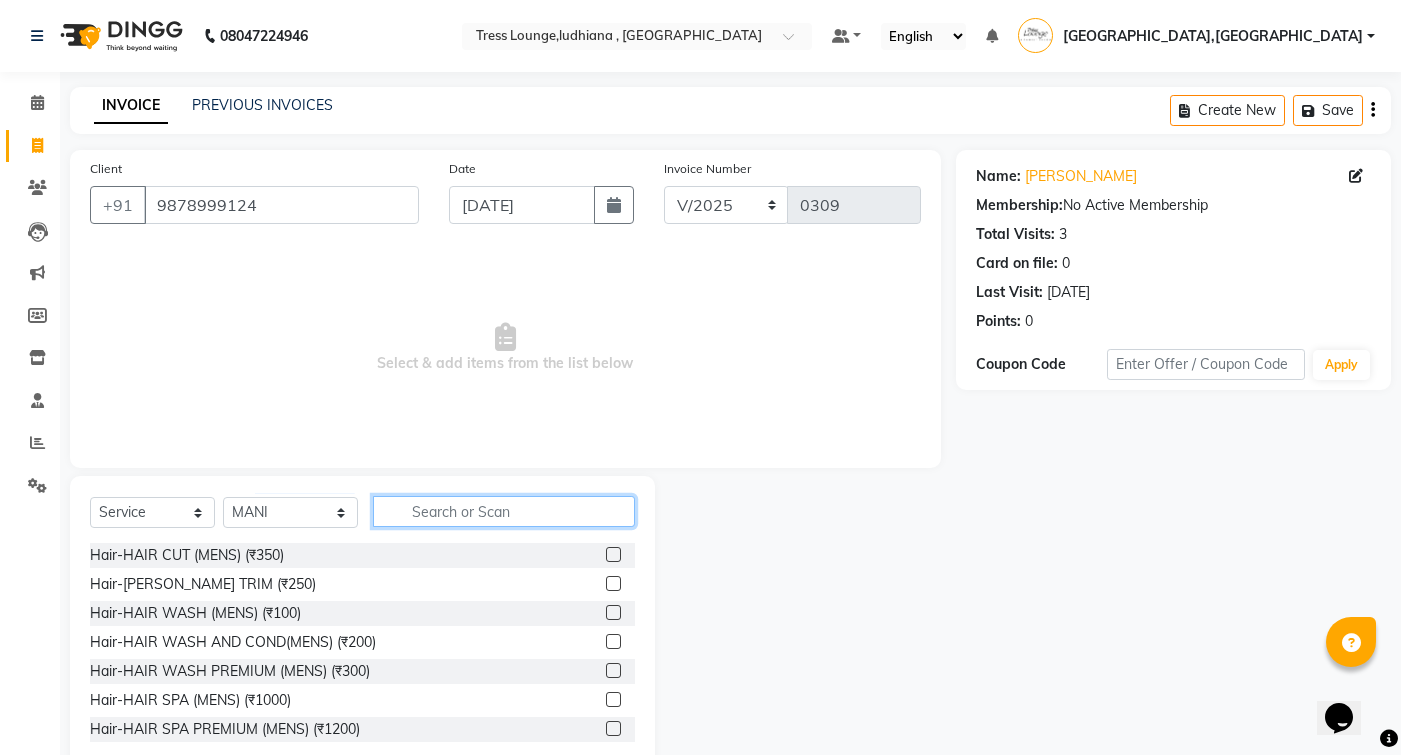 click 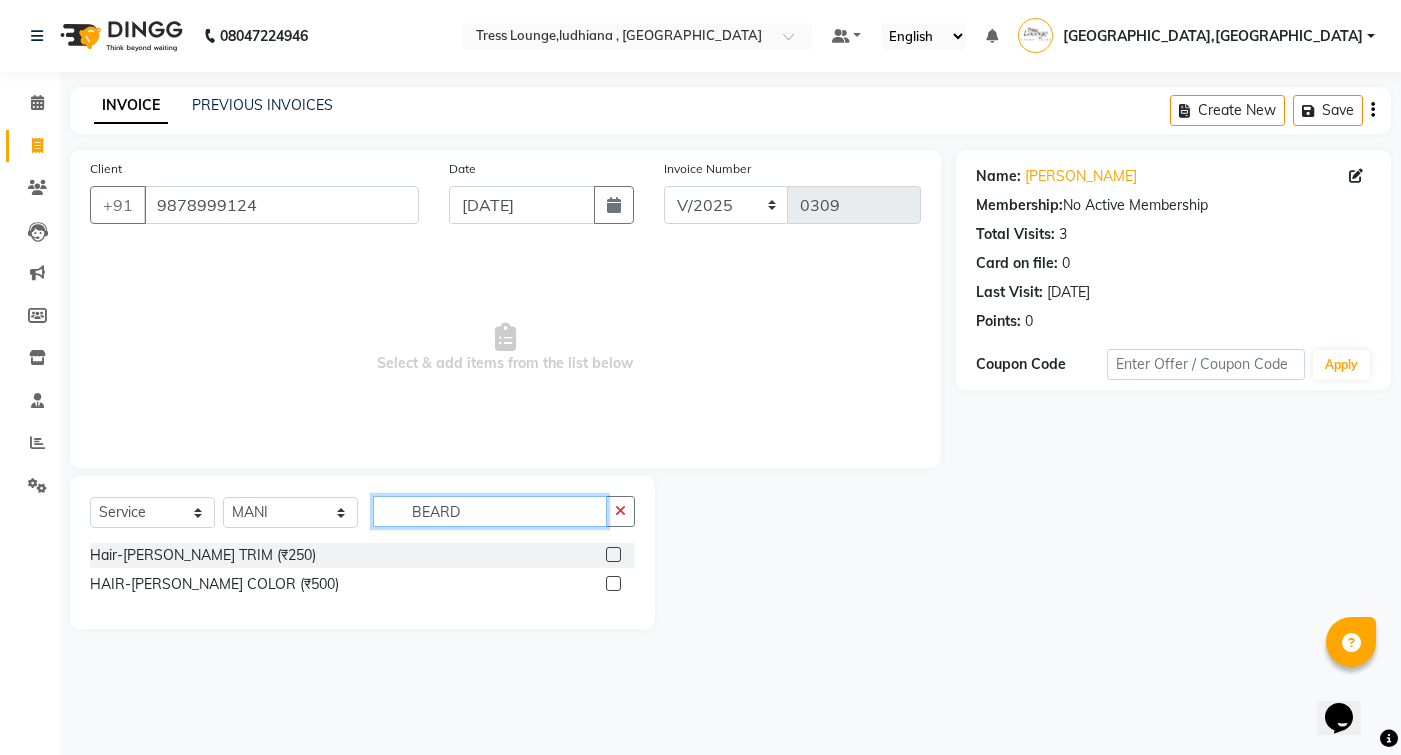 type on "BEARD" 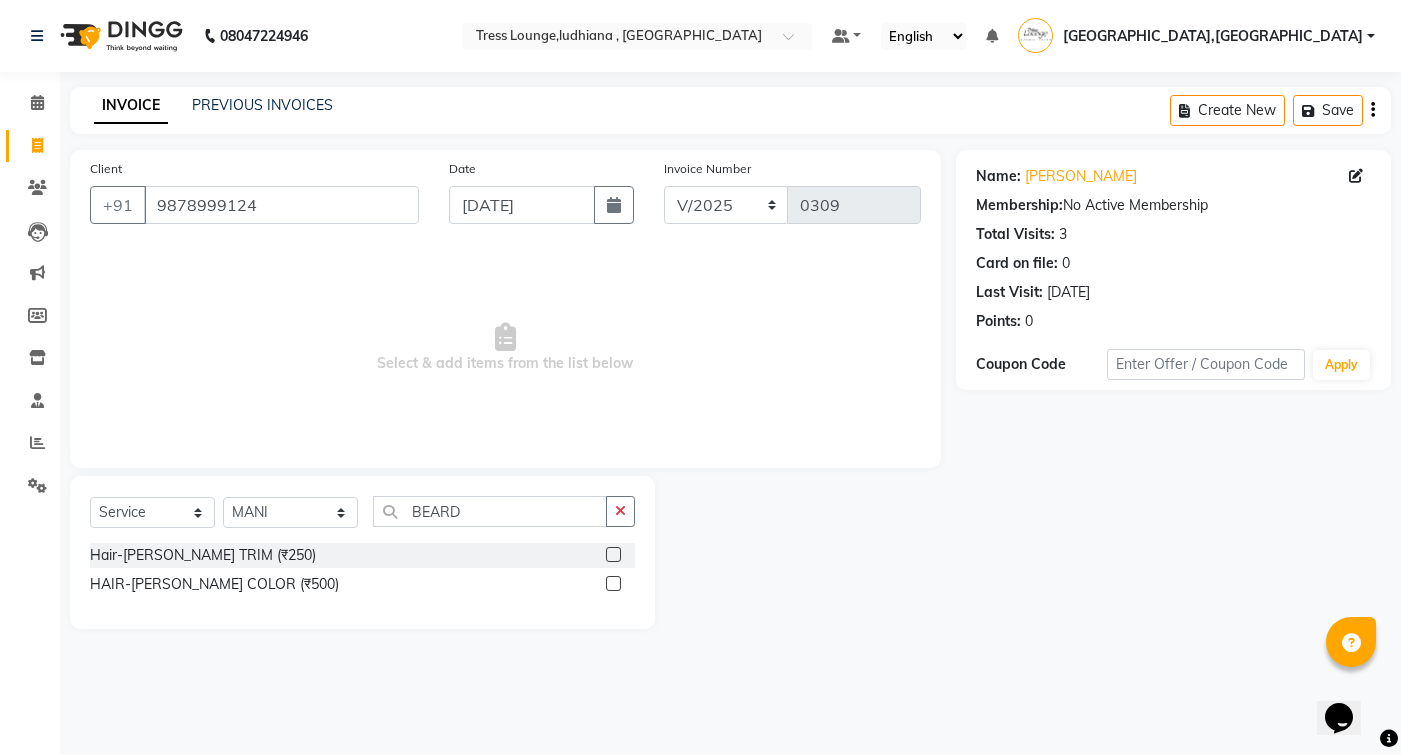 click 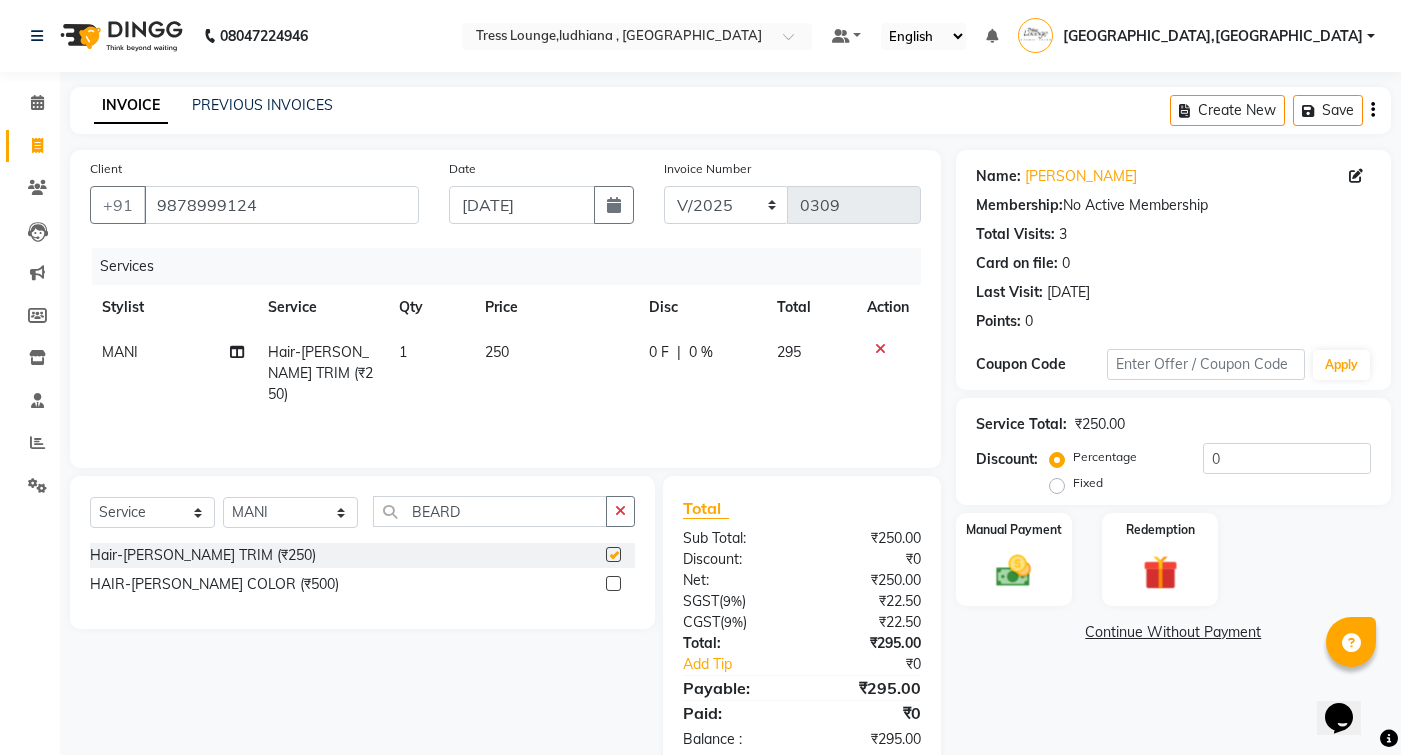 checkbox on "false" 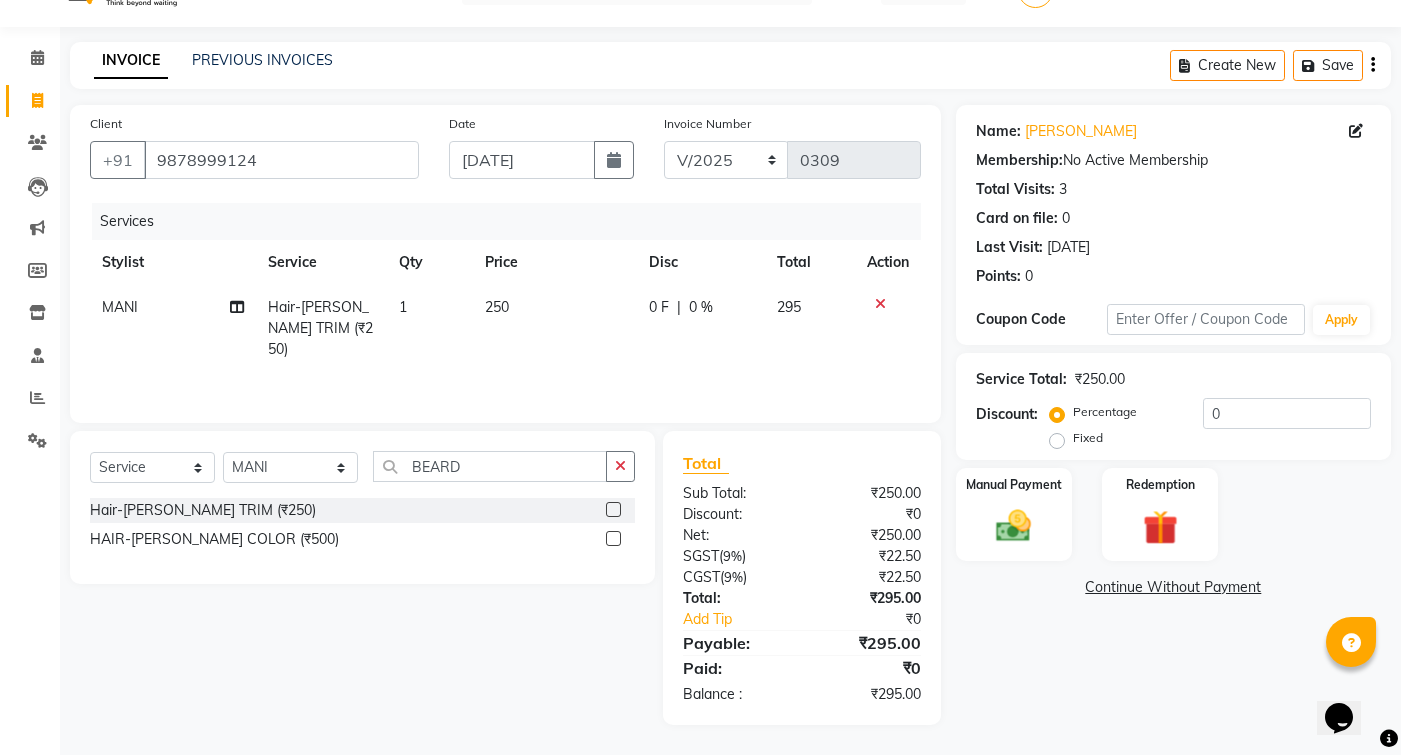 scroll, scrollTop: 45, scrollLeft: 0, axis: vertical 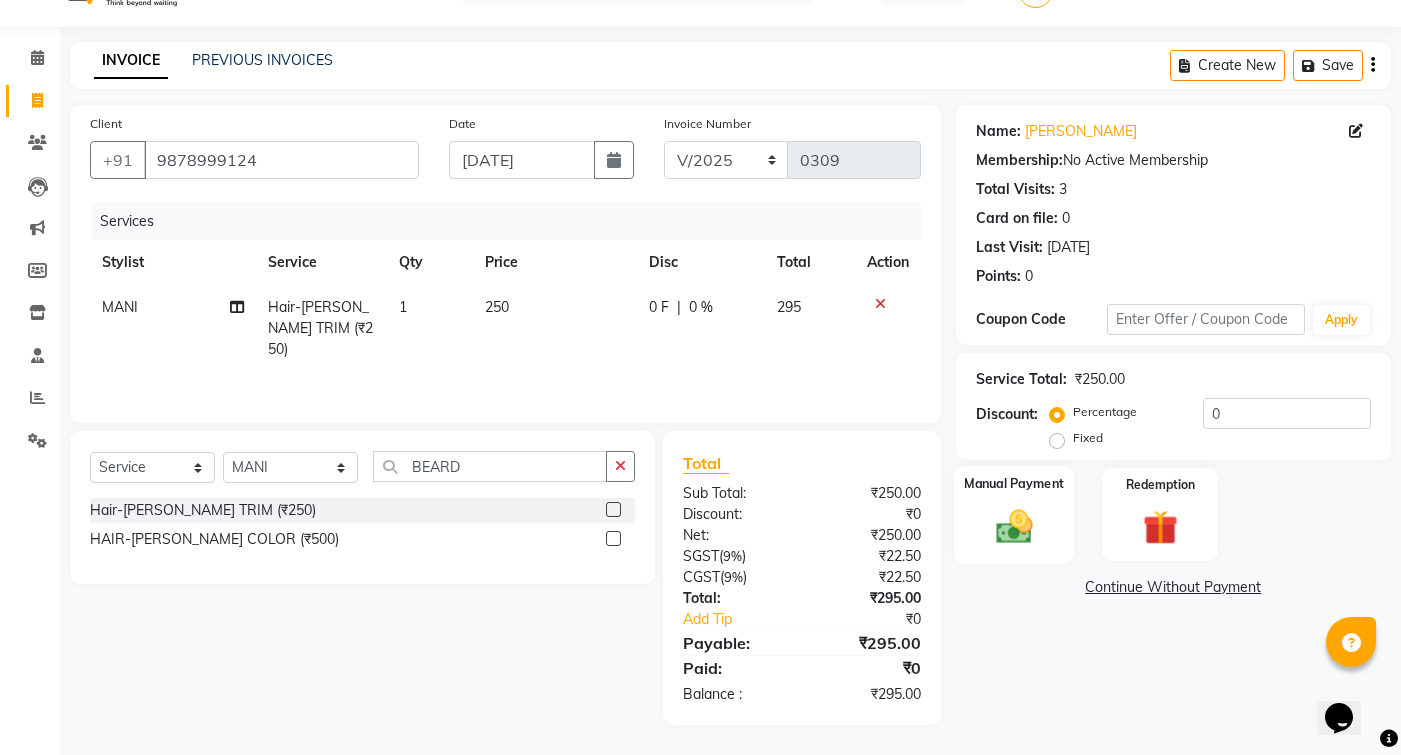 click on "Manual Payment" 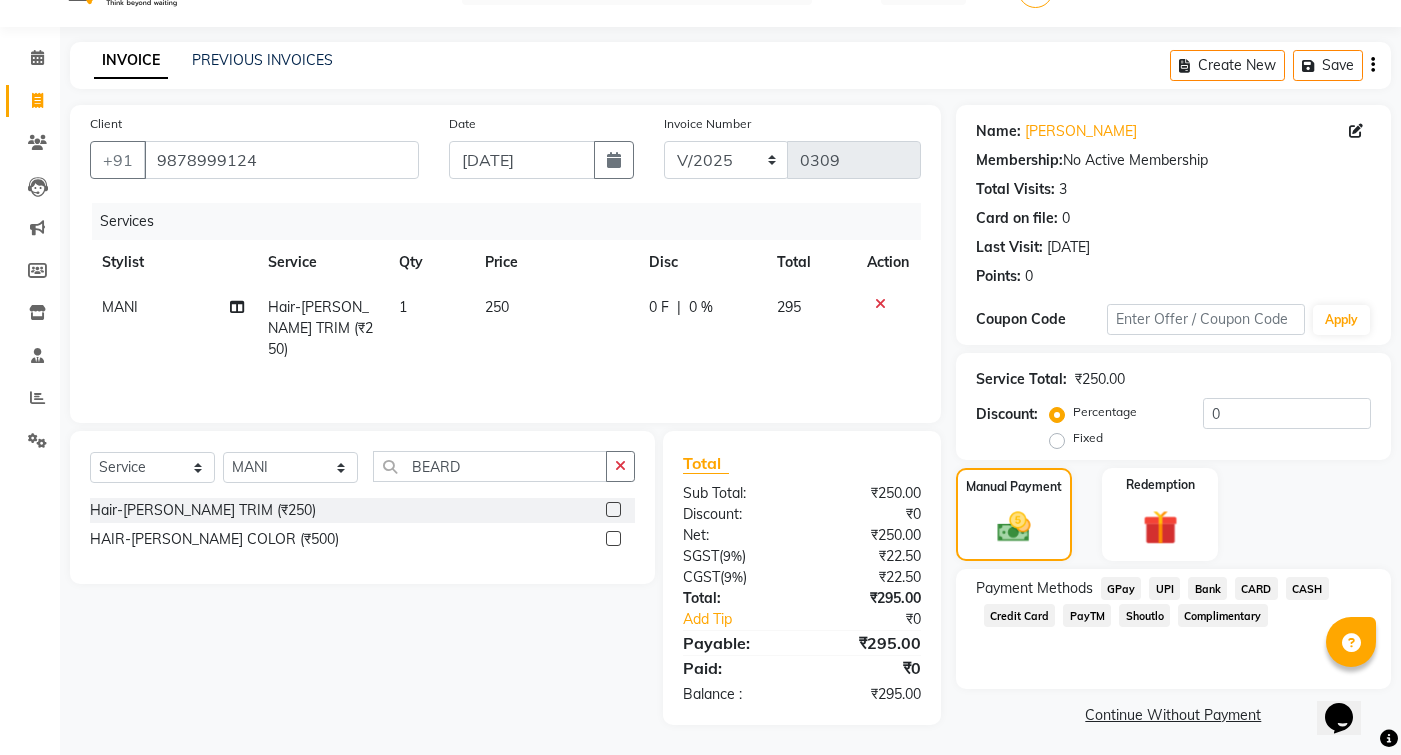 click on "GPay" 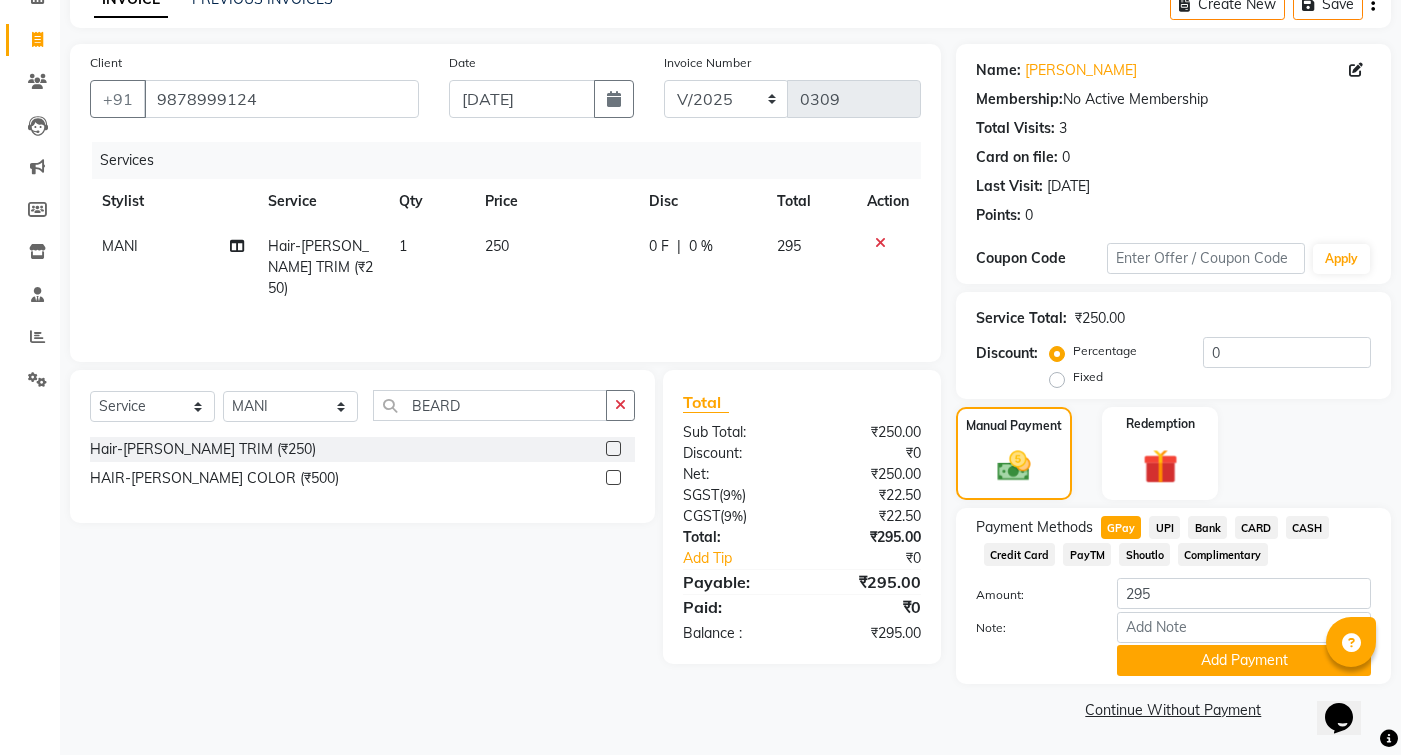 scroll, scrollTop: 105, scrollLeft: 0, axis: vertical 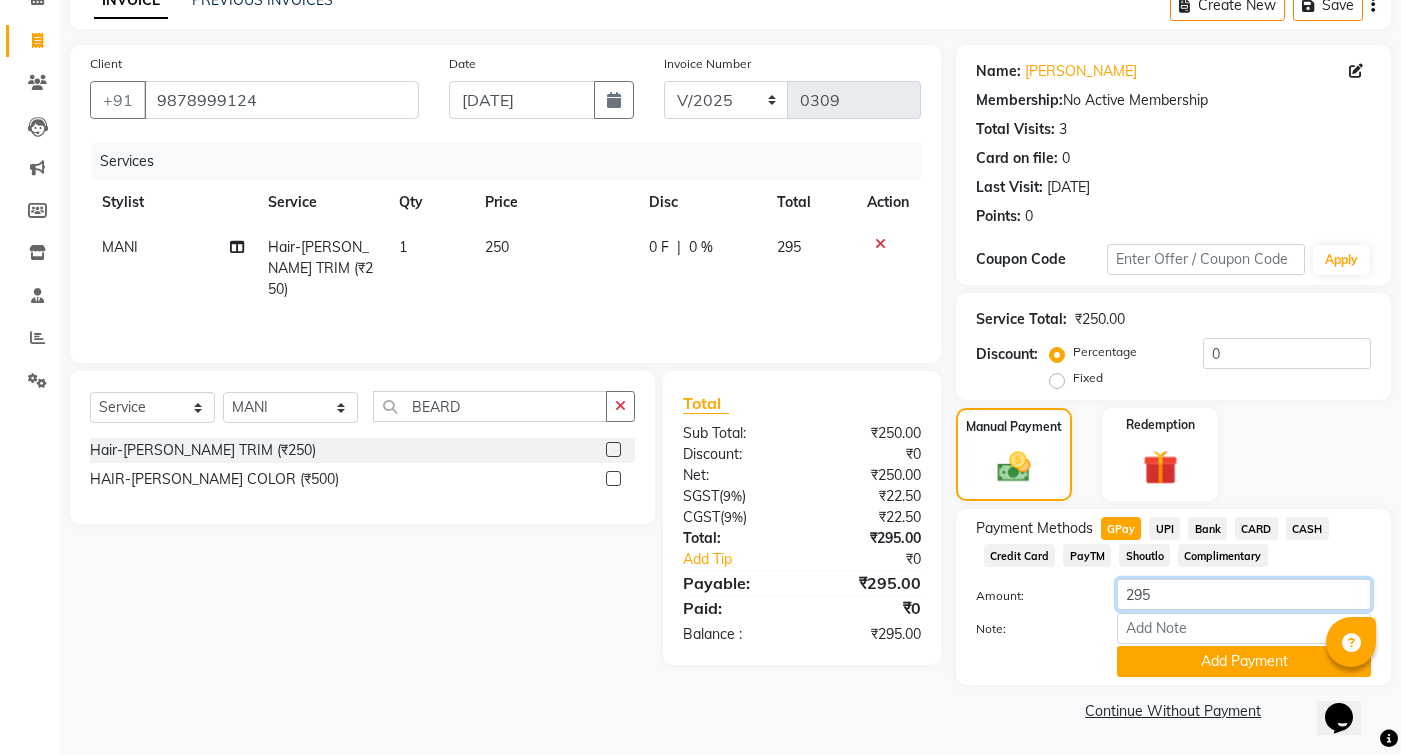 click on "295" 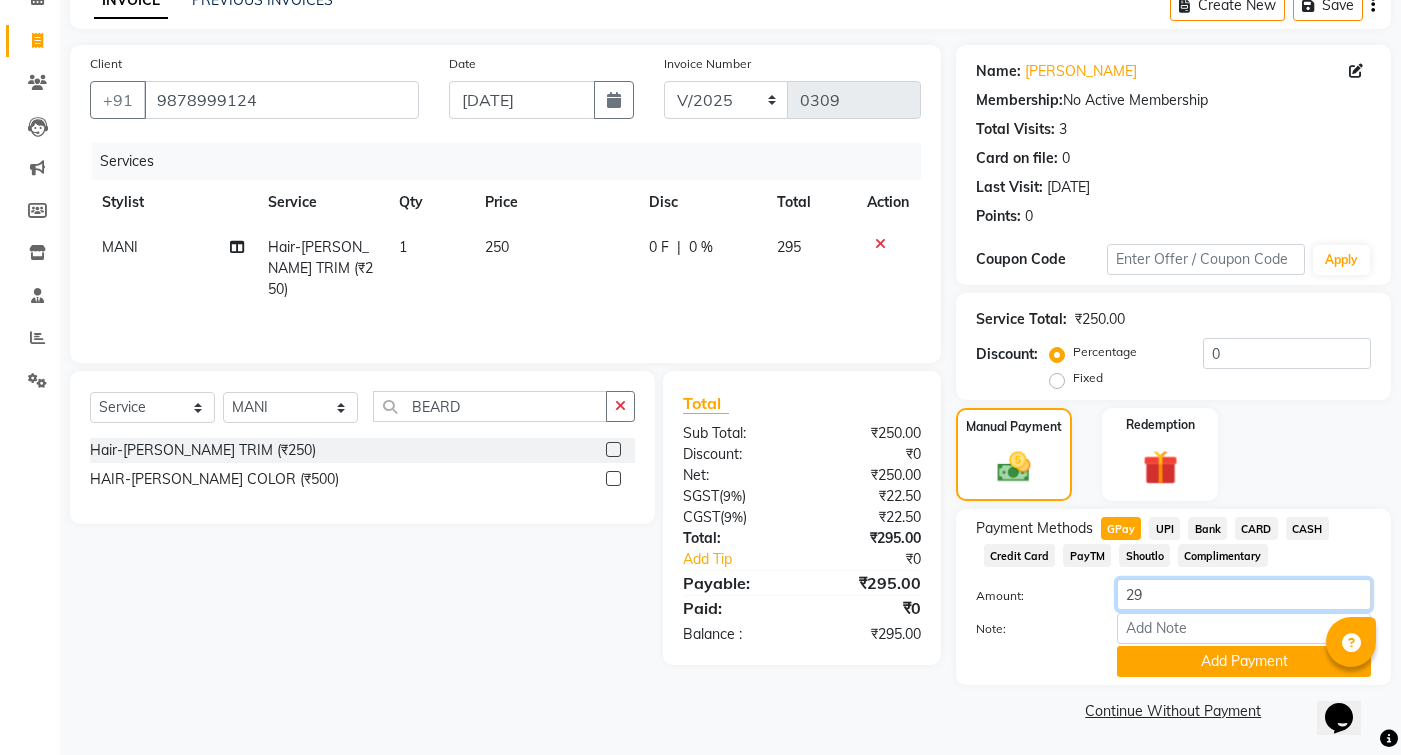 type on "2" 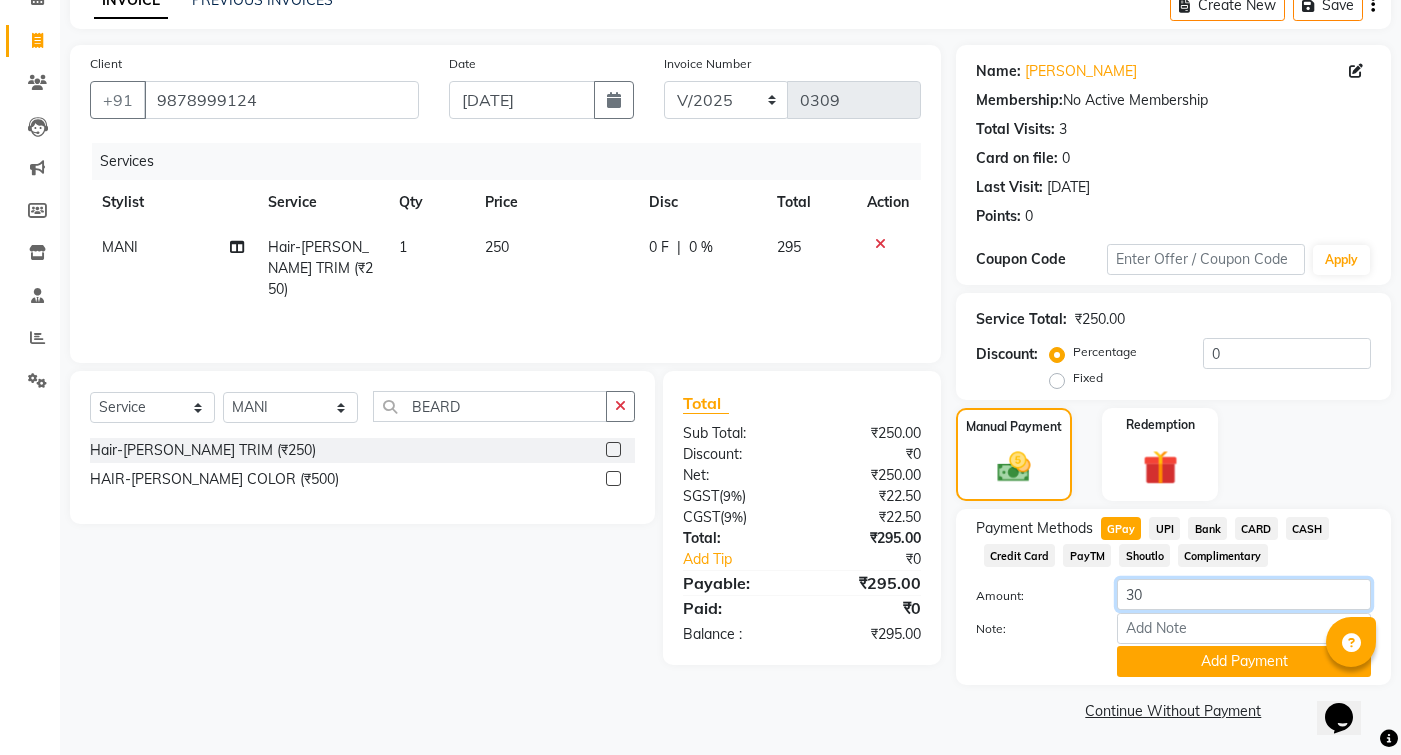 type on "300" 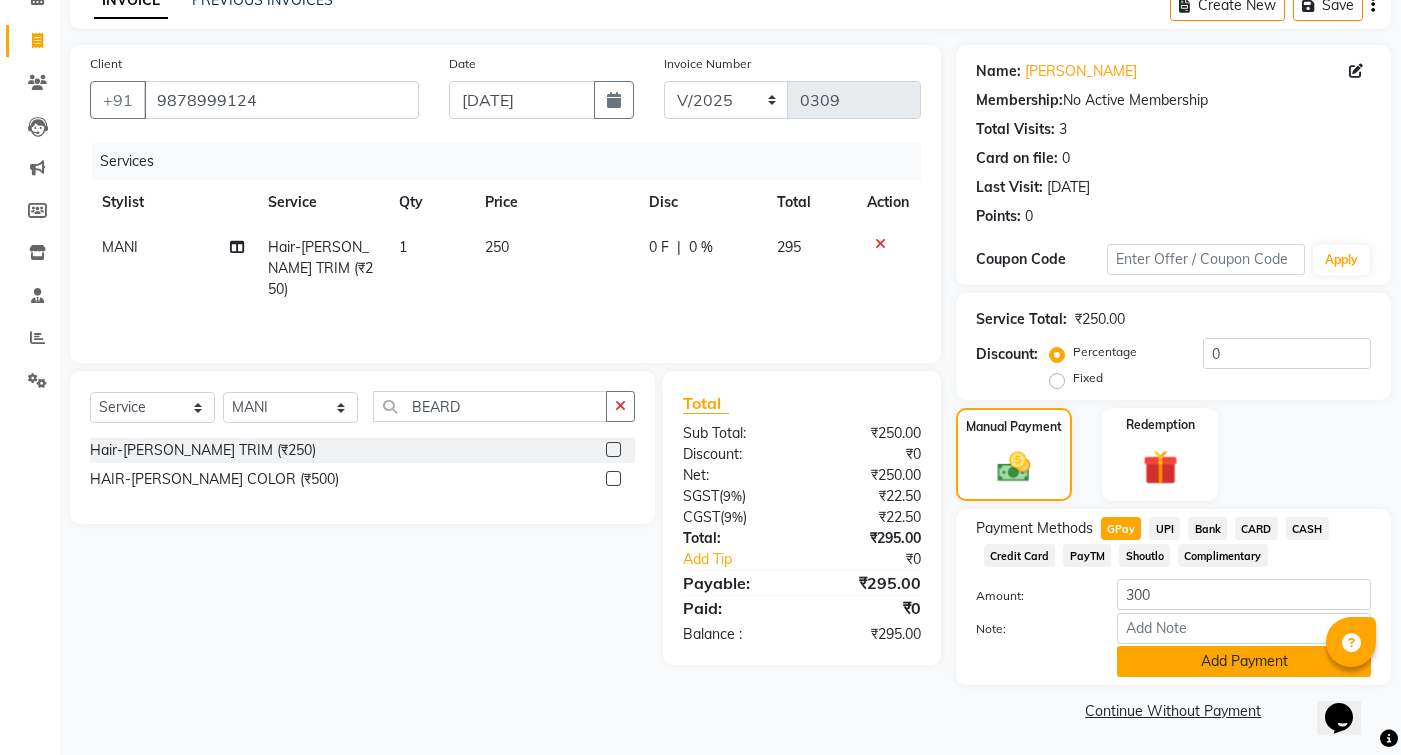 click on "Add Payment" 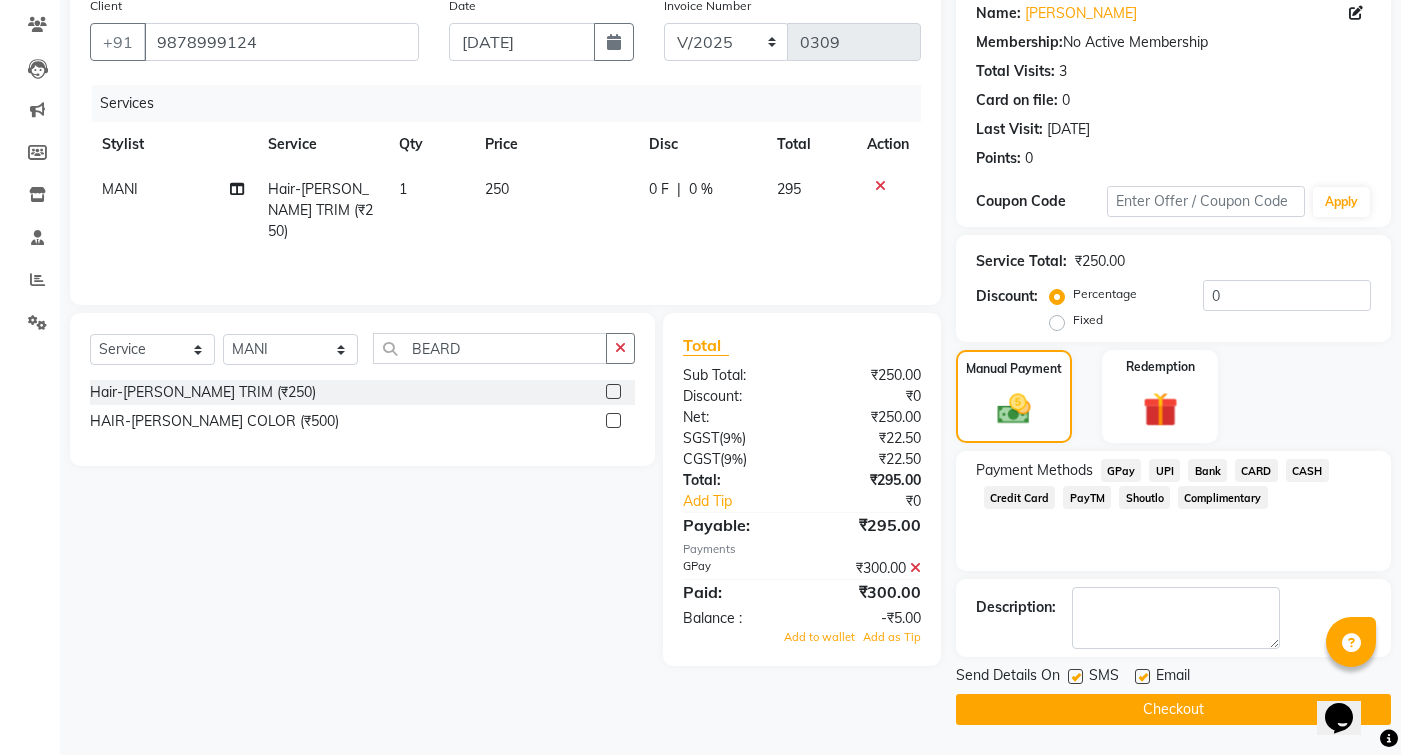 scroll, scrollTop: 163, scrollLeft: 0, axis: vertical 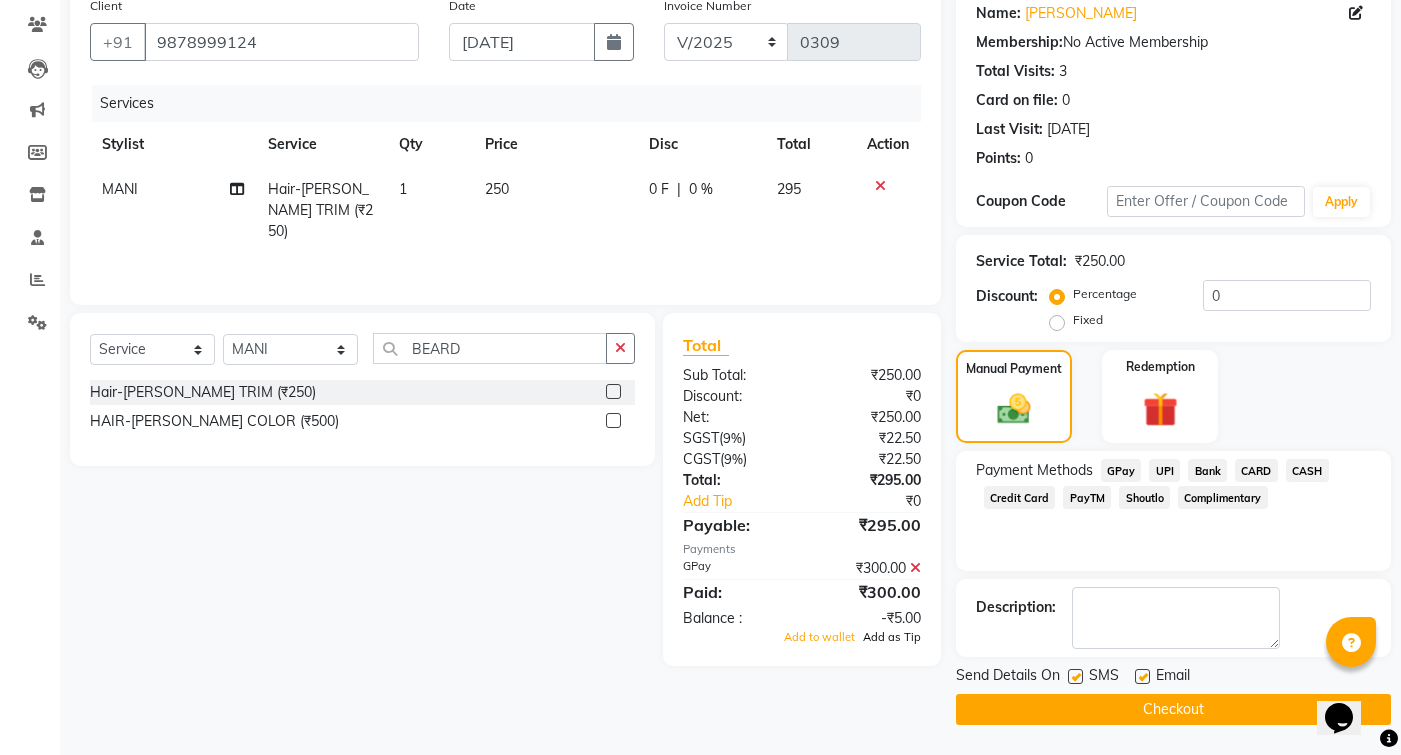 click on "Add as Tip" 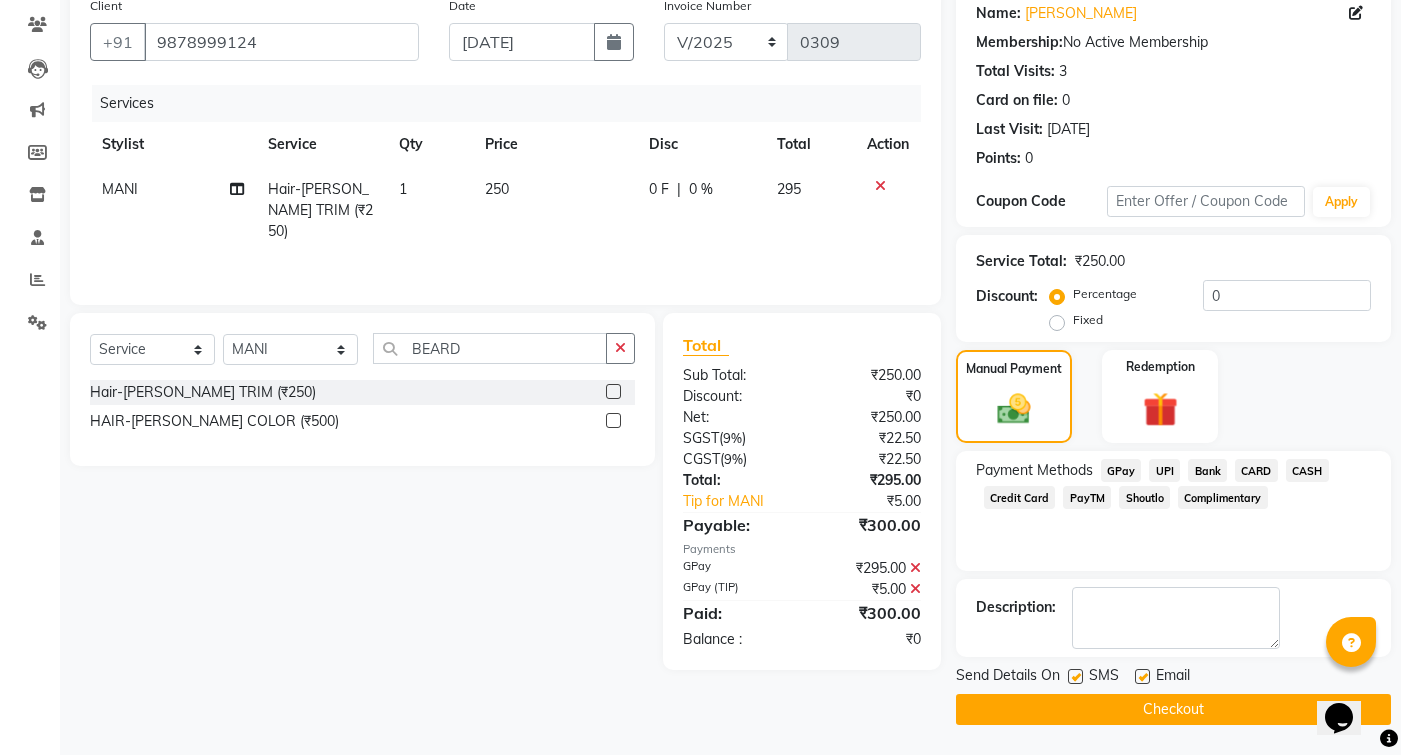 scroll, scrollTop: 163, scrollLeft: 0, axis: vertical 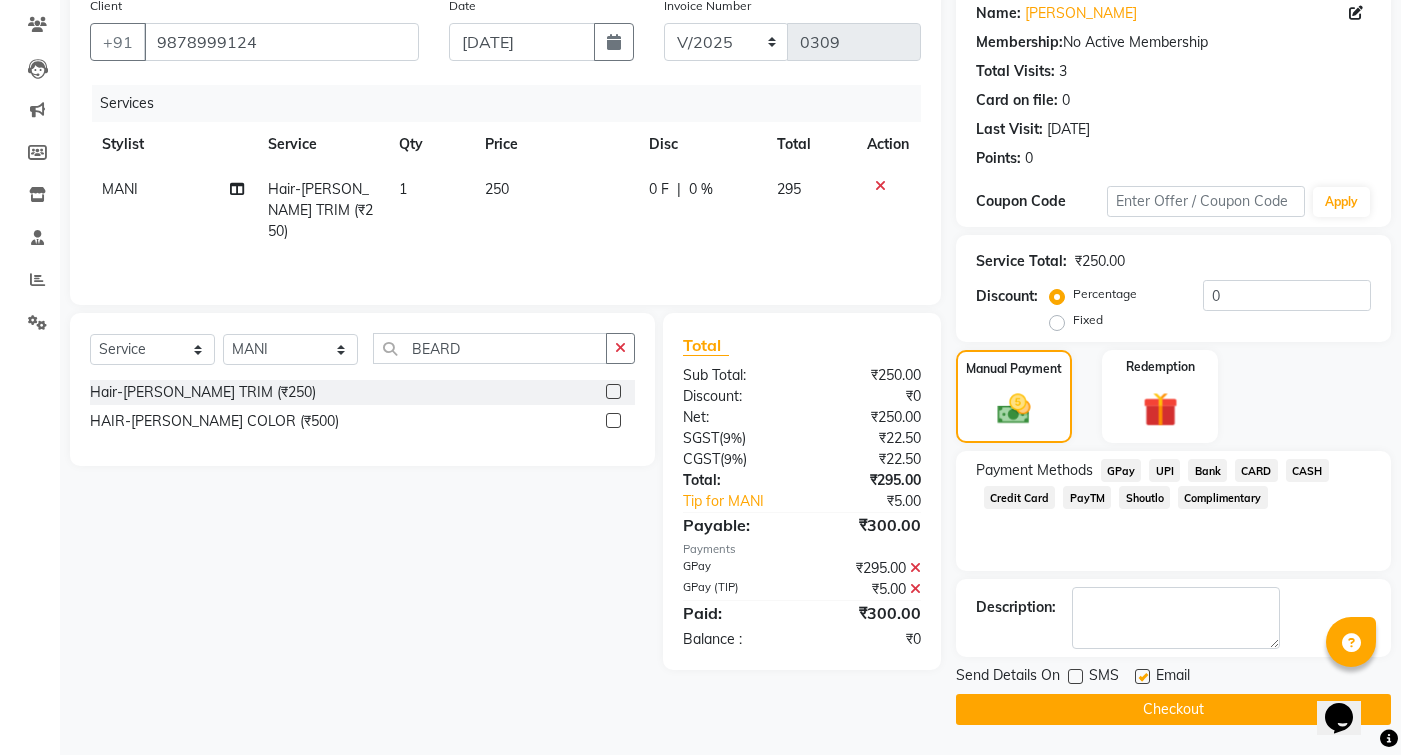 click 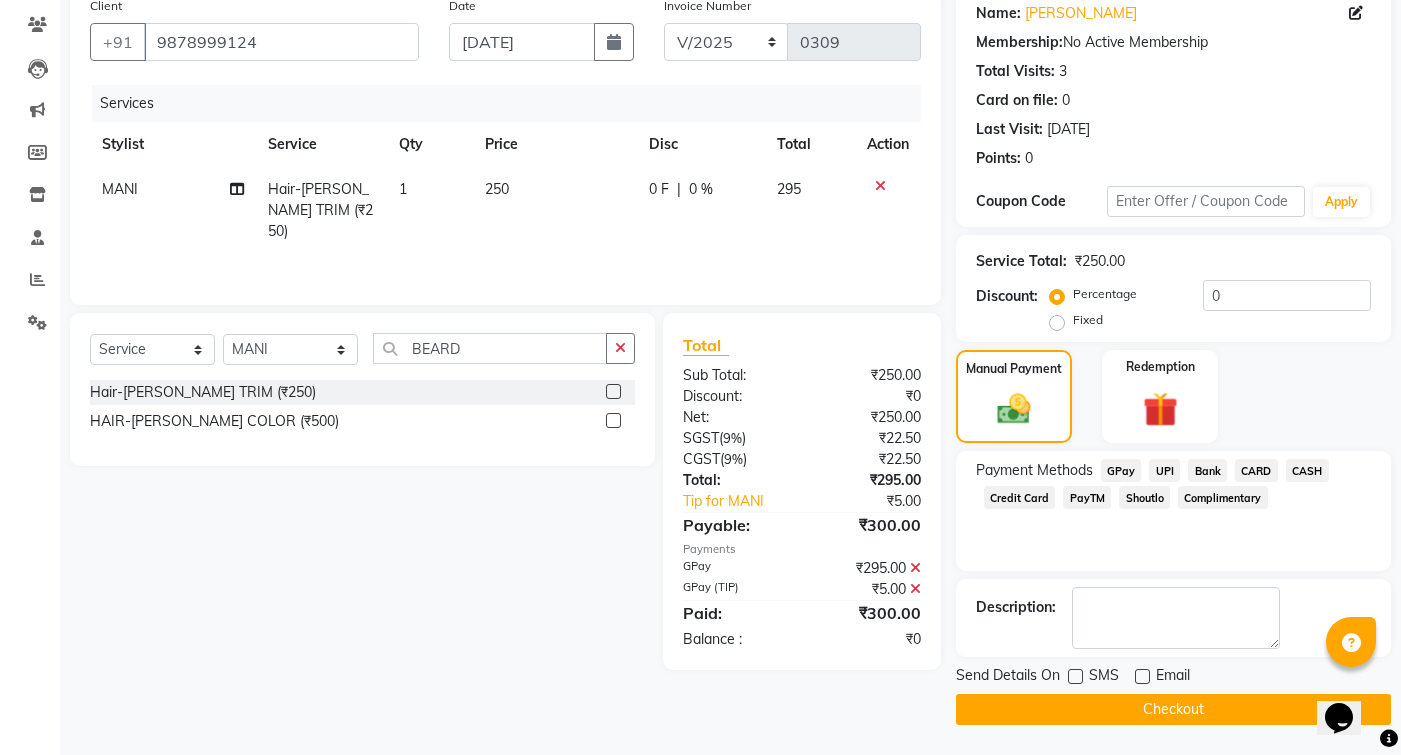click 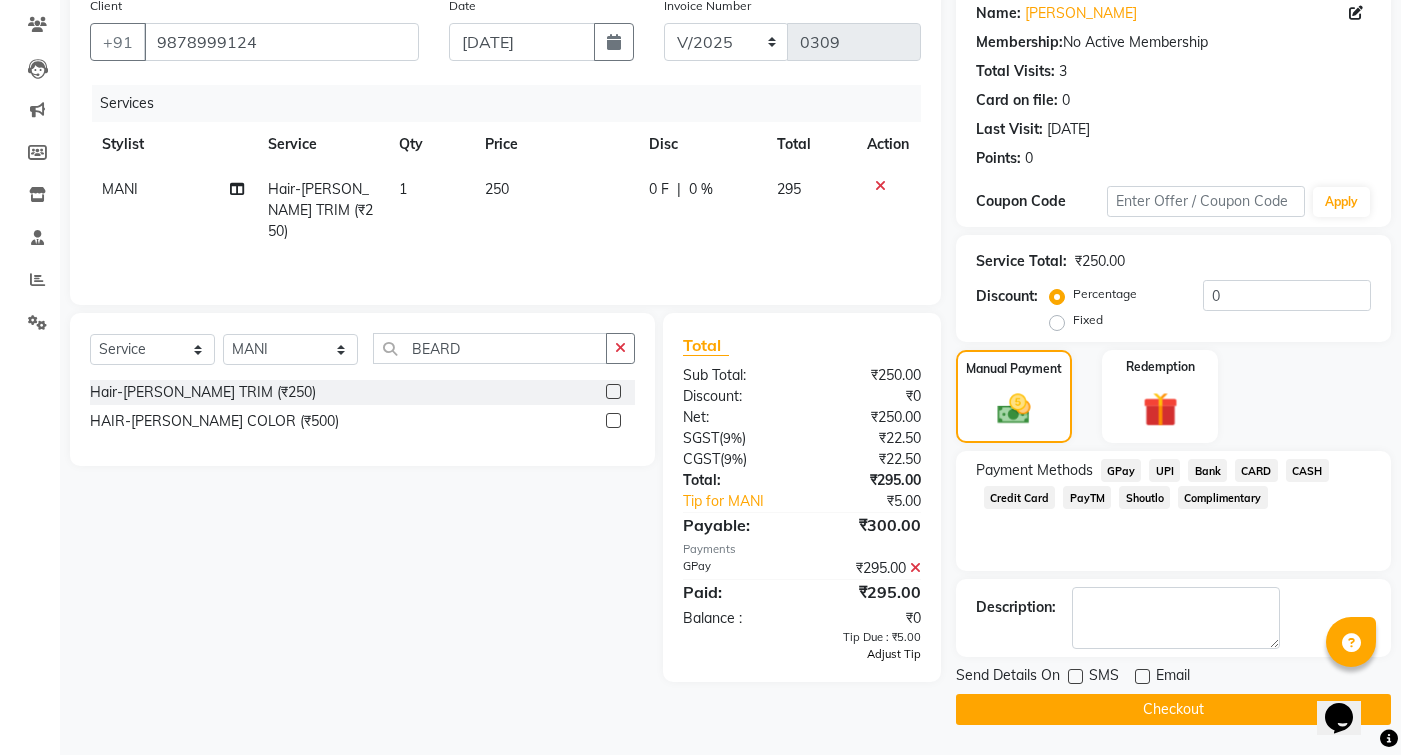 click on "Adjust Tip" 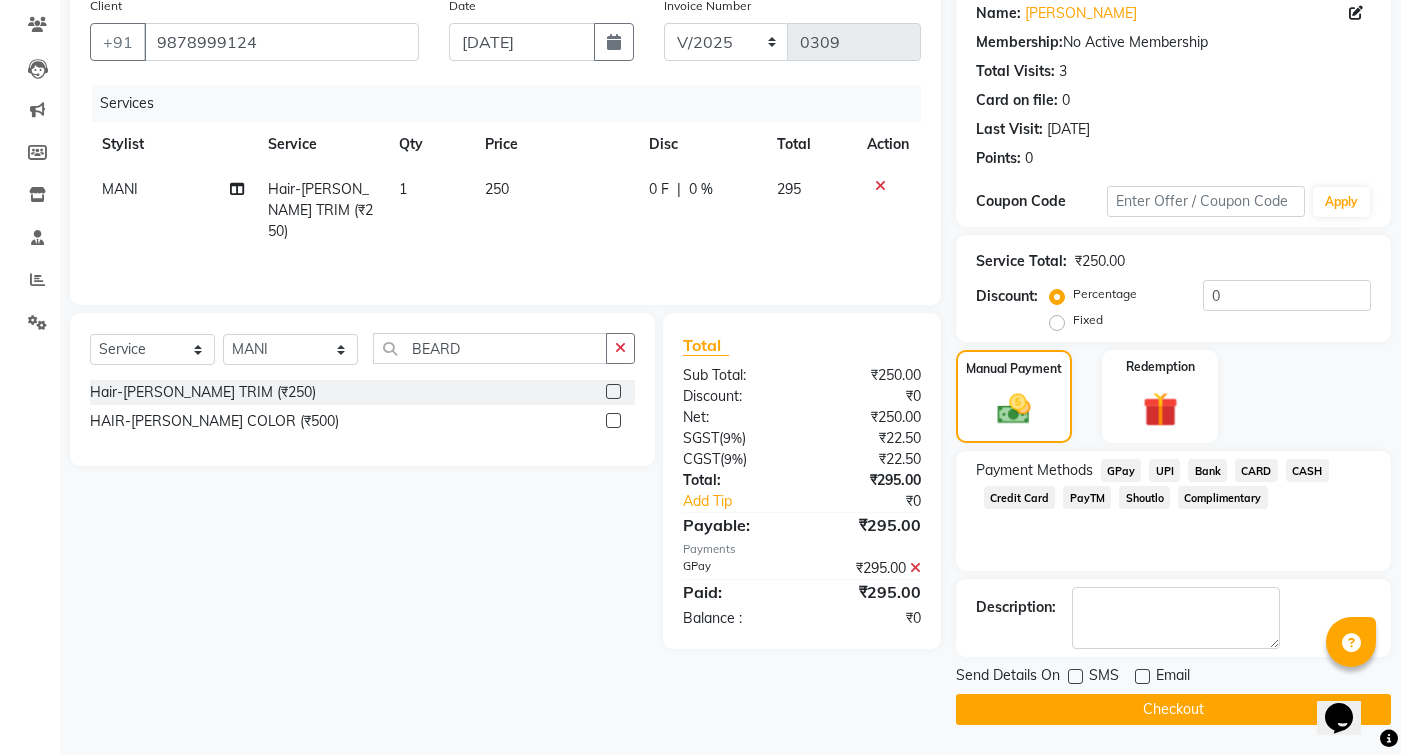 click 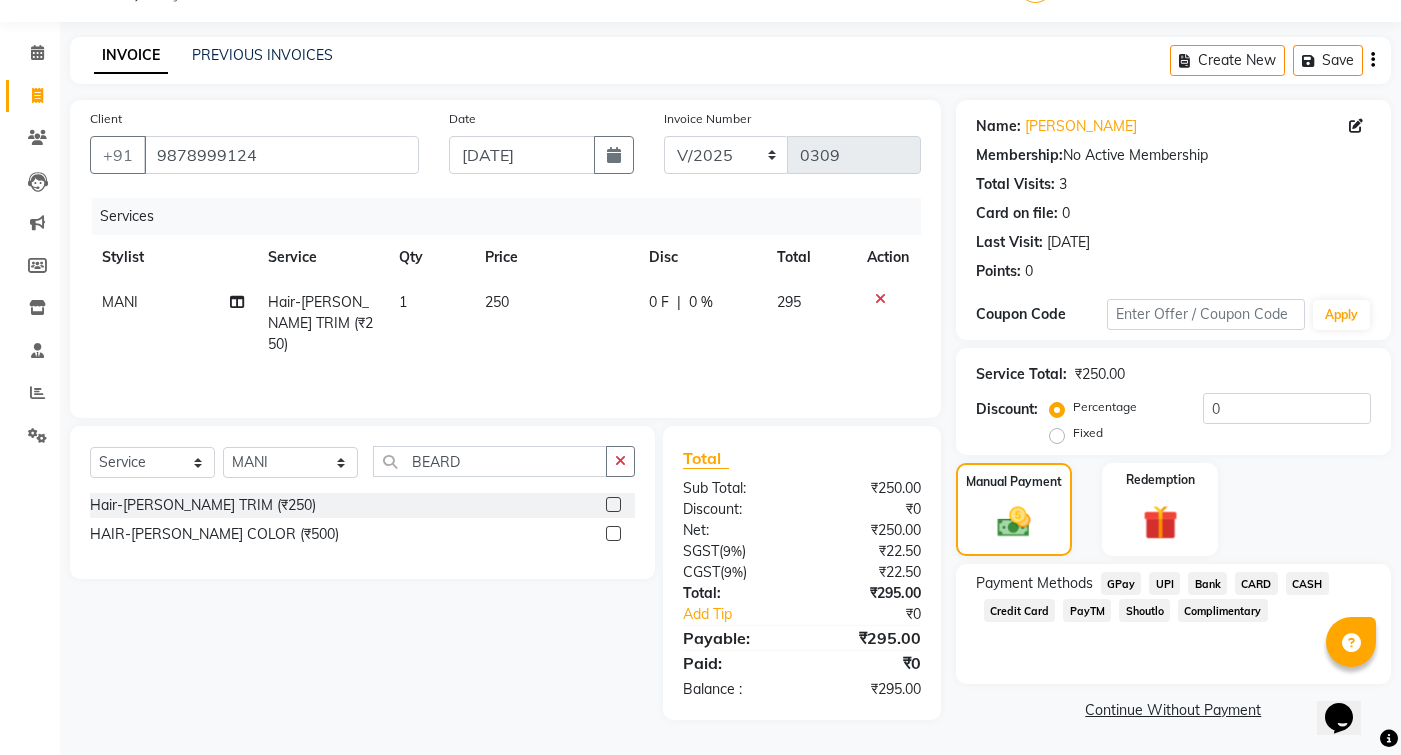 scroll, scrollTop: 50, scrollLeft: 0, axis: vertical 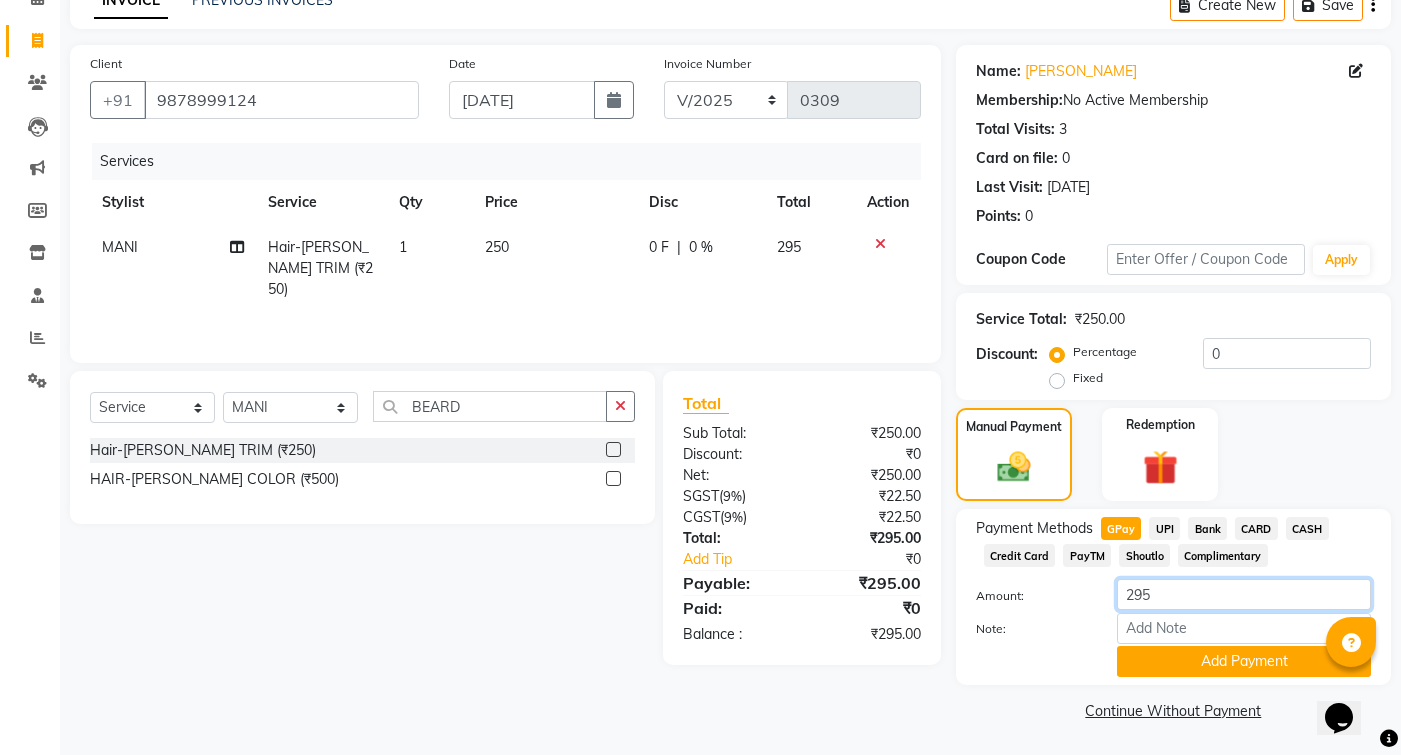 click on "295" 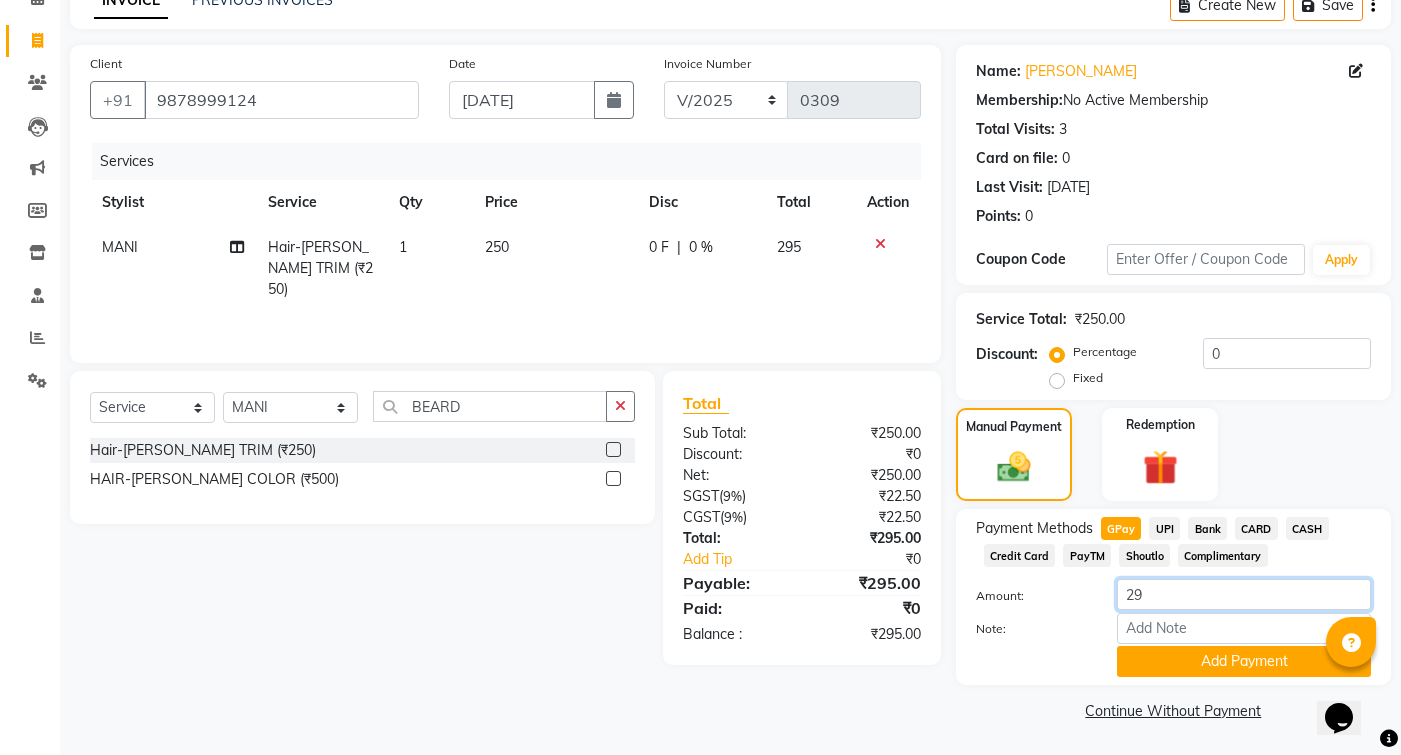 type on "2" 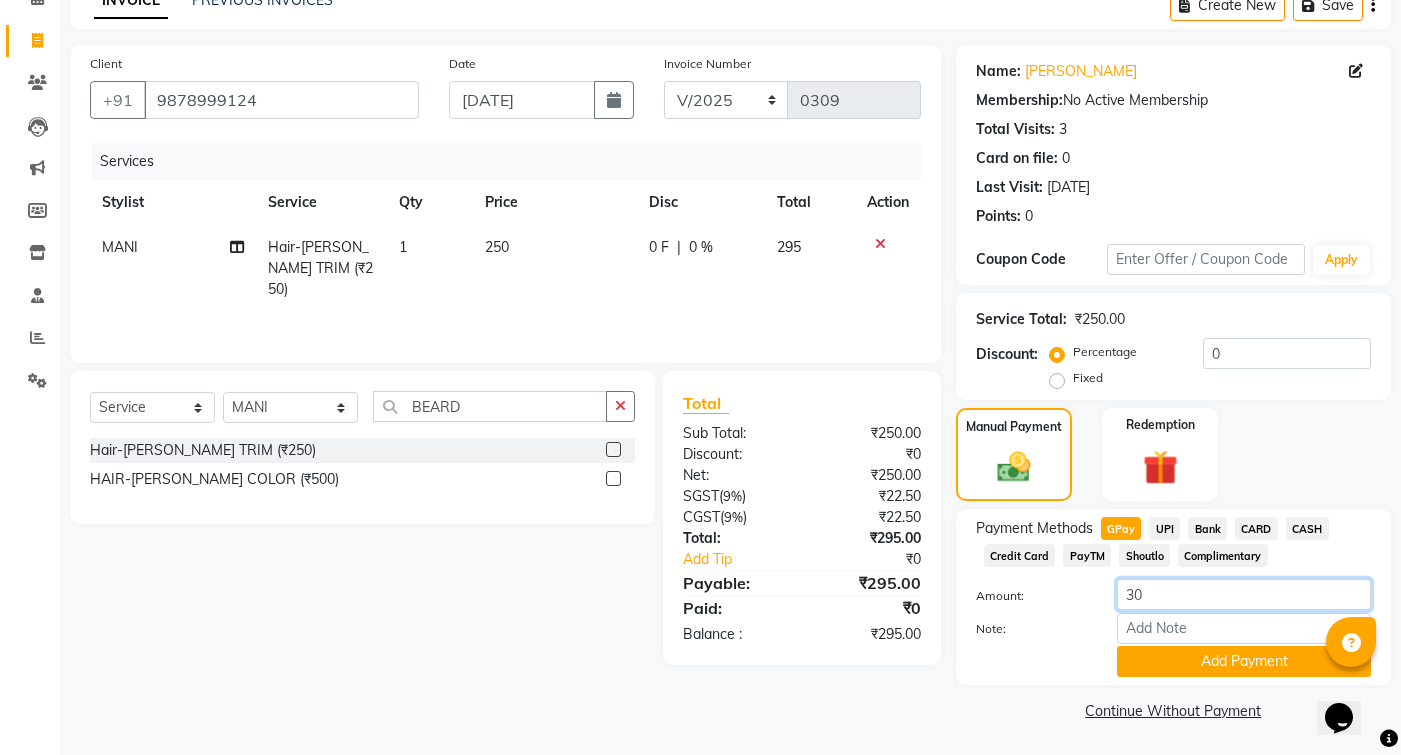 type on "300" 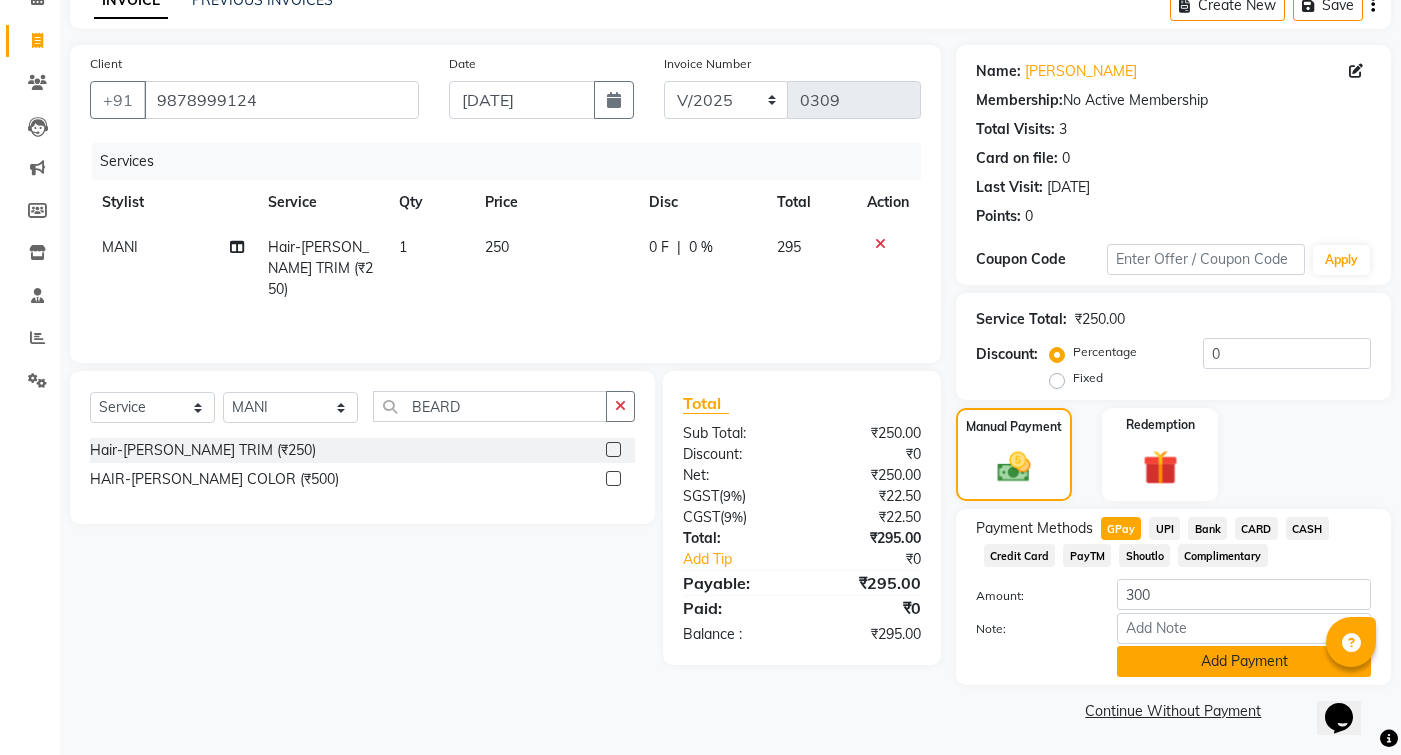 click on "Add Payment" 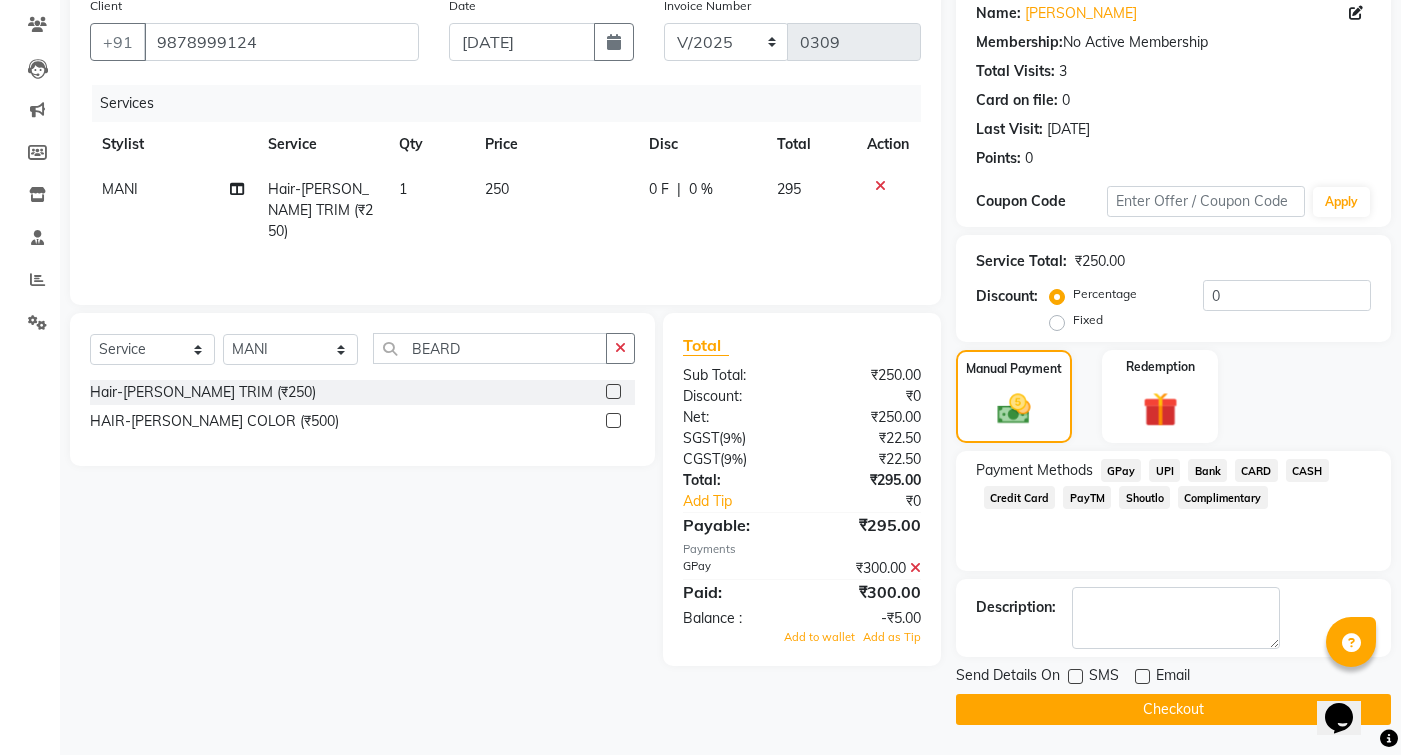 scroll, scrollTop: 163, scrollLeft: 0, axis: vertical 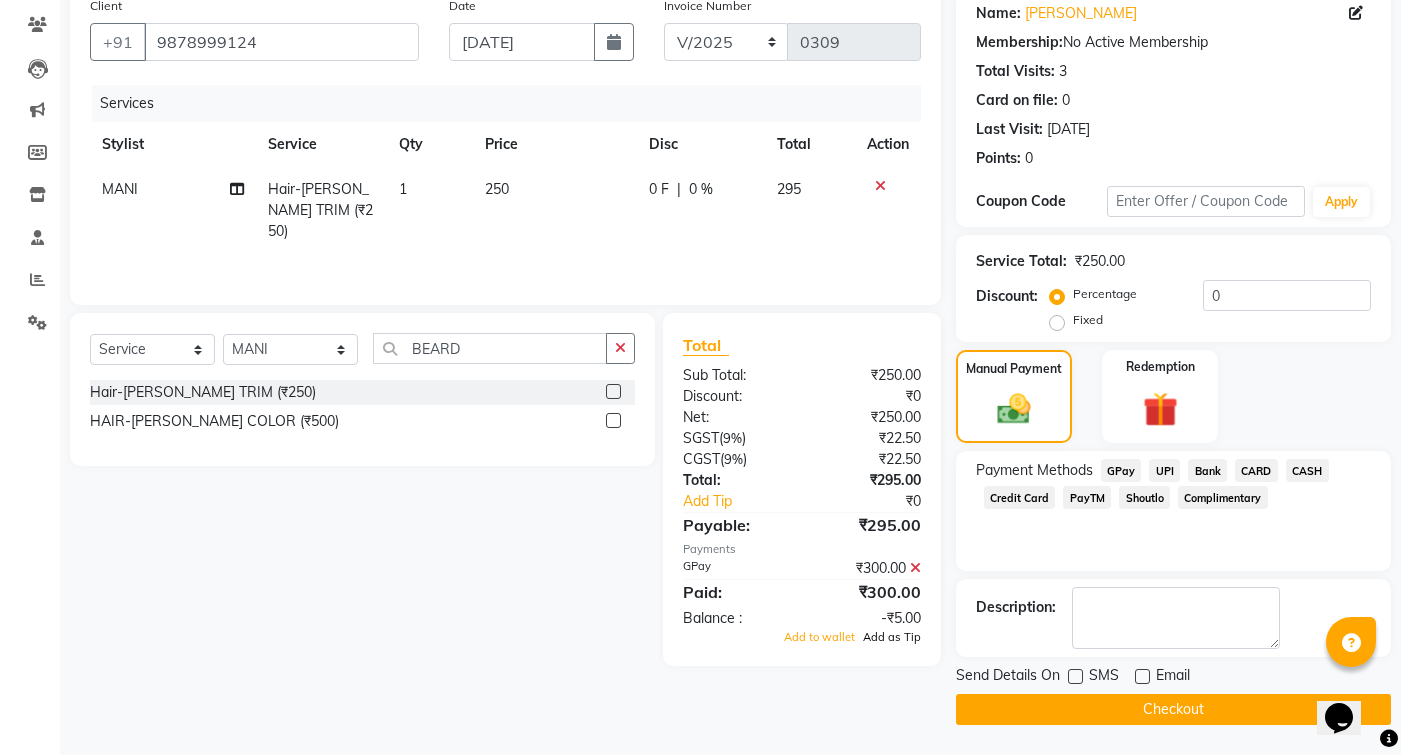 click on "Add as Tip" 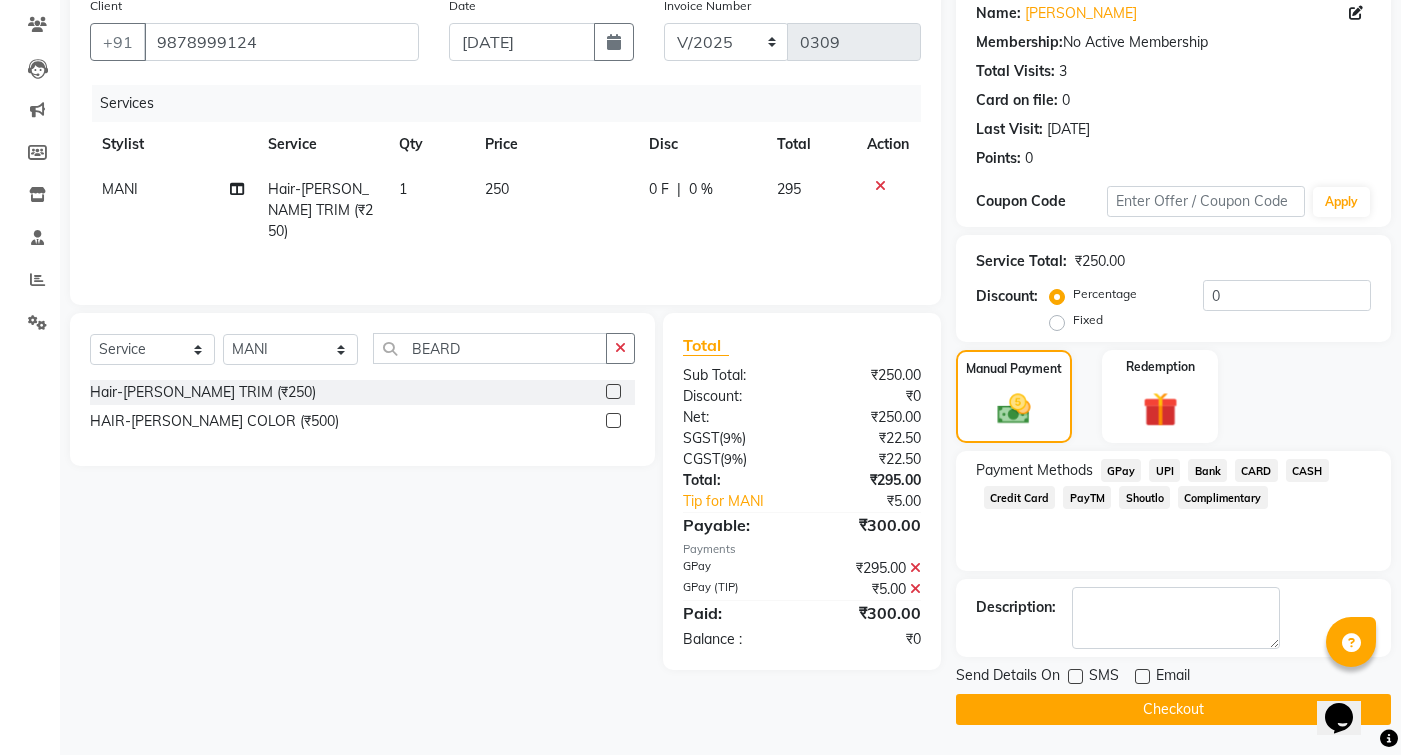 scroll, scrollTop: 163, scrollLeft: 0, axis: vertical 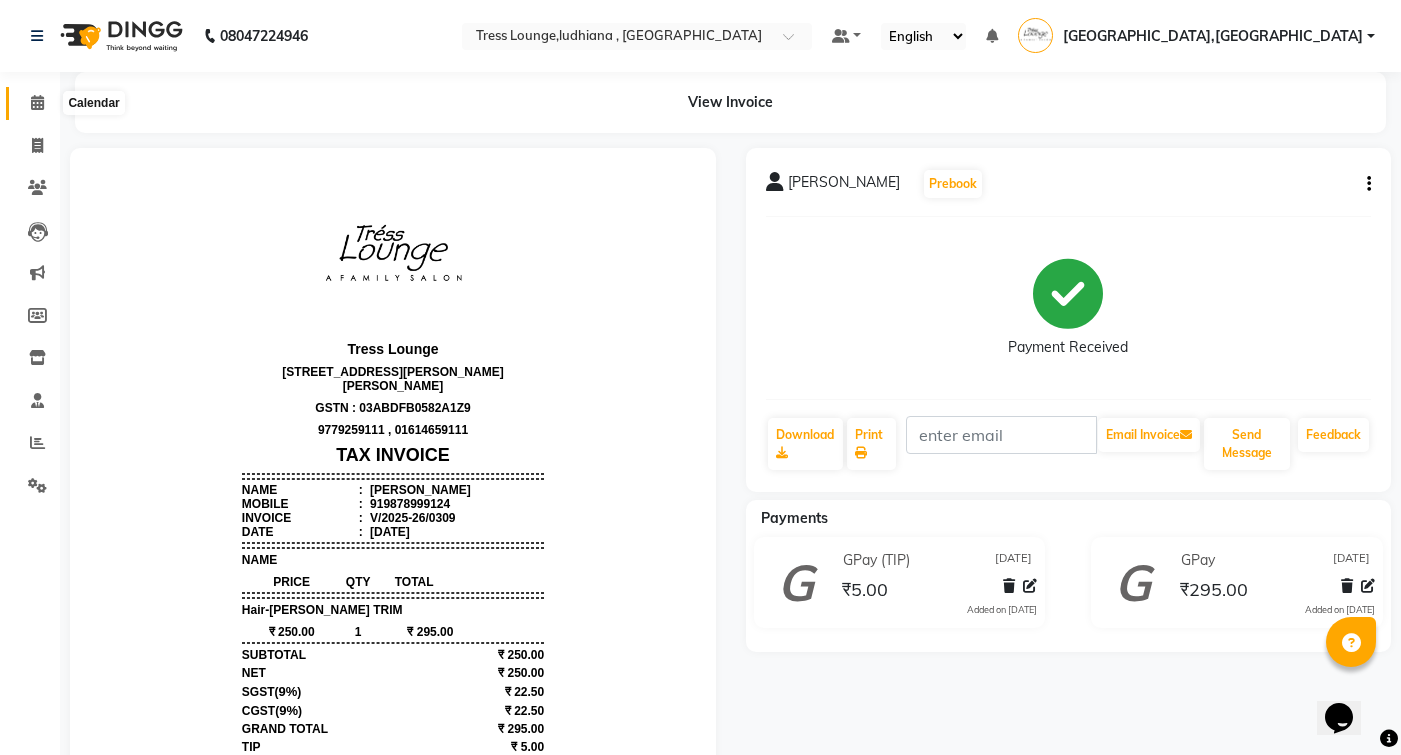 click 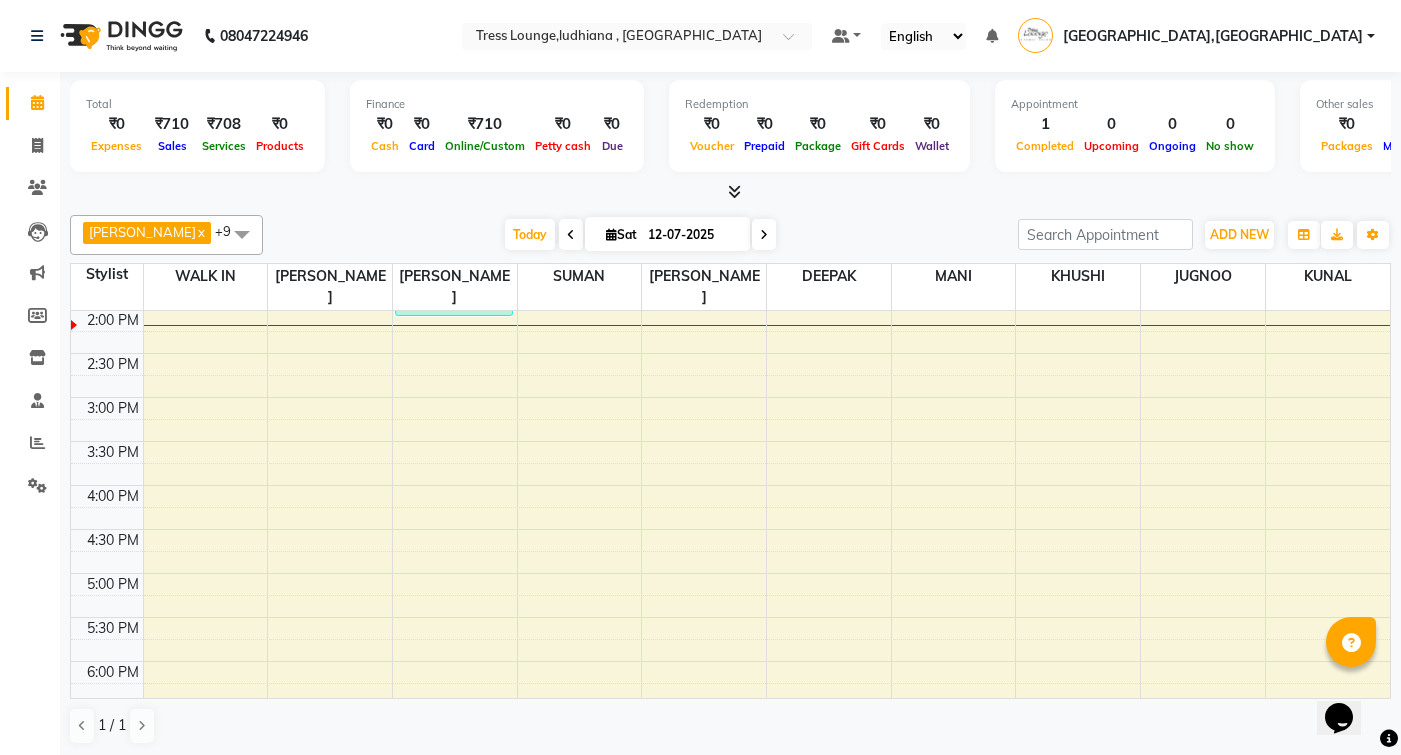 scroll, scrollTop: 0, scrollLeft: 0, axis: both 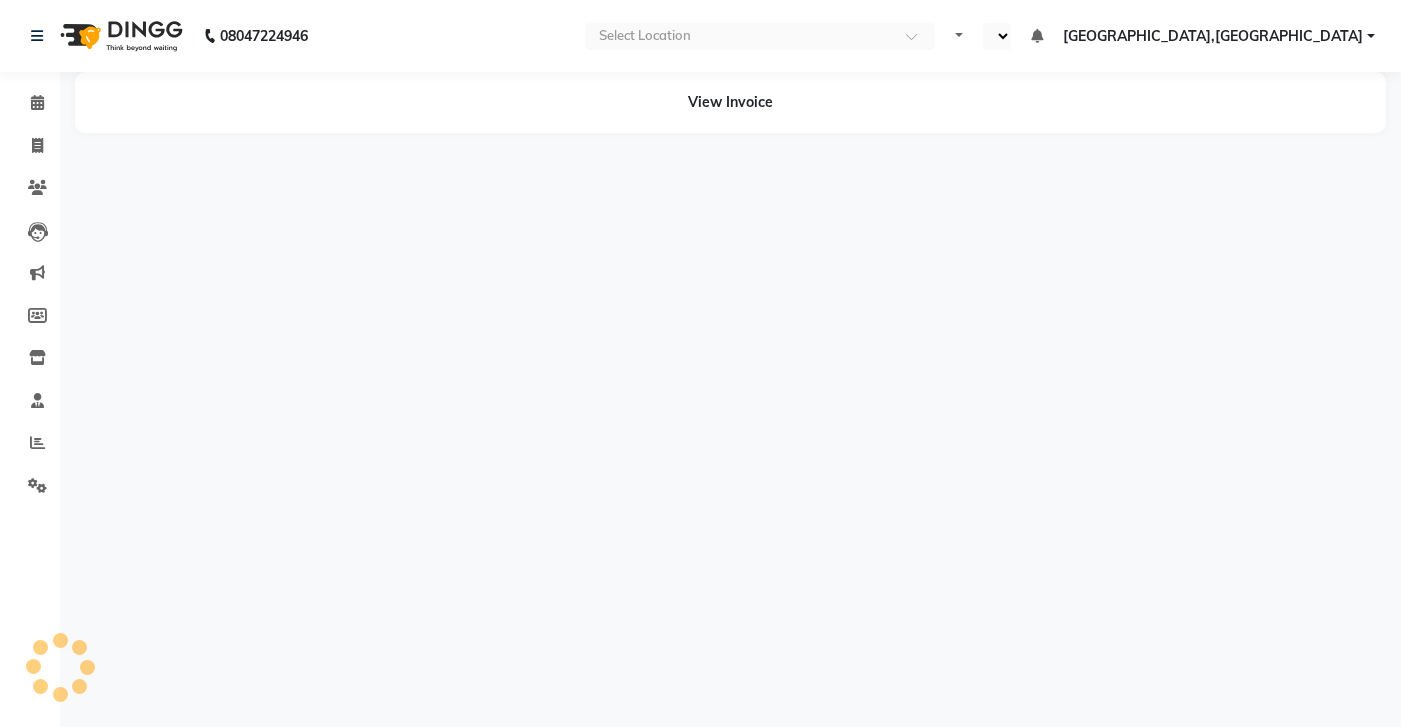 select on "en" 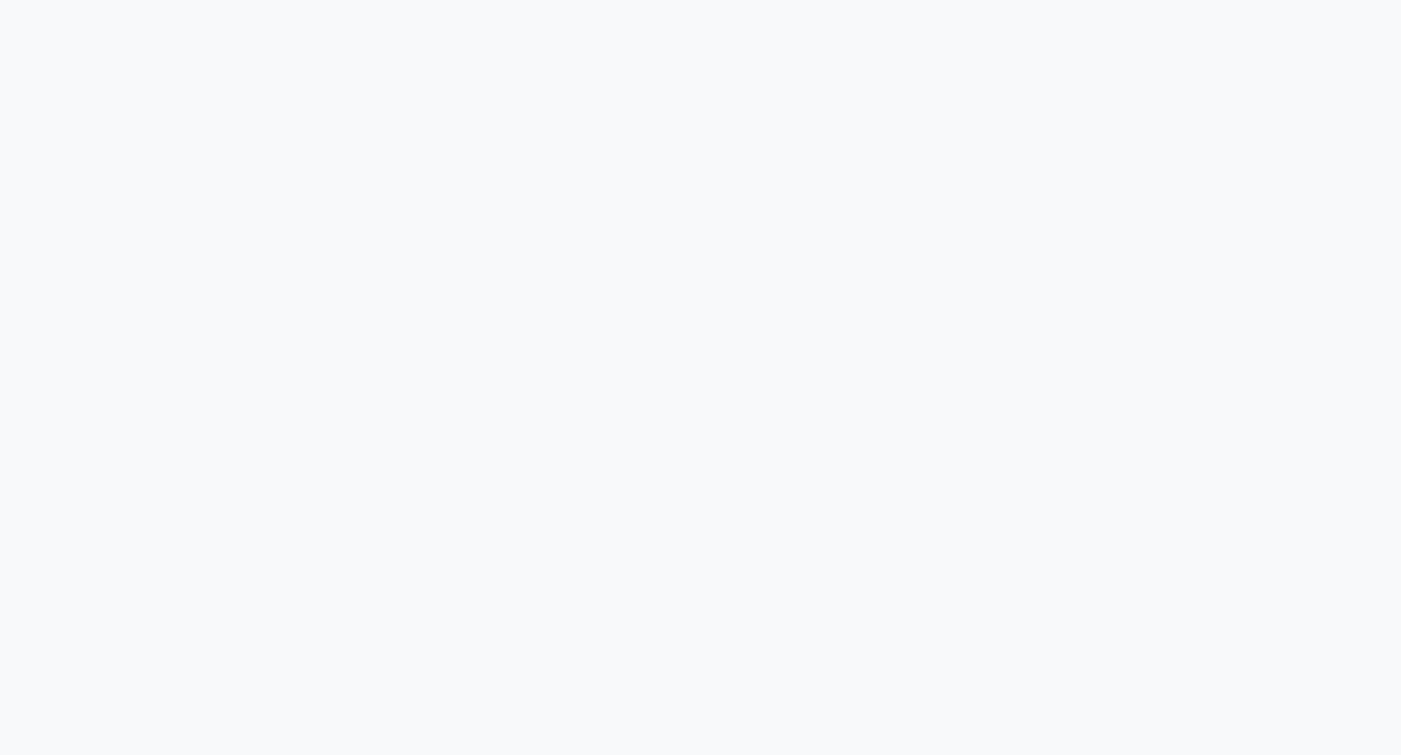 scroll, scrollTop: 0, scrollLeft: 0, axis: both 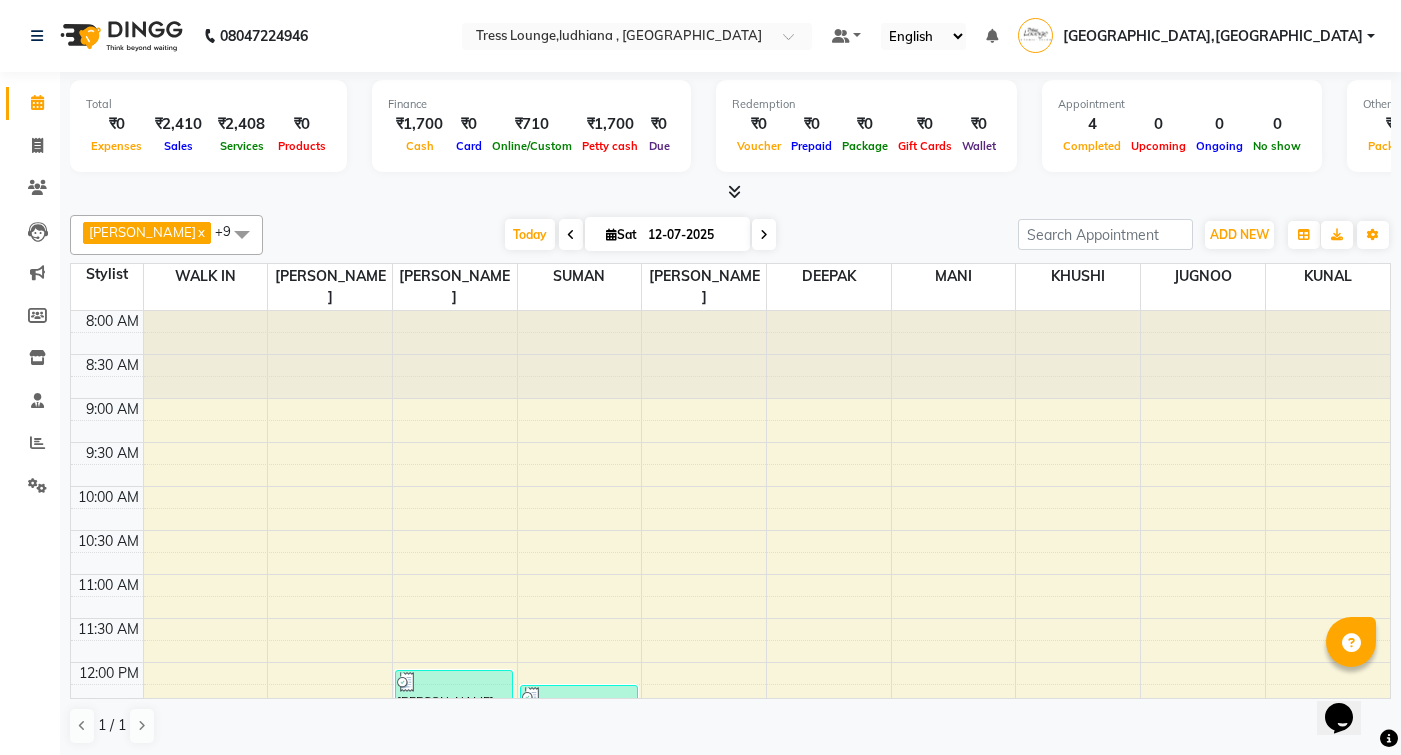 click at bounding box center (734, 191) 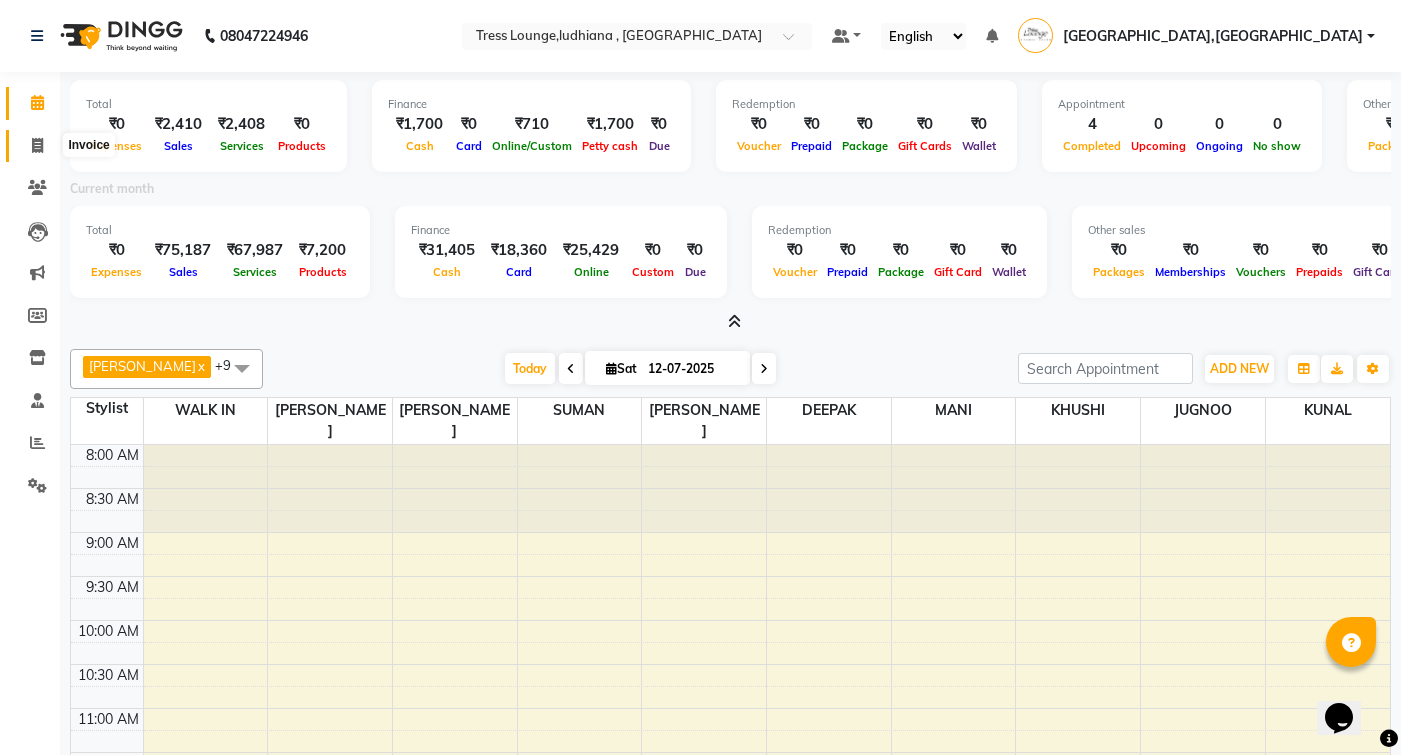 click 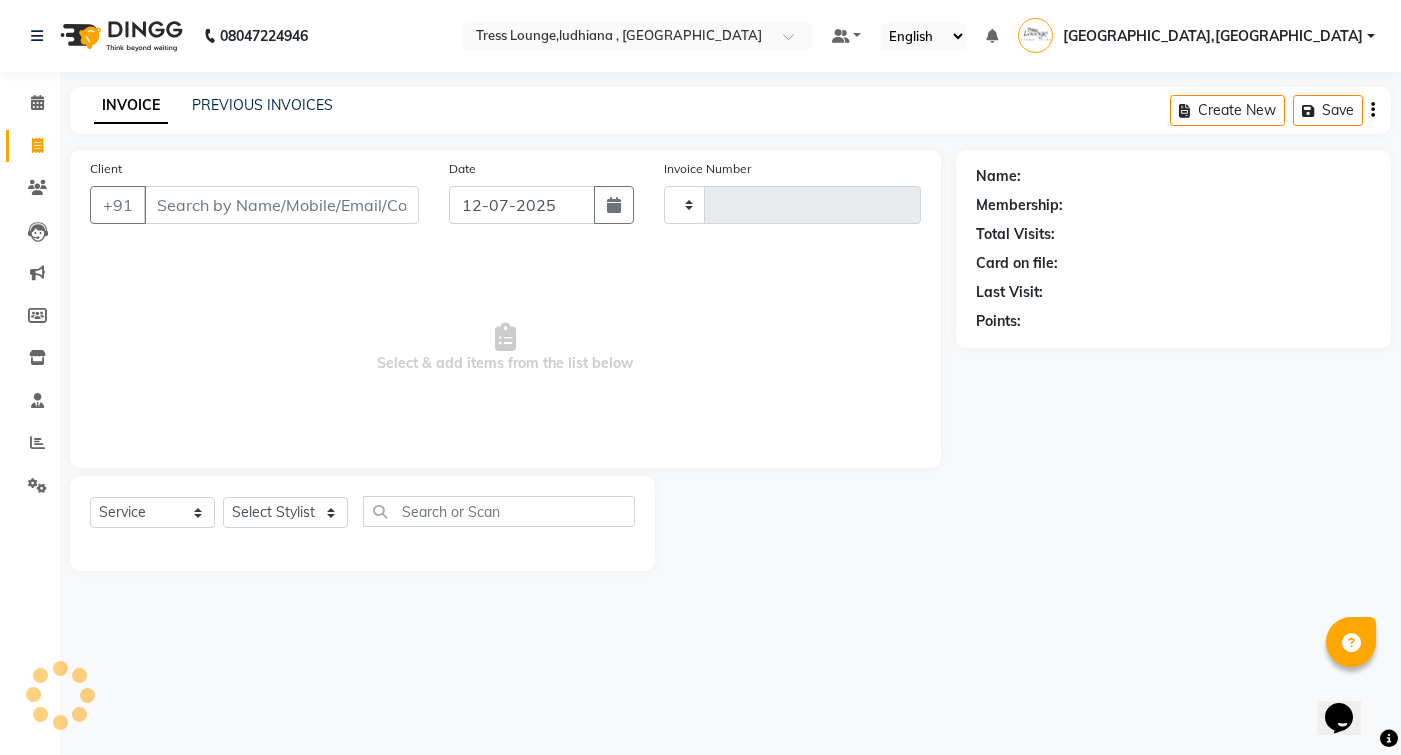 type on "0311" 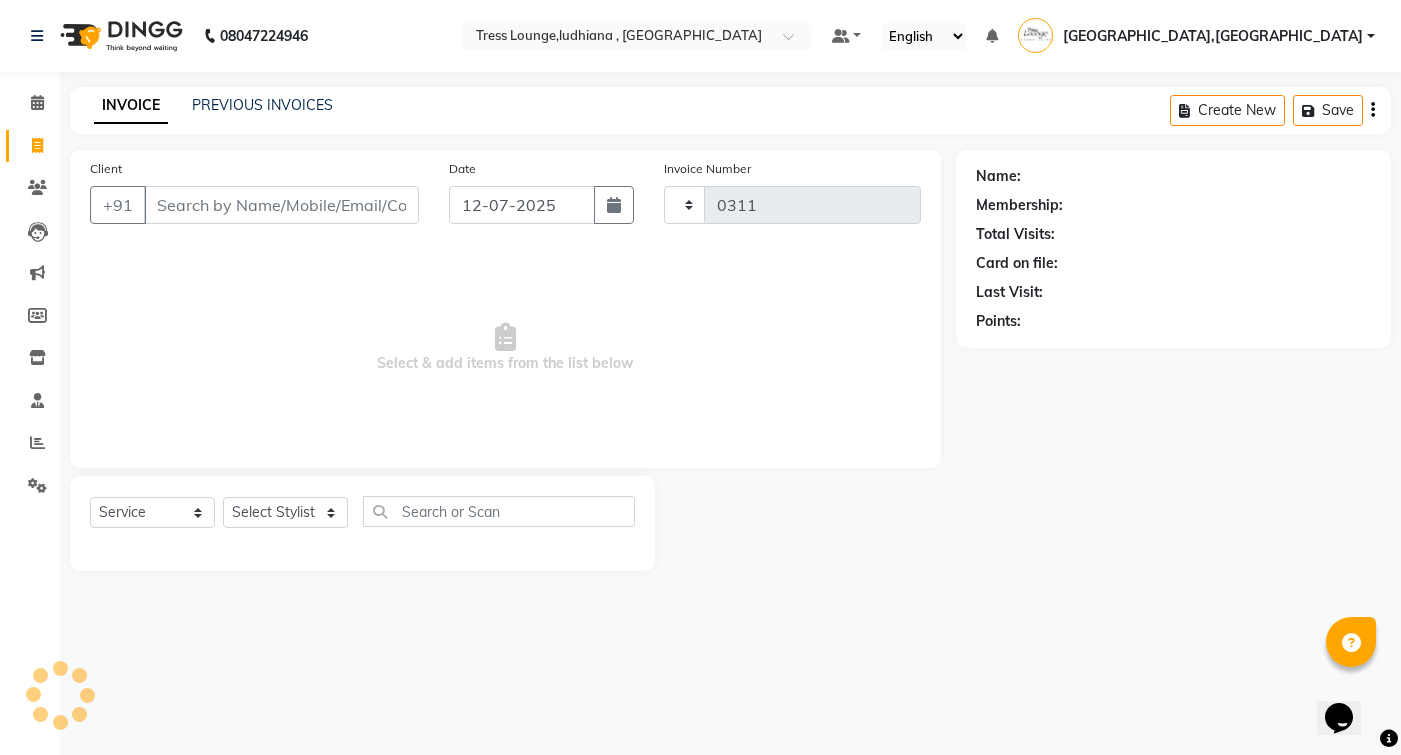 select on "6306" 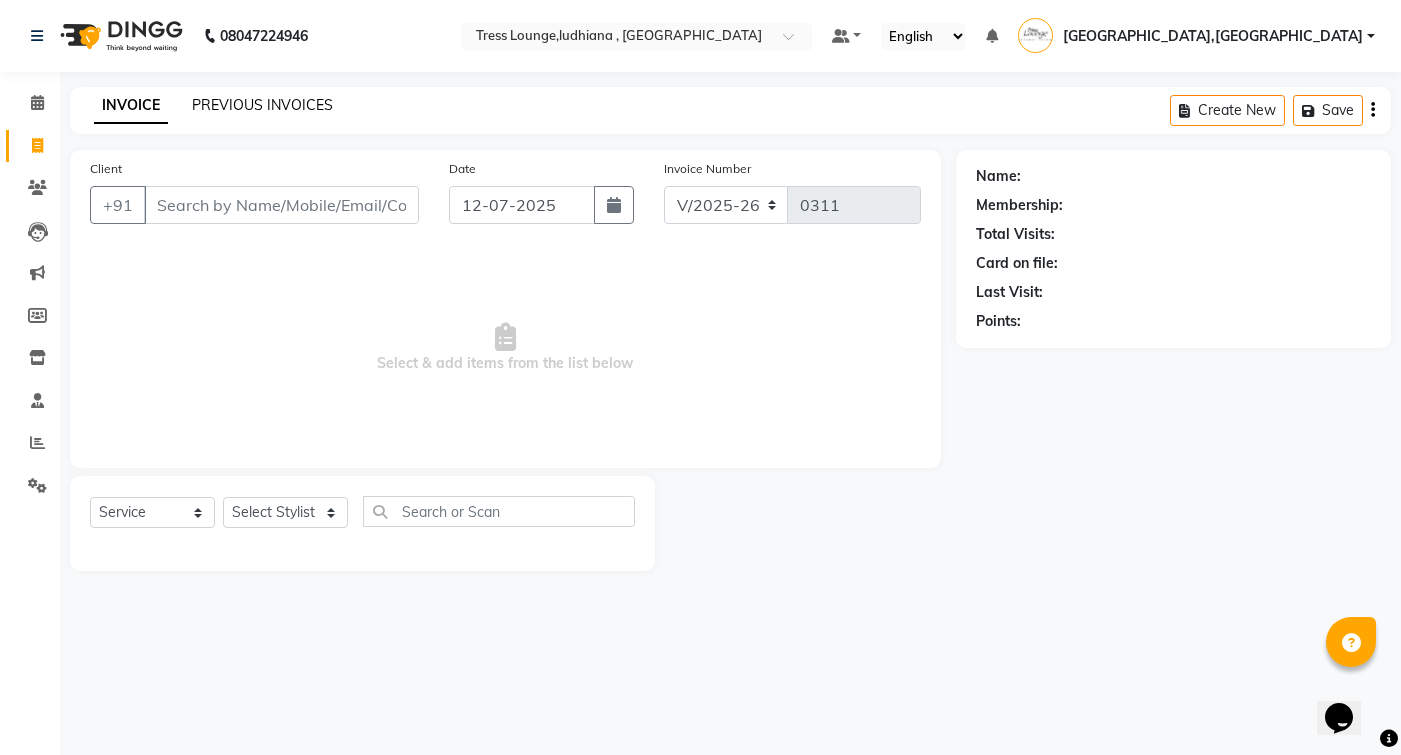 click on "PREVIOUS INVOICES" 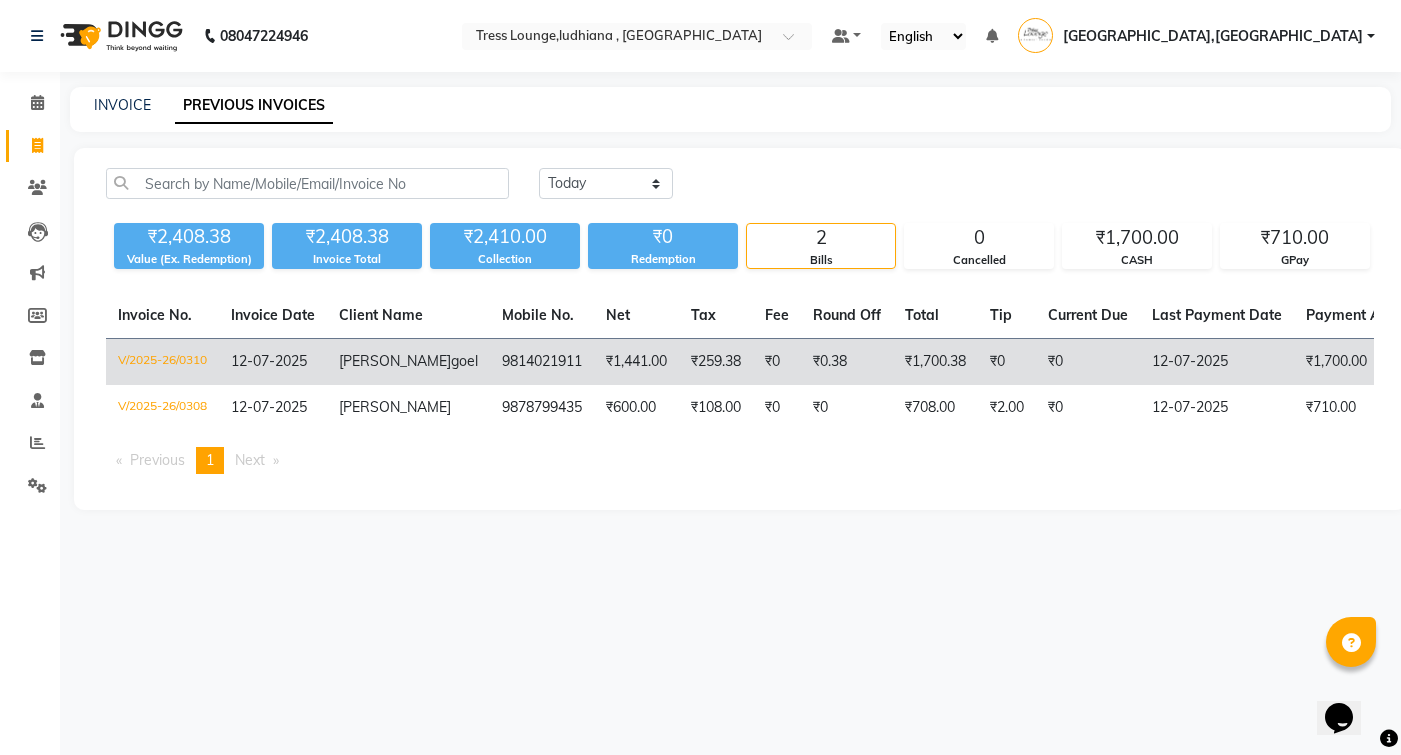 click on "₹1,441.00" 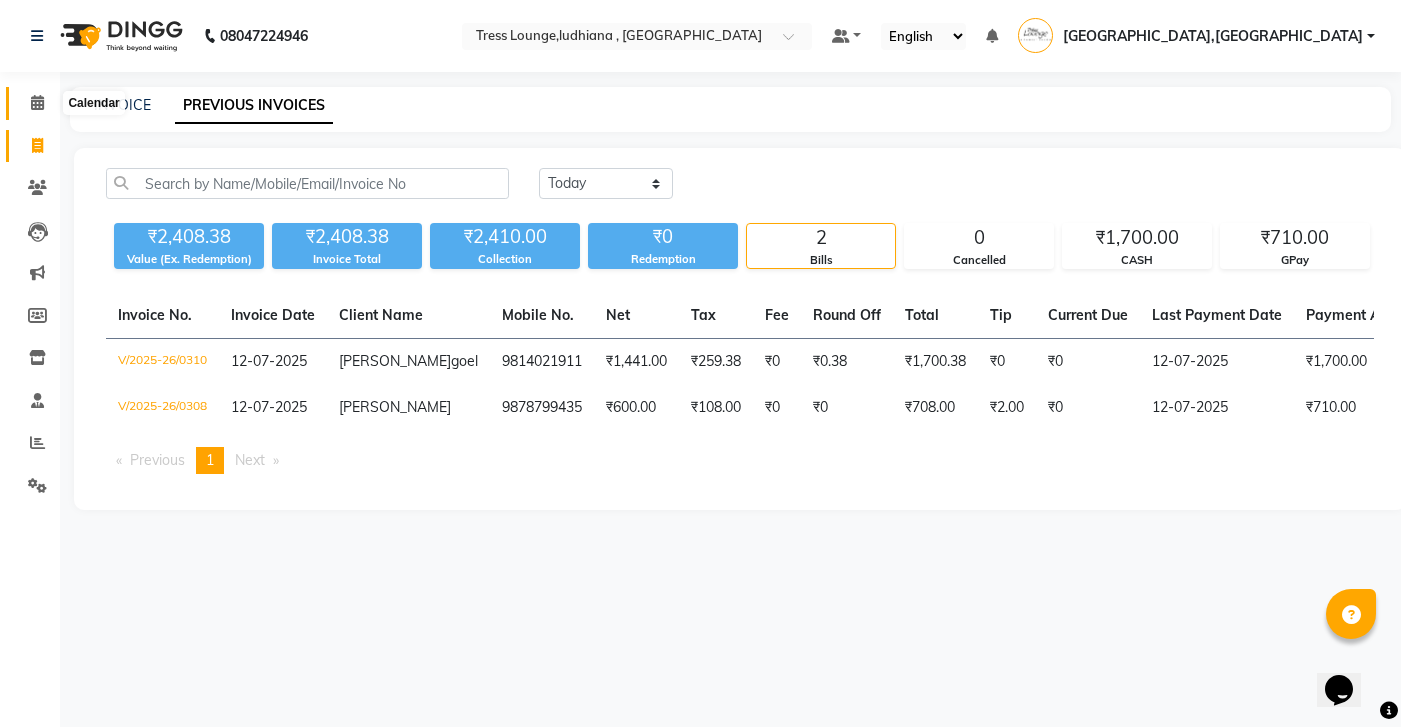 click 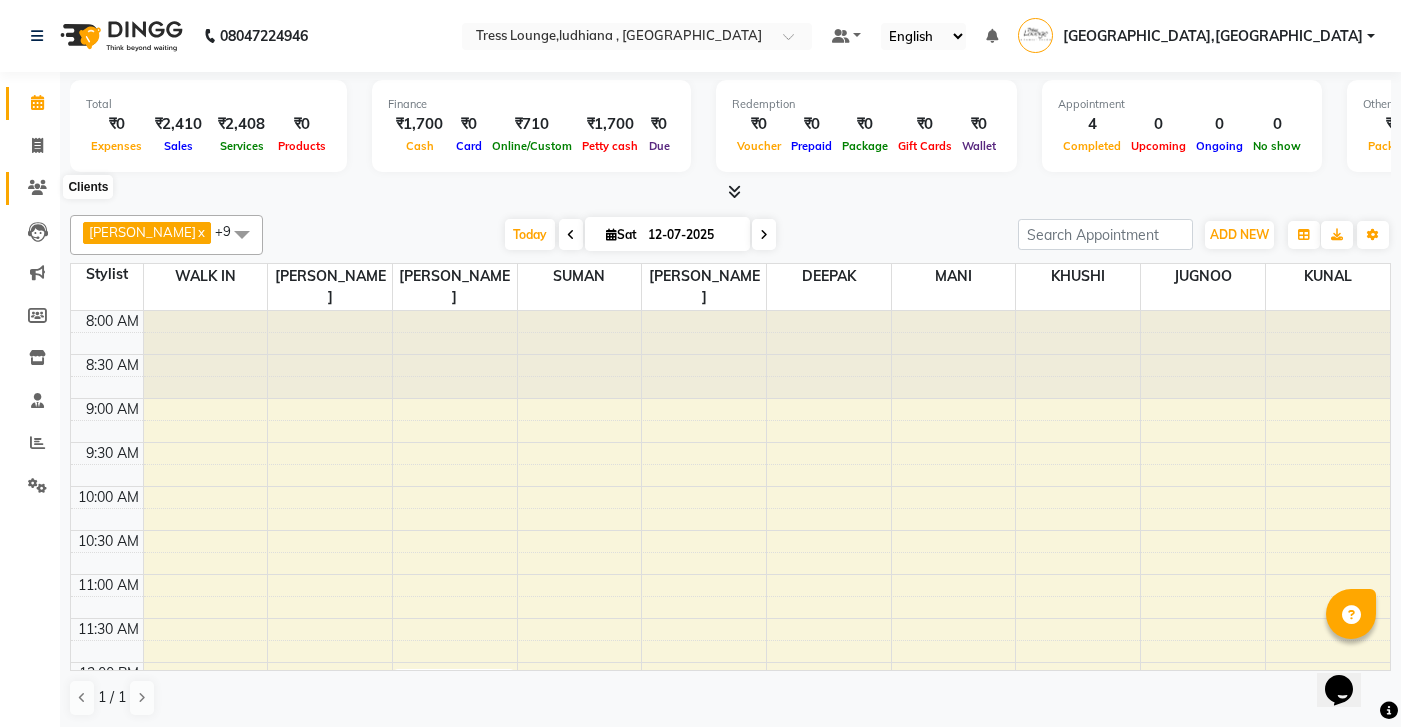 click 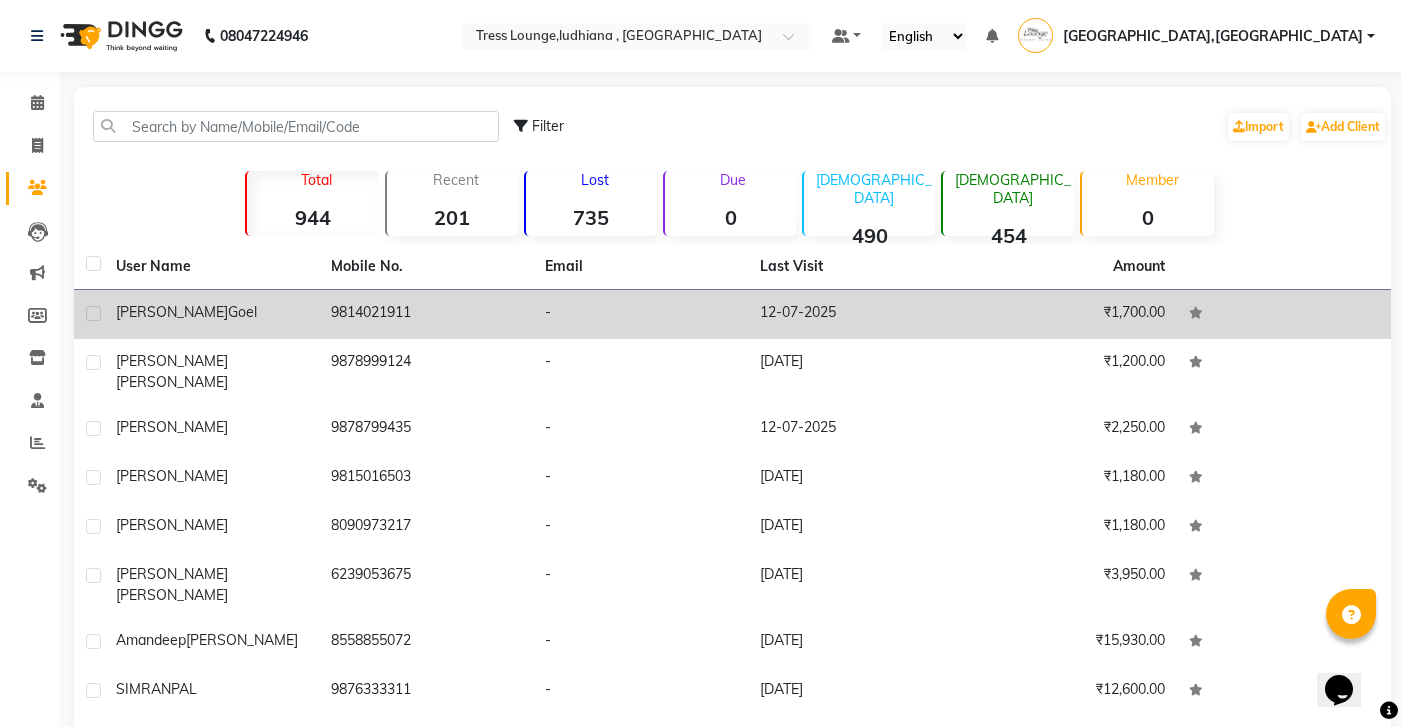 click on "9814021911" 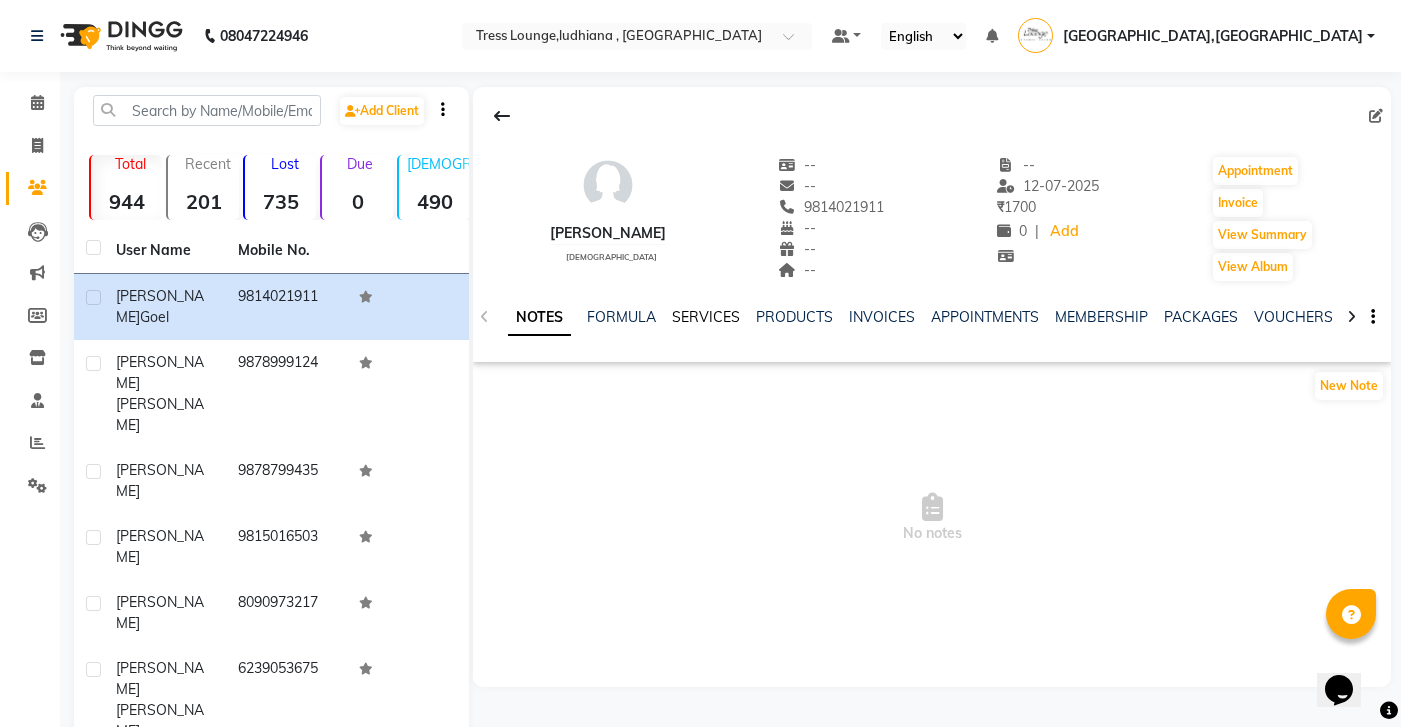 click on "SERVICES" 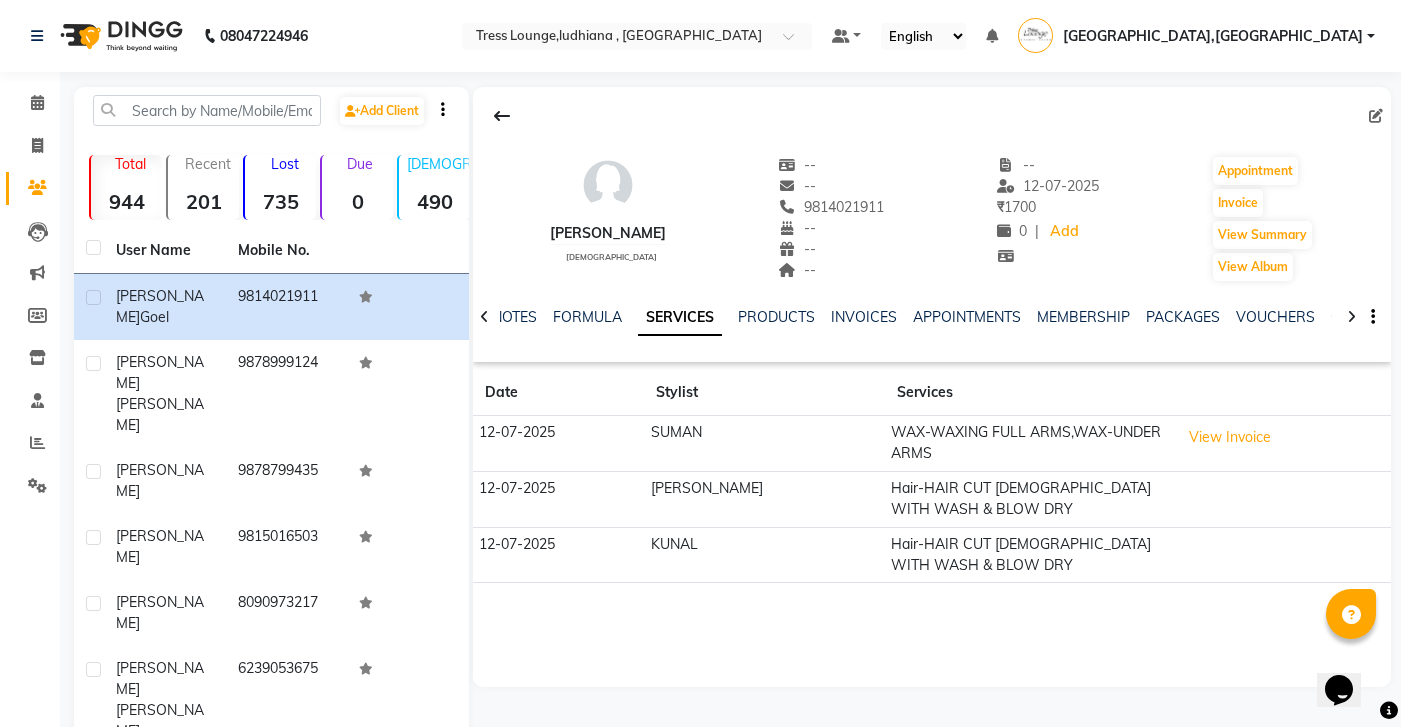 click 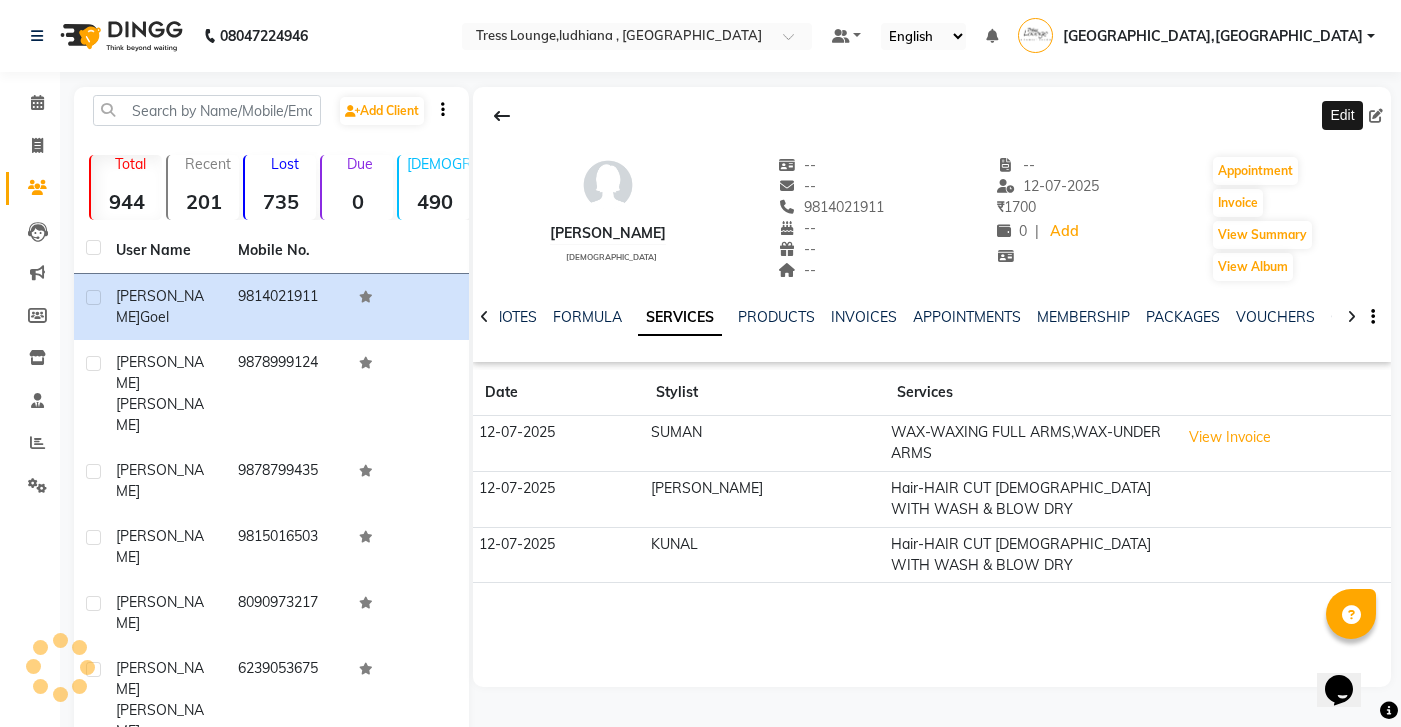 select on "female" 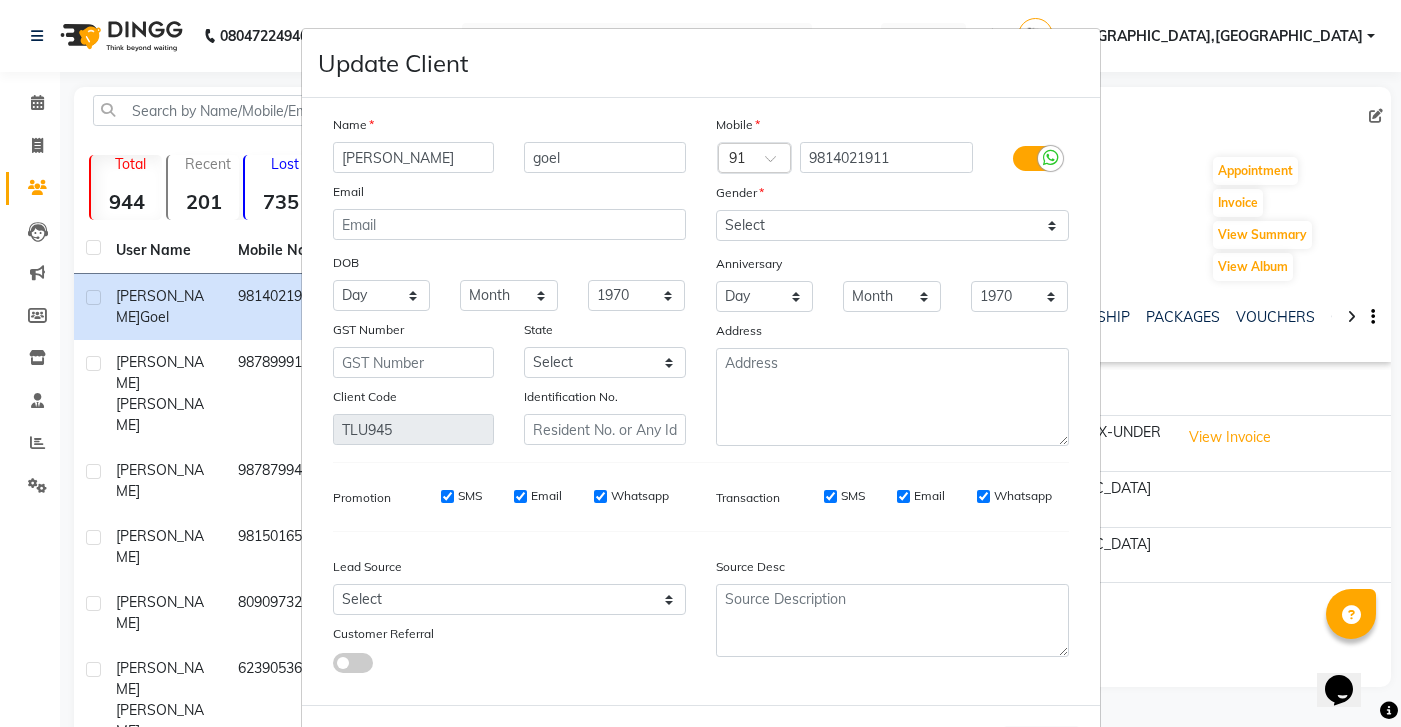 click on "divyanshi" at bounding box center [414, 157] 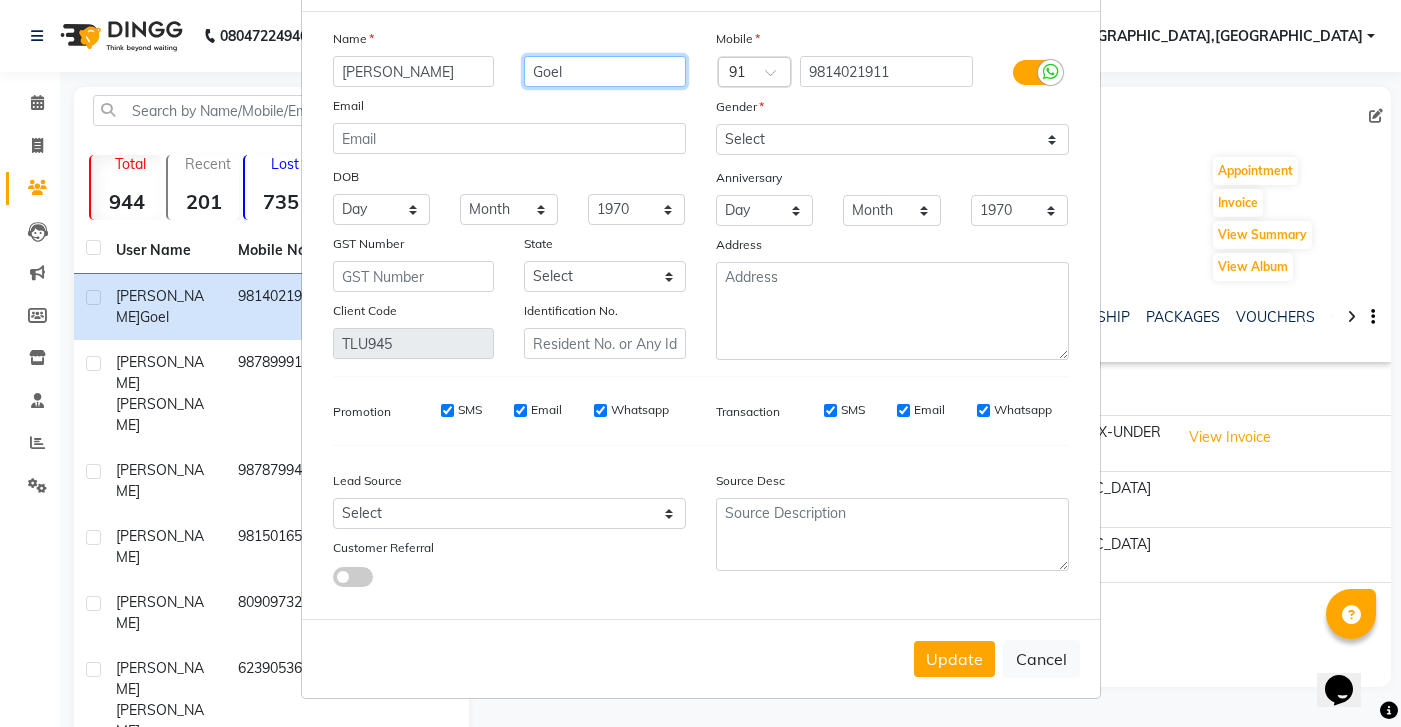 scroll, scrollTop: 86, scrollLeft: 0, axis: vertical 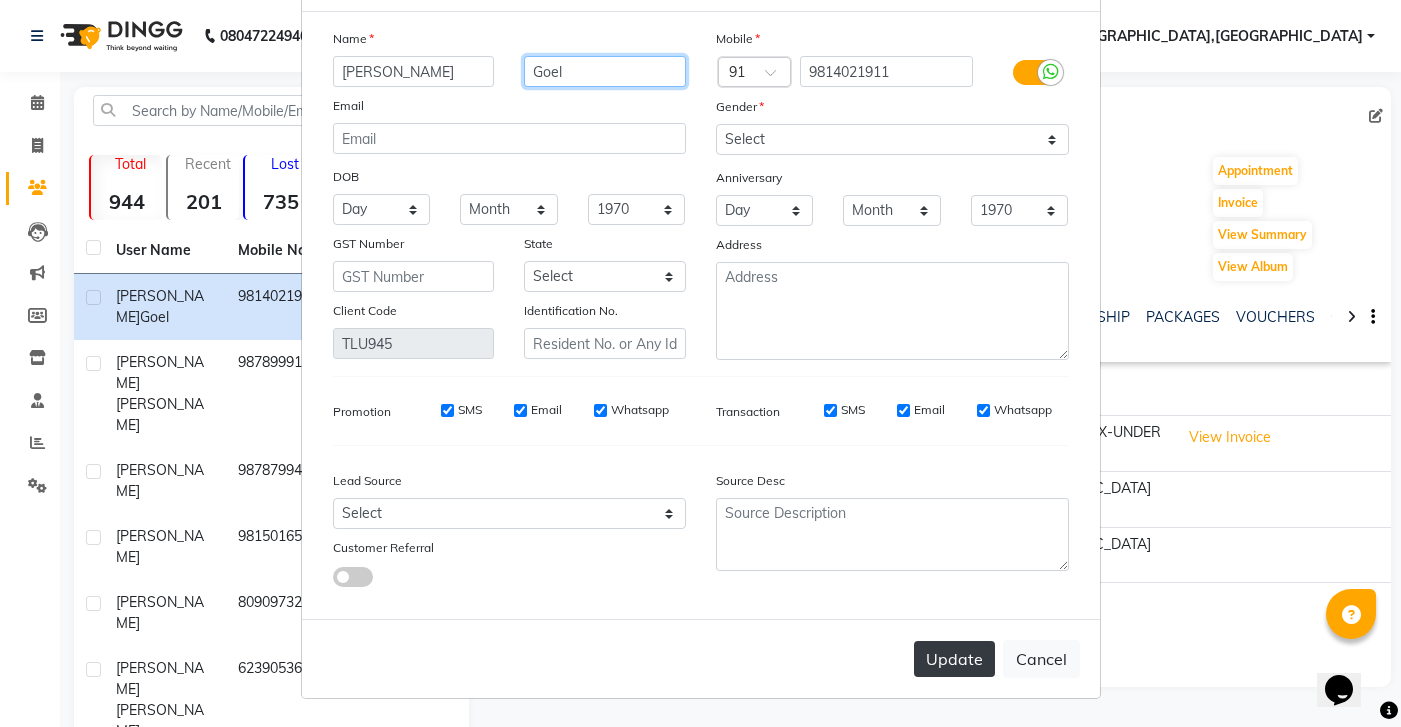 type on "Goel" 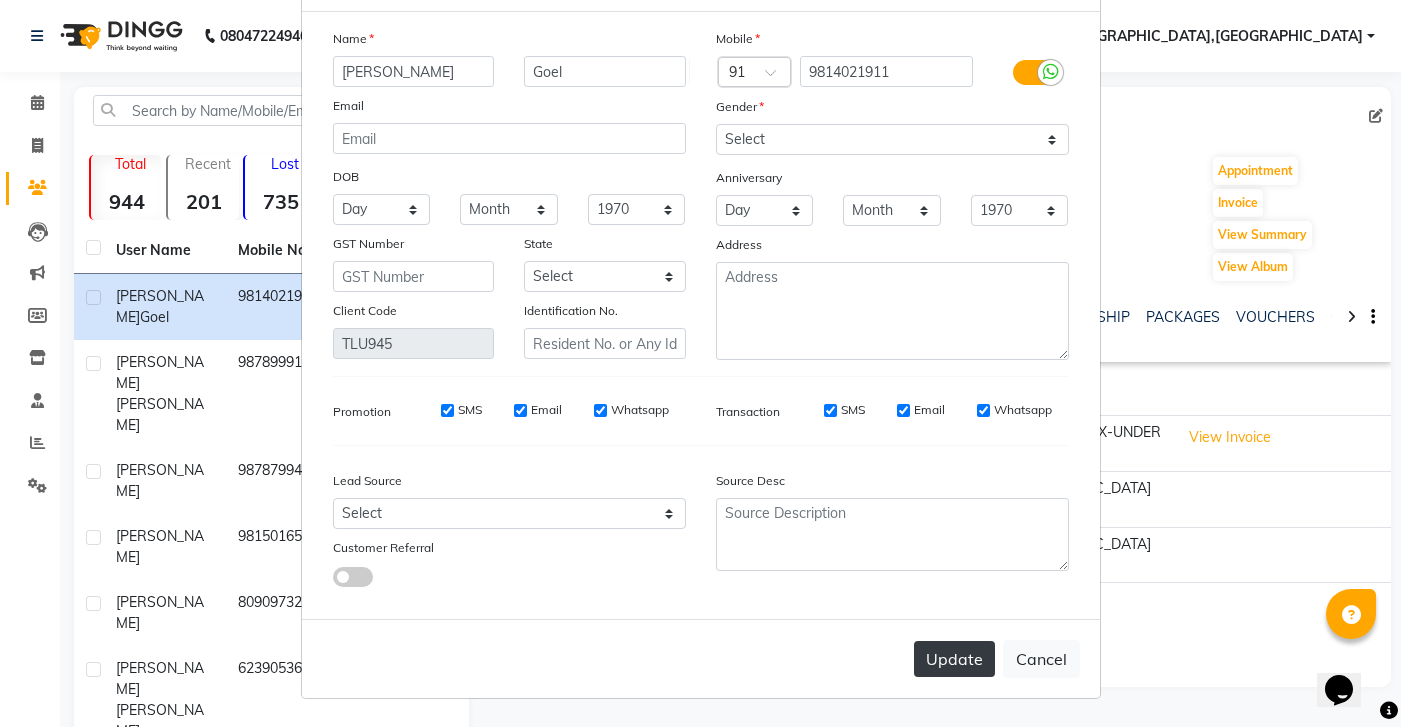 click on "Update" at bounding box center [954, 659] 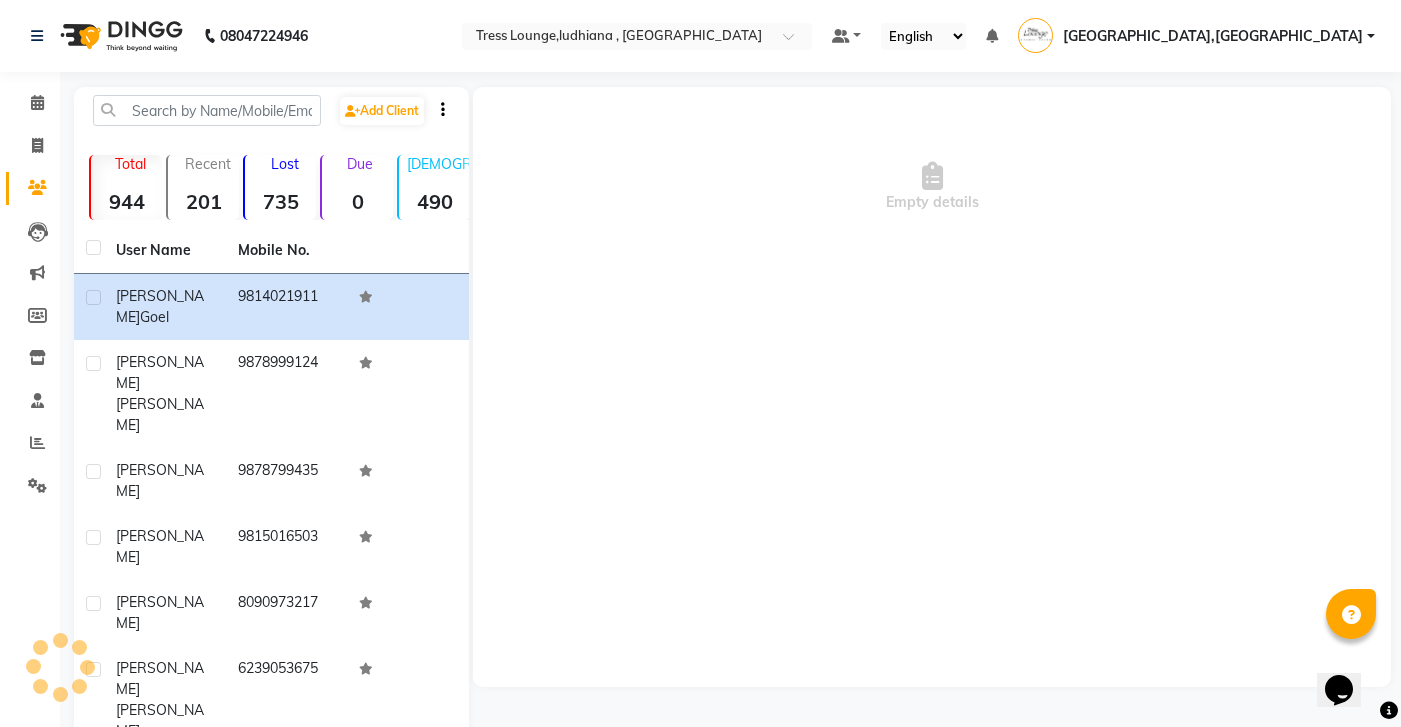 type 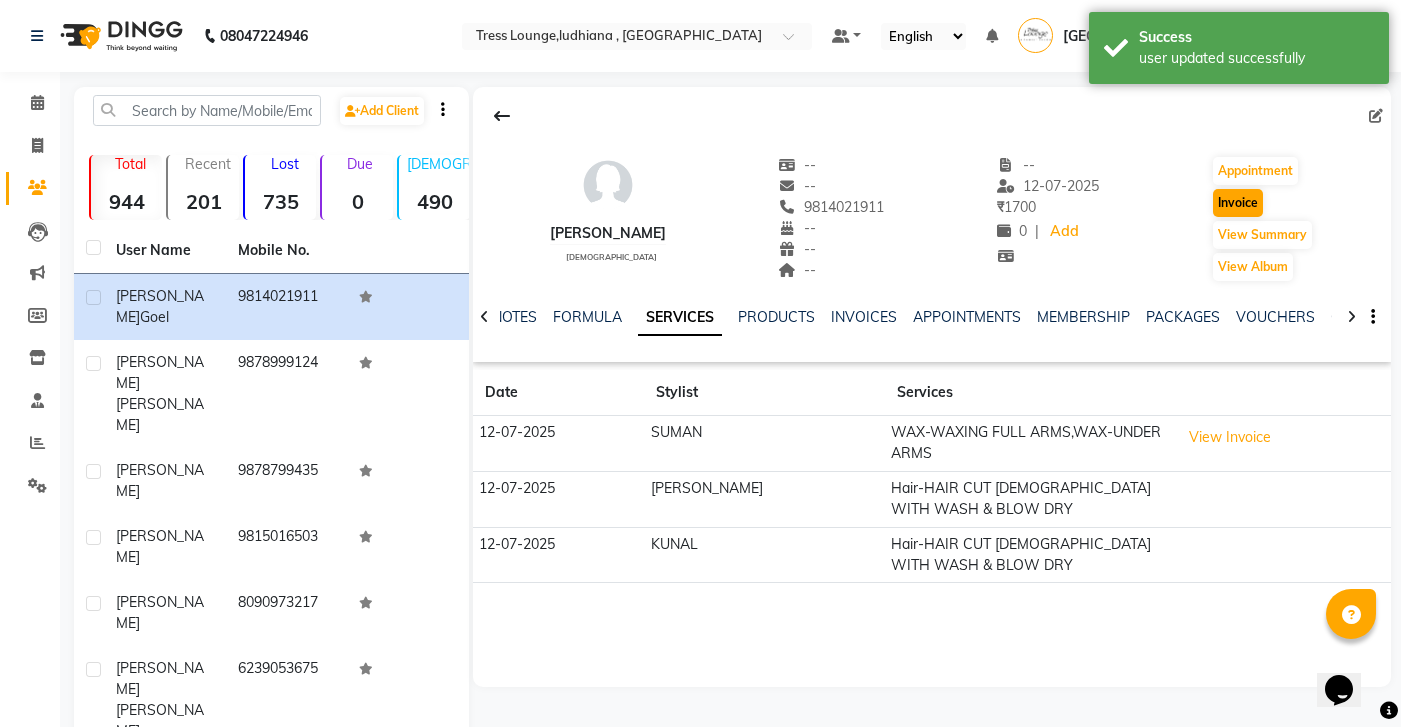 click on "Invoice" 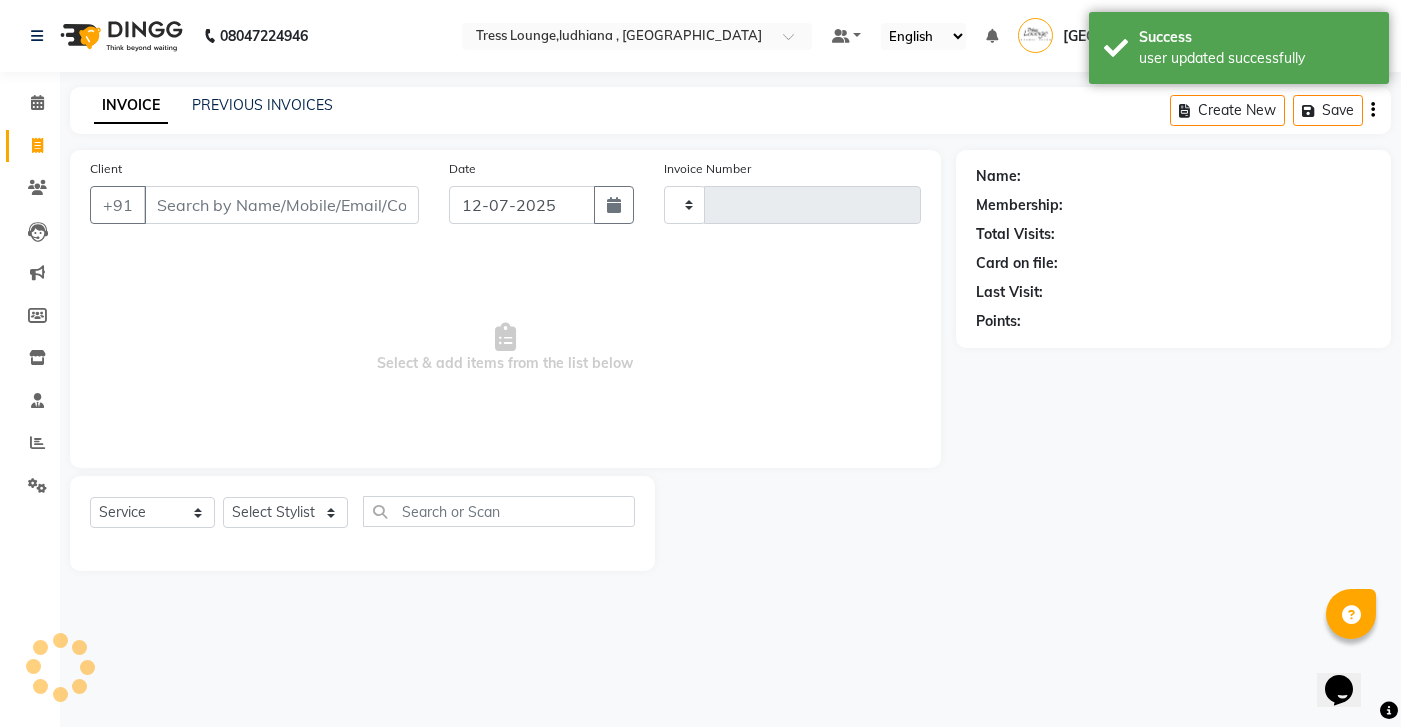 type on "0311" 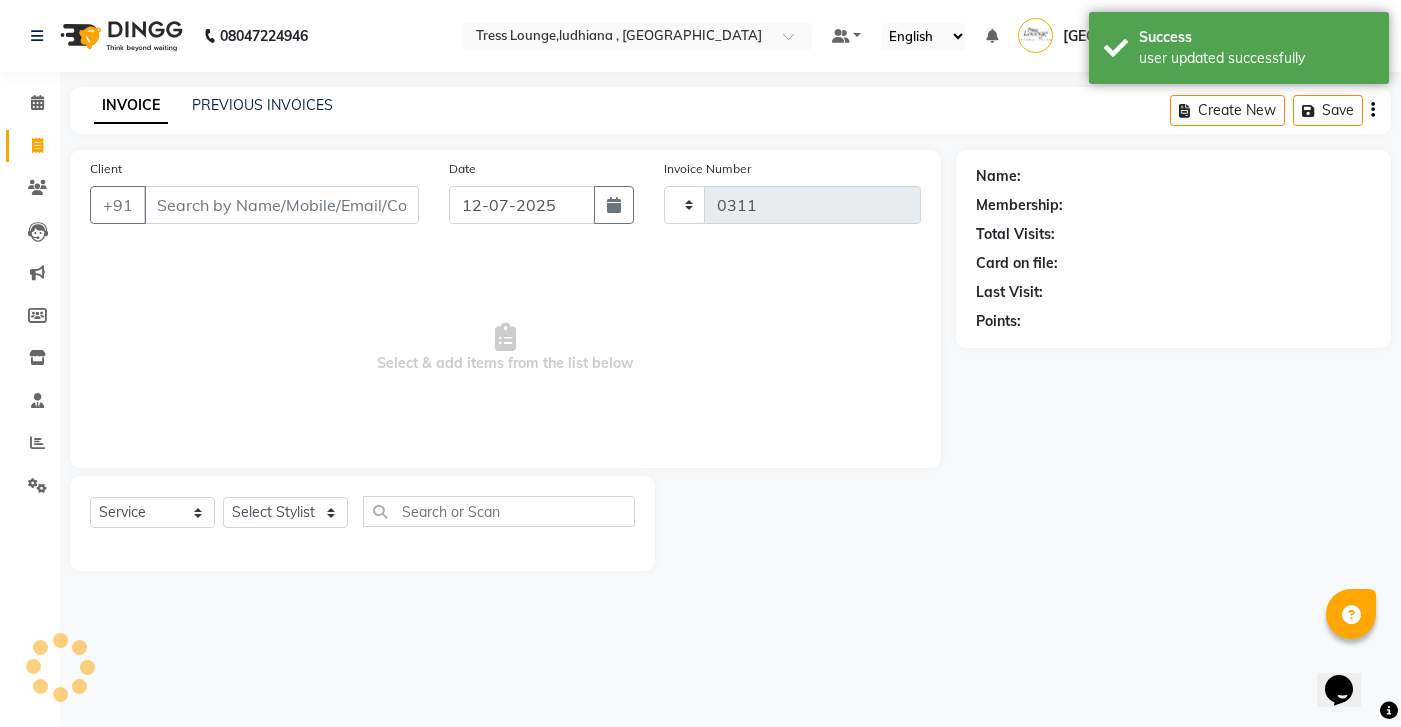 select on "6306" 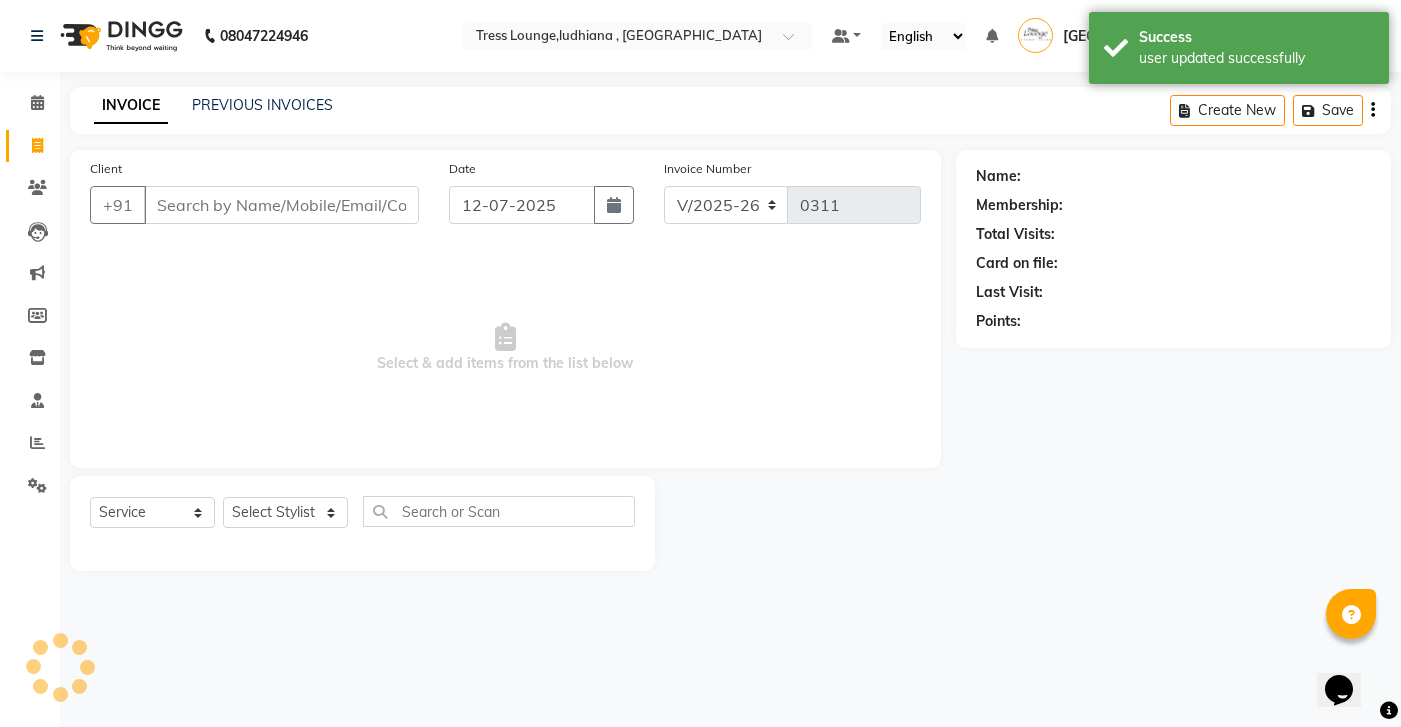 type on "9814021911" 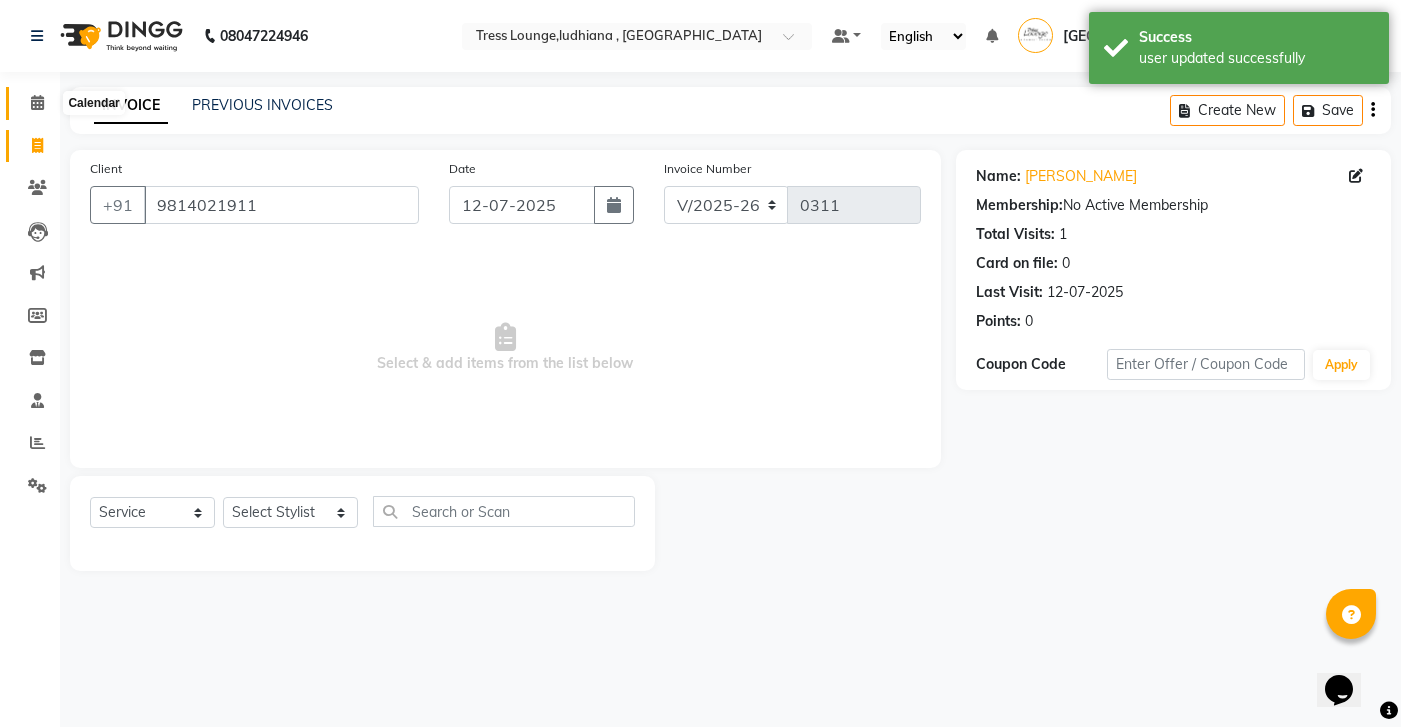 click 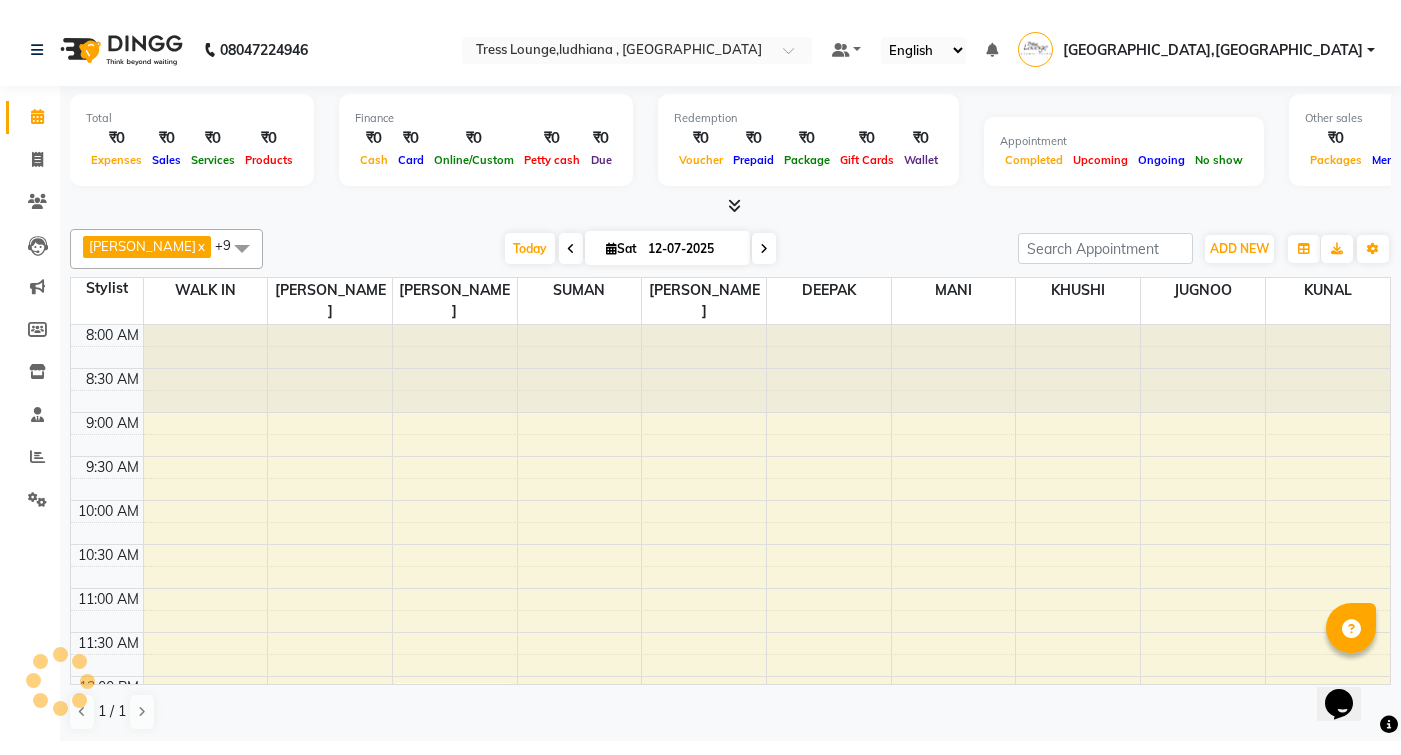 scroll, scrollTop: 0, scrollLeft: 0, axis: both 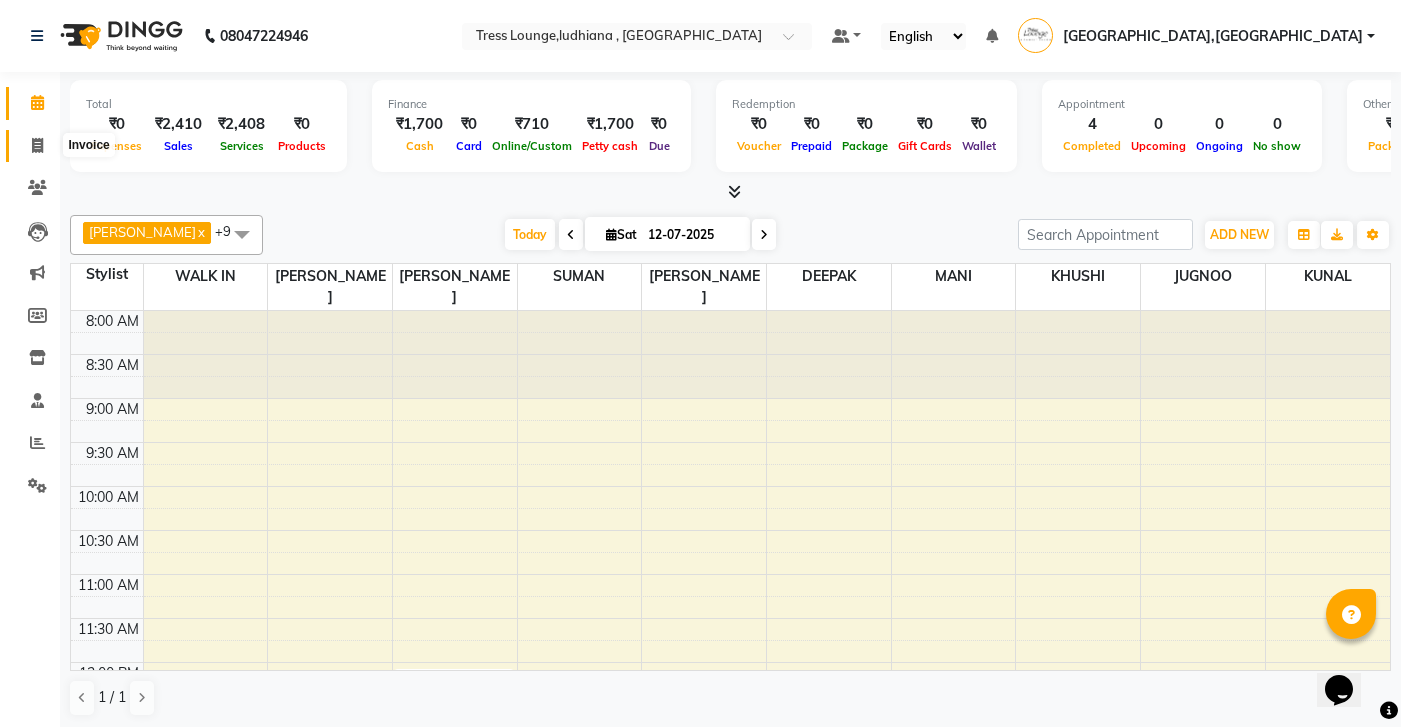 click 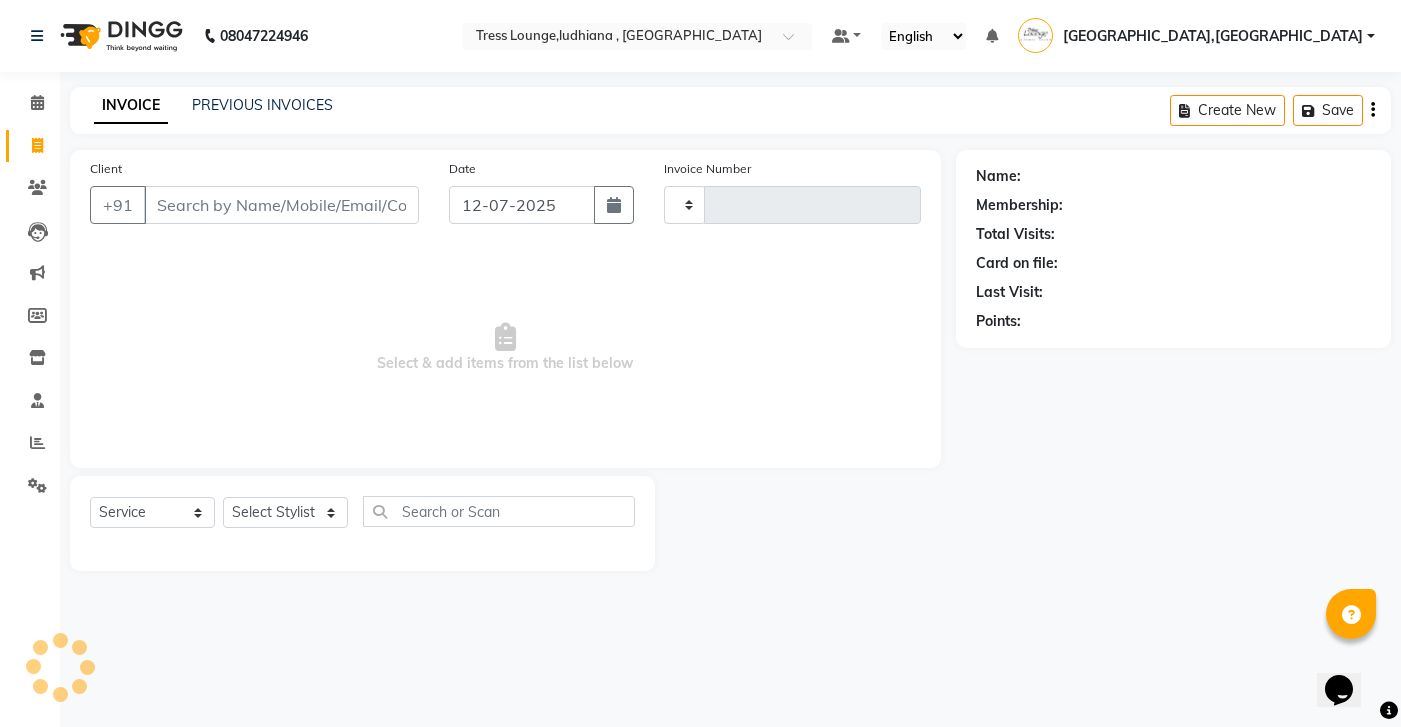 type on "0311" 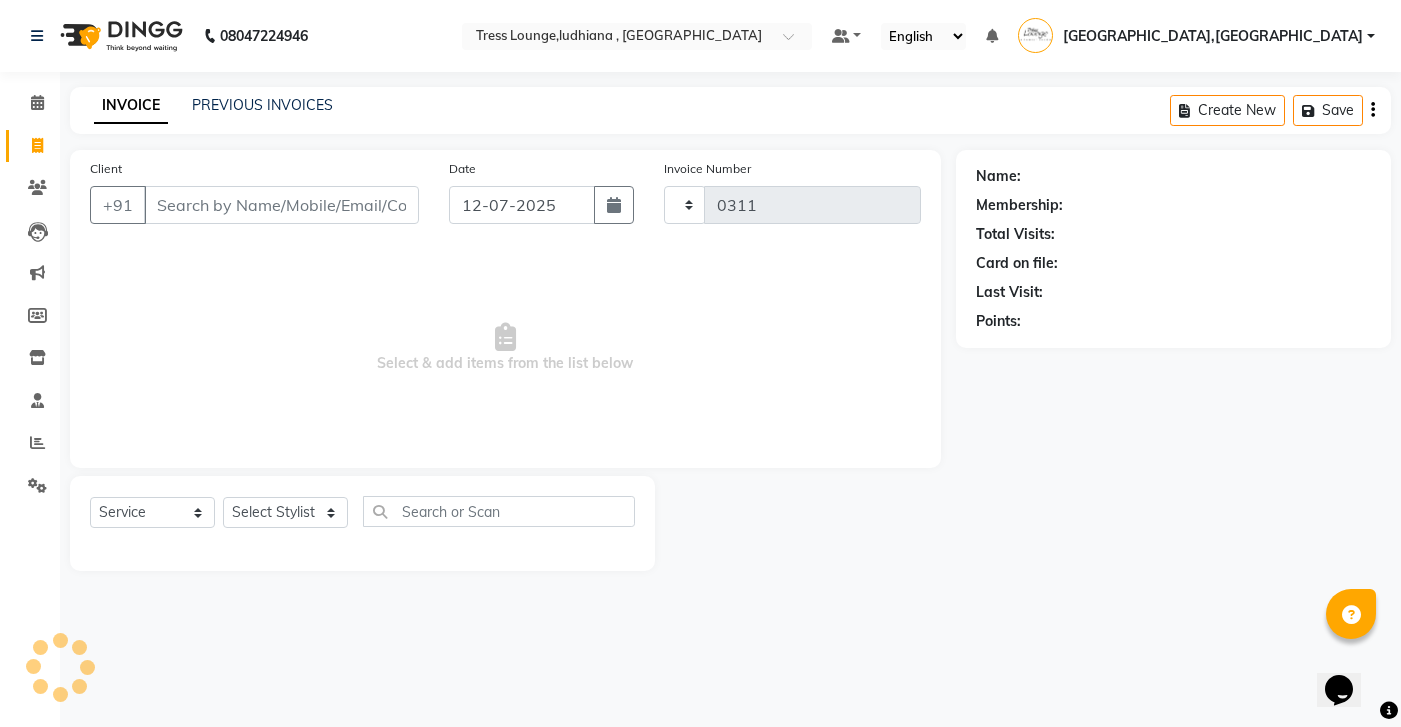 select on "6306" 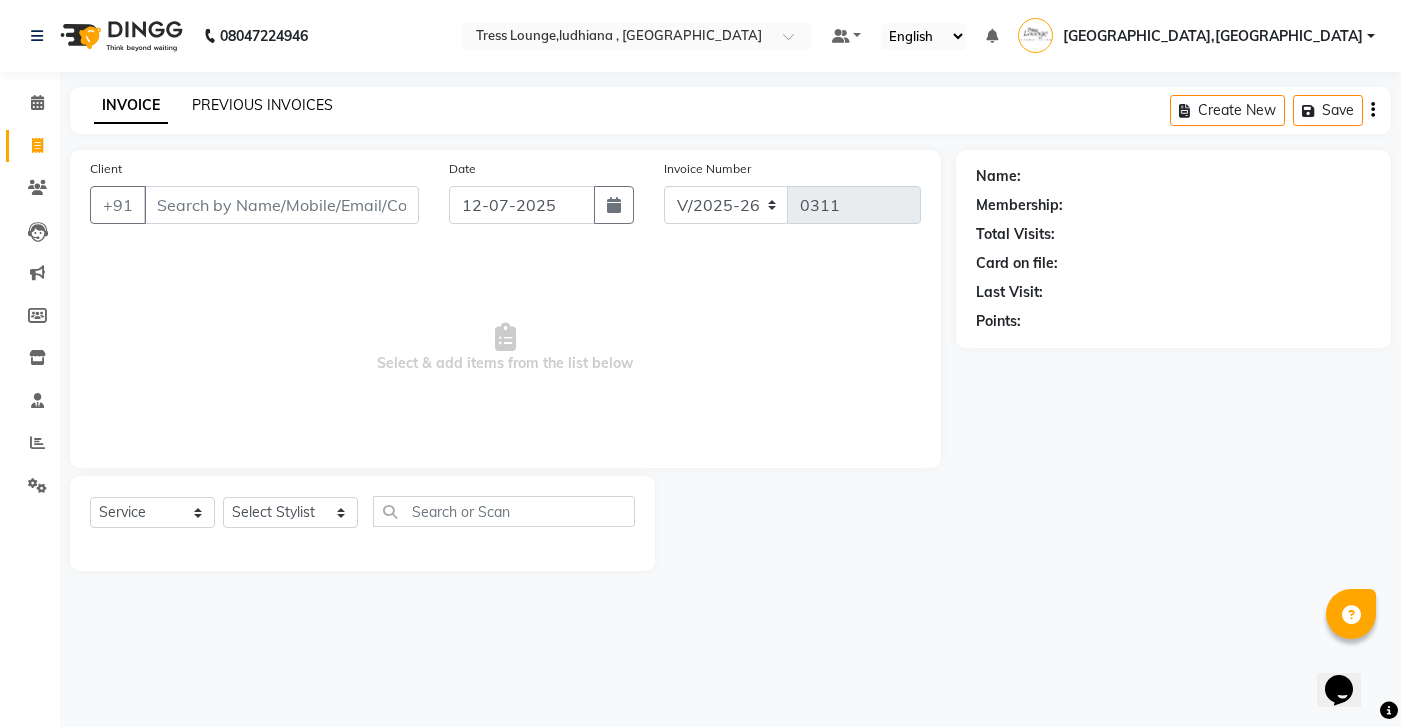 click on "PREVIOUS INVOICES" 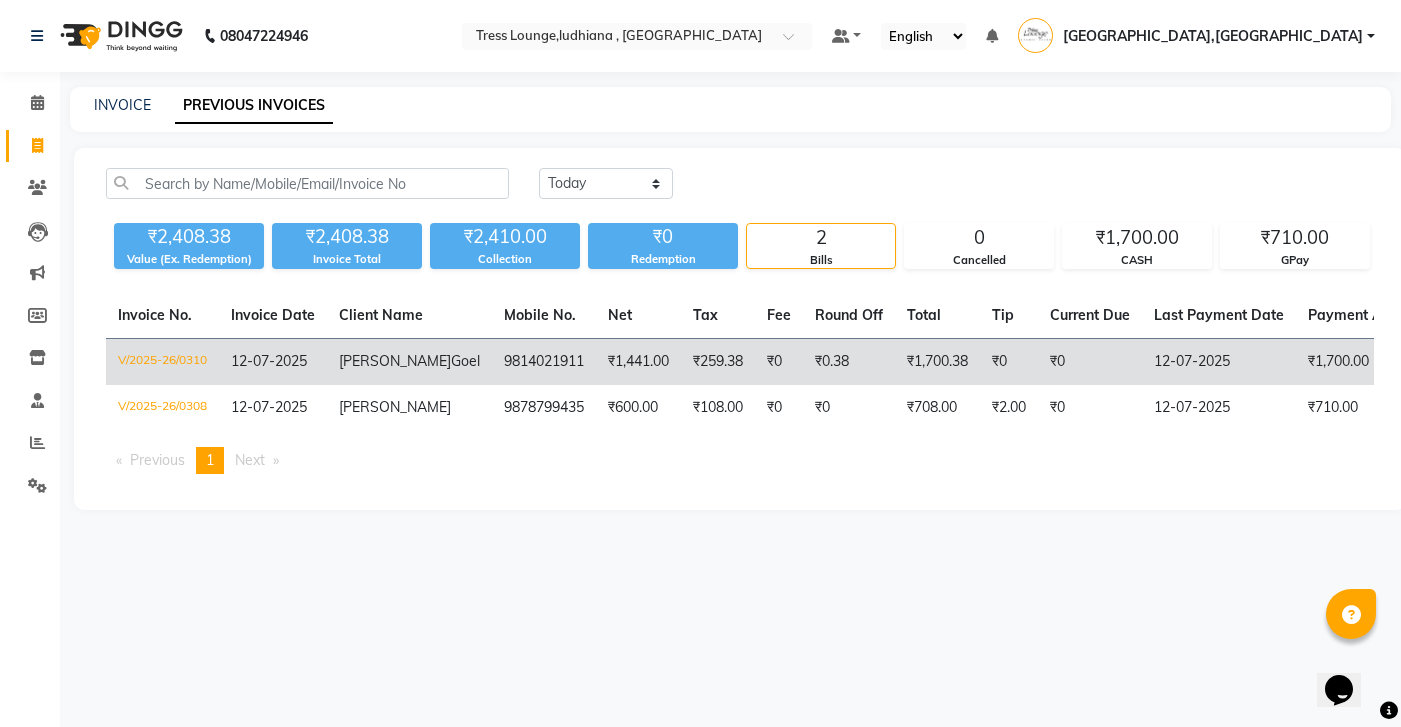 click on "Divyanshi" 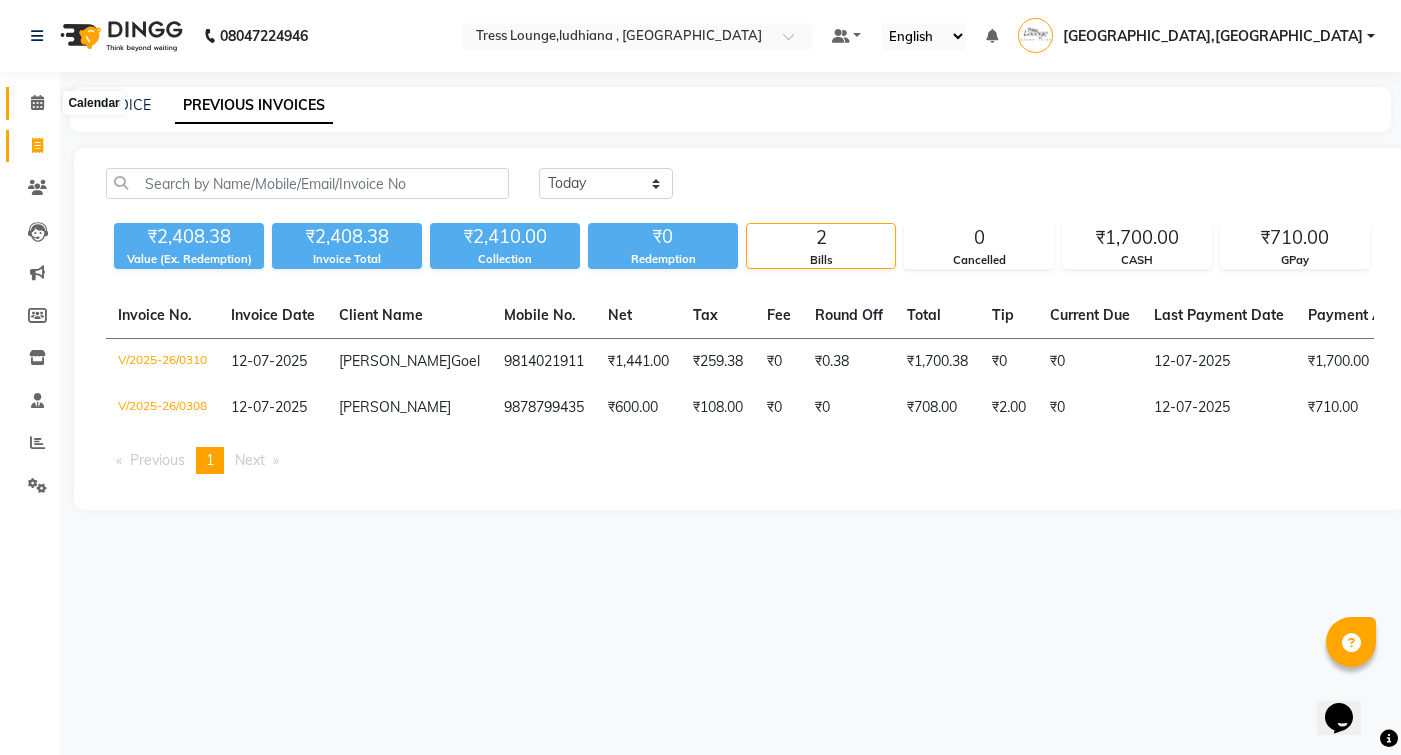 click 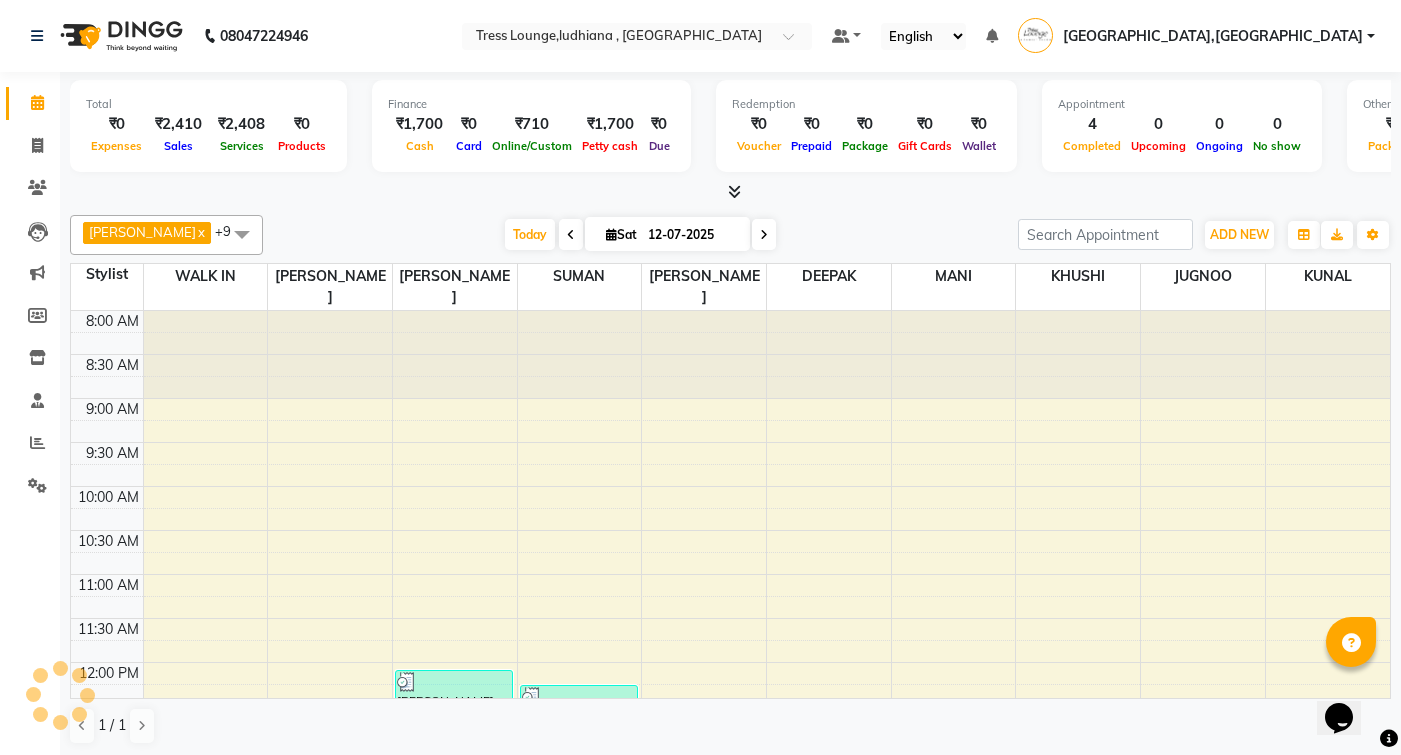 scroll, scrollTop: 0, scrollLeft: 0, axis: both 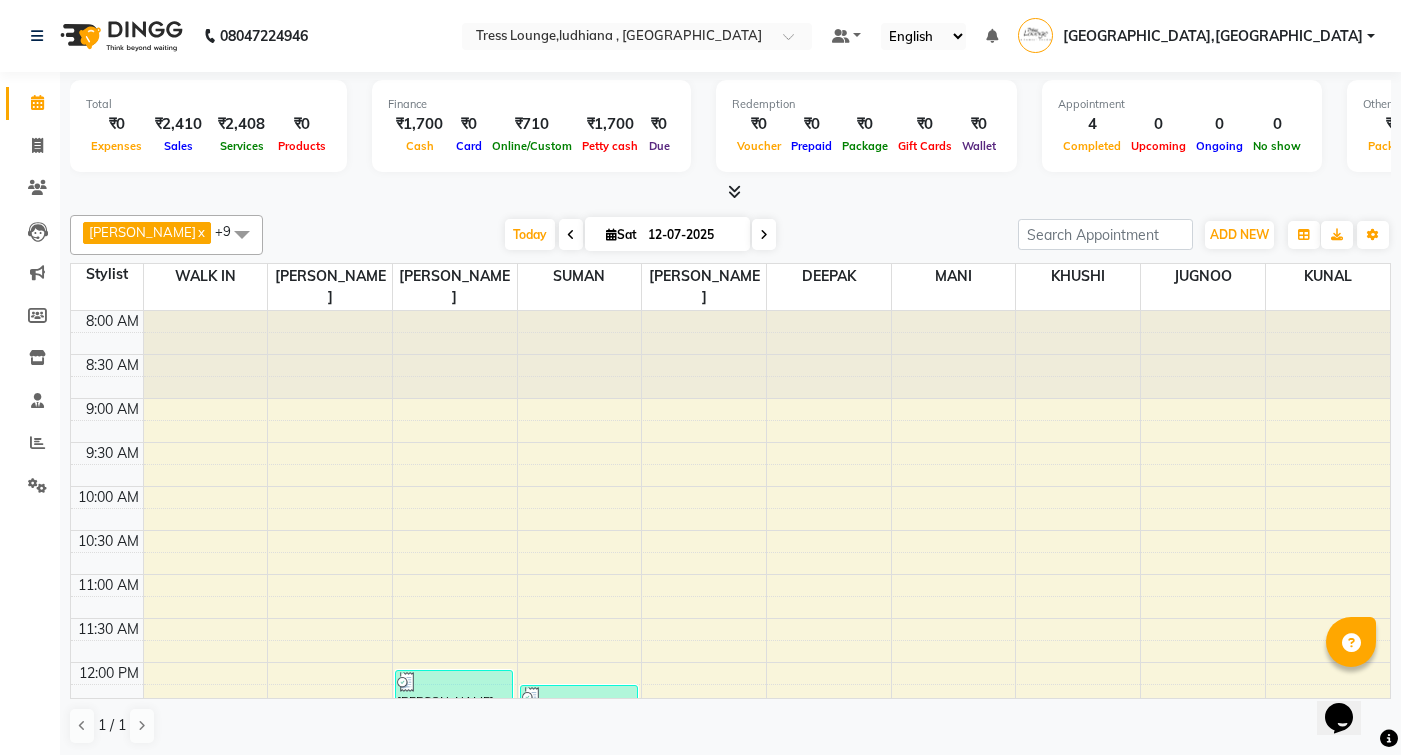 click at bounding box center (734, 191) 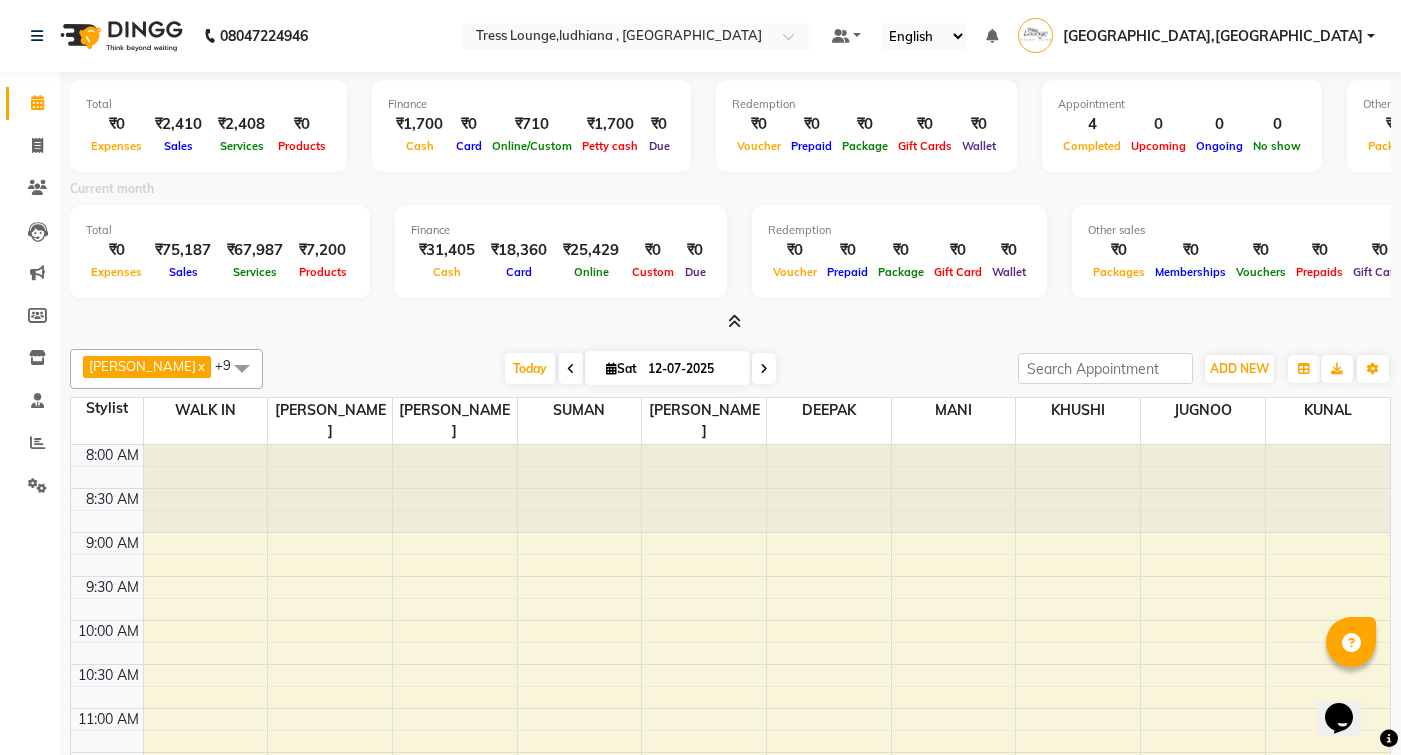 click at bounding box center [734, 321] 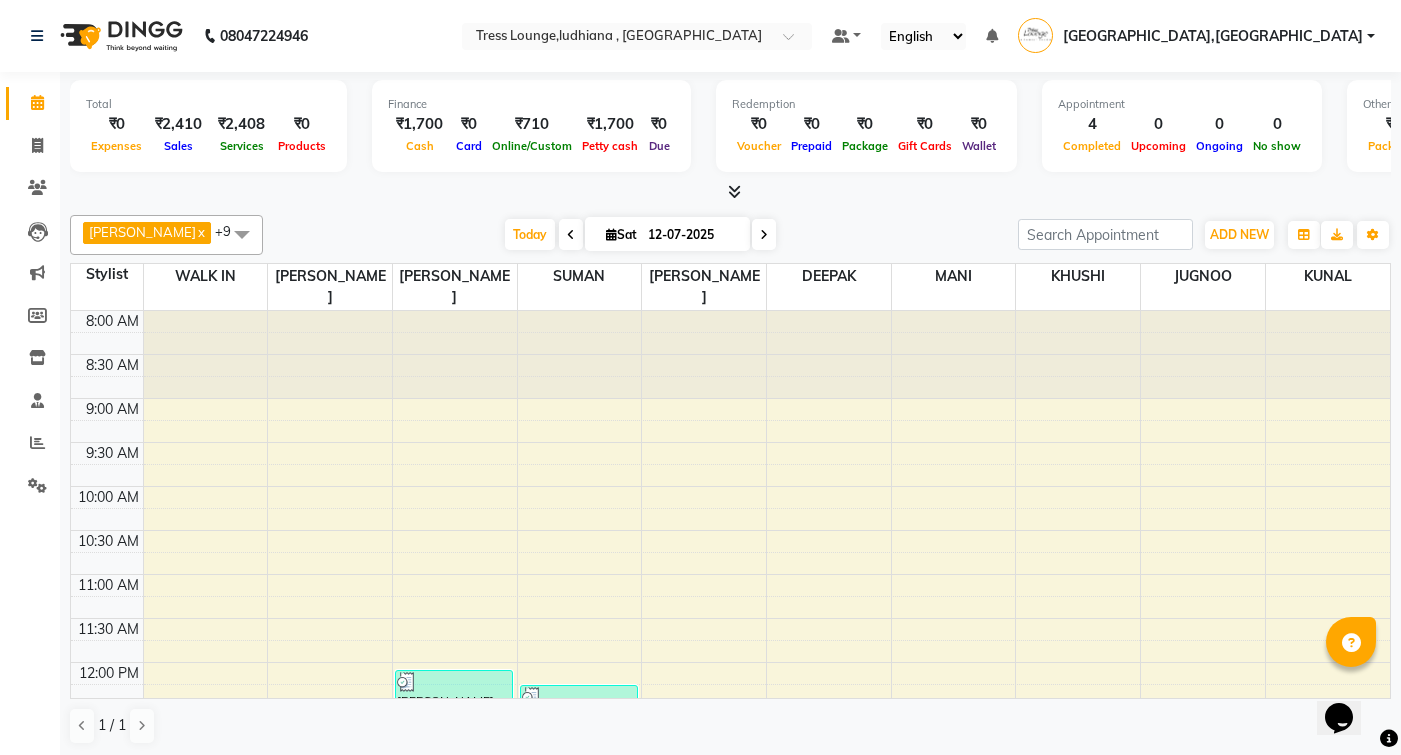 click at bounding box center (734, 191) 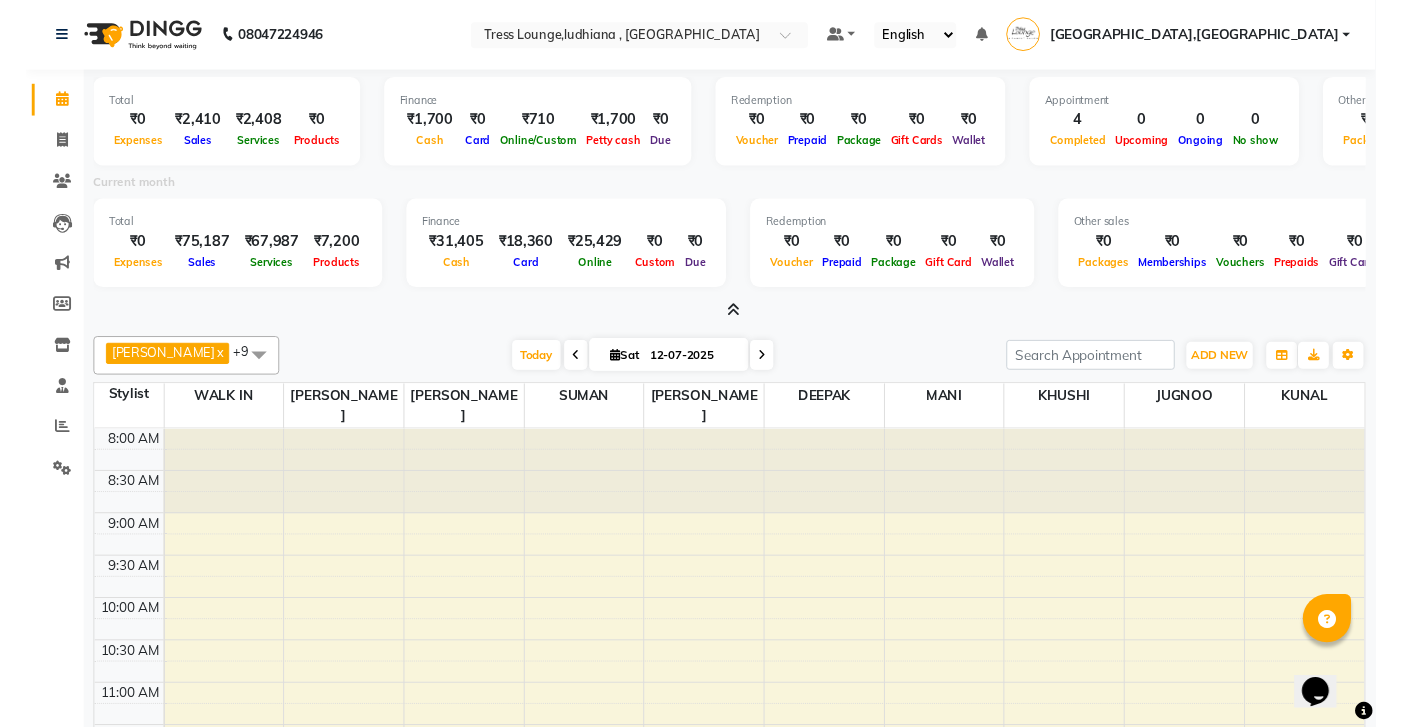 scroll, scrollTop: 0, scrollLeft: 0, axis: both 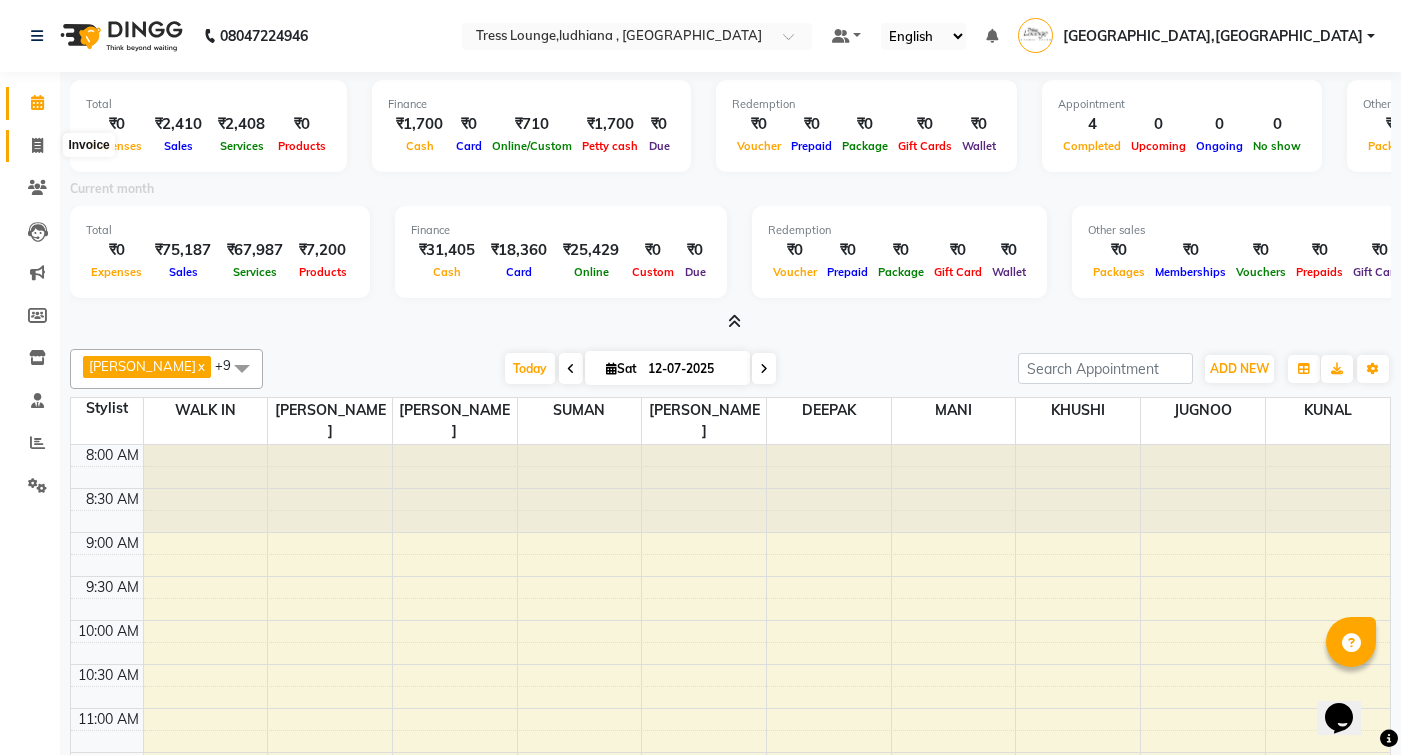 click 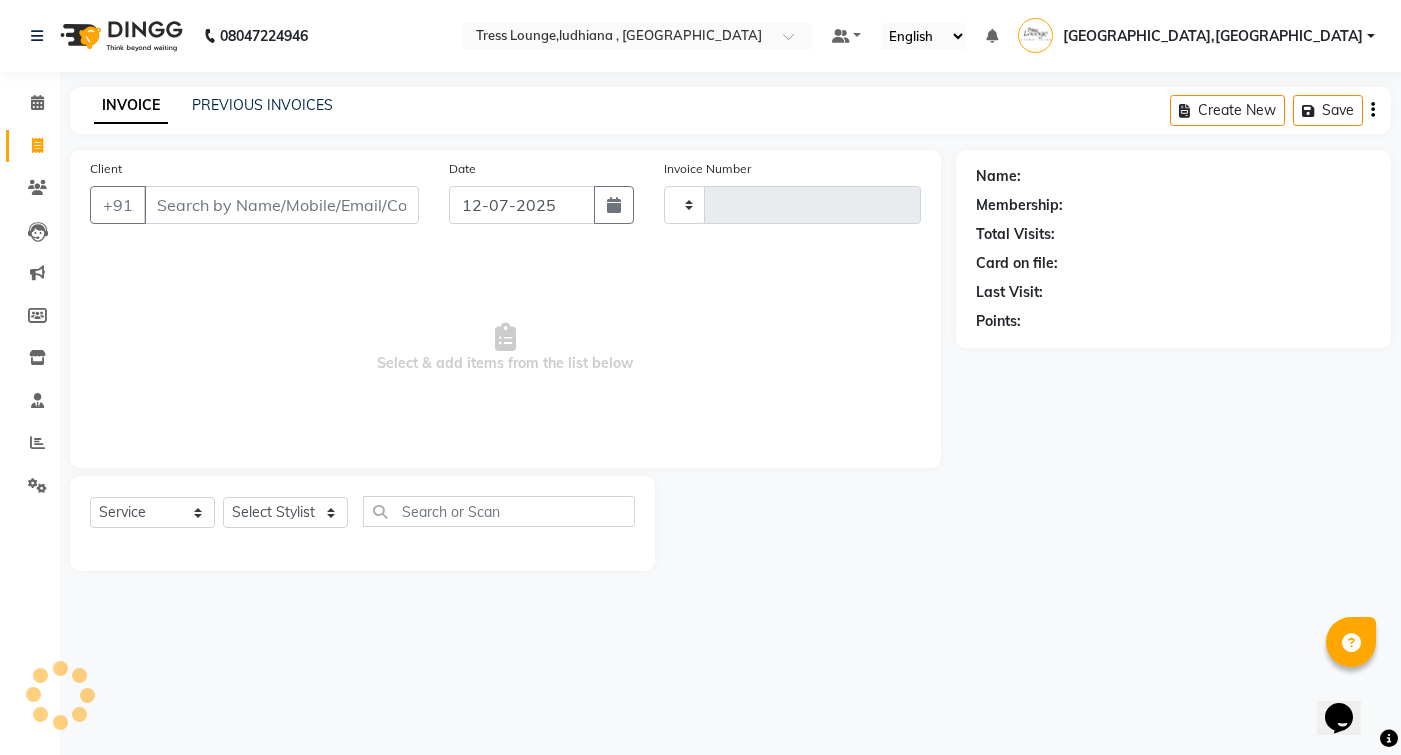 type on "0311" 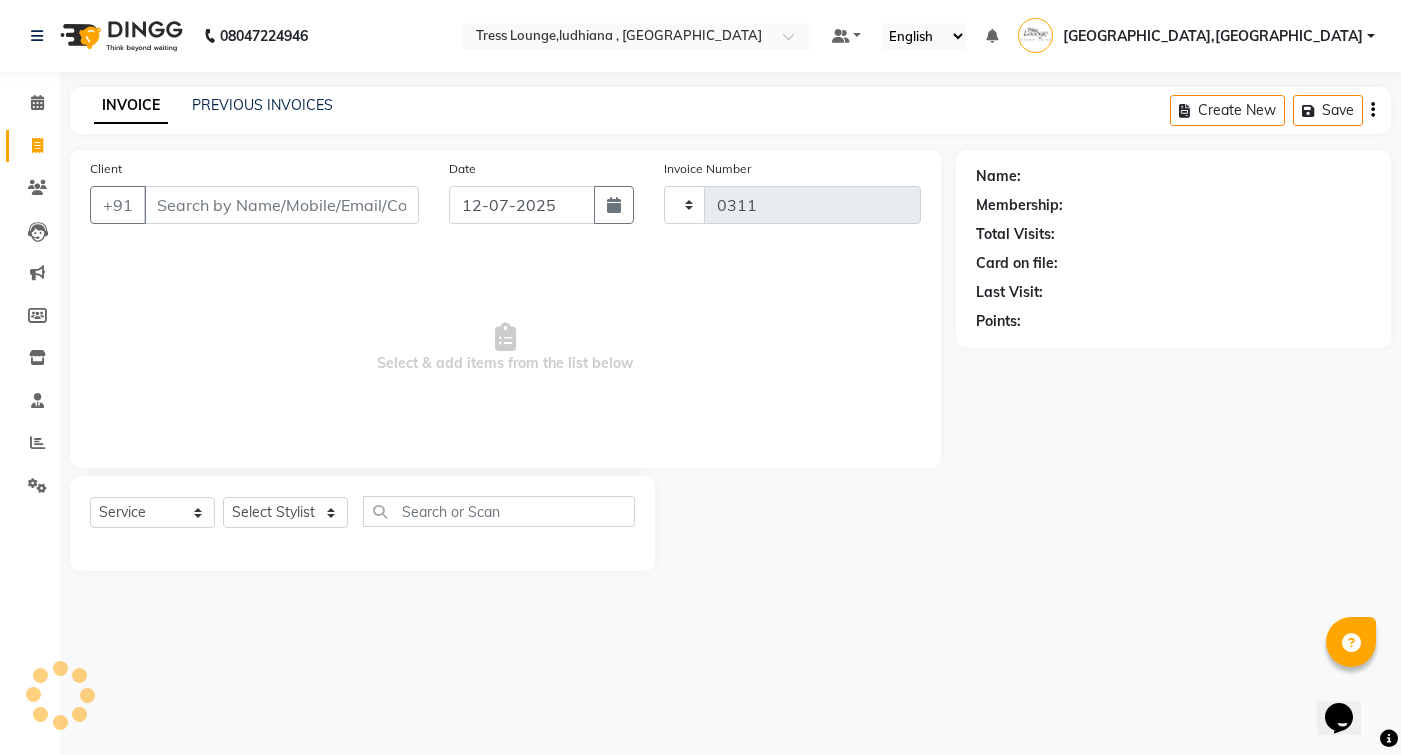 select on "6306" 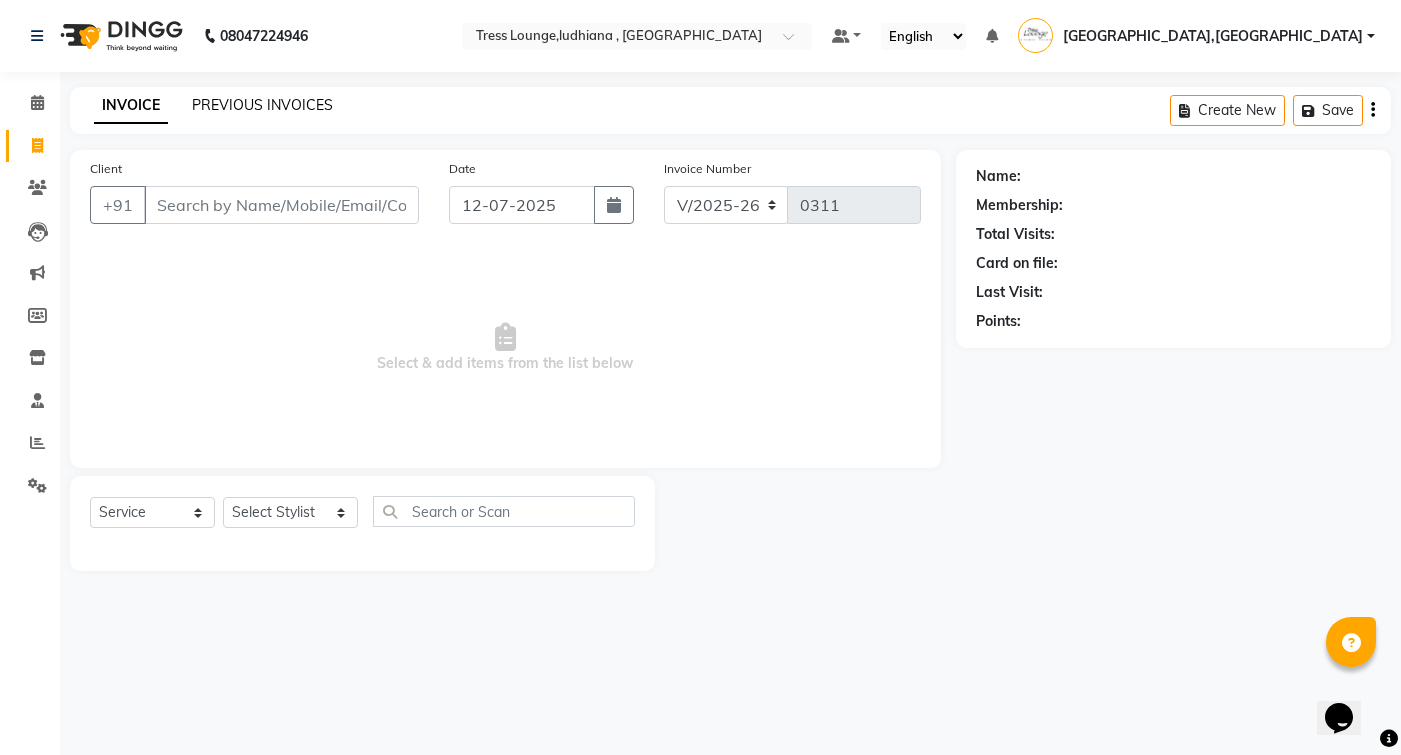 click on "PREVIOUS INVOICES" 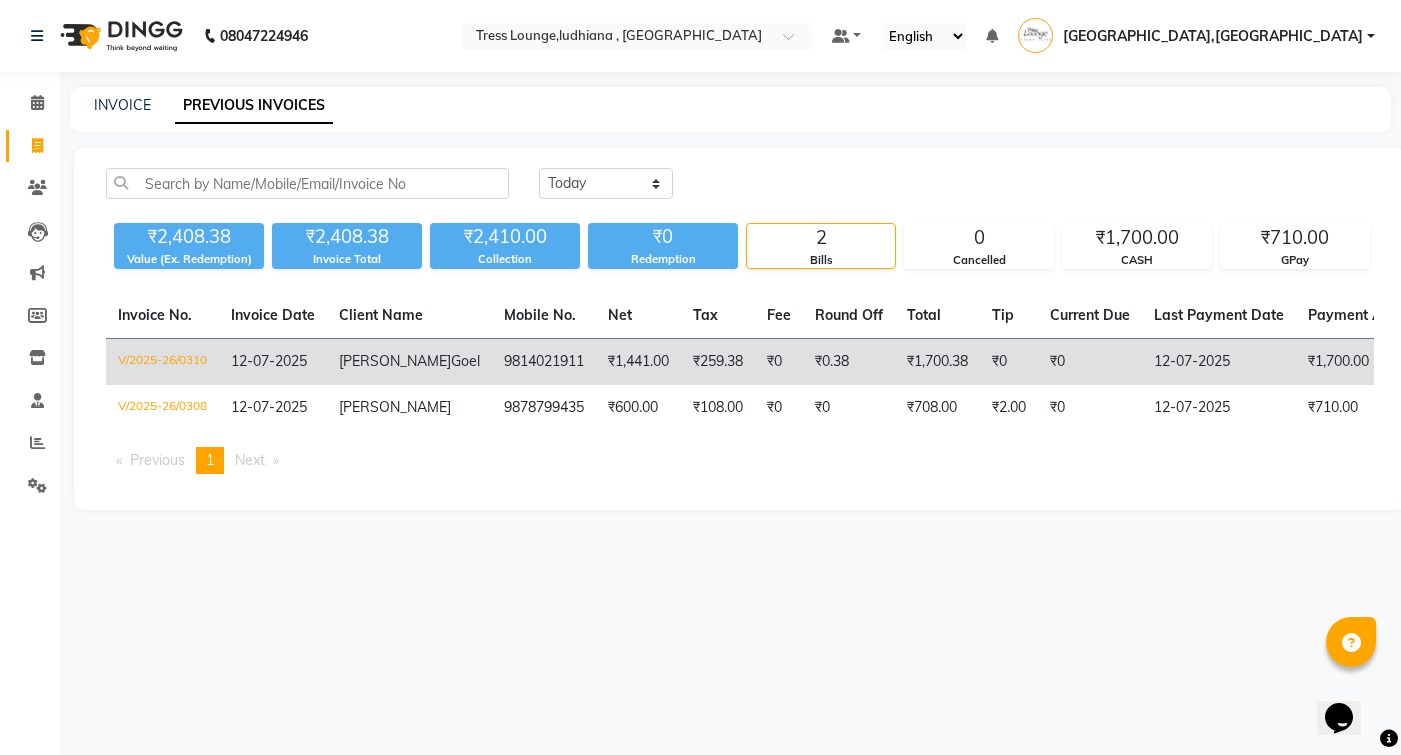 click on "₹1,441.00" 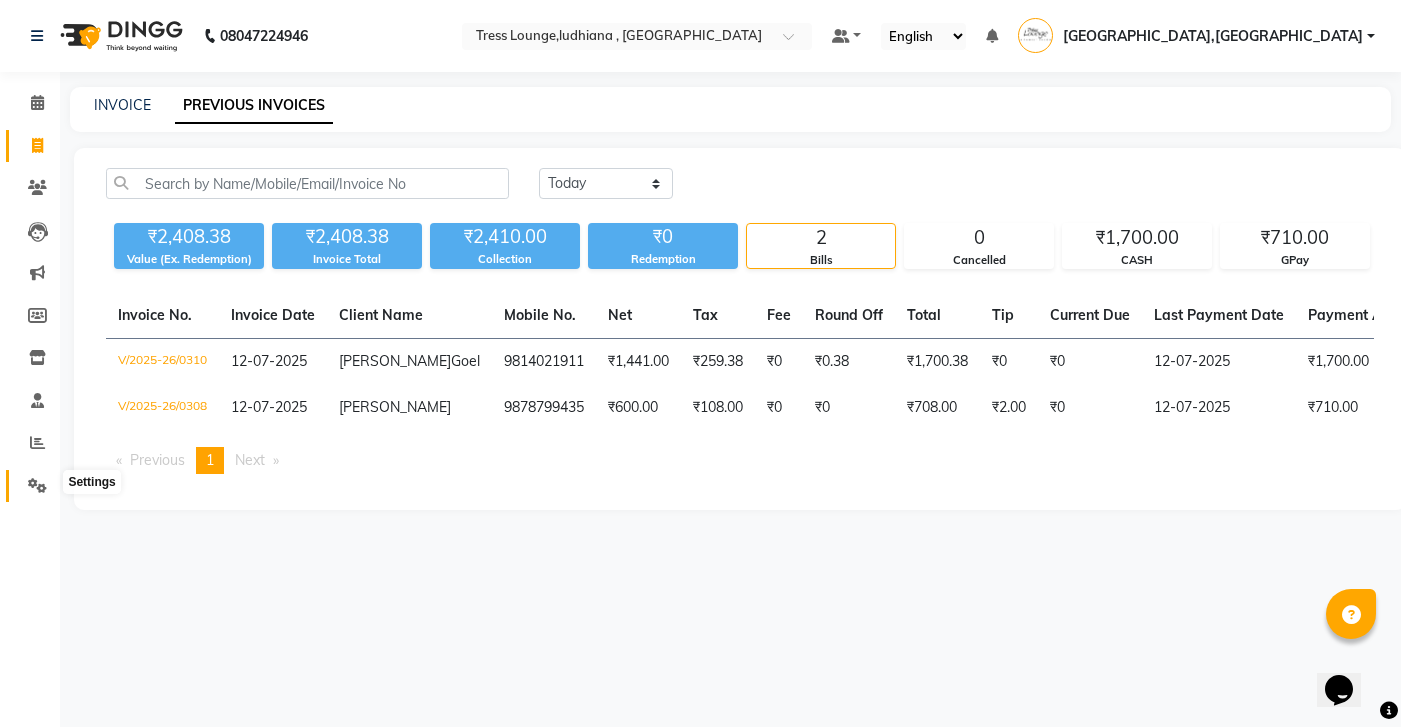 click 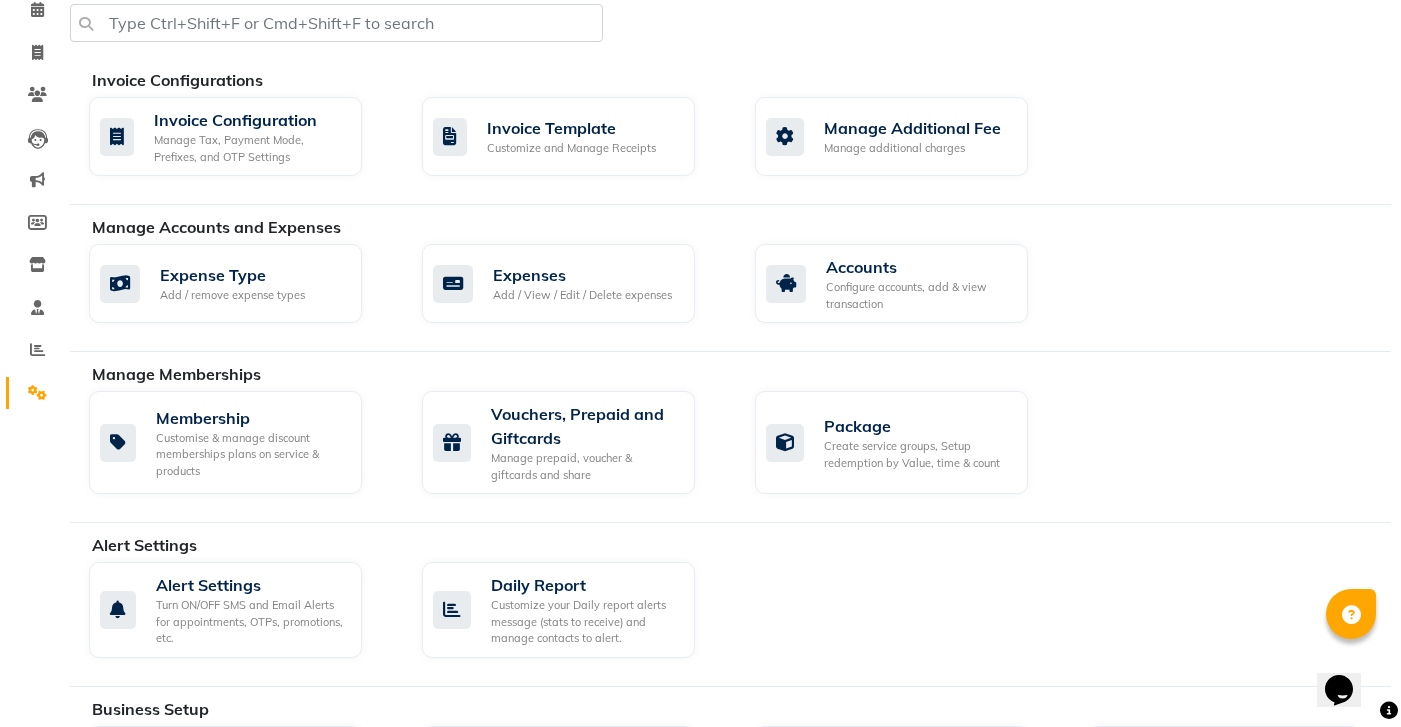 scroll, scrollTop: 345, scrollLeft: 0, axis: vertical 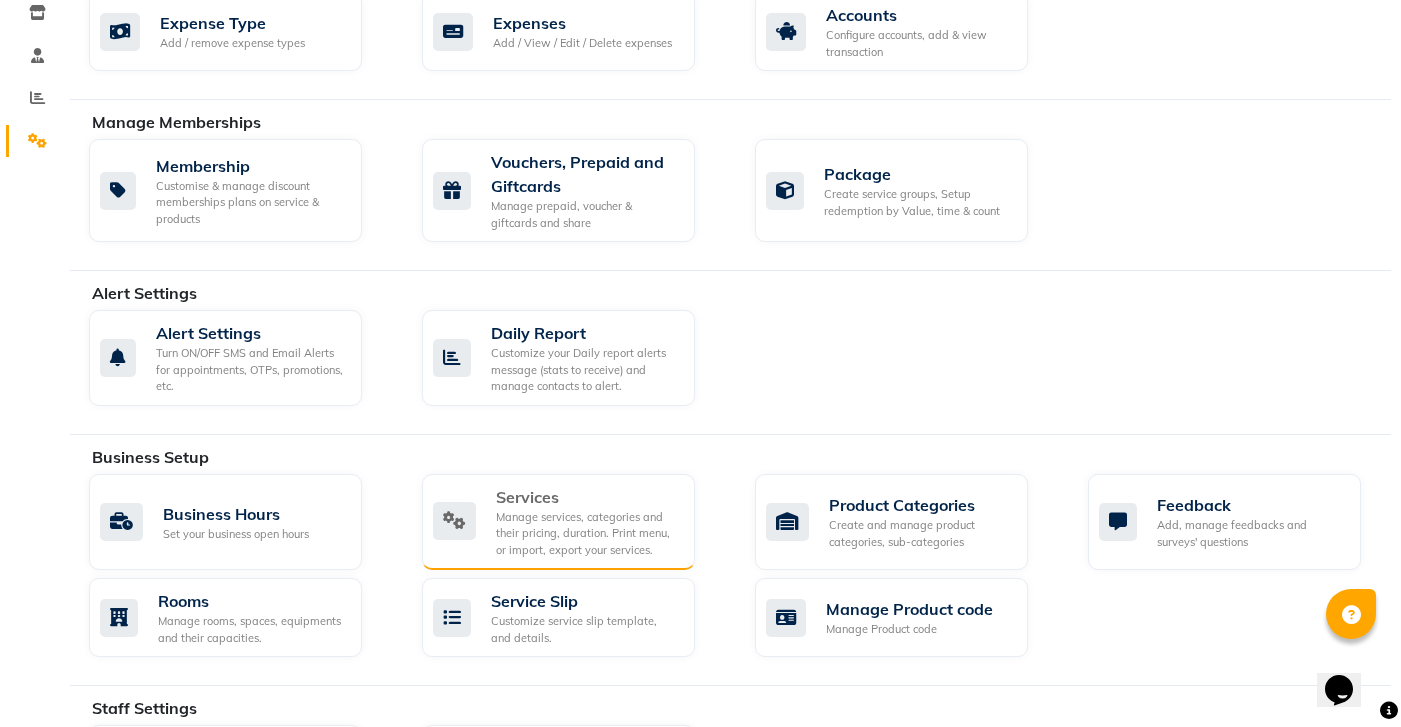 click on "Services" 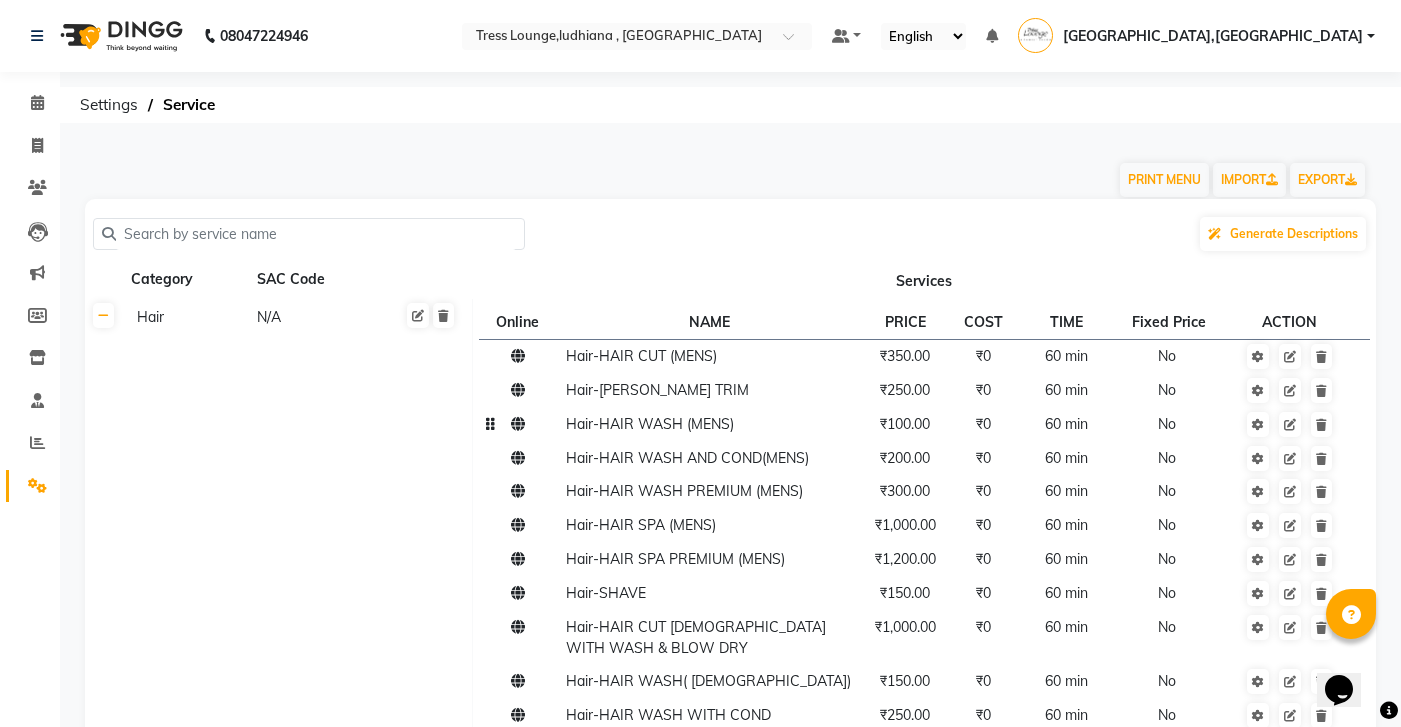 scroll, scrollTop: 0, scrollLeft: 0, axis: both 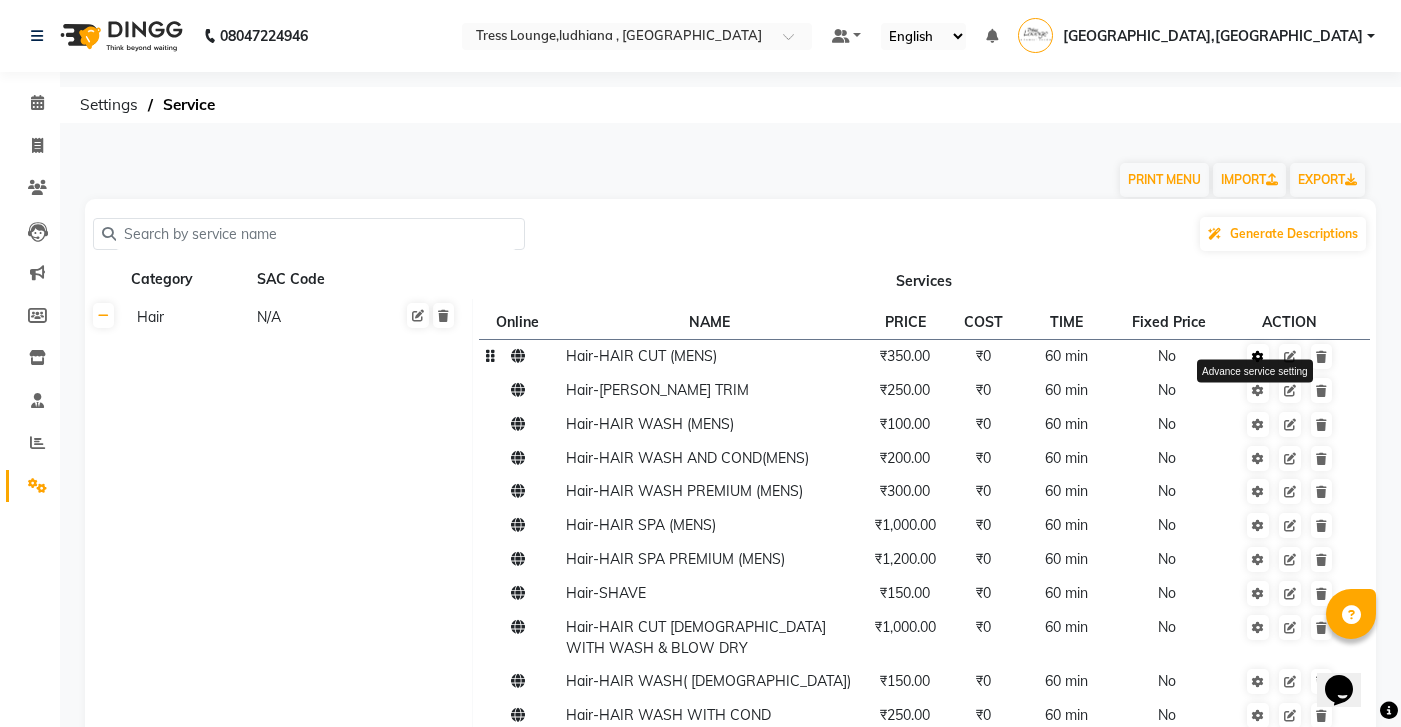 click 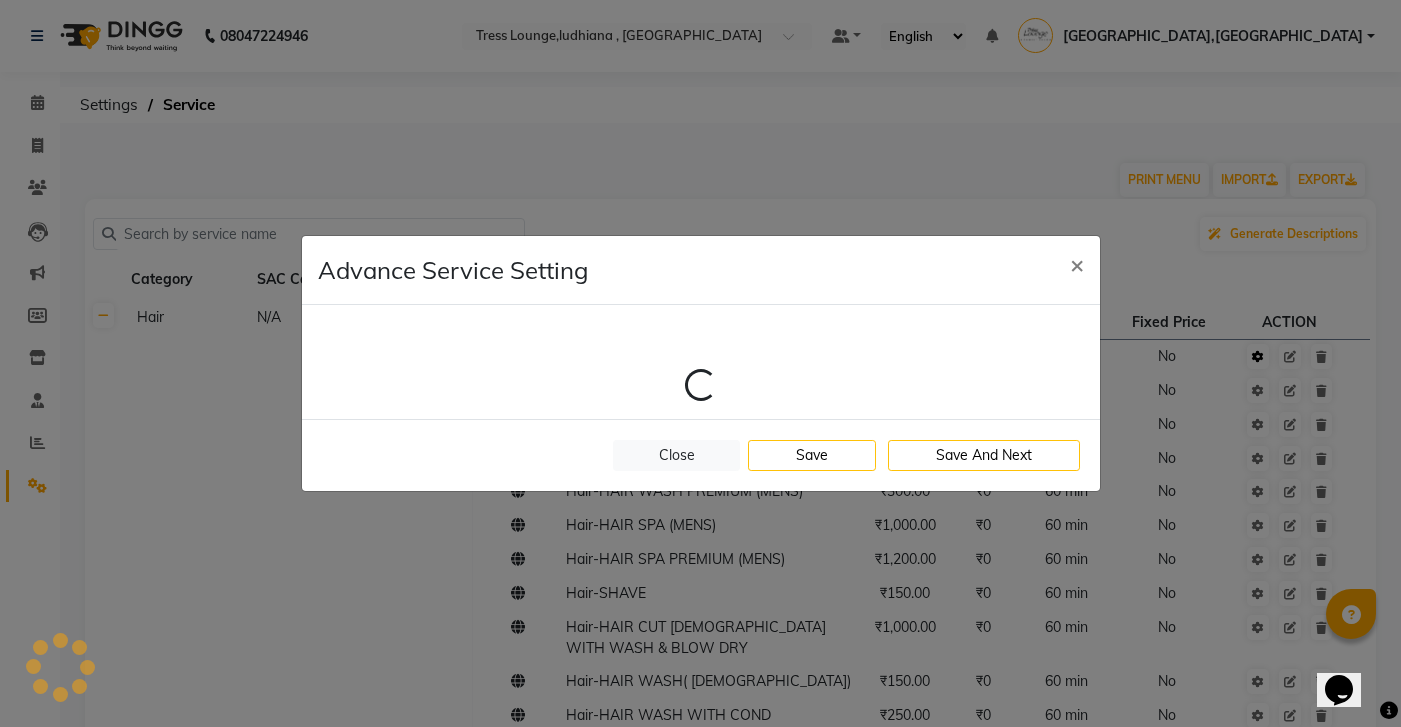 select on "1: 82601" 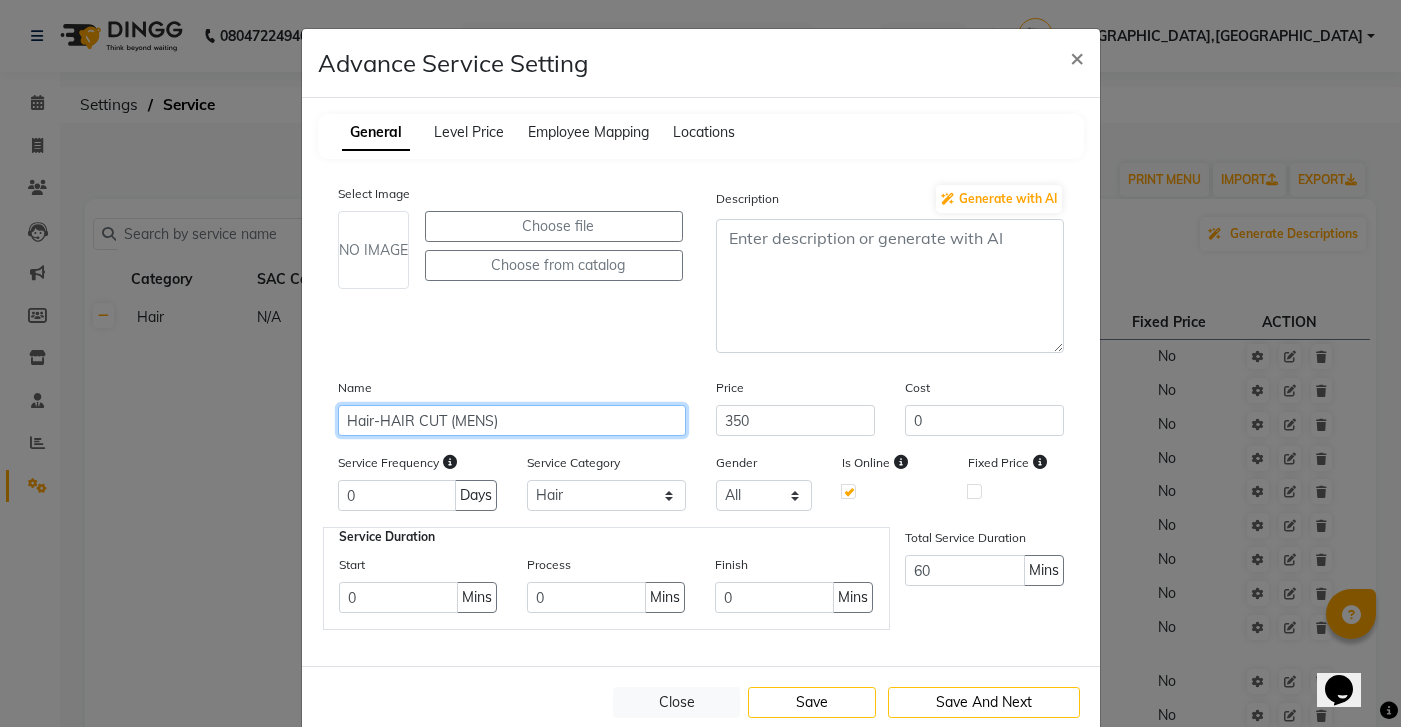 click on "Hair-HAIR CUT (MENS)" 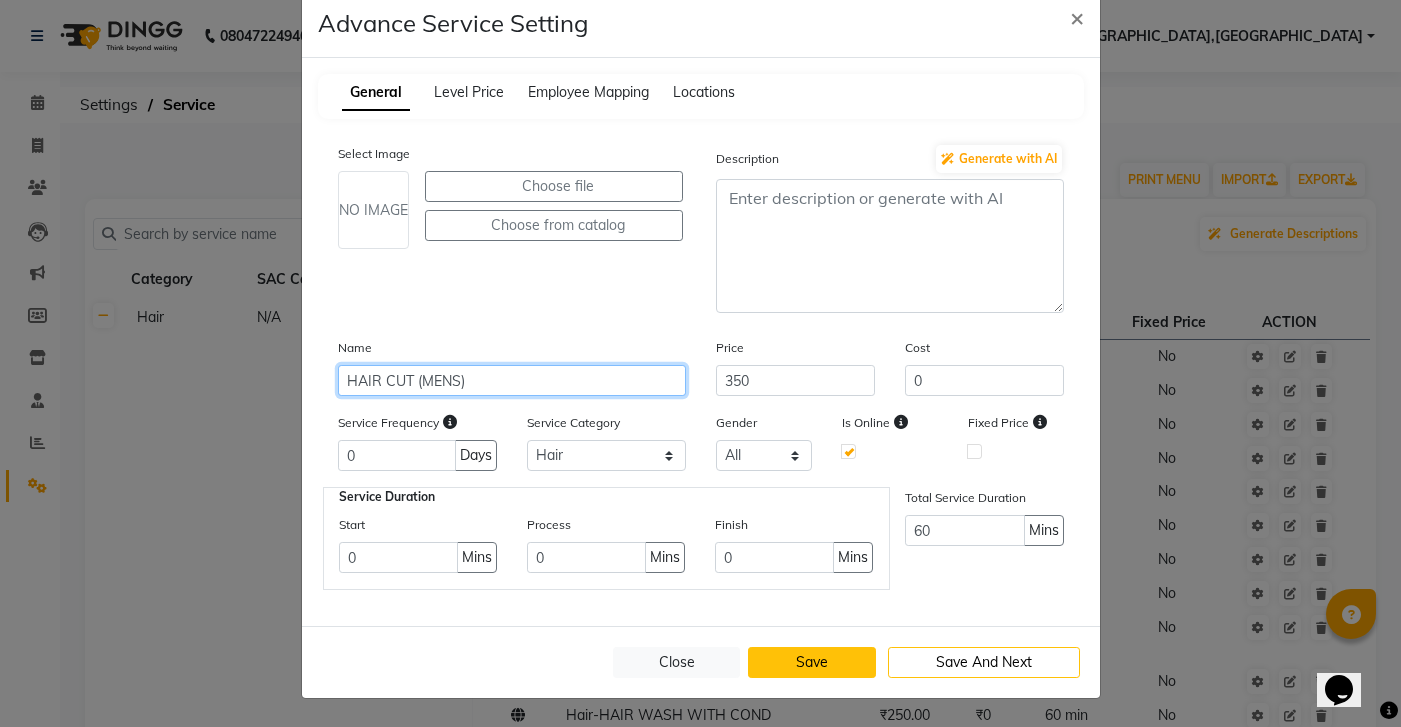 scroll, scrollTop: 40, scrollLeft: 0, axis: vertical 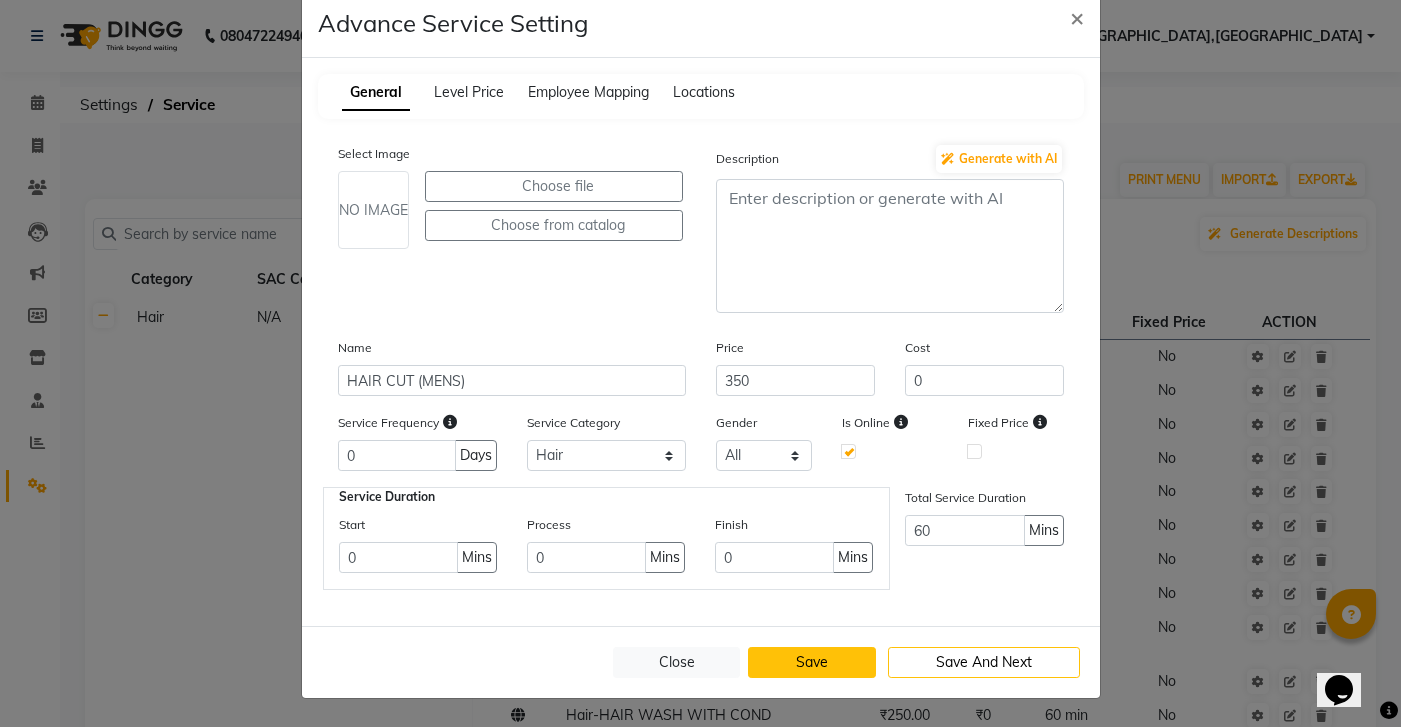 click on "Save" 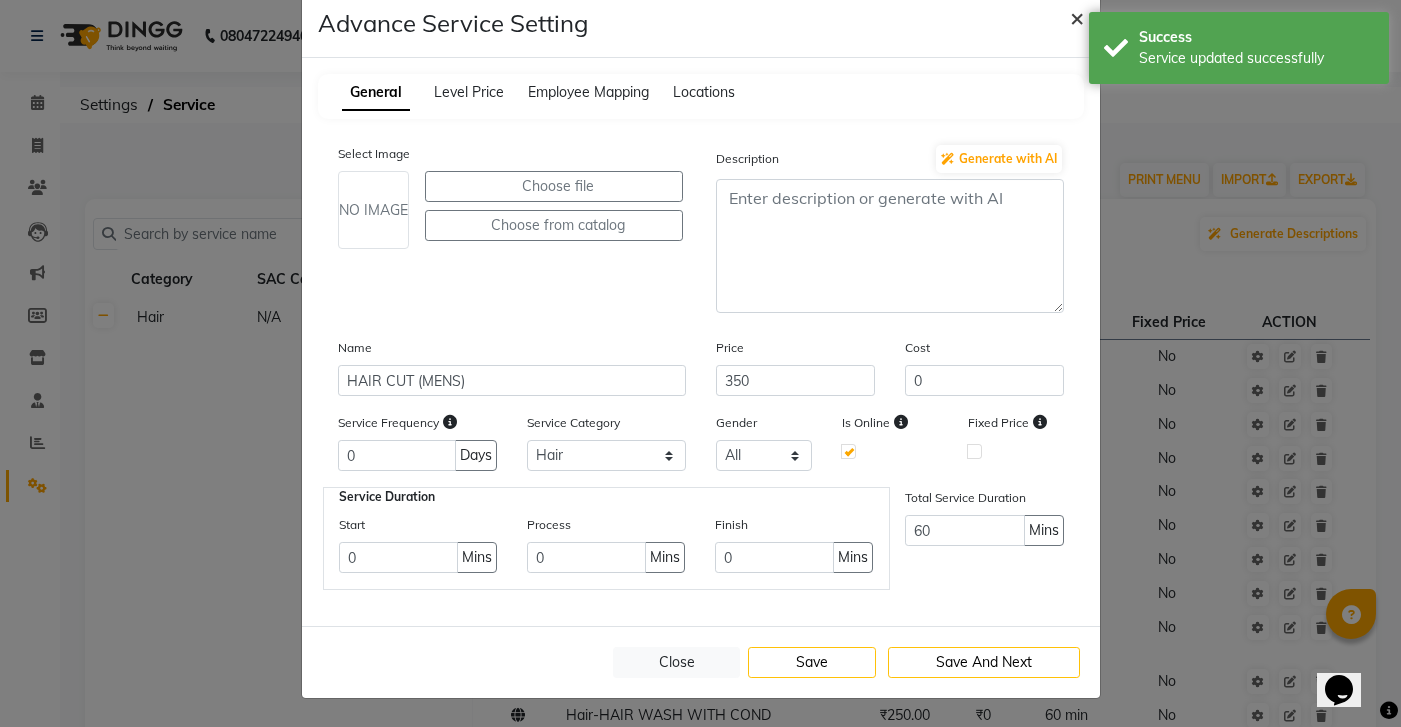 click on "×" 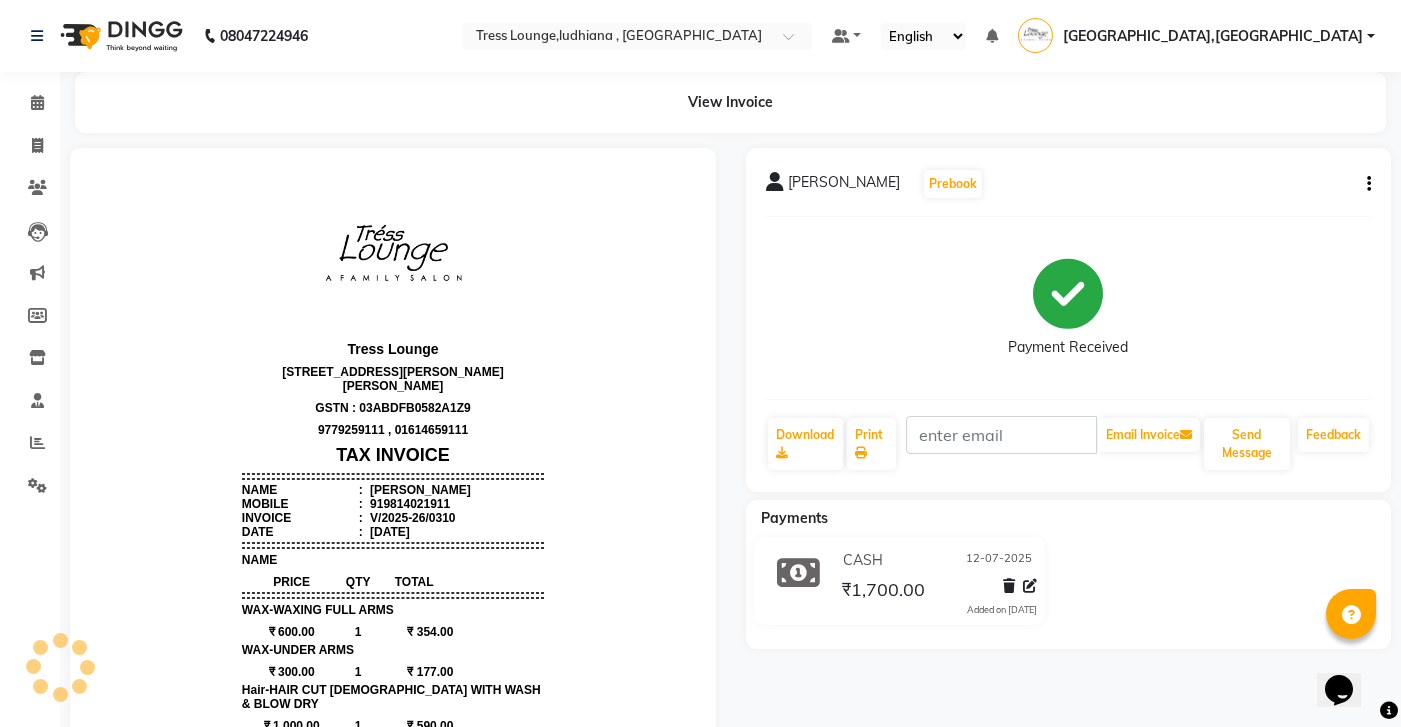 scroll, scrollTop: 0, scrollLeft: 0, axis: both 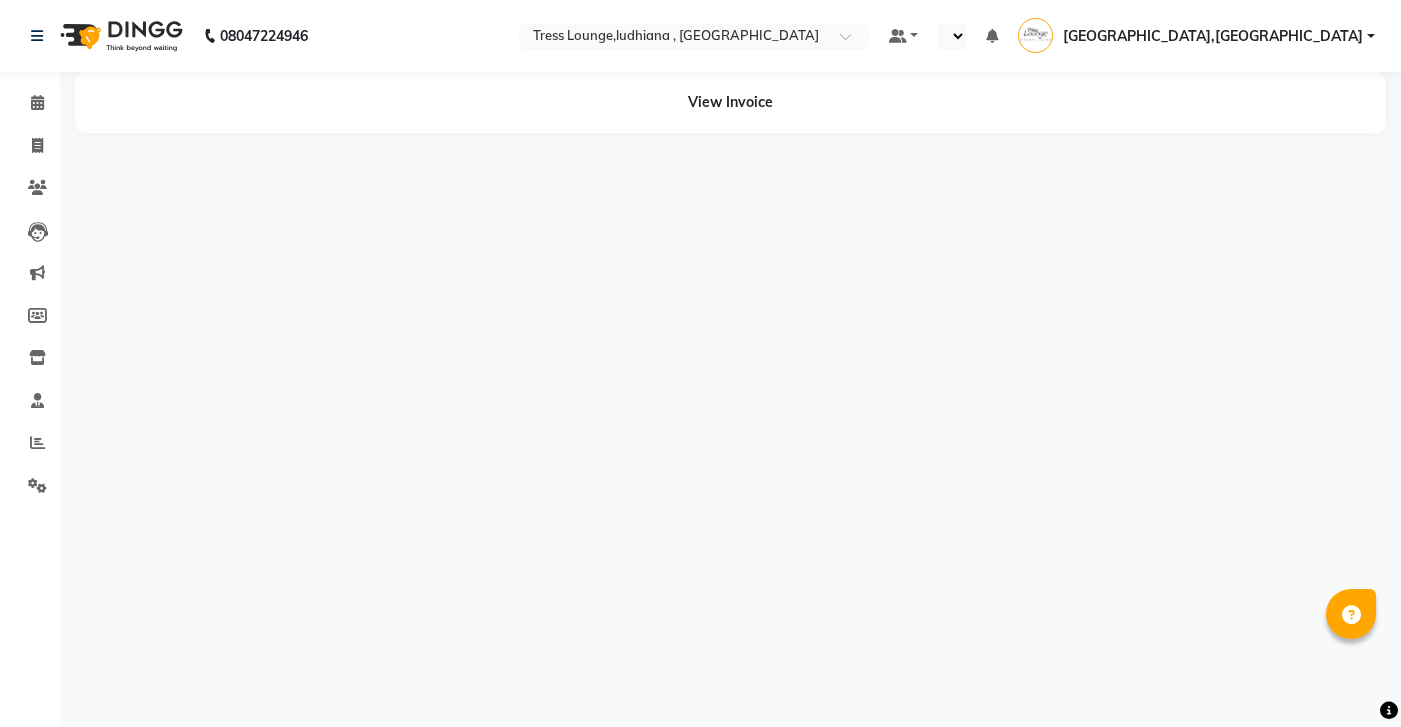 select on "en" 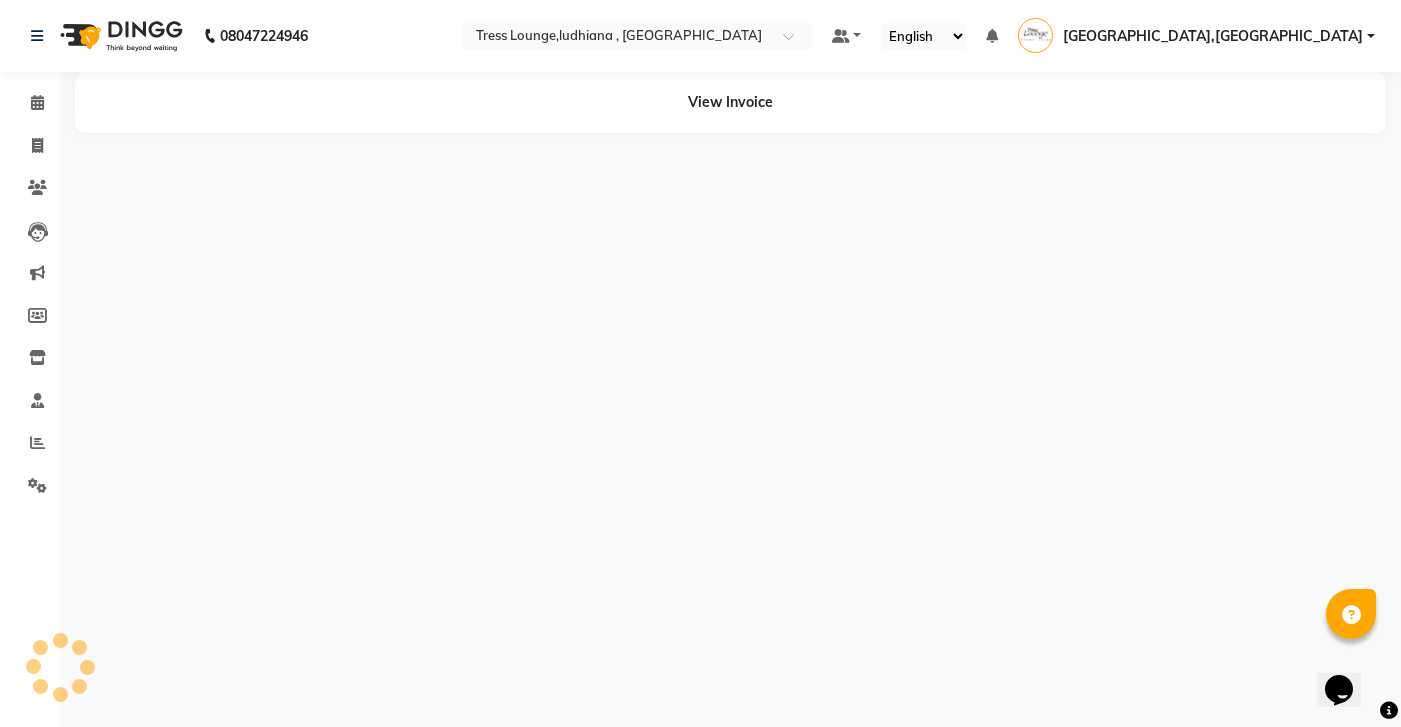 scroll, scrollTop: 0, scrollLeft: 0, axis: both 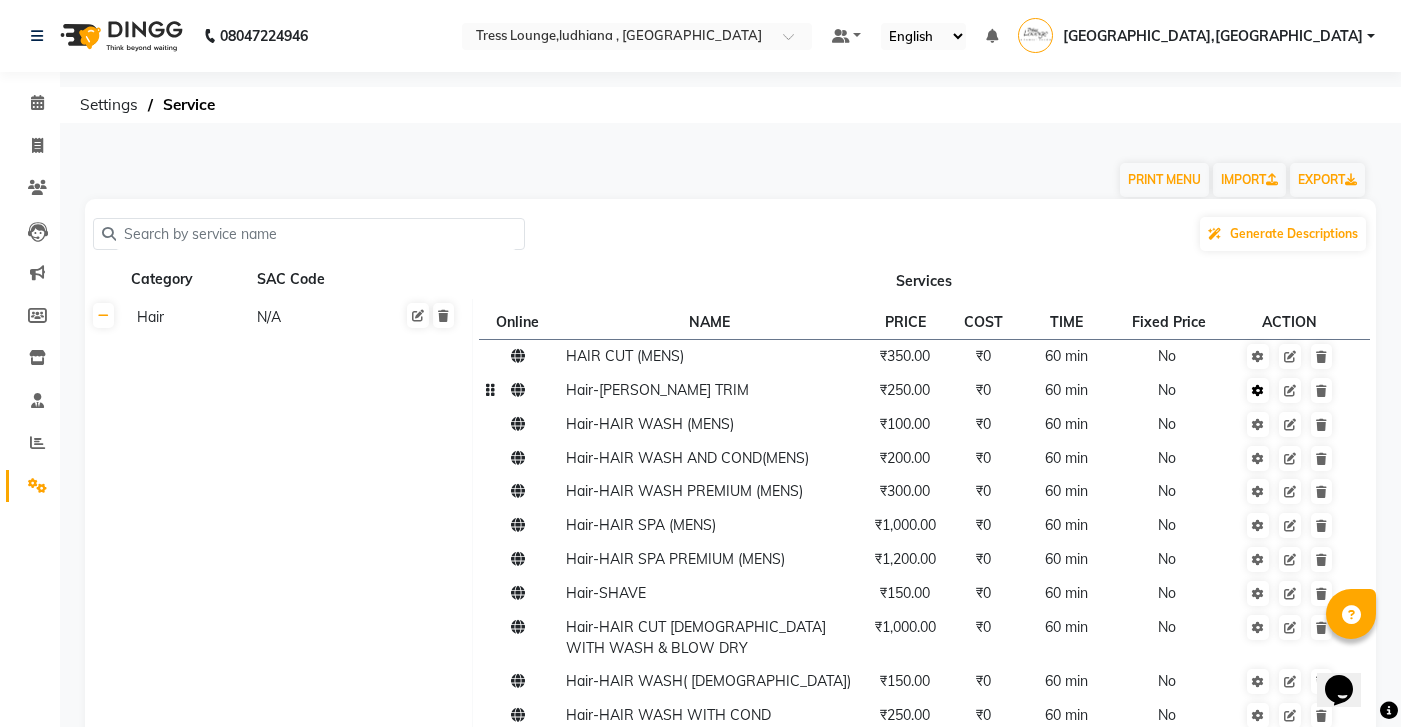 click 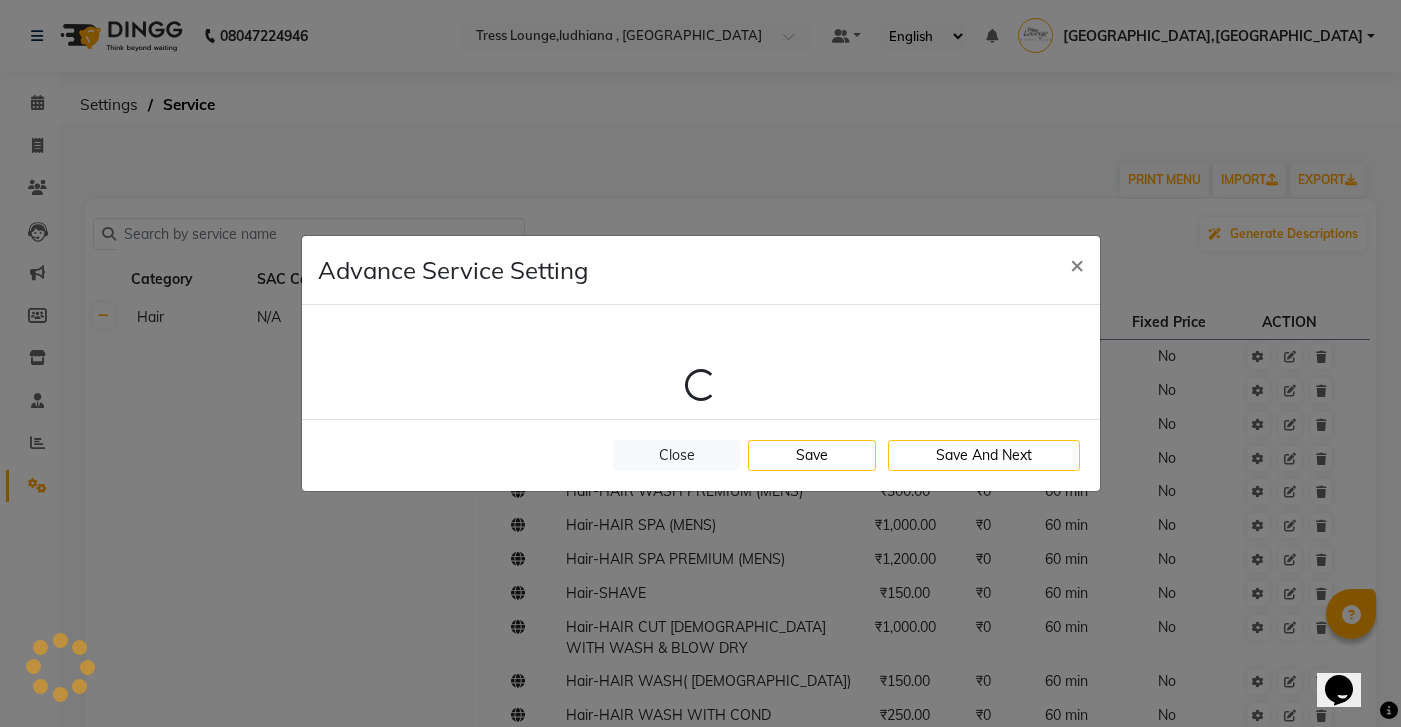 select on "1: 82601" 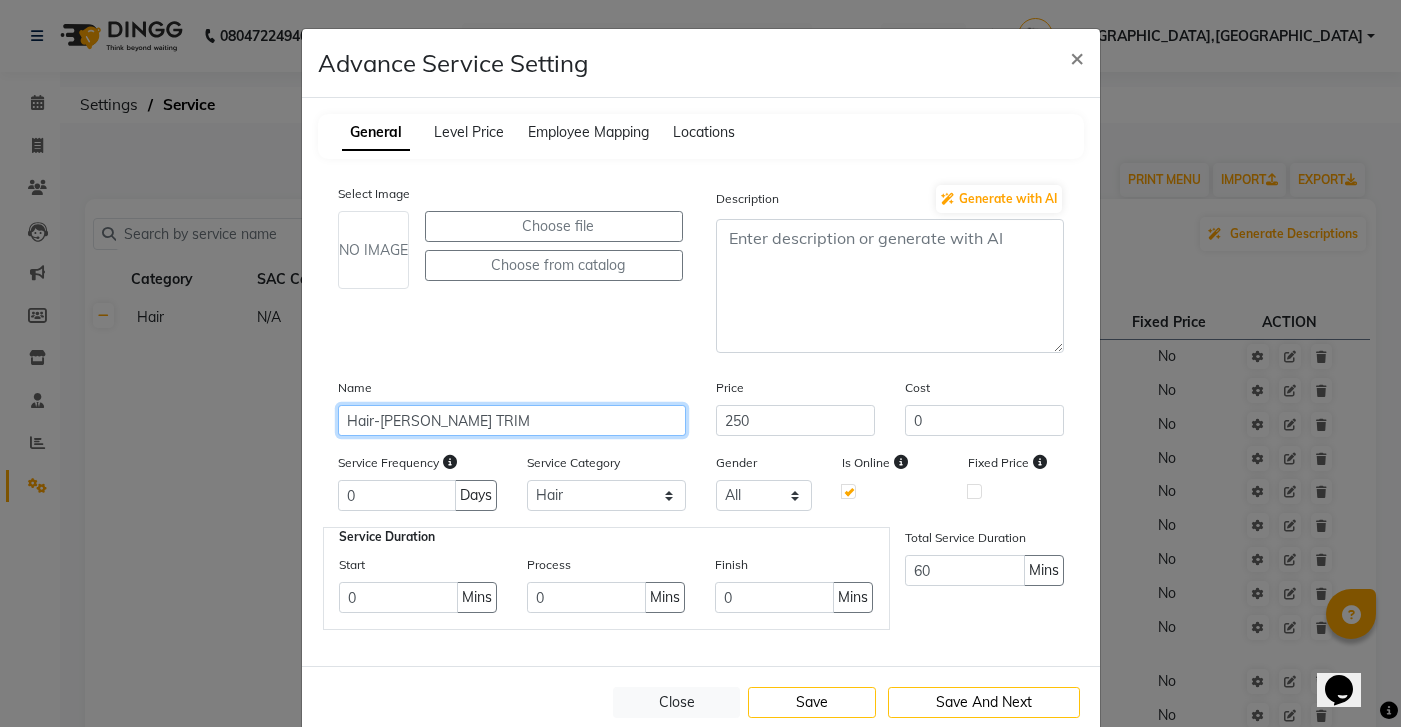 click on "Hair-[PERSON_NAME] TRIM" 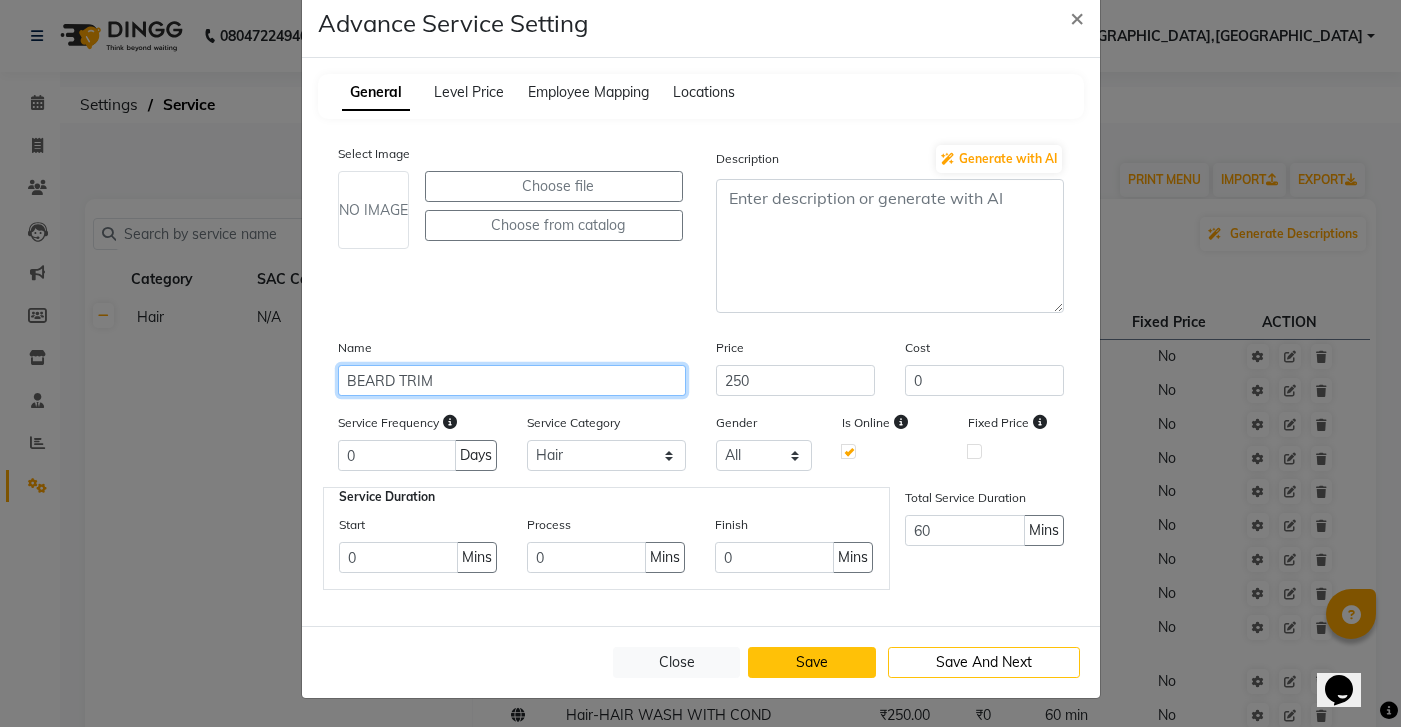 scroll, scrollTop: 40, scrollLeft: 0, axis: vertical 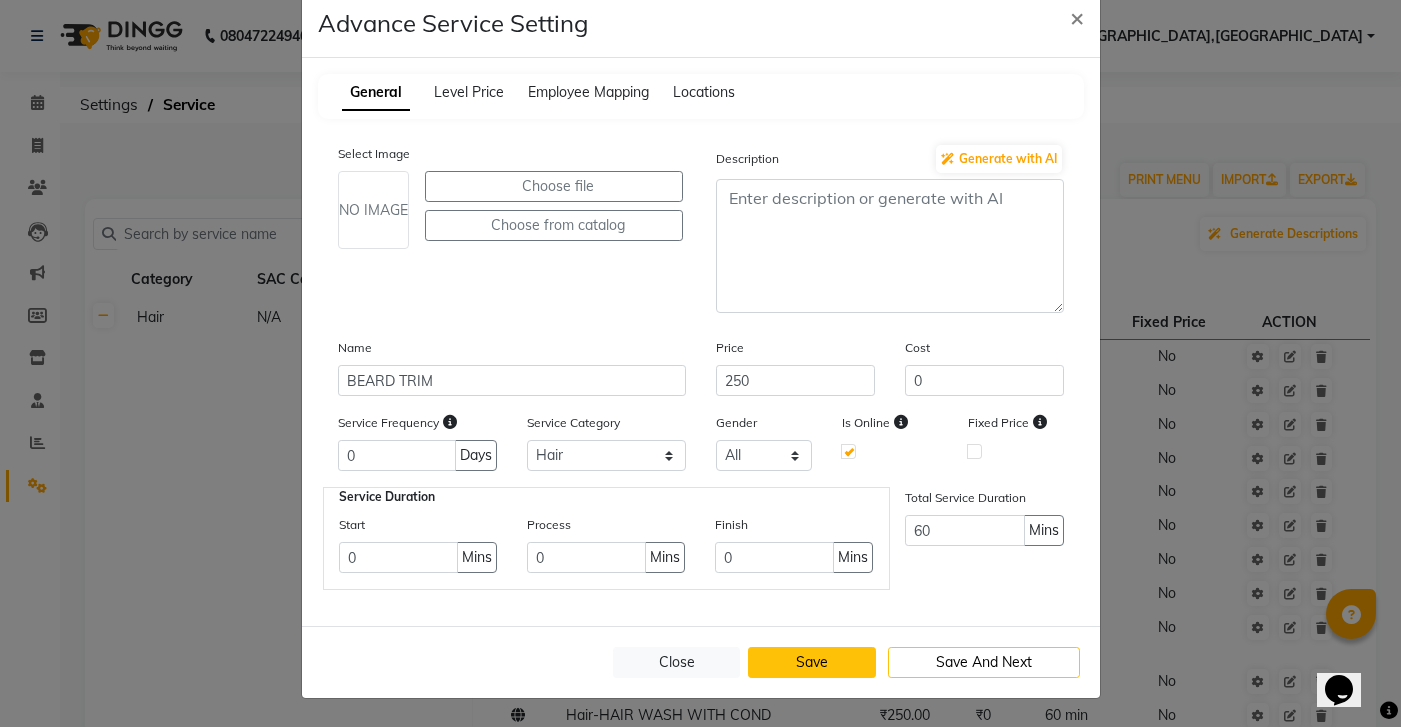 click on "Save" 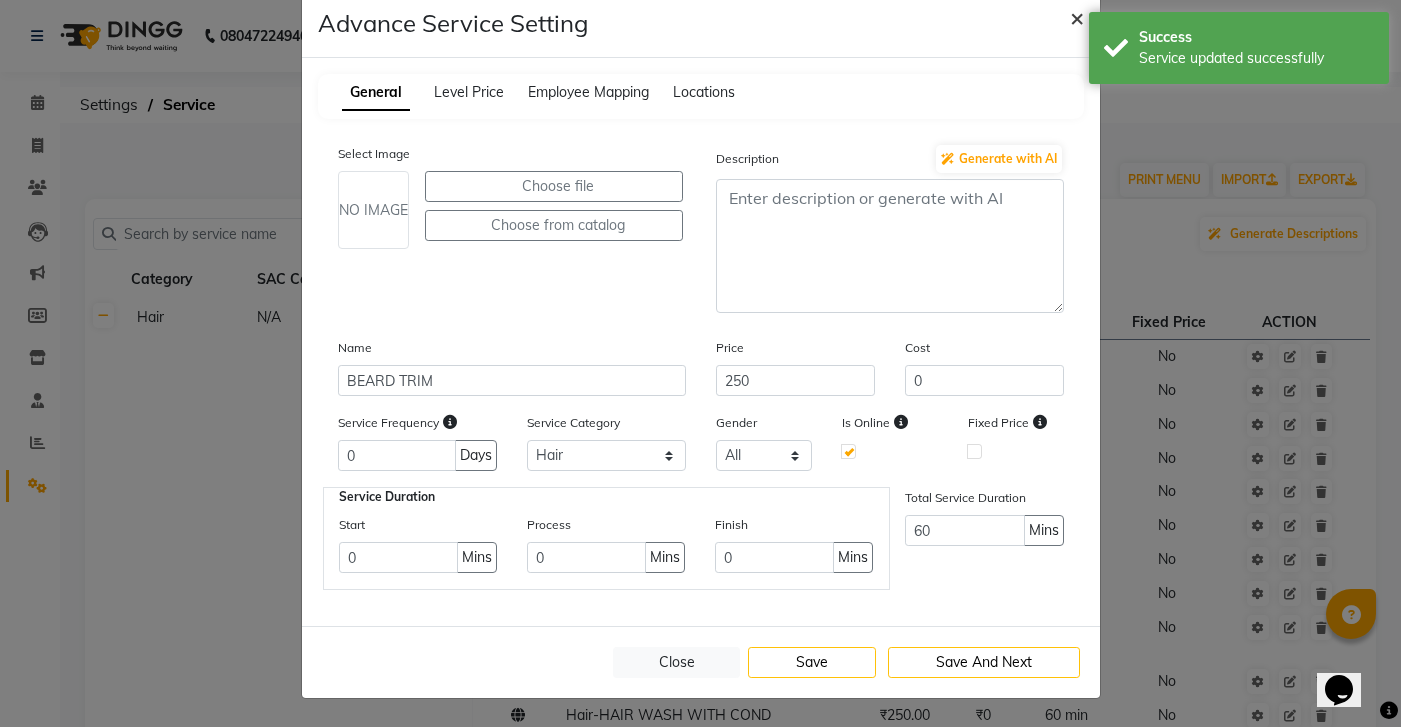 click on "×" 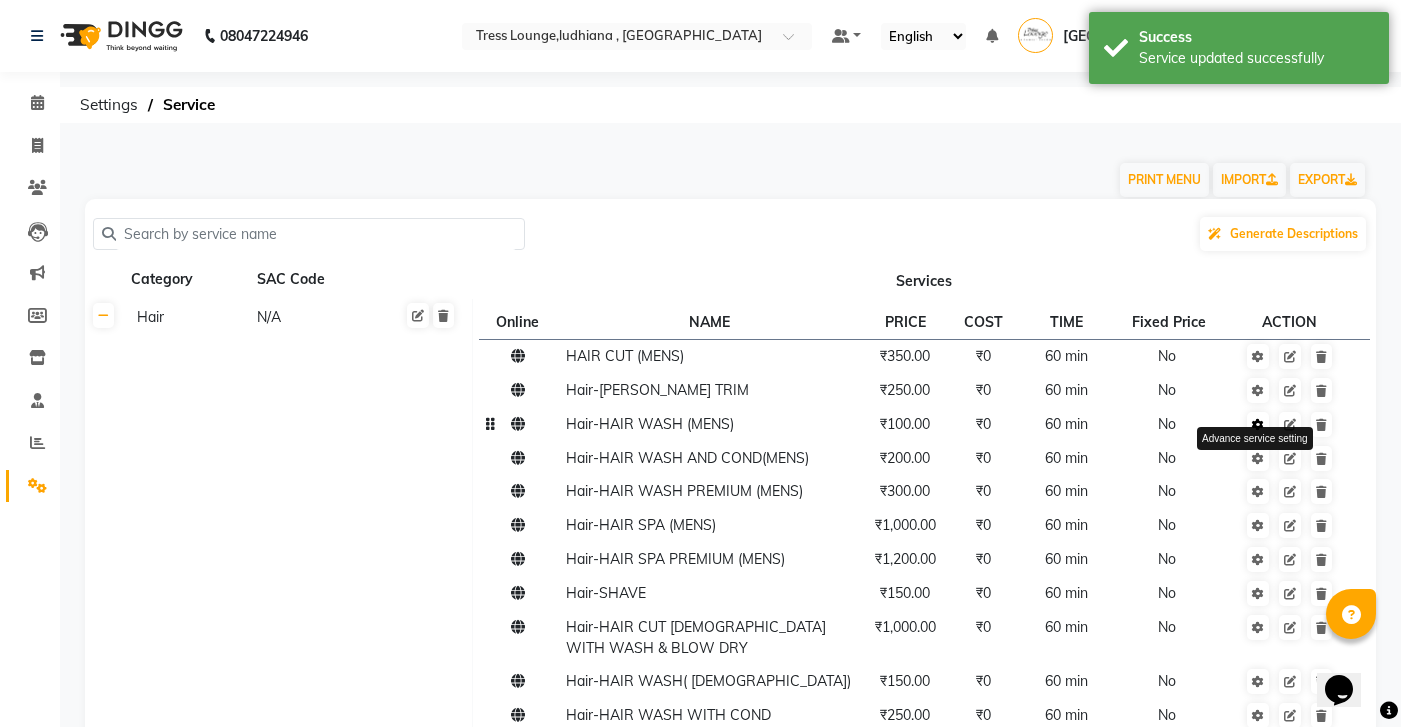 click 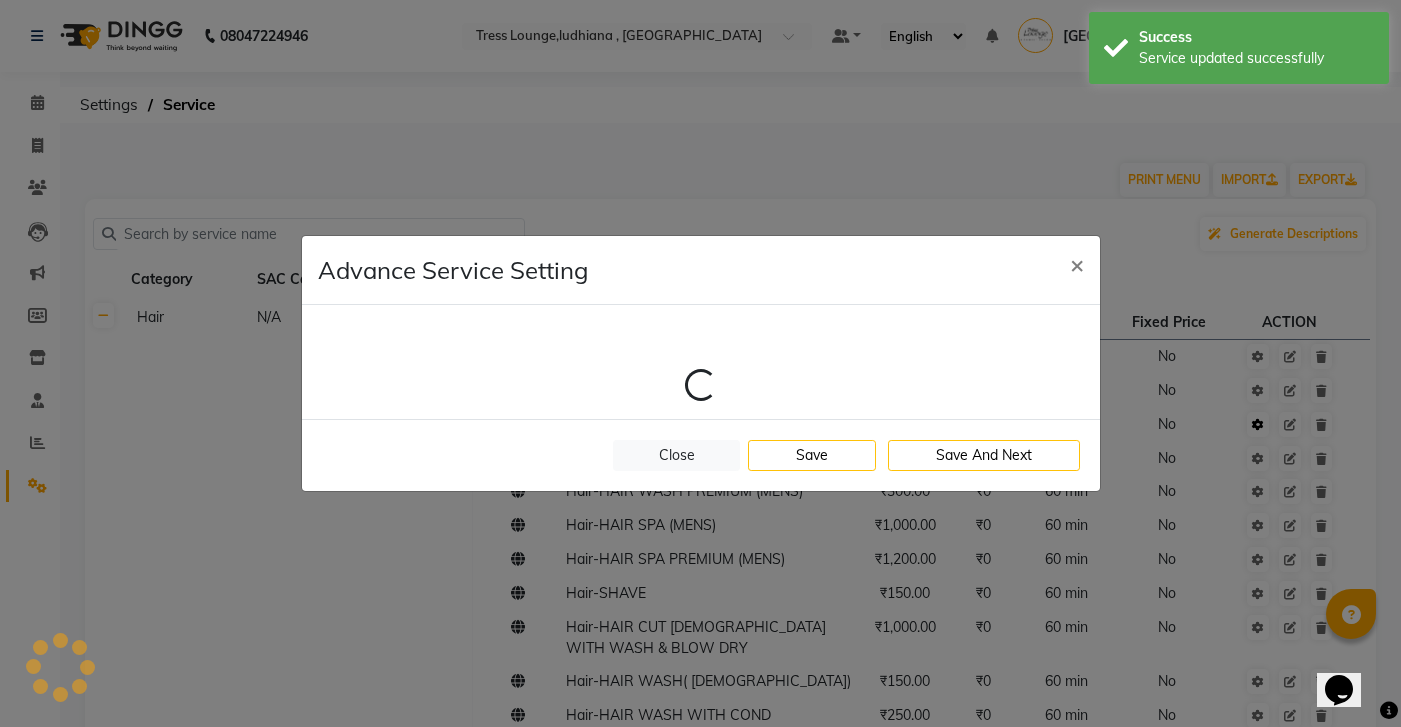 select on "1: 82601" 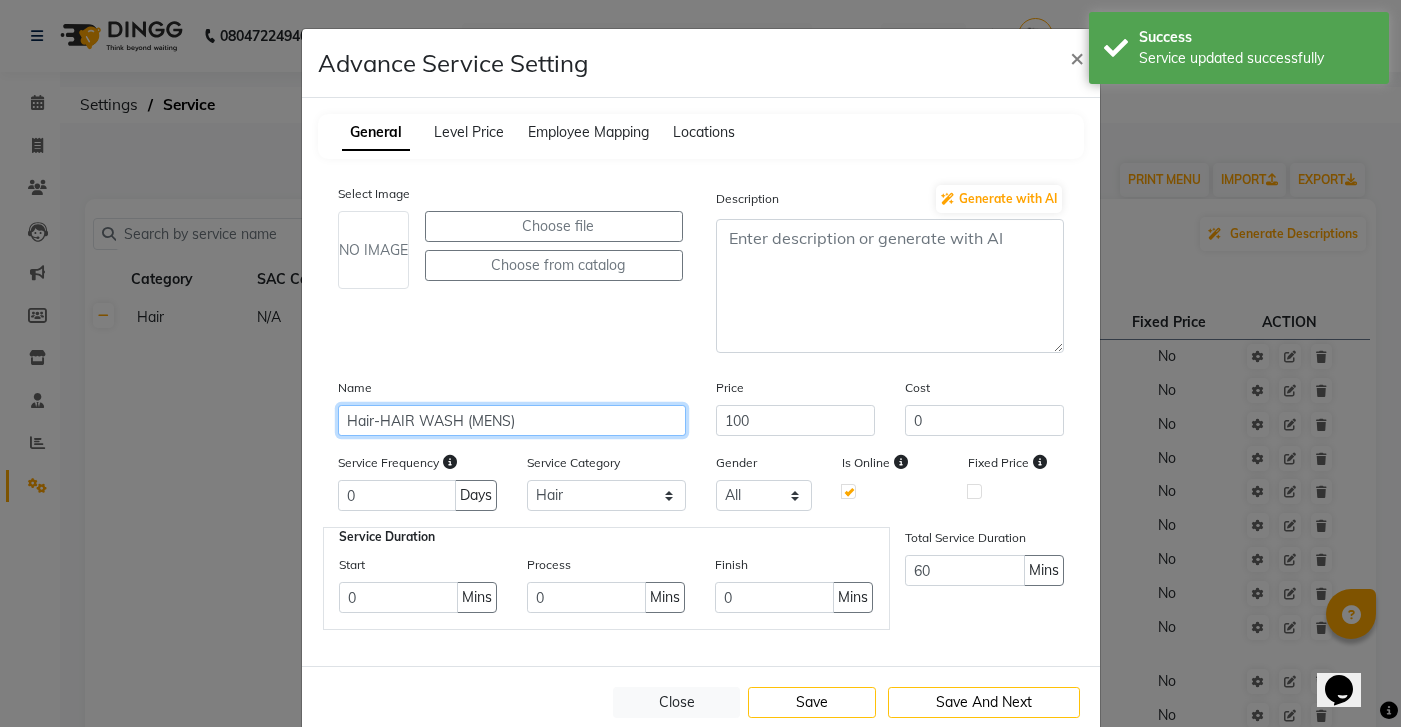 click on "Hair-HAIR WASH (MENS)" 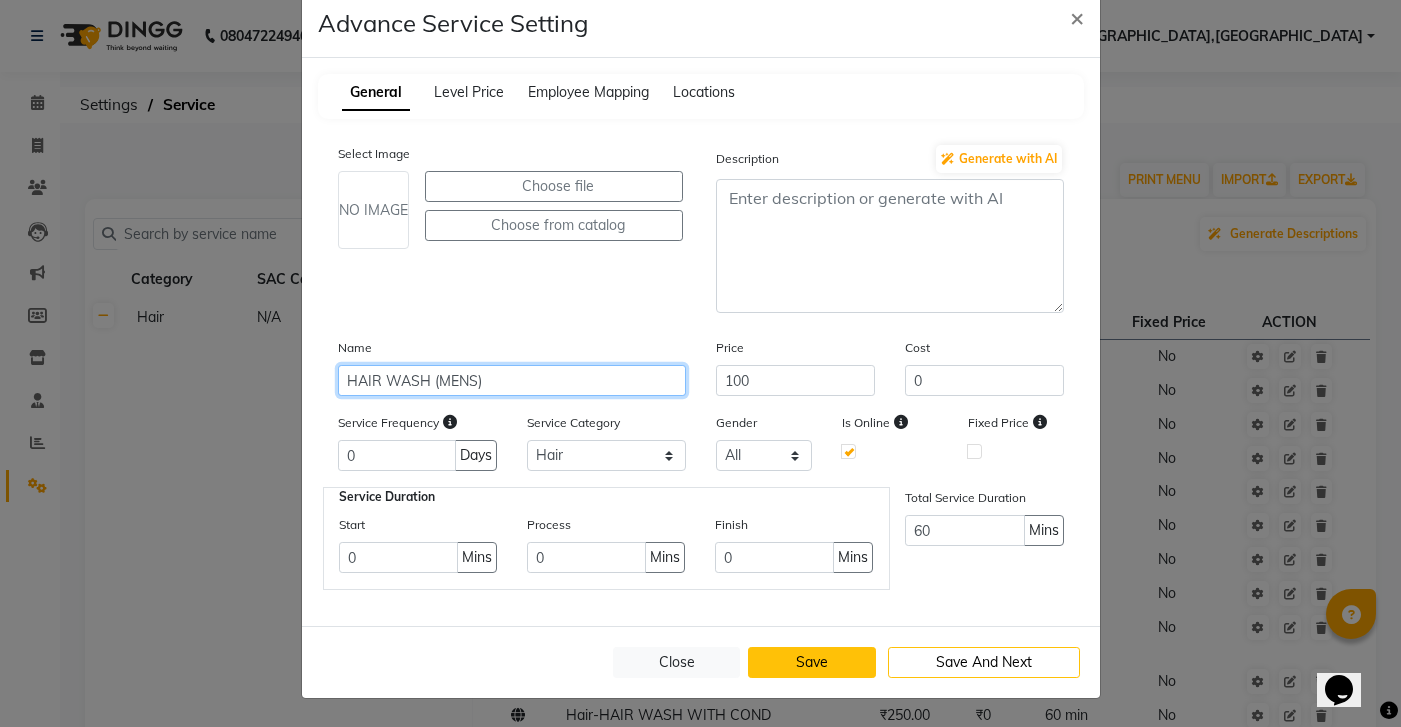 scroll, scrollTop: 40, scrollLeft: 0, axis: vertical 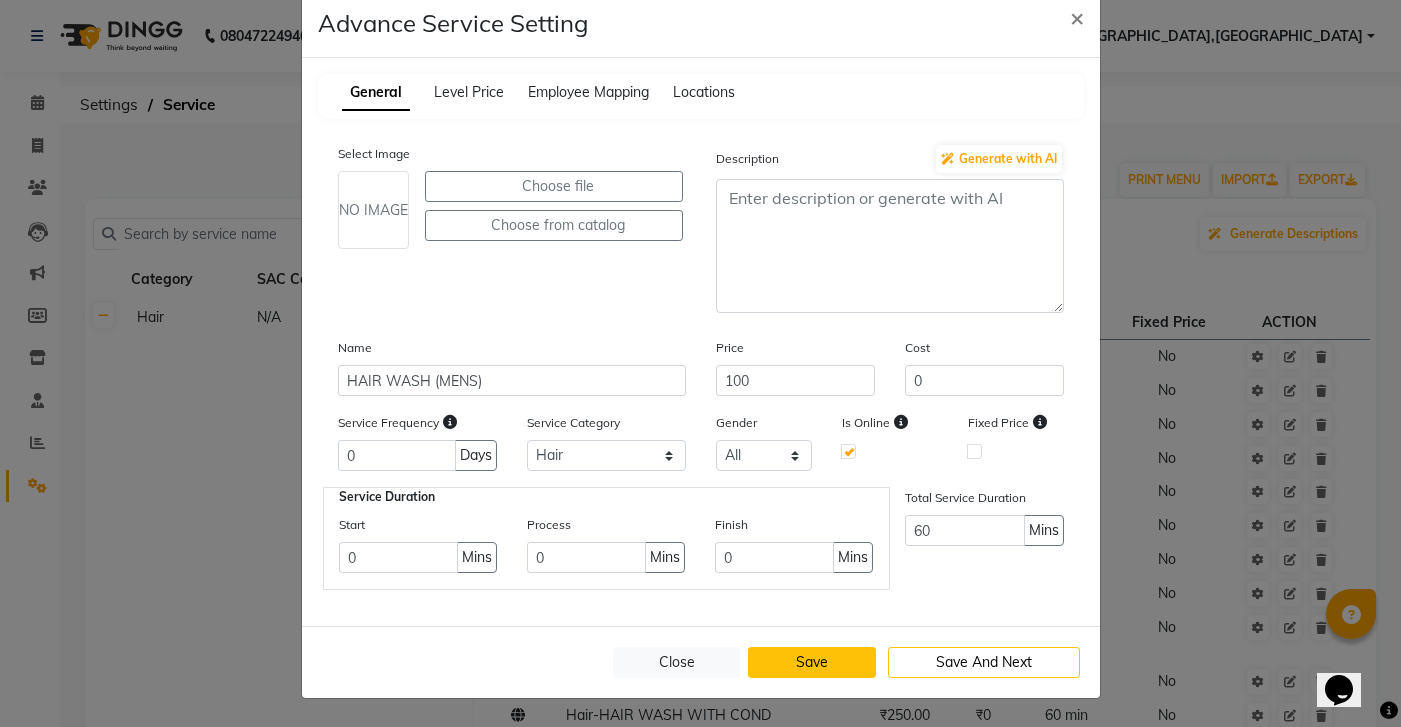click on "Save" 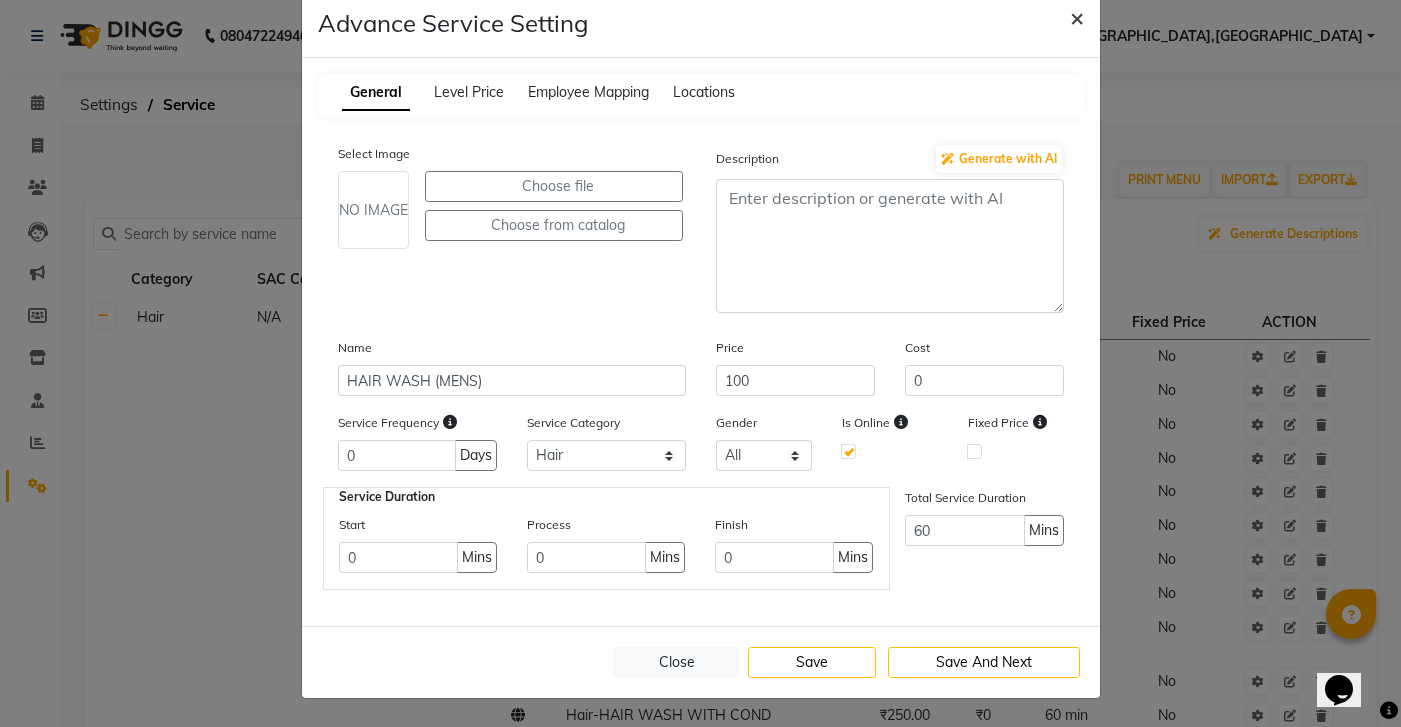 click on "×" 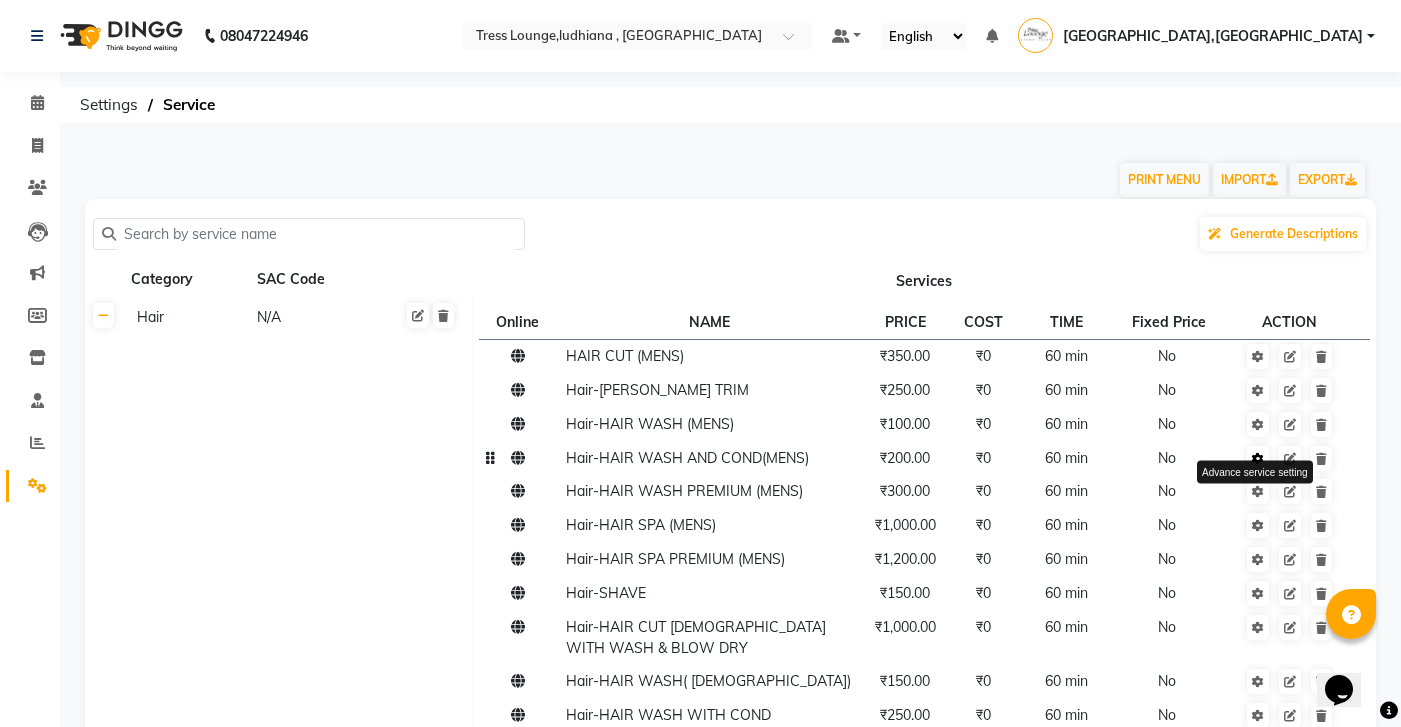 click 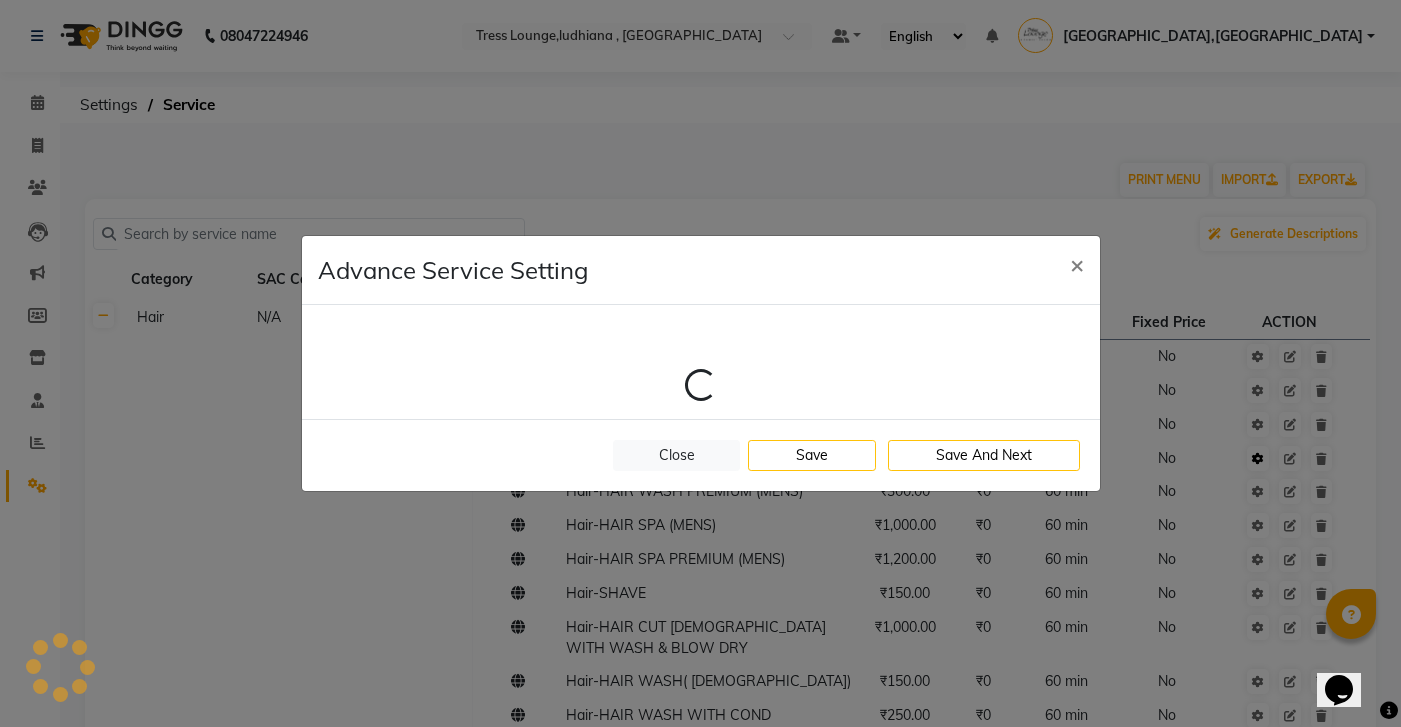 select on "1: 82601" 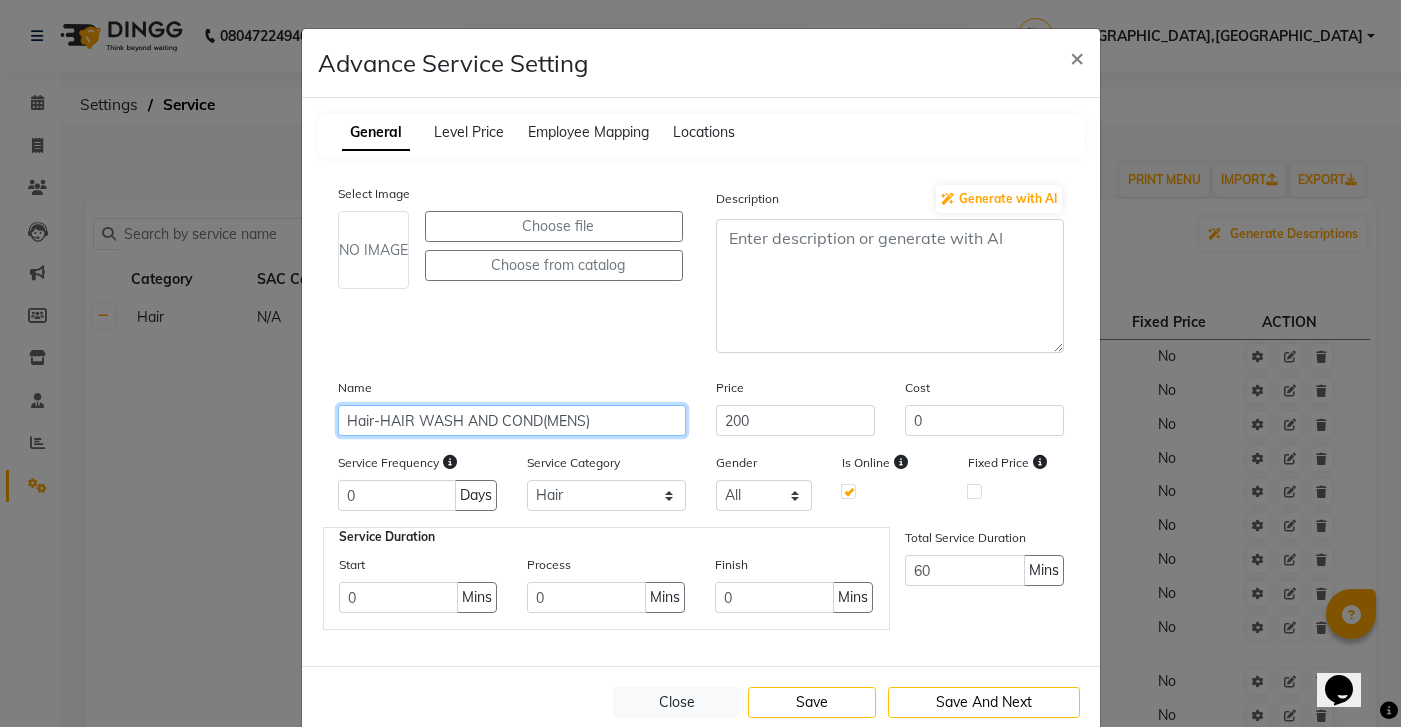 click on "Hair-HAIR WASH AND COND(MENS)" 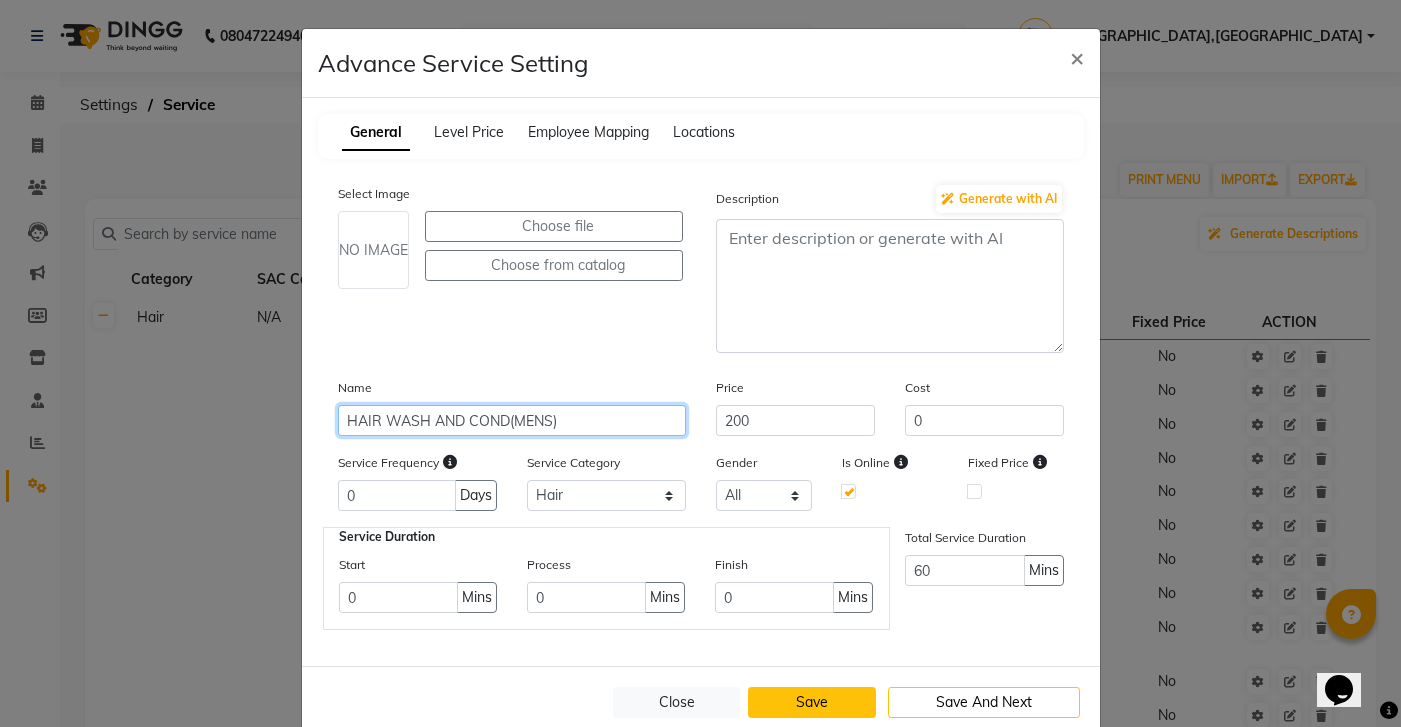 type on "HAIR WASH AND COND(MENS)" 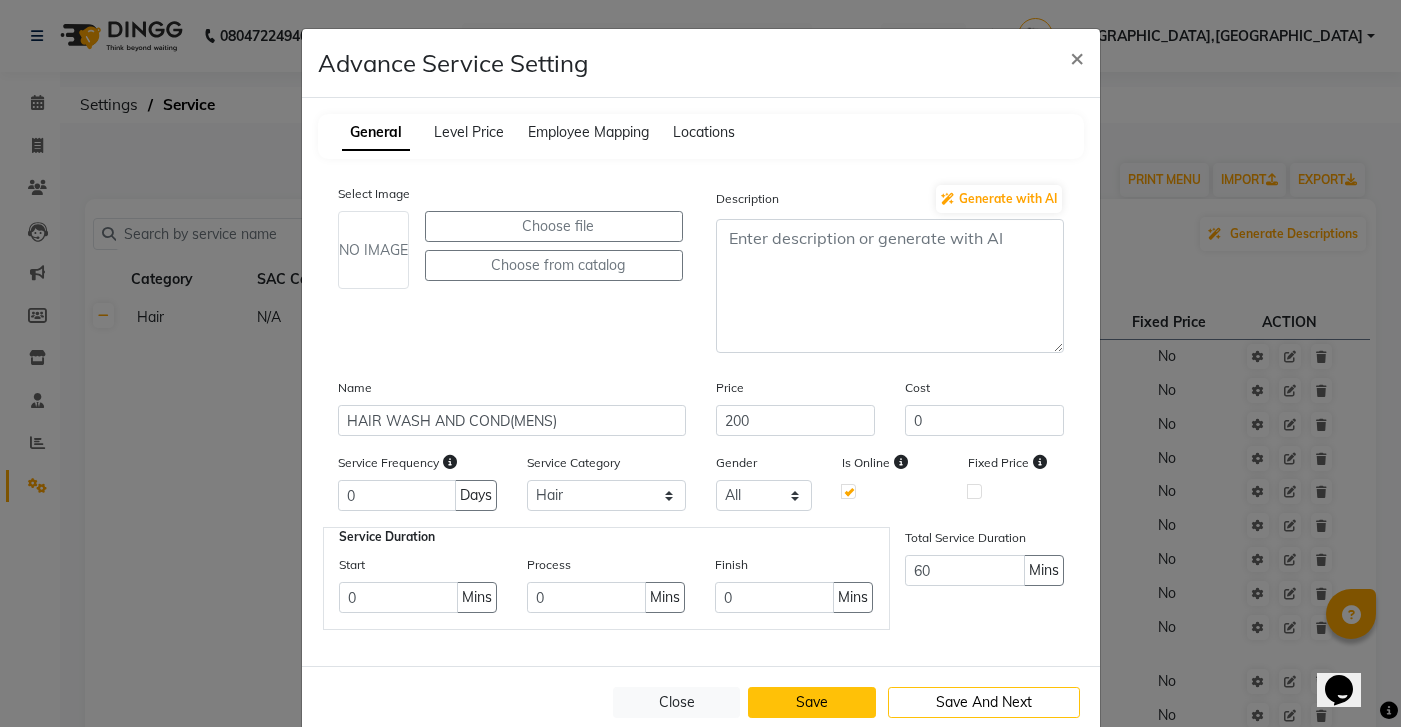 click on "Save" 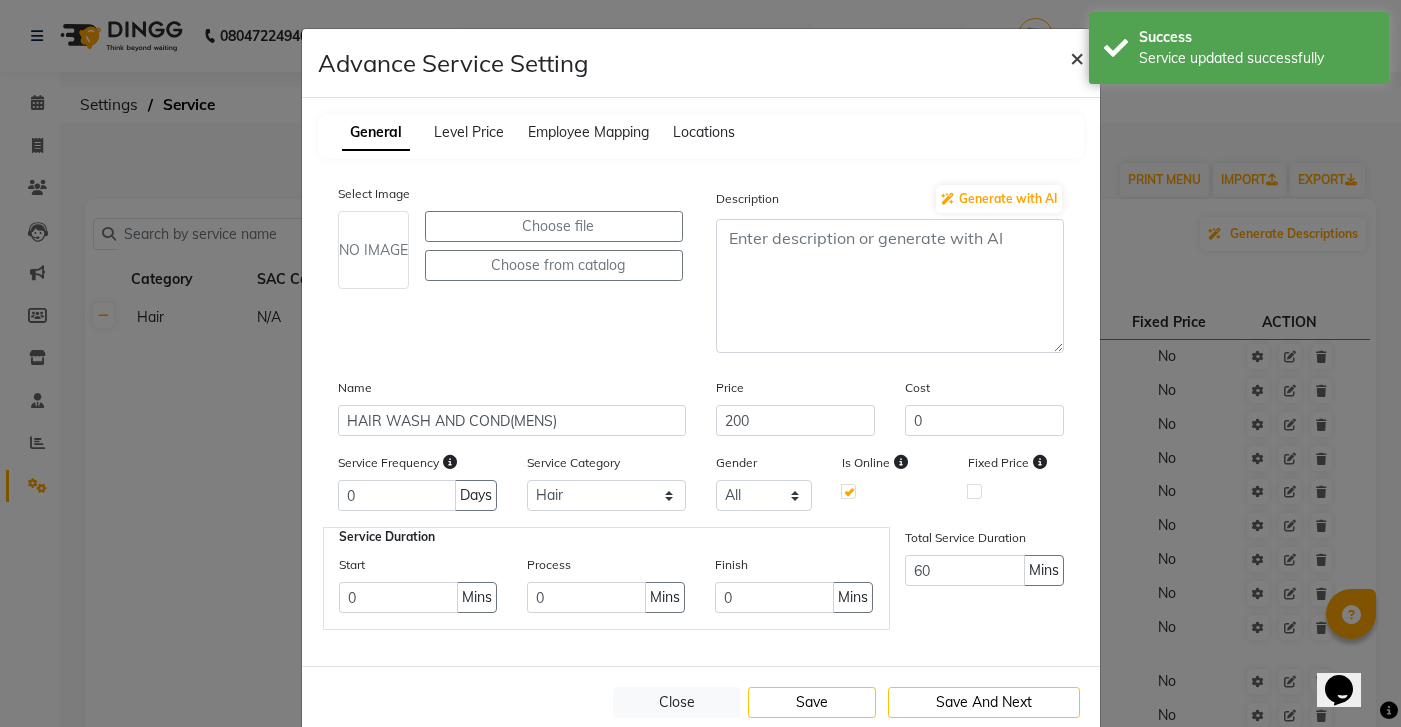 click on "×" 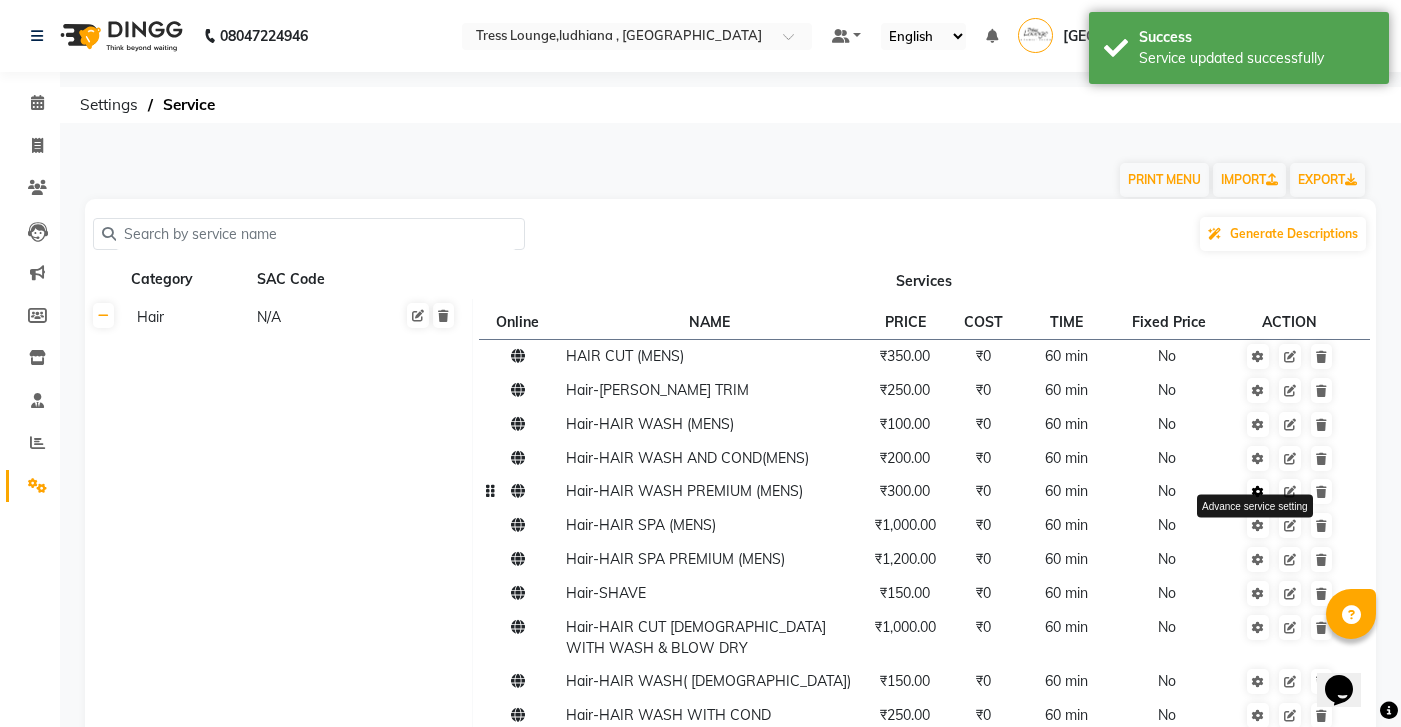 click 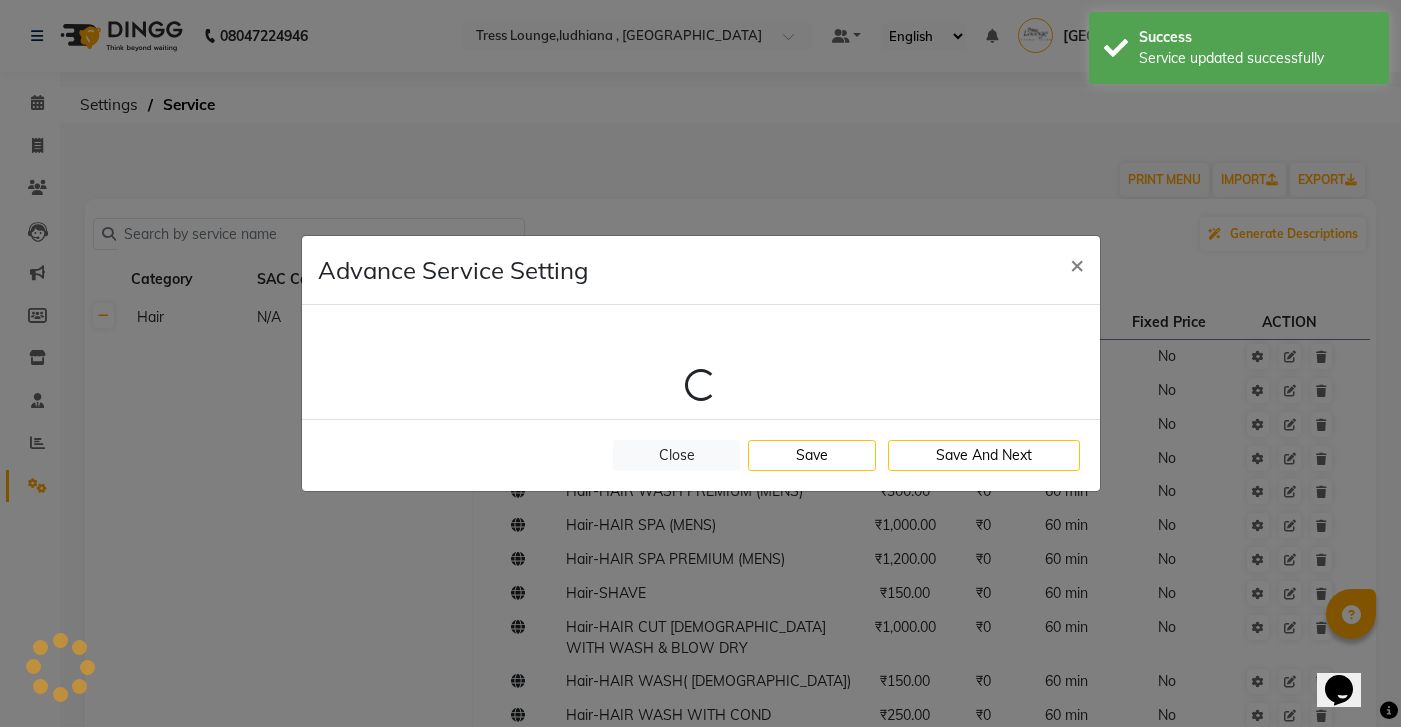 select on "1: 82601" 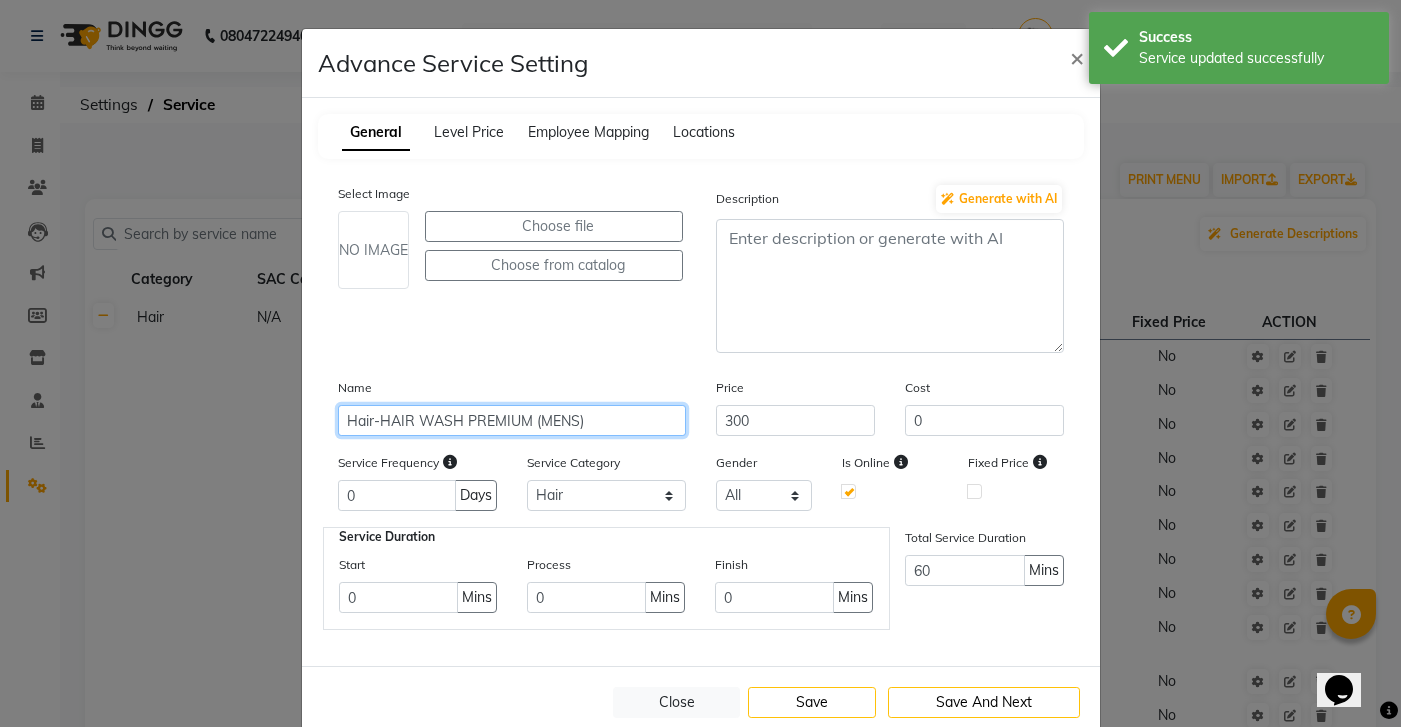 click on "Hair-HAIR WASH PREMIUM (MENS)" 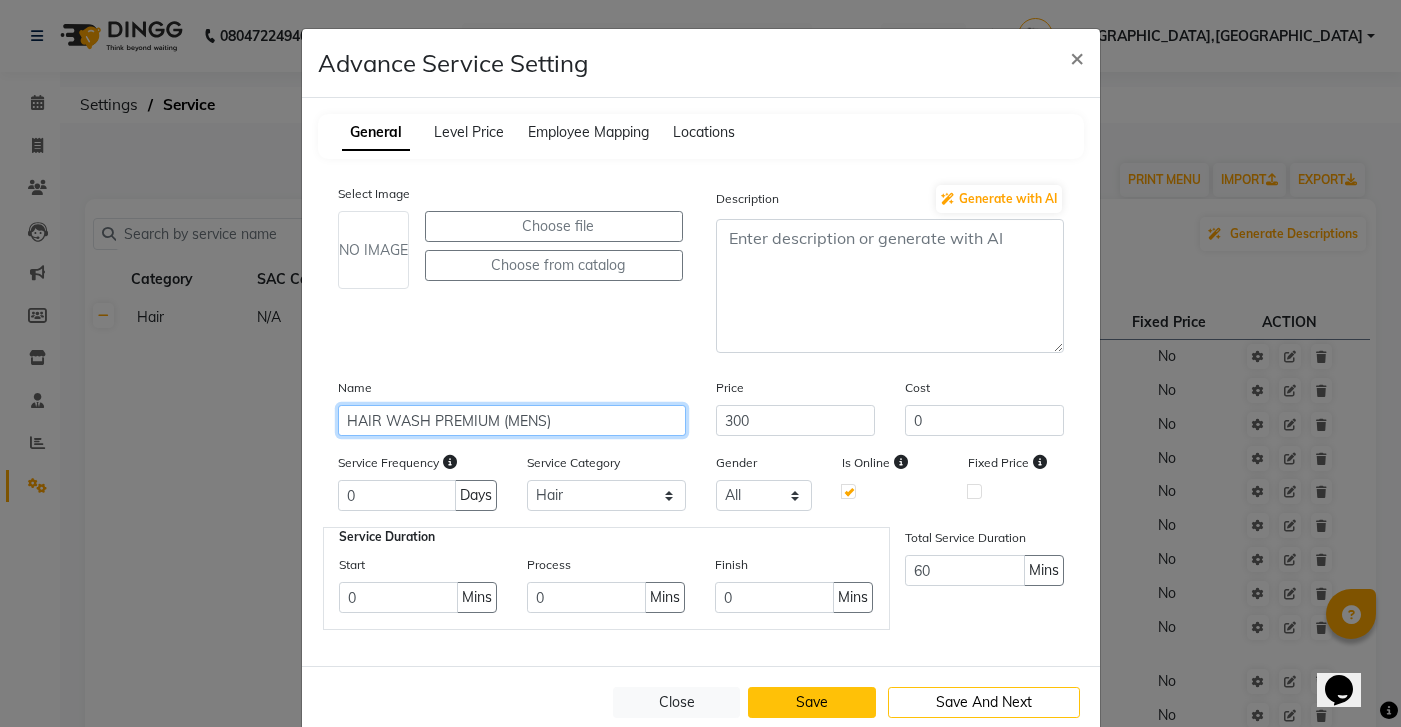 type on "HAIR WASH PREMIUM (MENS)" 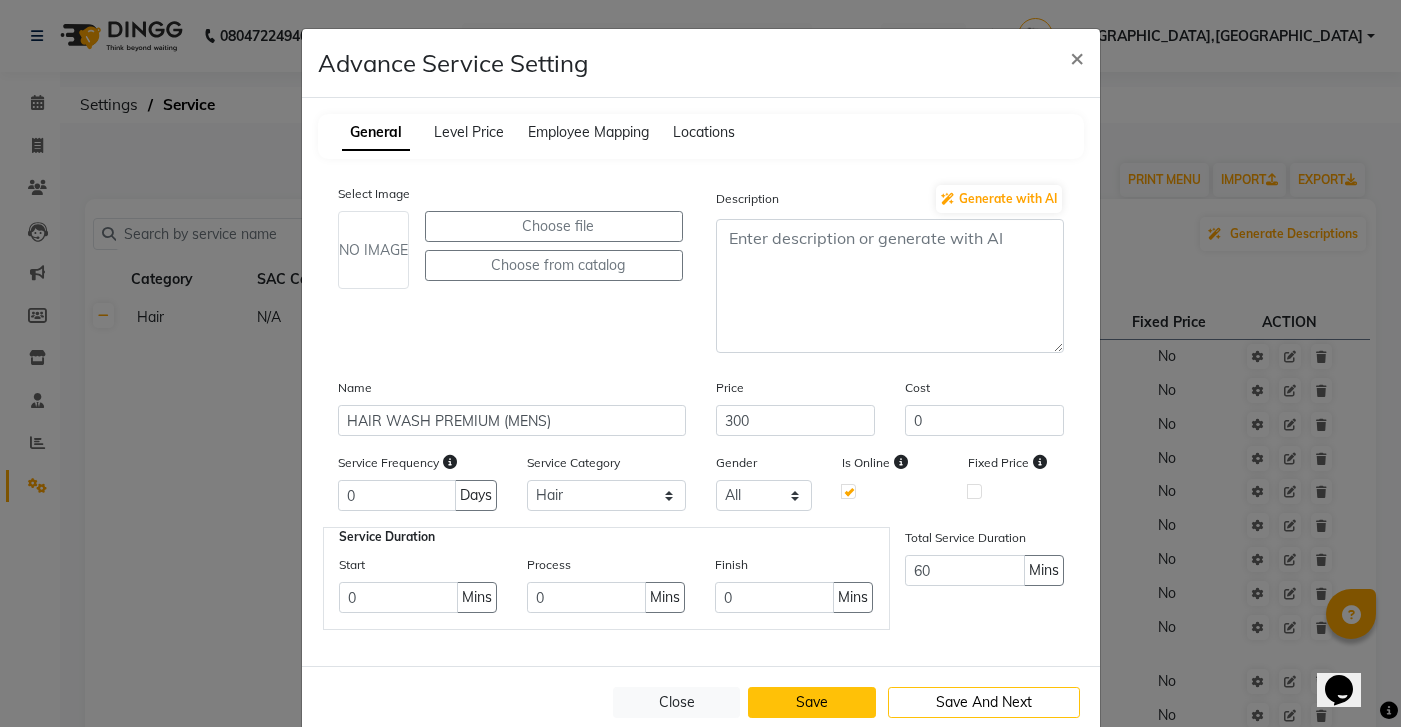click on "Save" 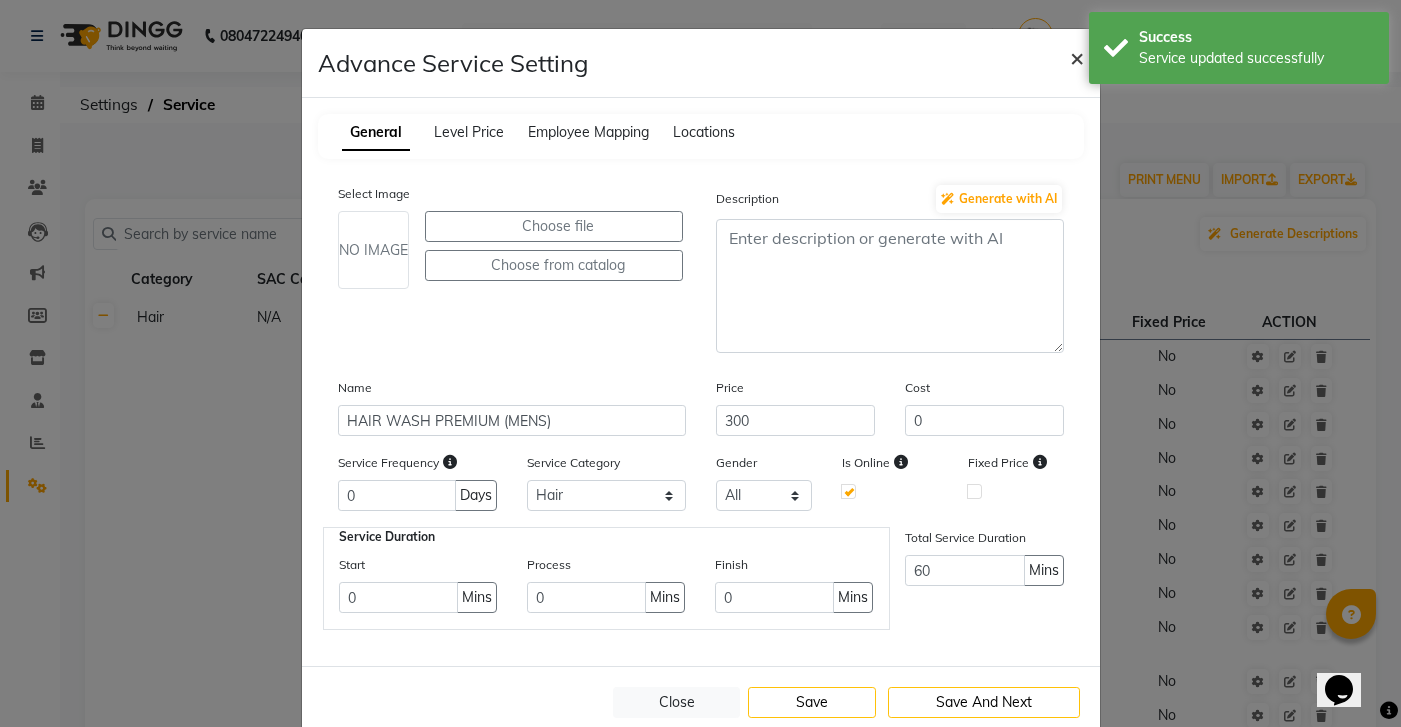 click on "×" 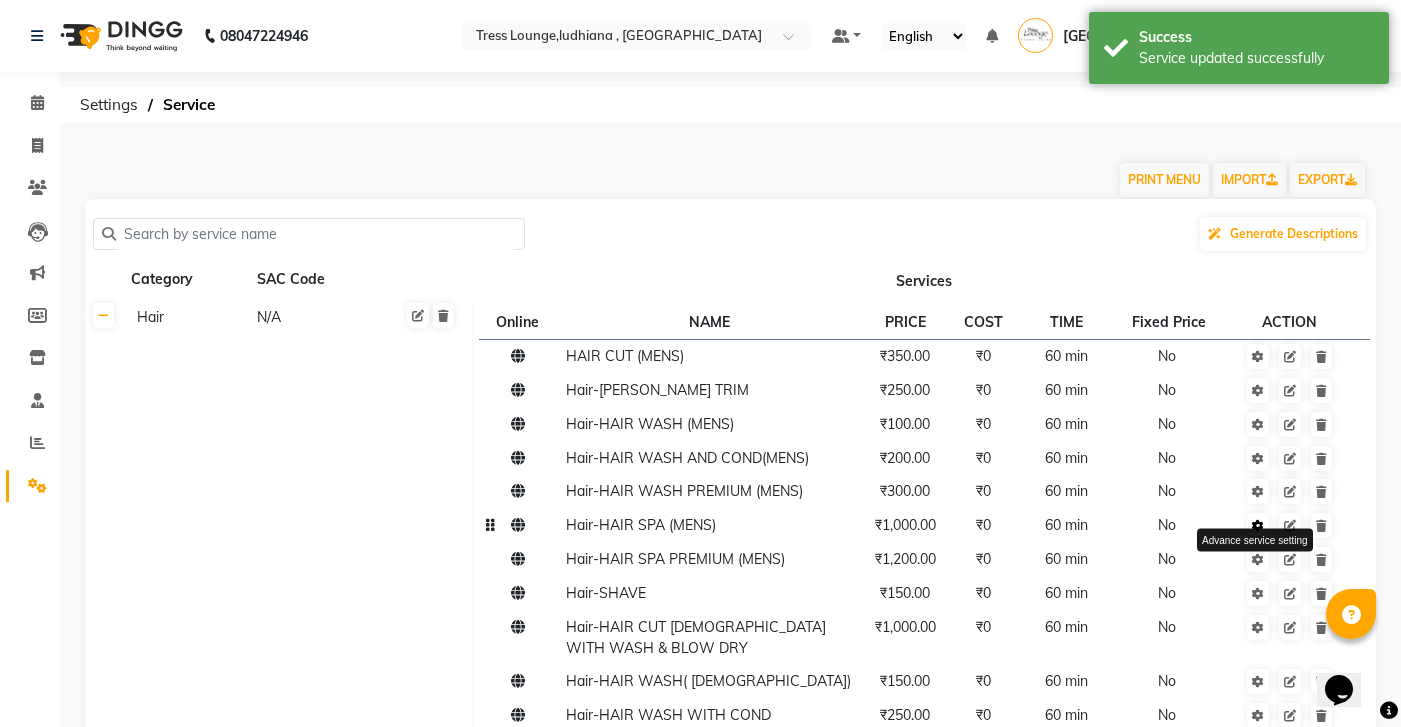 click 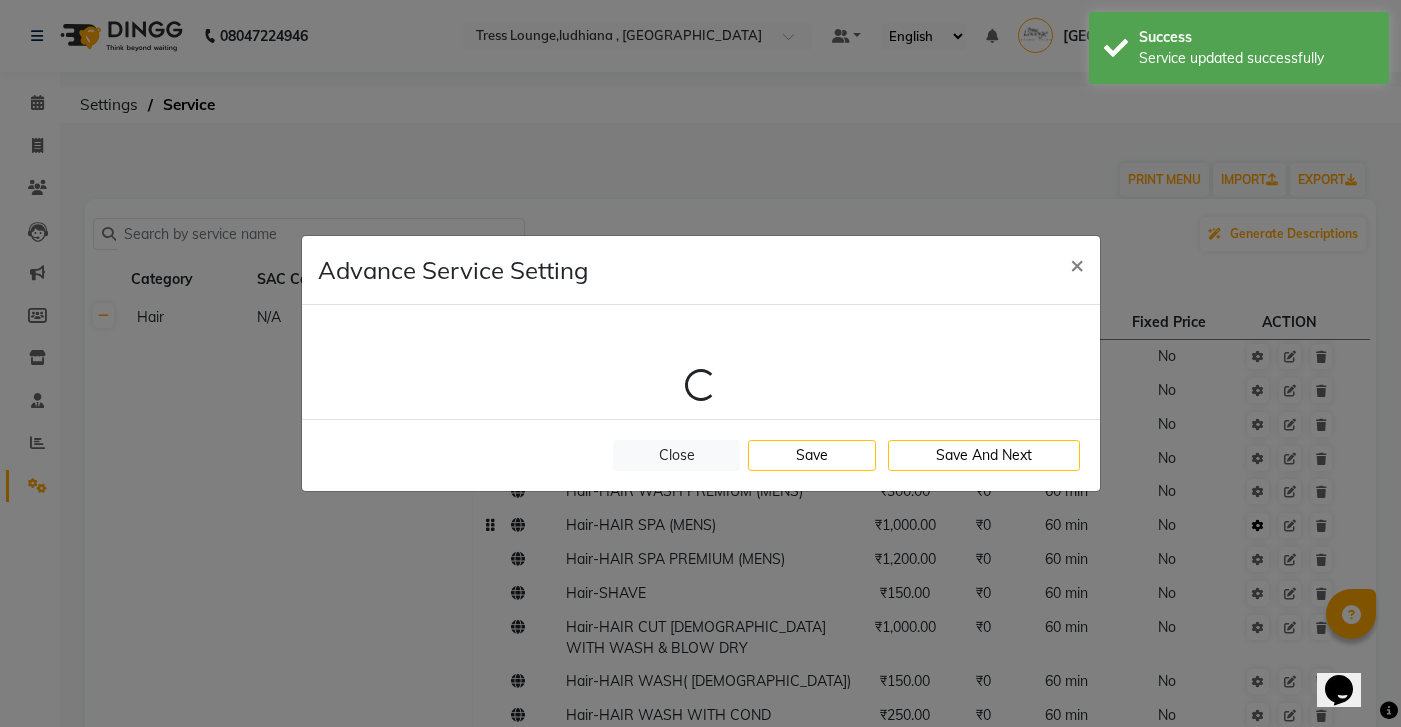select on "1: 82601" 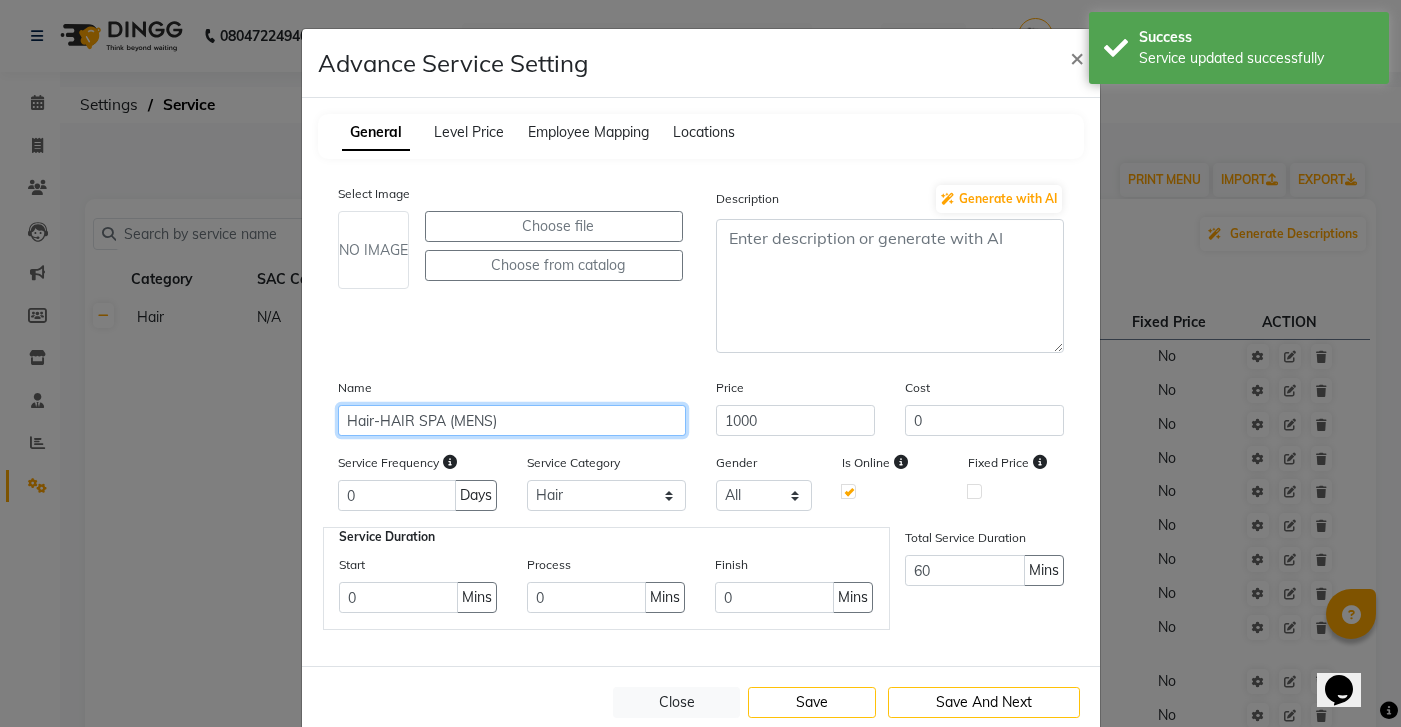click on "Hair-HAIR SPA (MENS)" 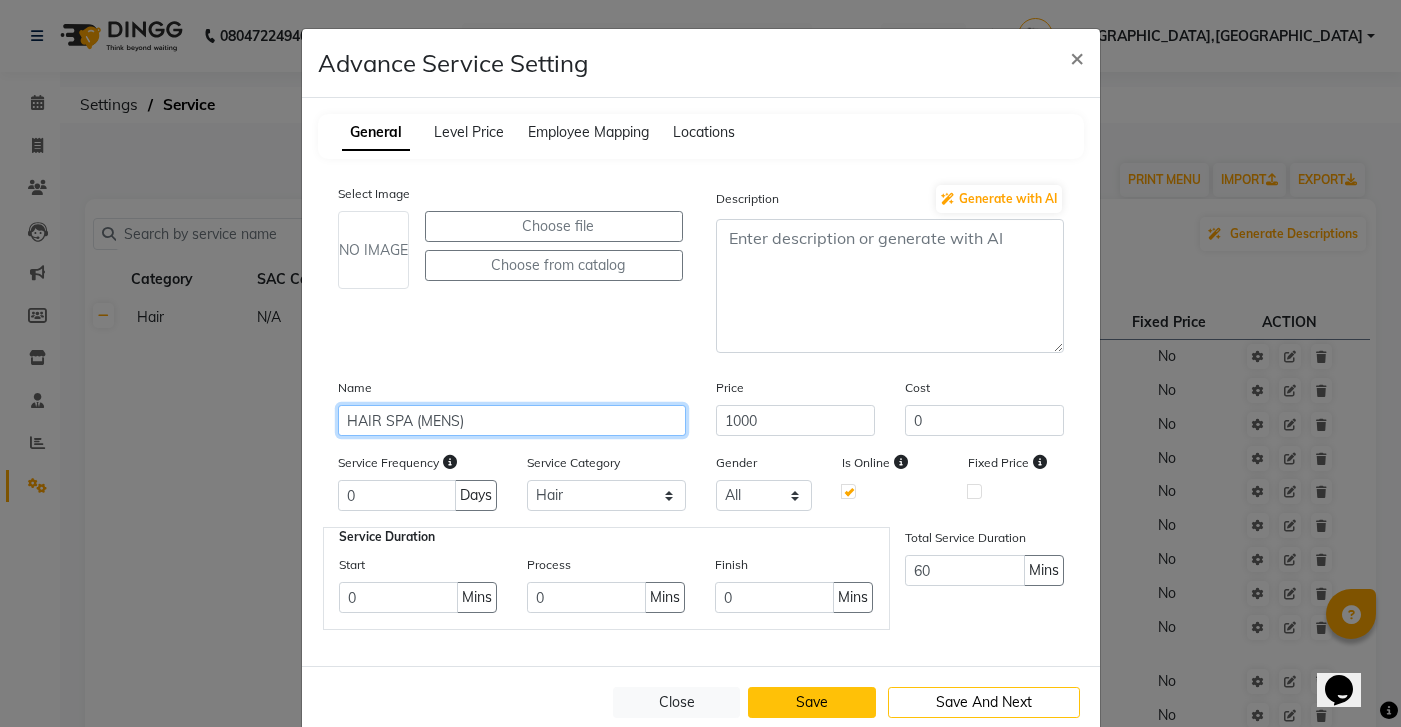 type on "HAIR SPA (MENS)" 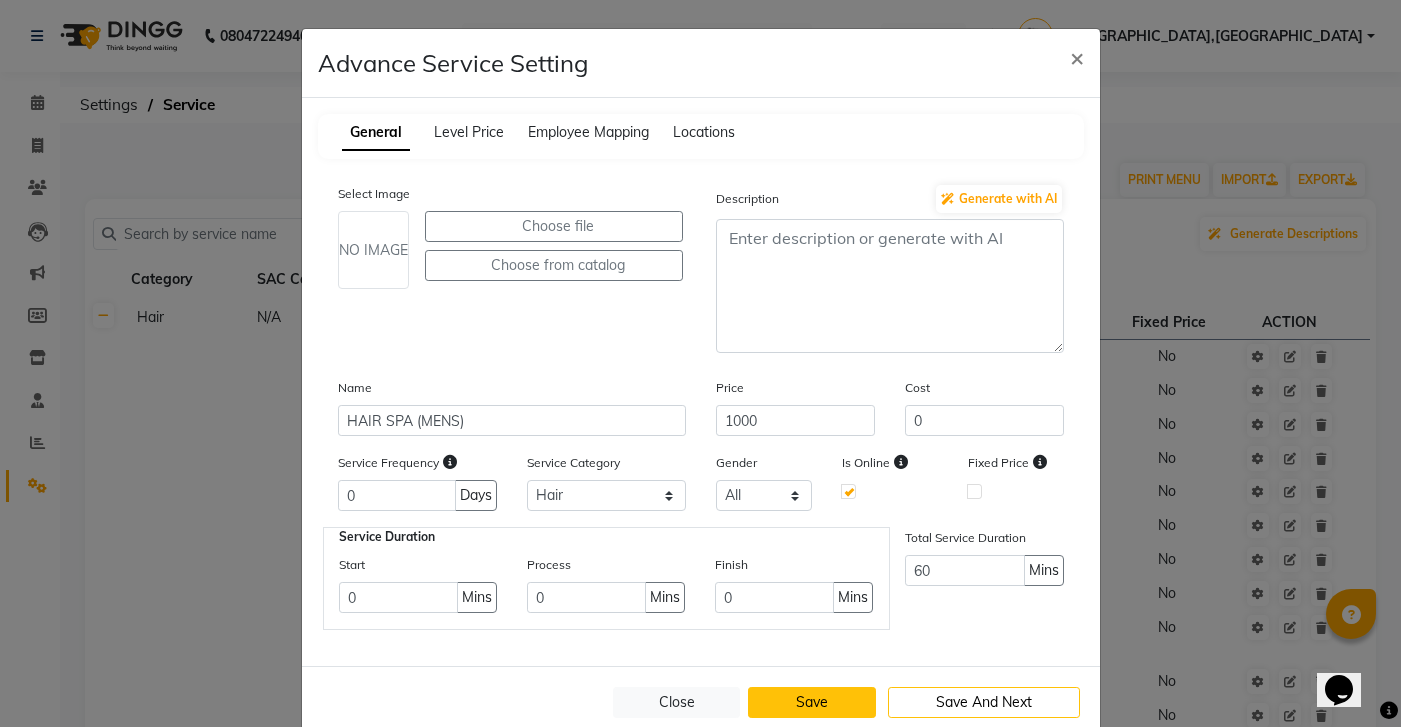 click on "Save" 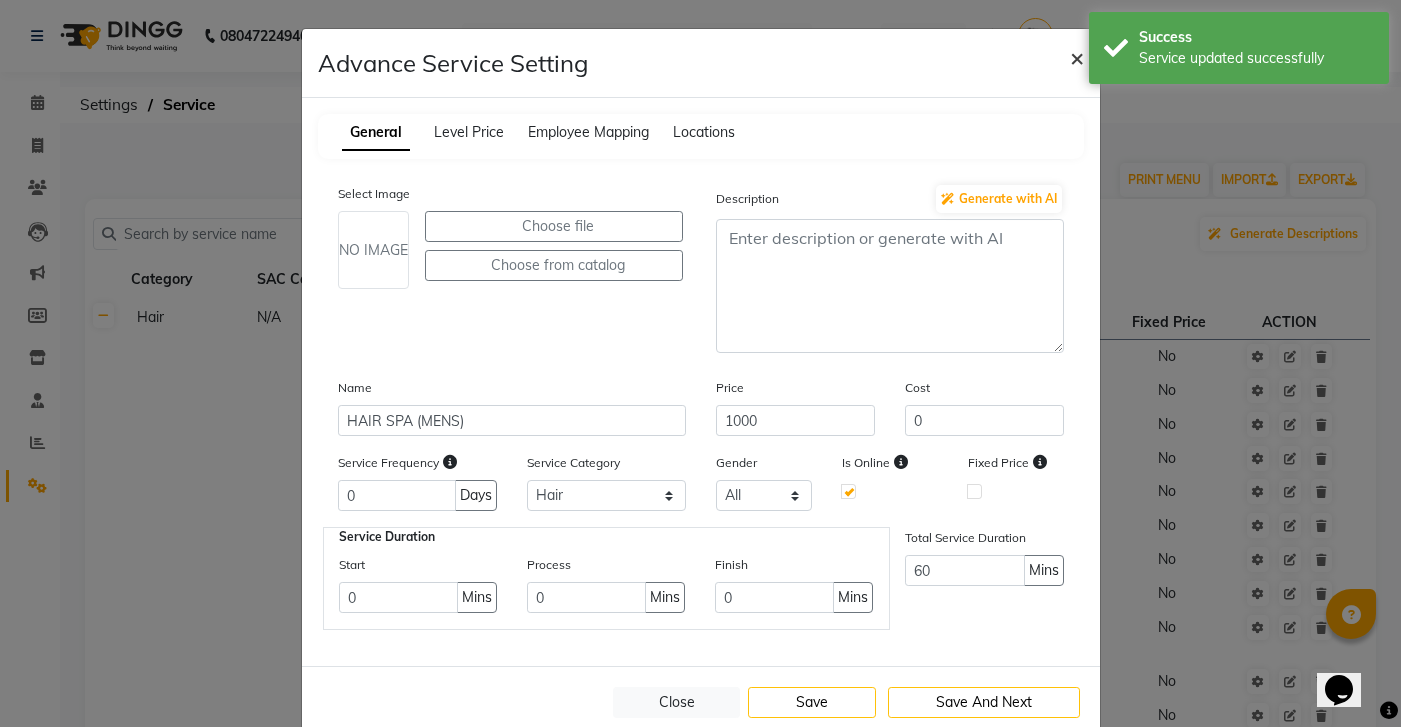 click on "×" 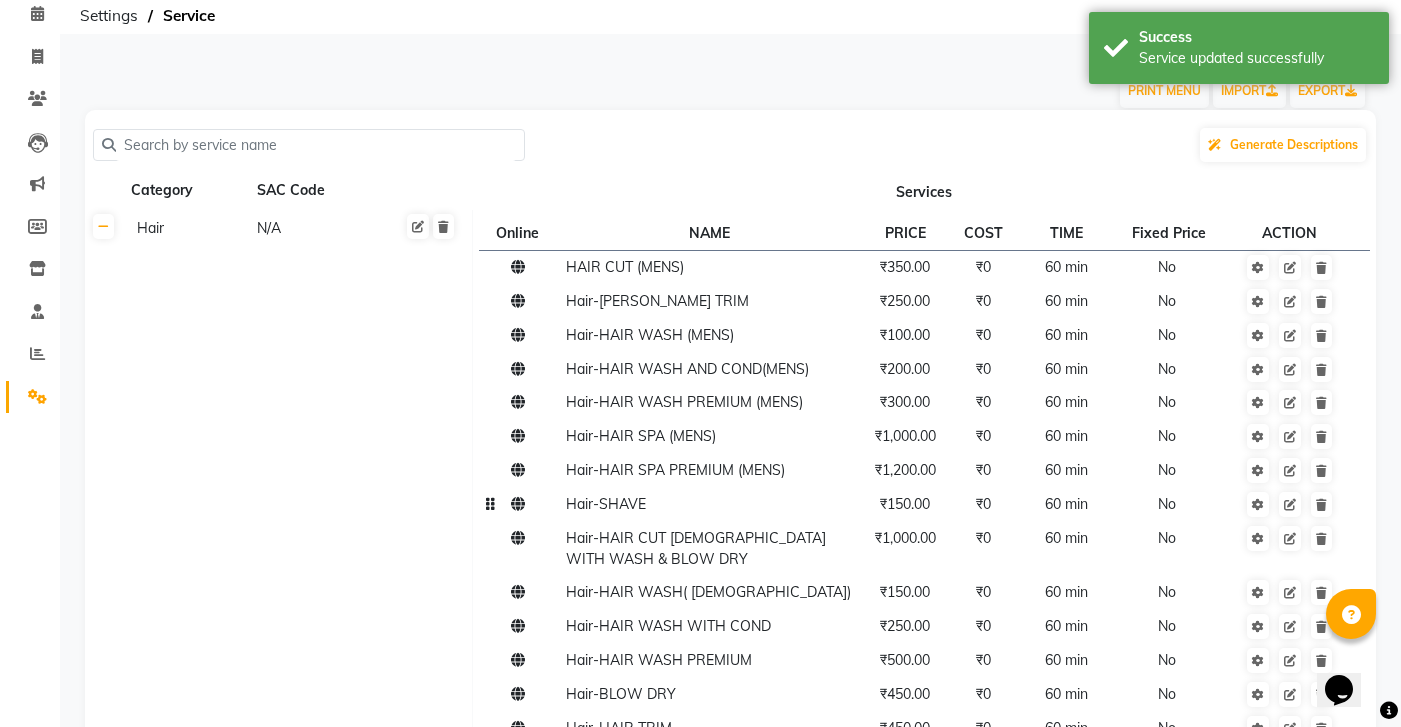 scroll, scrollTop: 90, scrollLeft: 0, axis: vertical 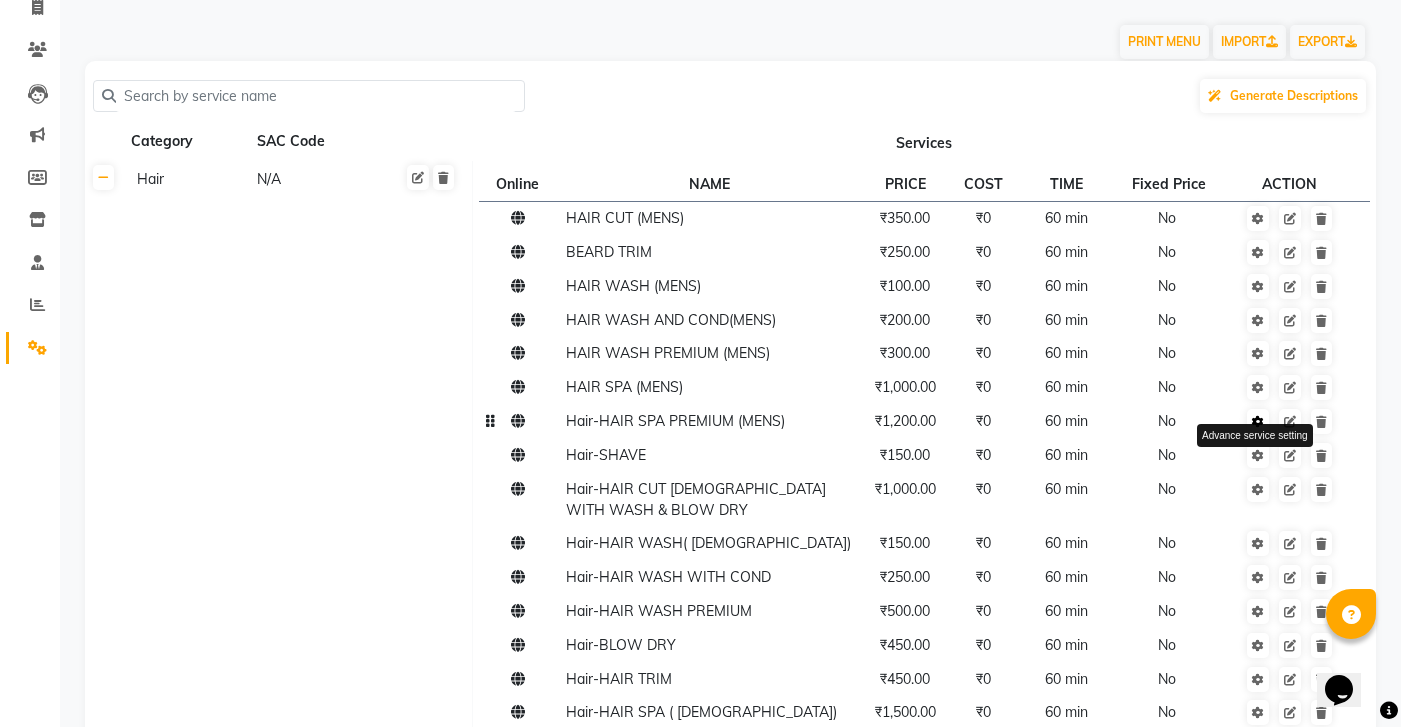 click 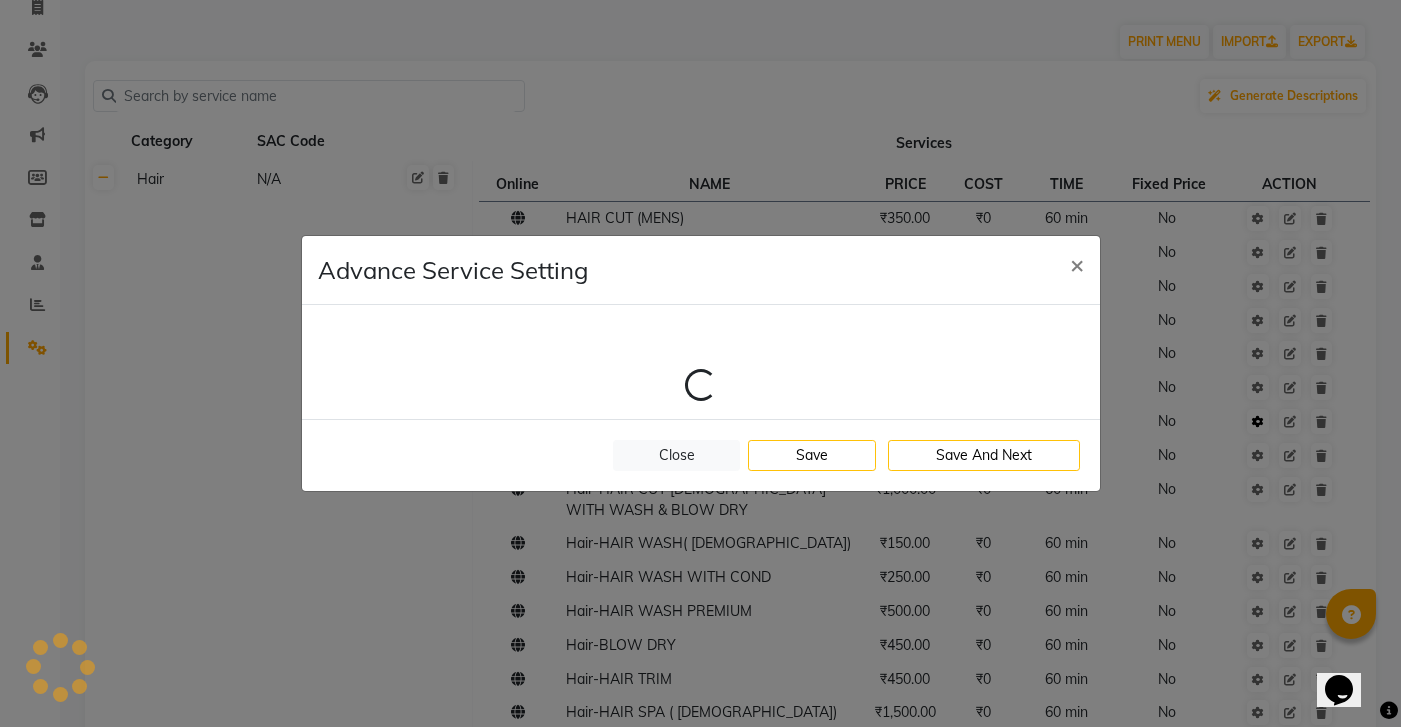 select on "1: 82601" 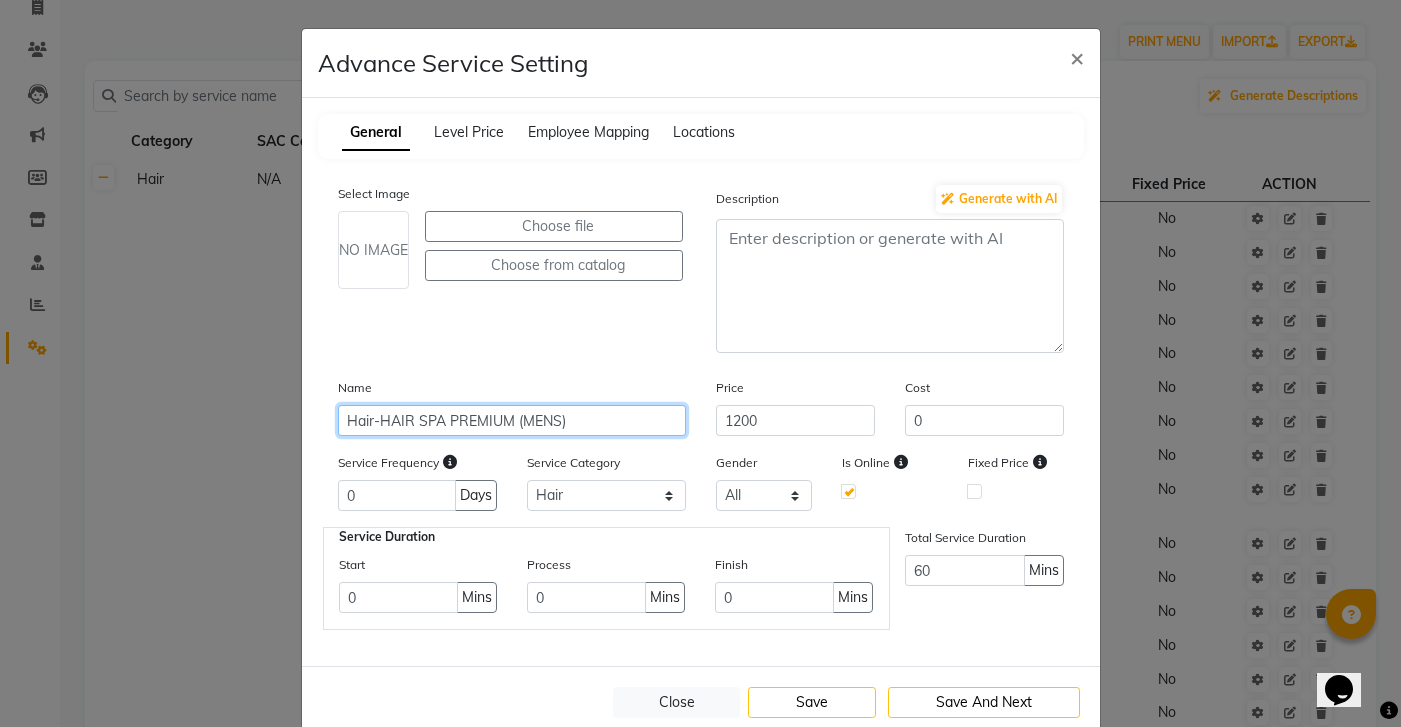 click on "Hair-HAIR SPA PREMIUM (MENS)" 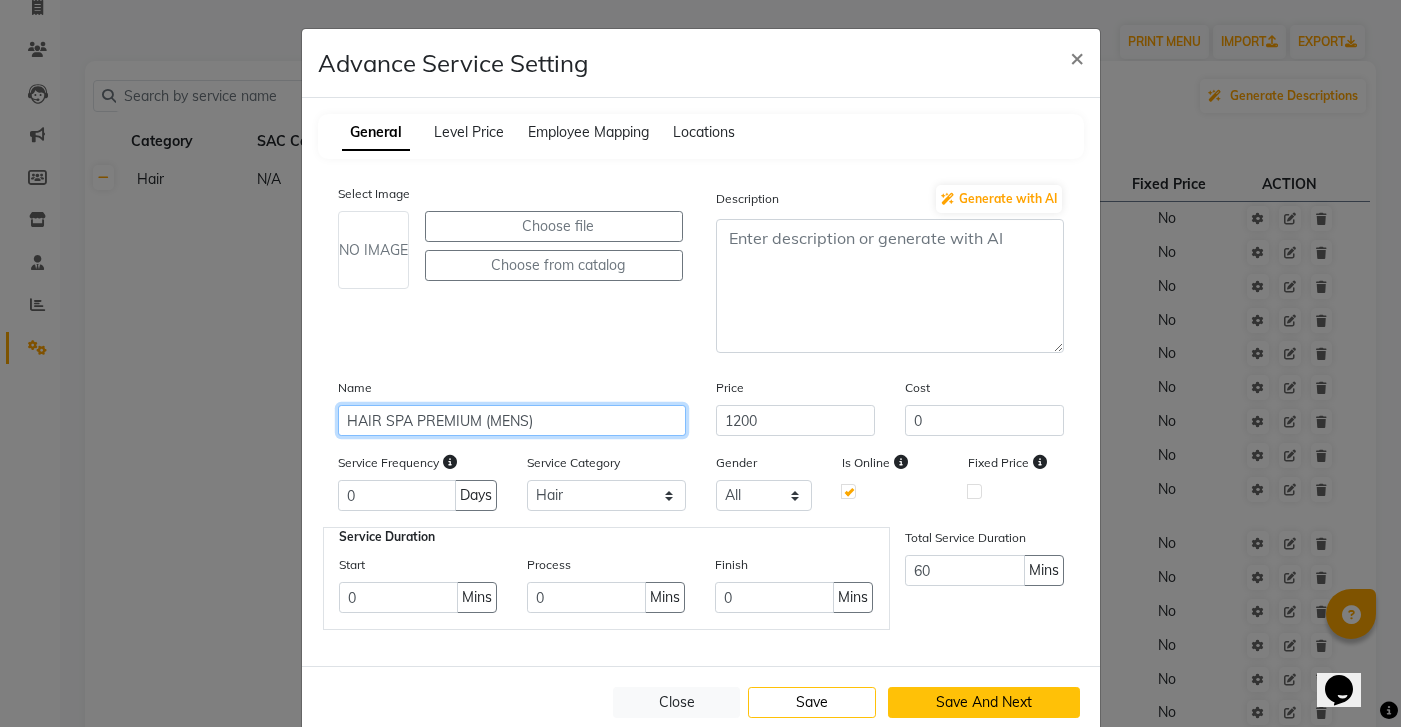 type on "HAIR SPA PREMIUM (MENS)" 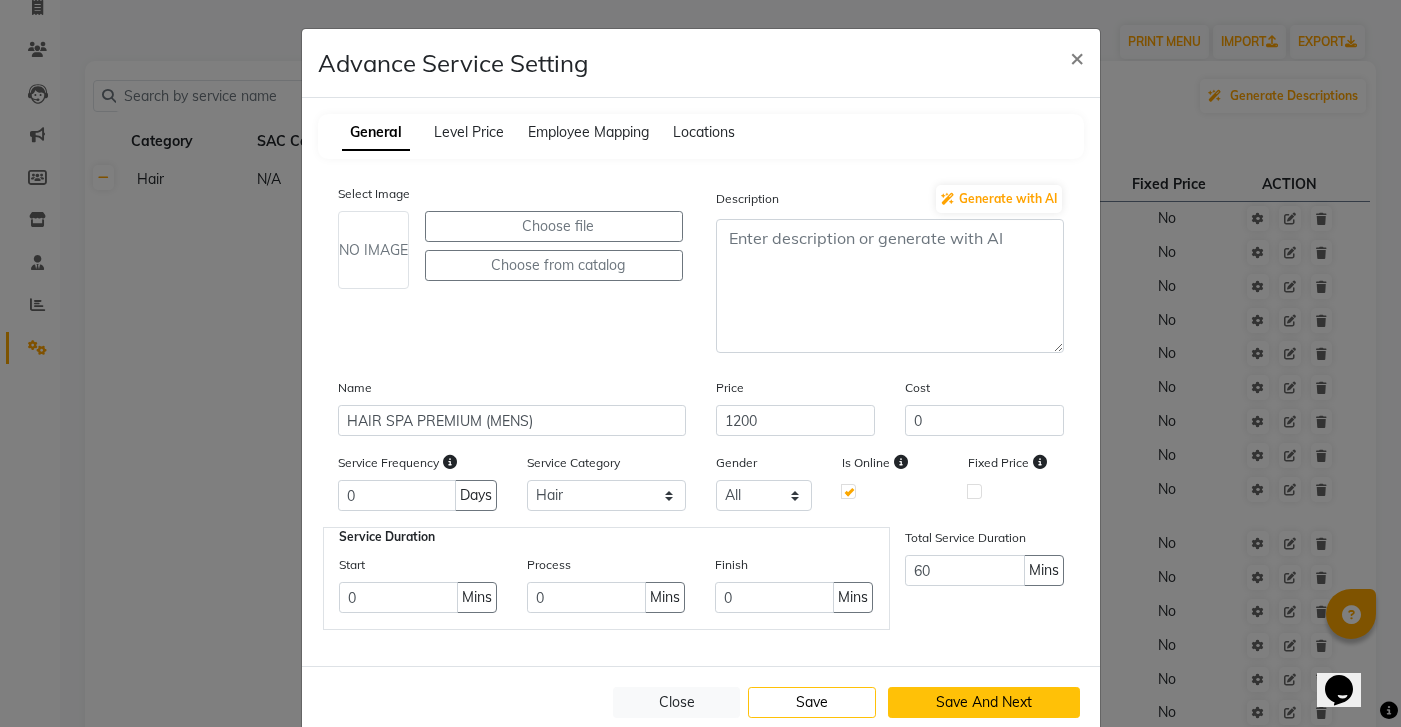 click on "Save And Next" 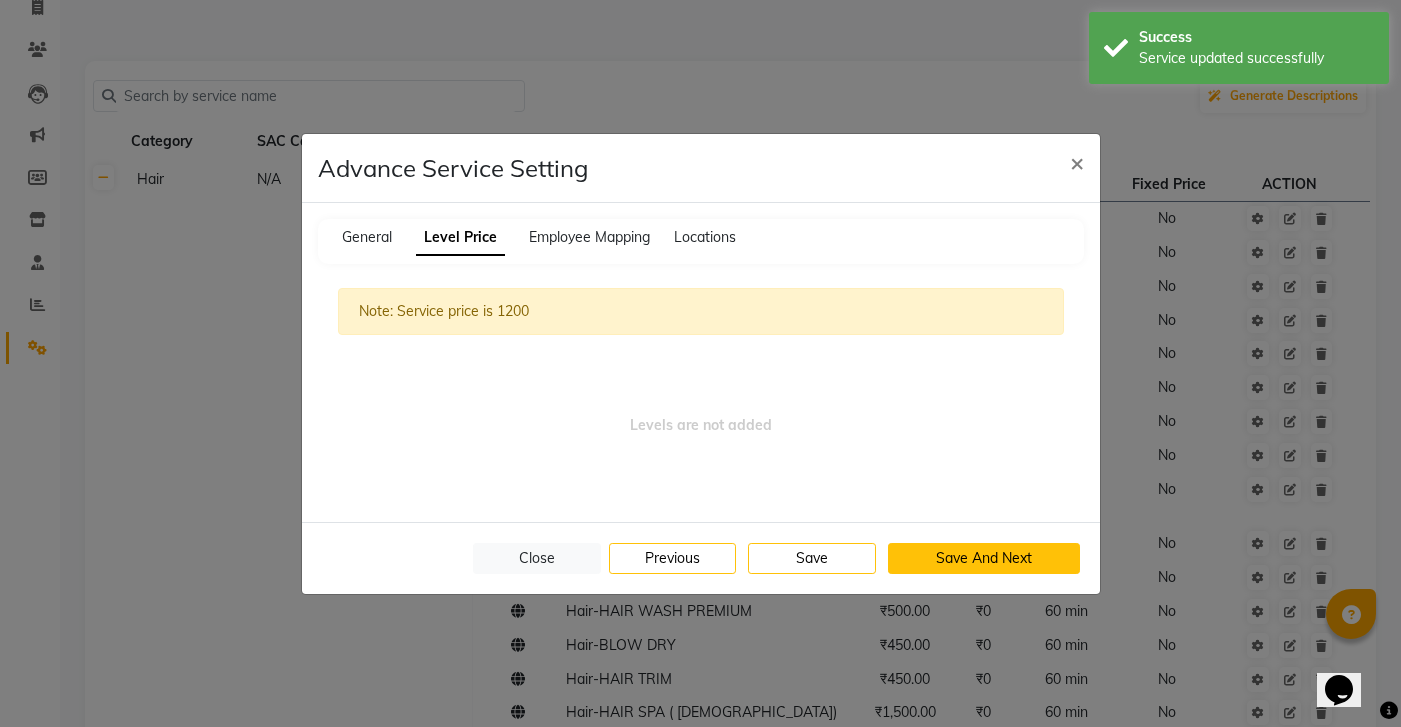 click on "Save And Next" 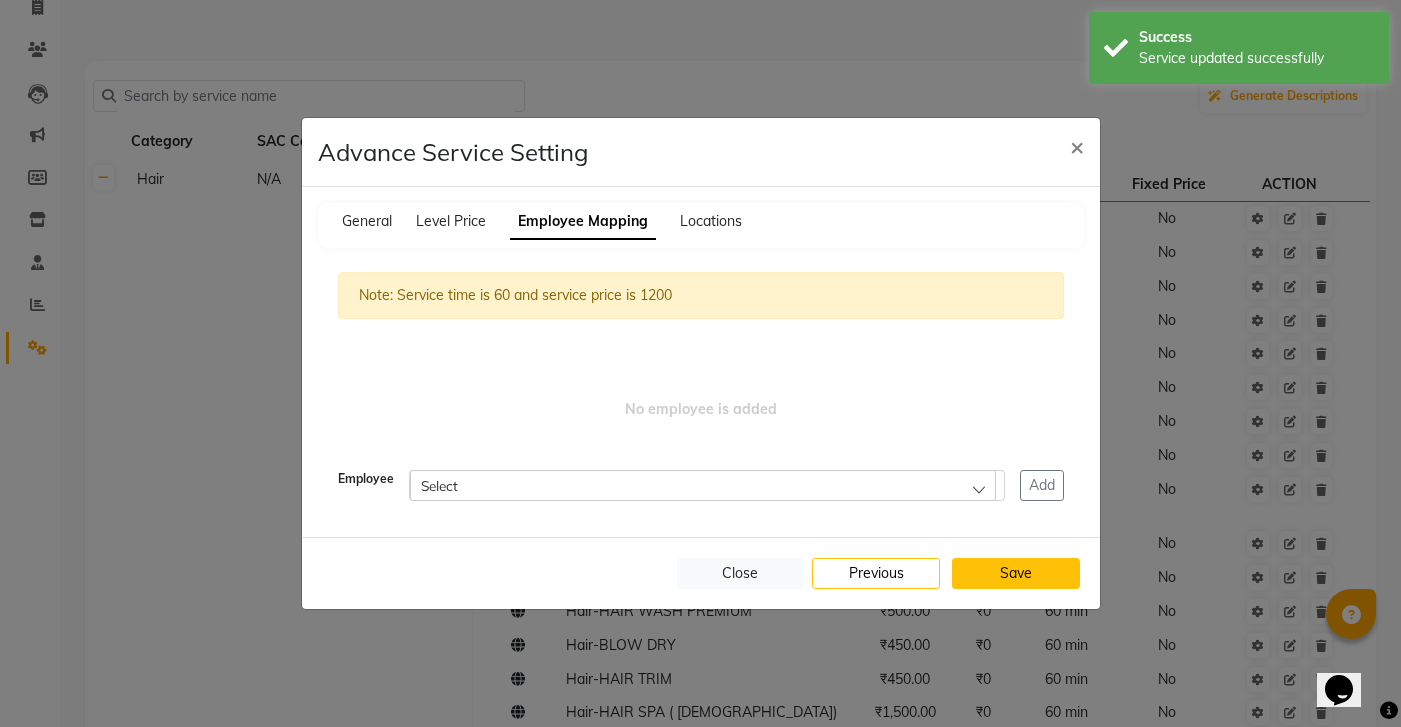 click on "Save" 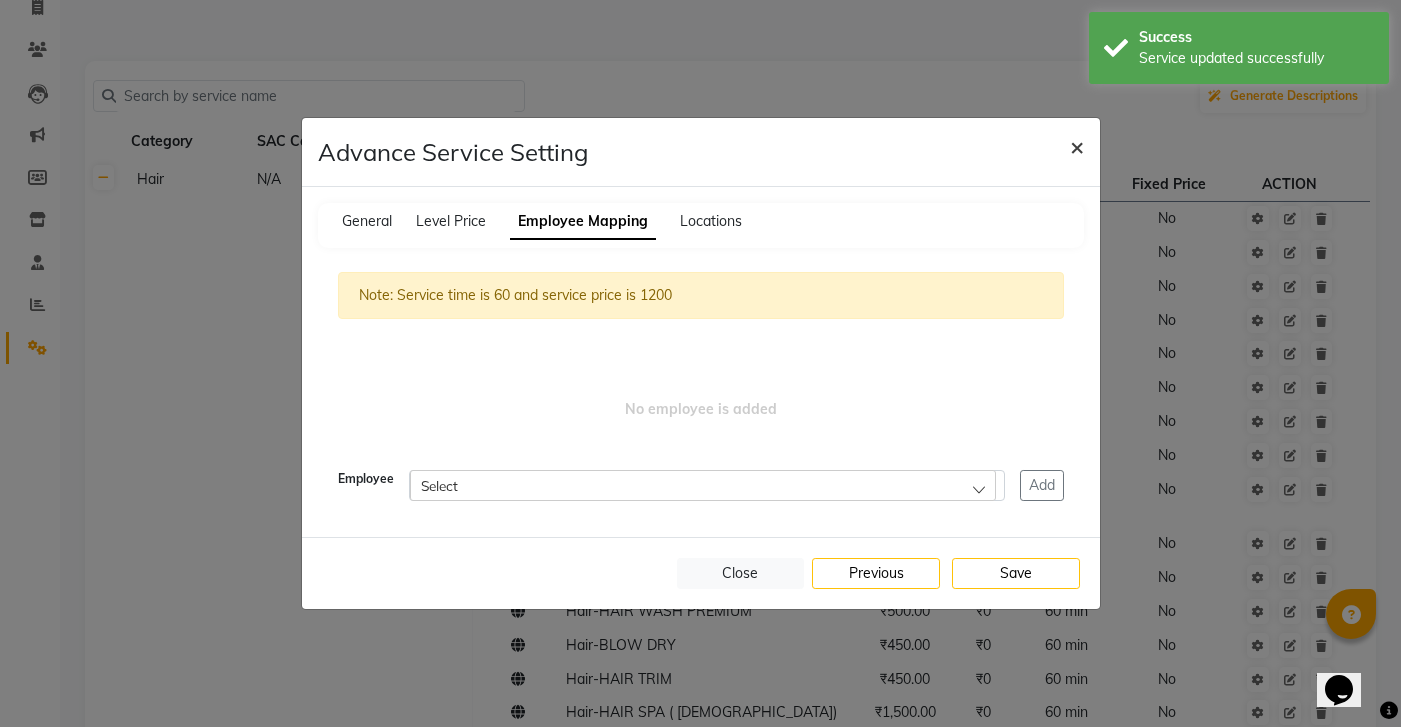 click on "×" 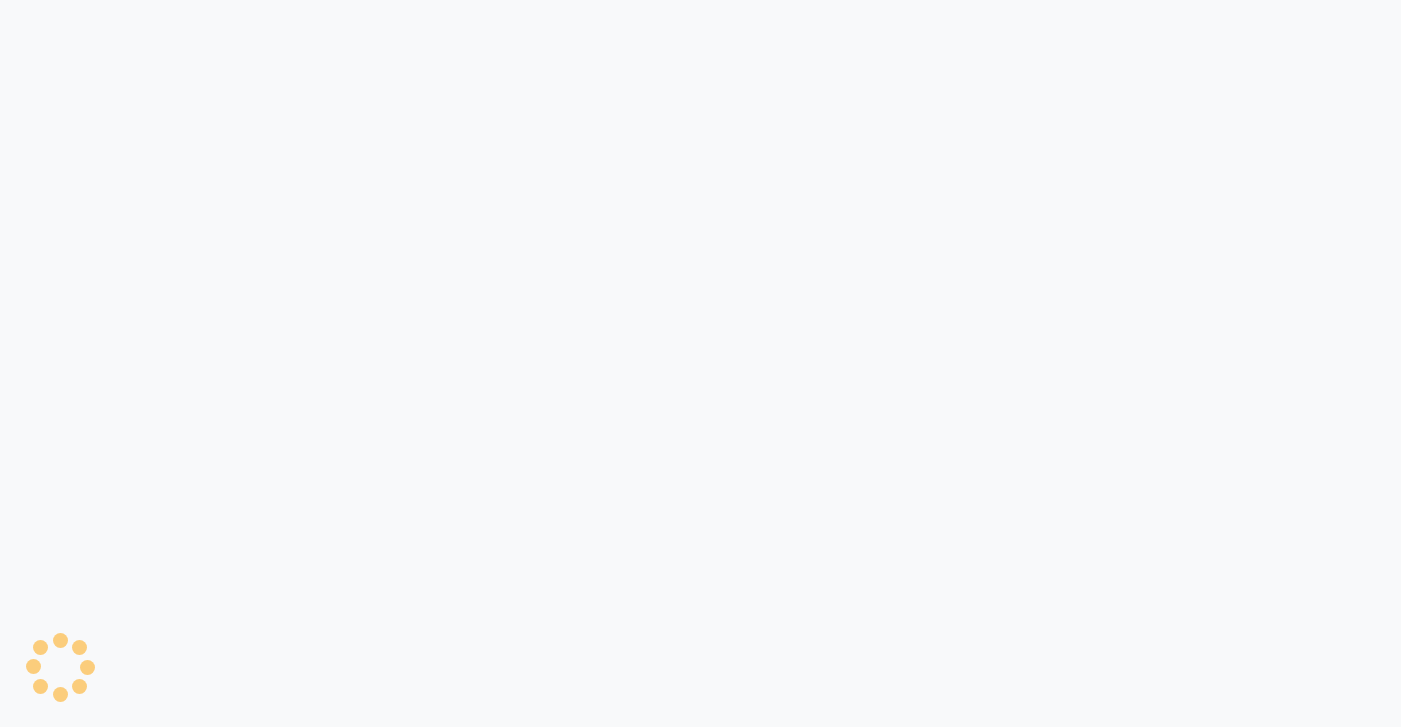 scroll, scrollTop: 0, scrollLeft: 0, axis: both 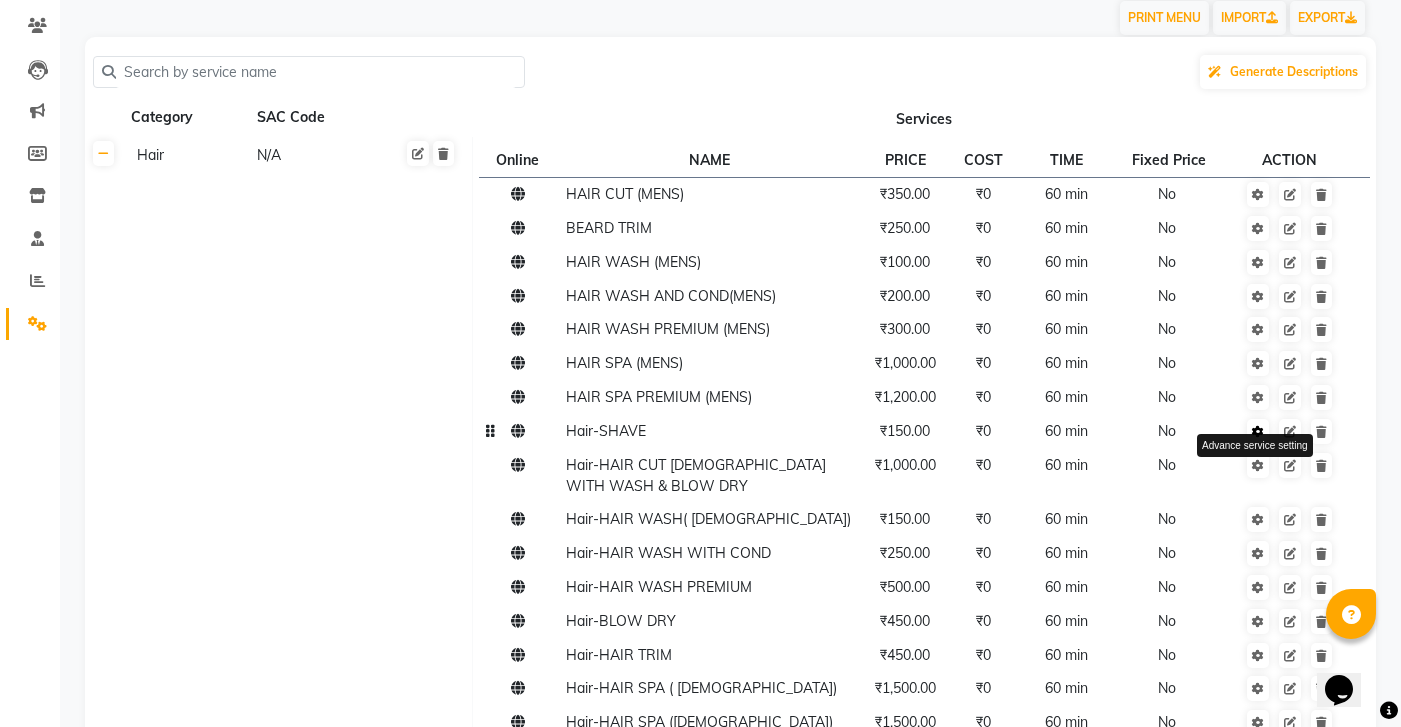 click 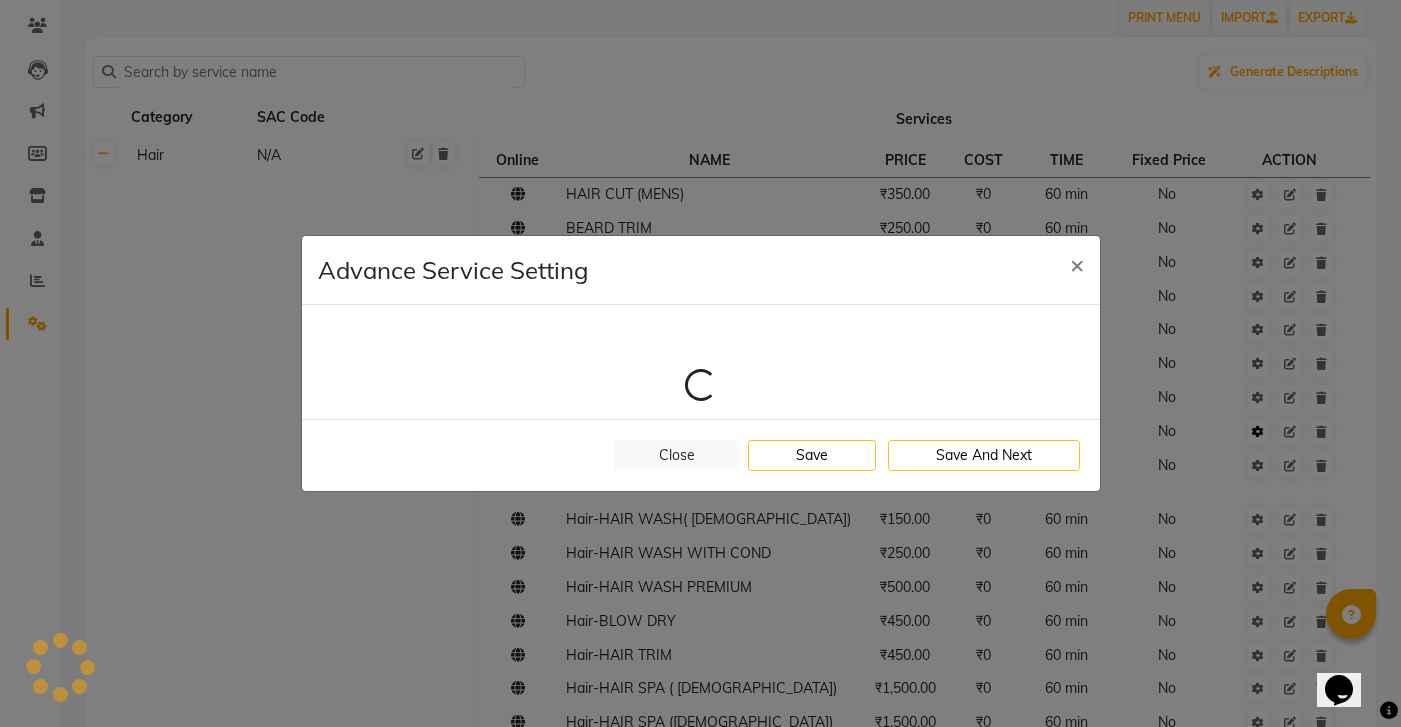 select on "1: 82601" 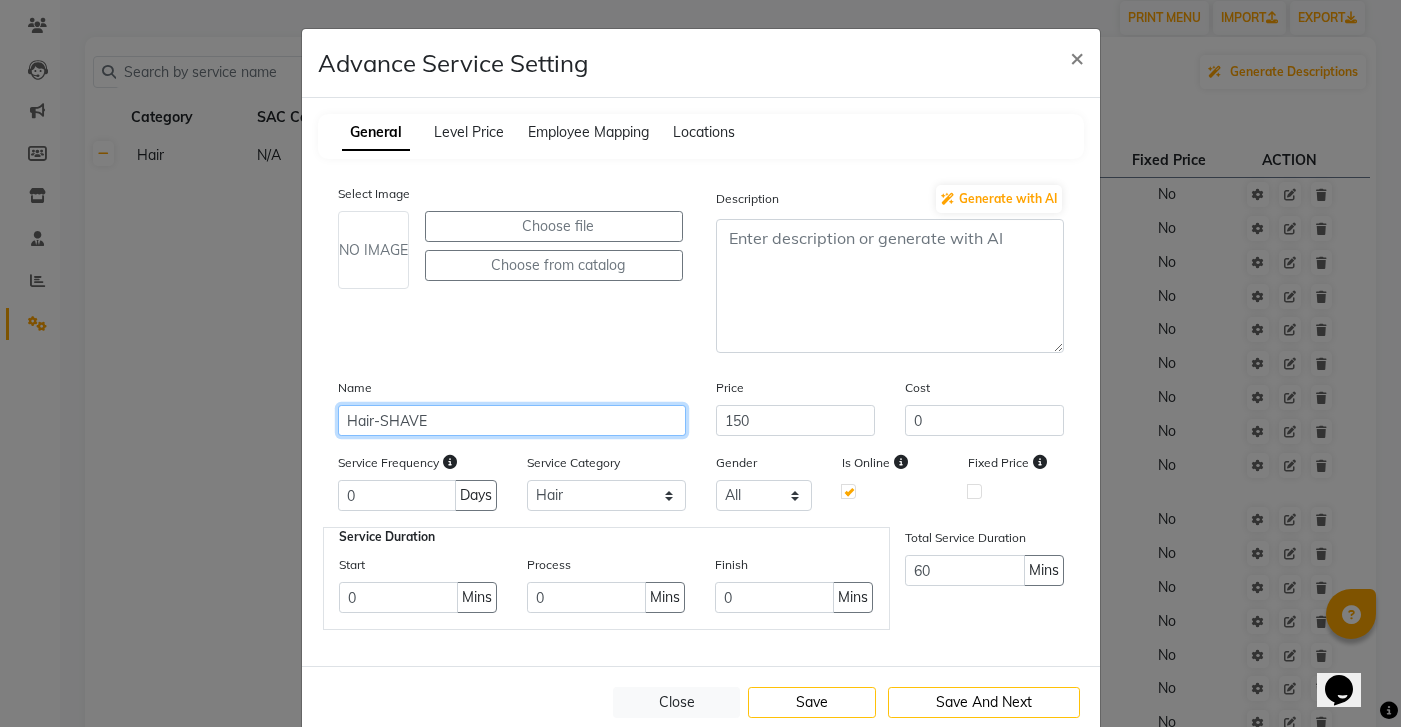click on "Hair-SHAVE" 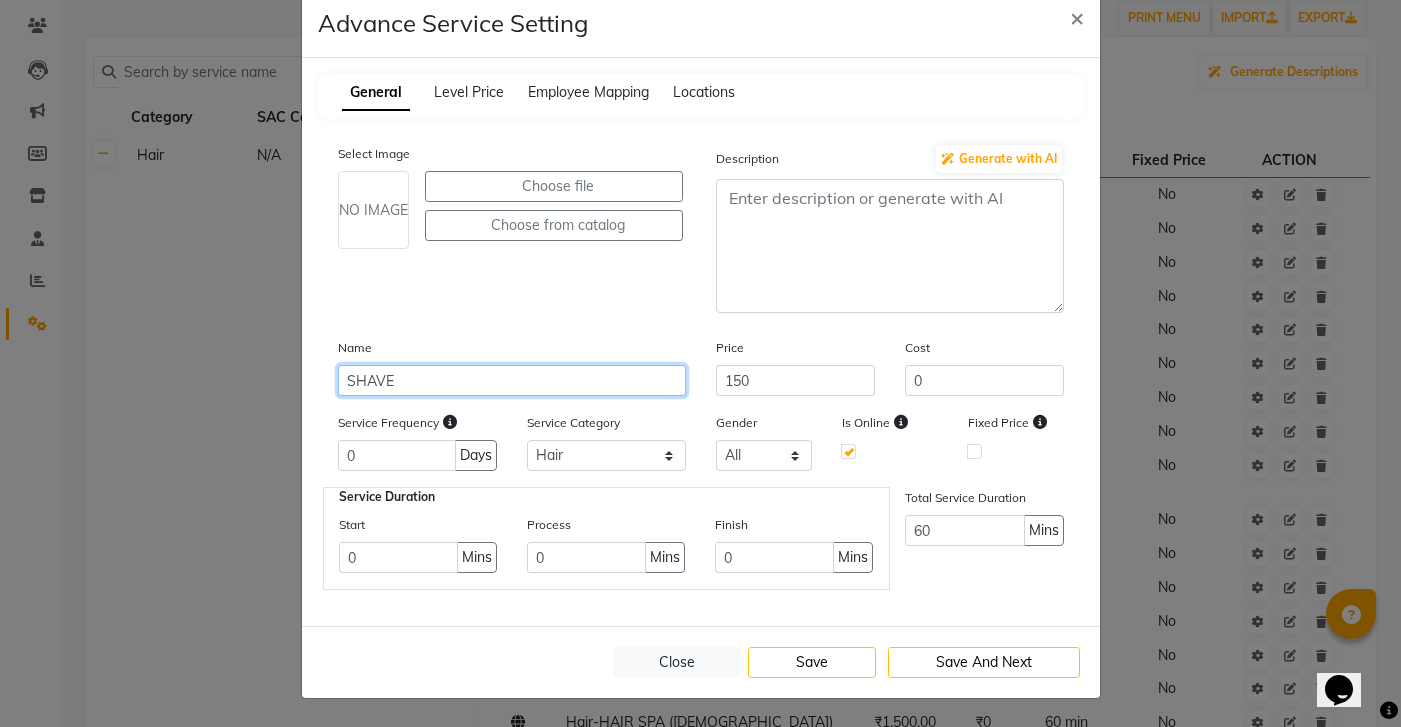 scroll, scrollTop: 40, scrollLeft: 0, axis: vertical 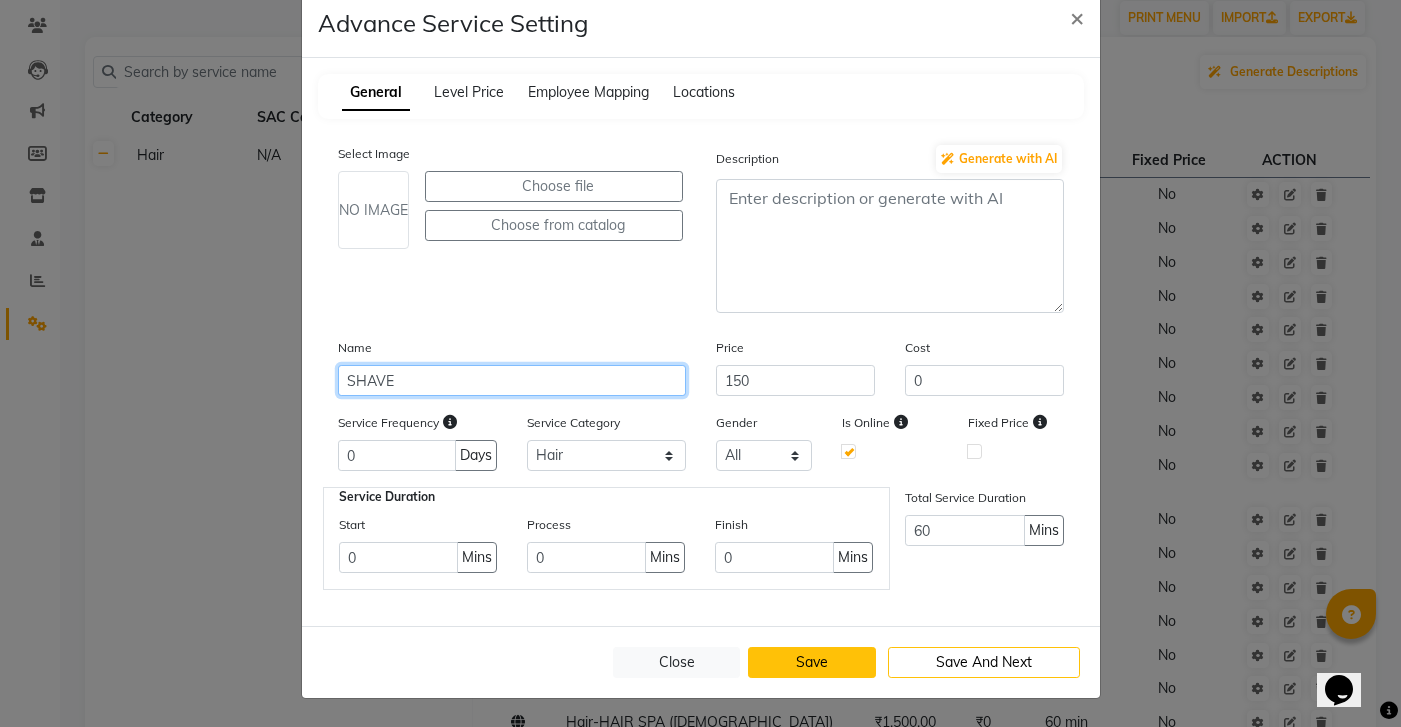 type on "SHAVE" 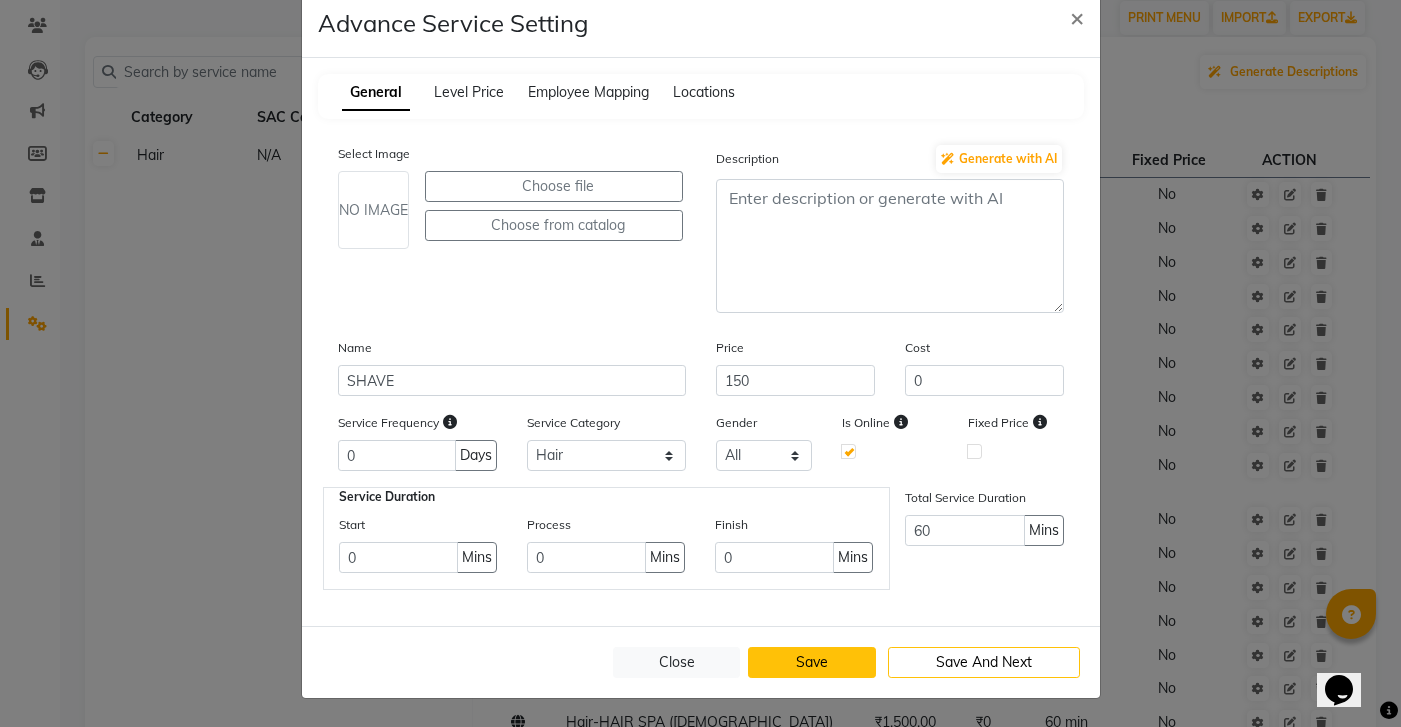 click on "Save" 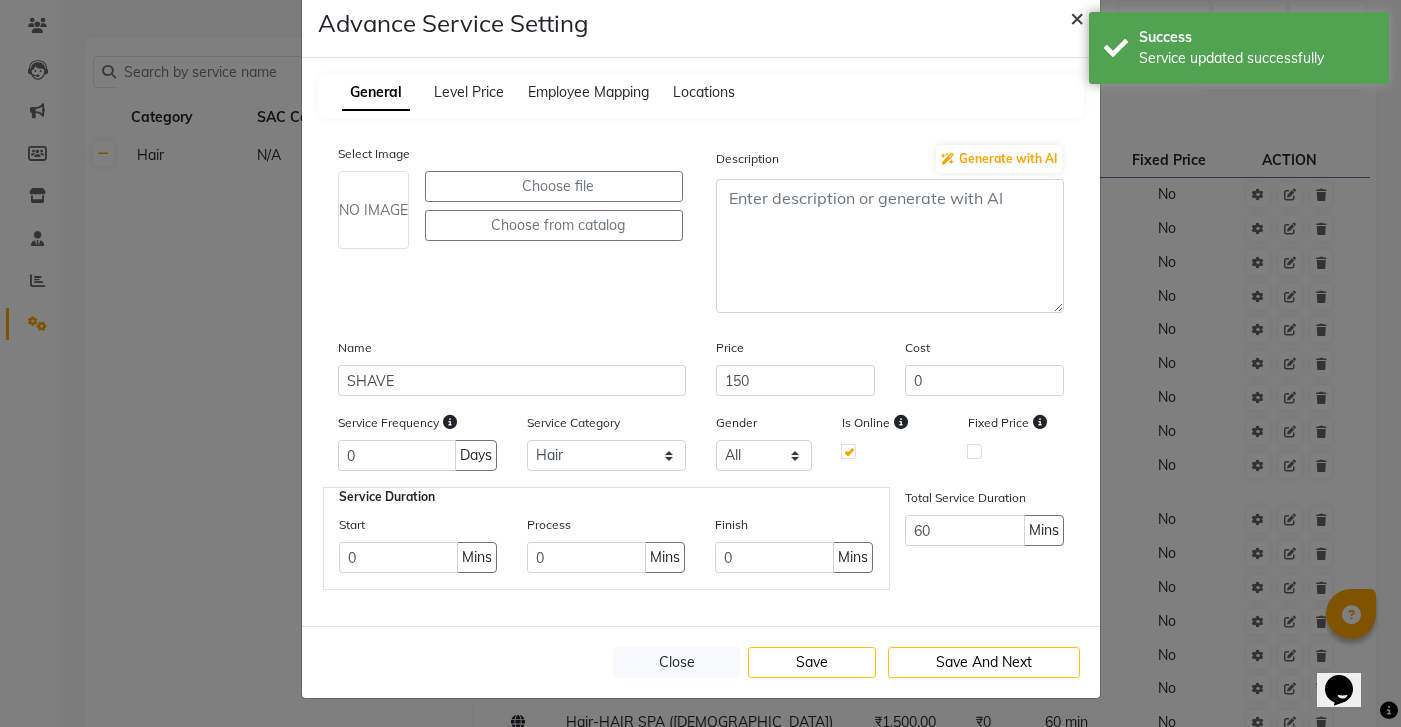click on "×" 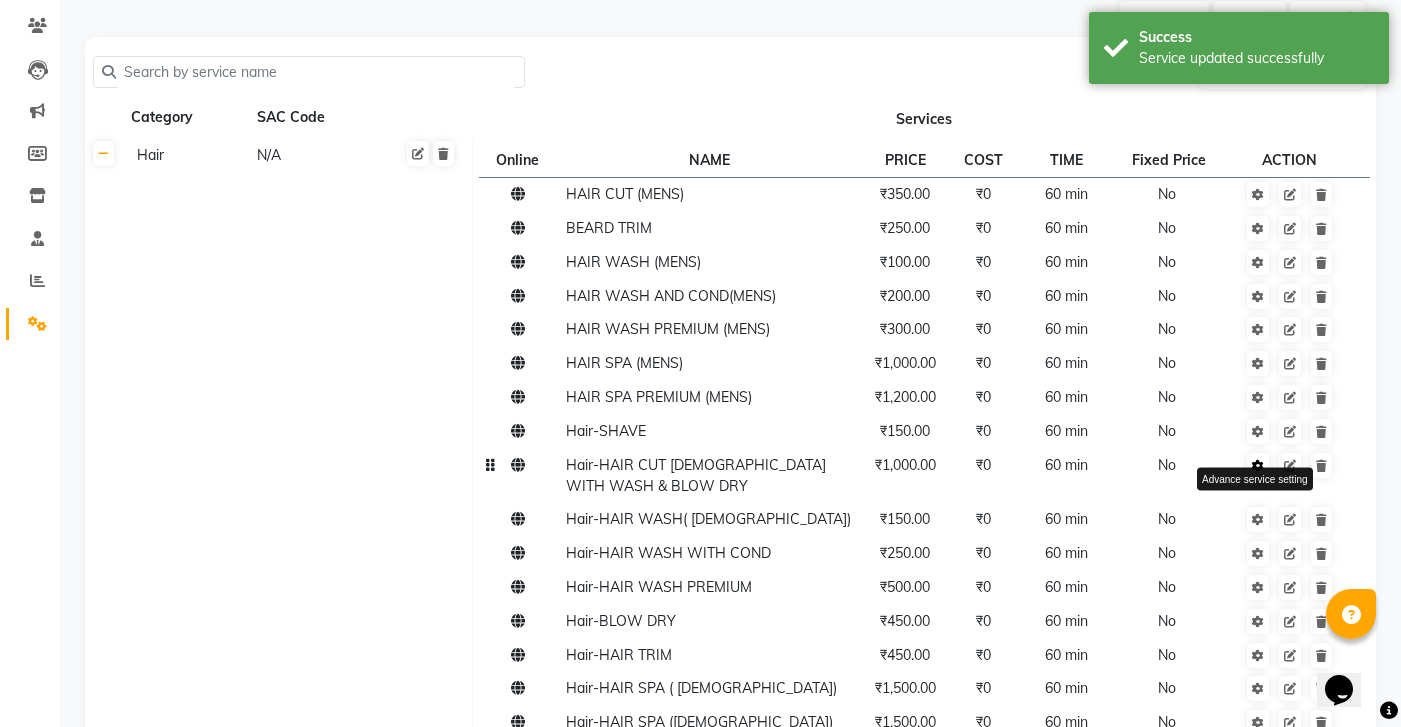 click 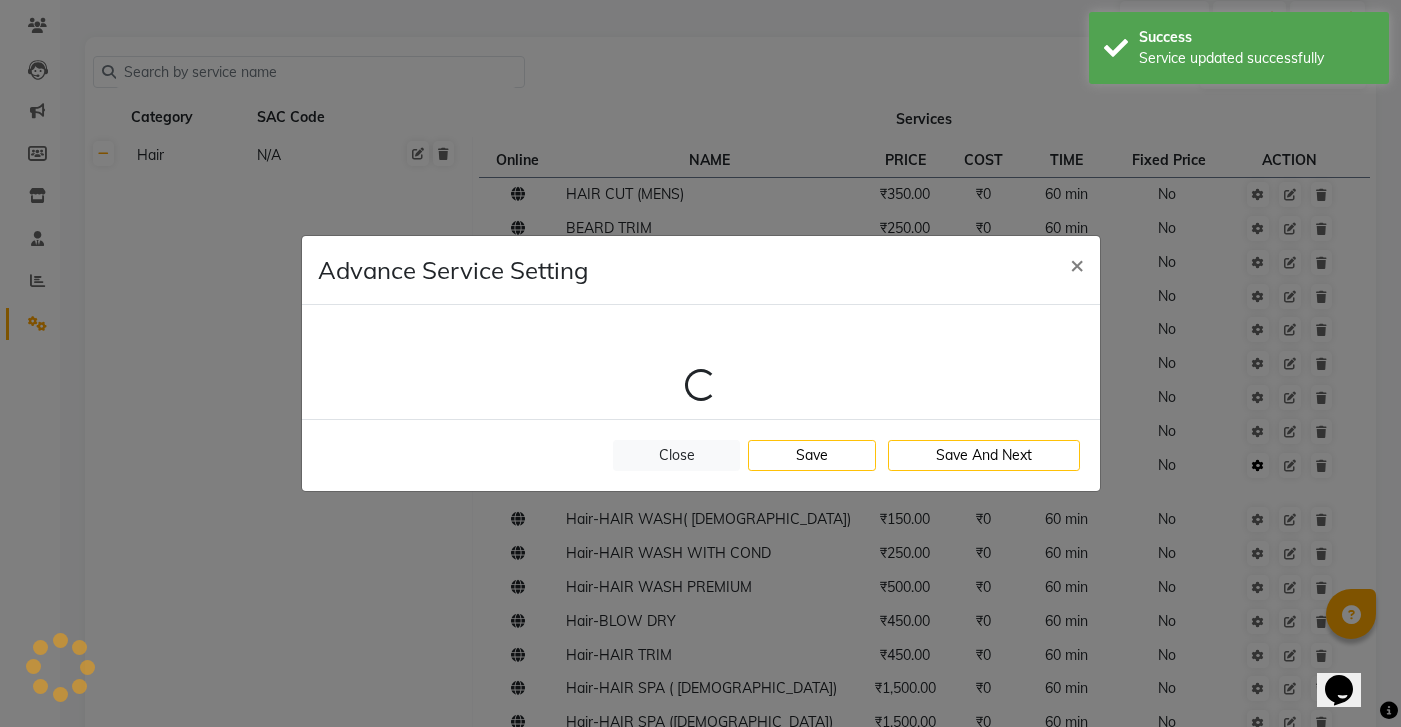 select on "1: 82601" 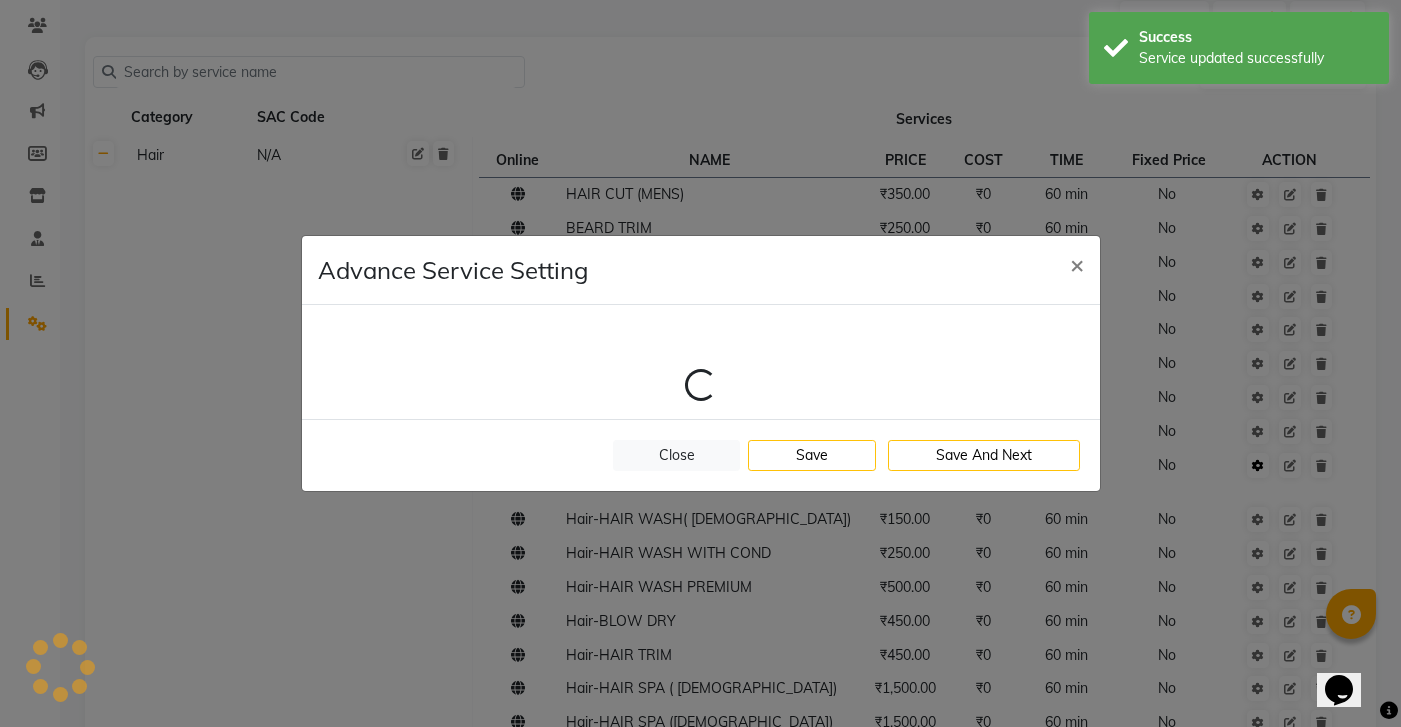 select on "female" 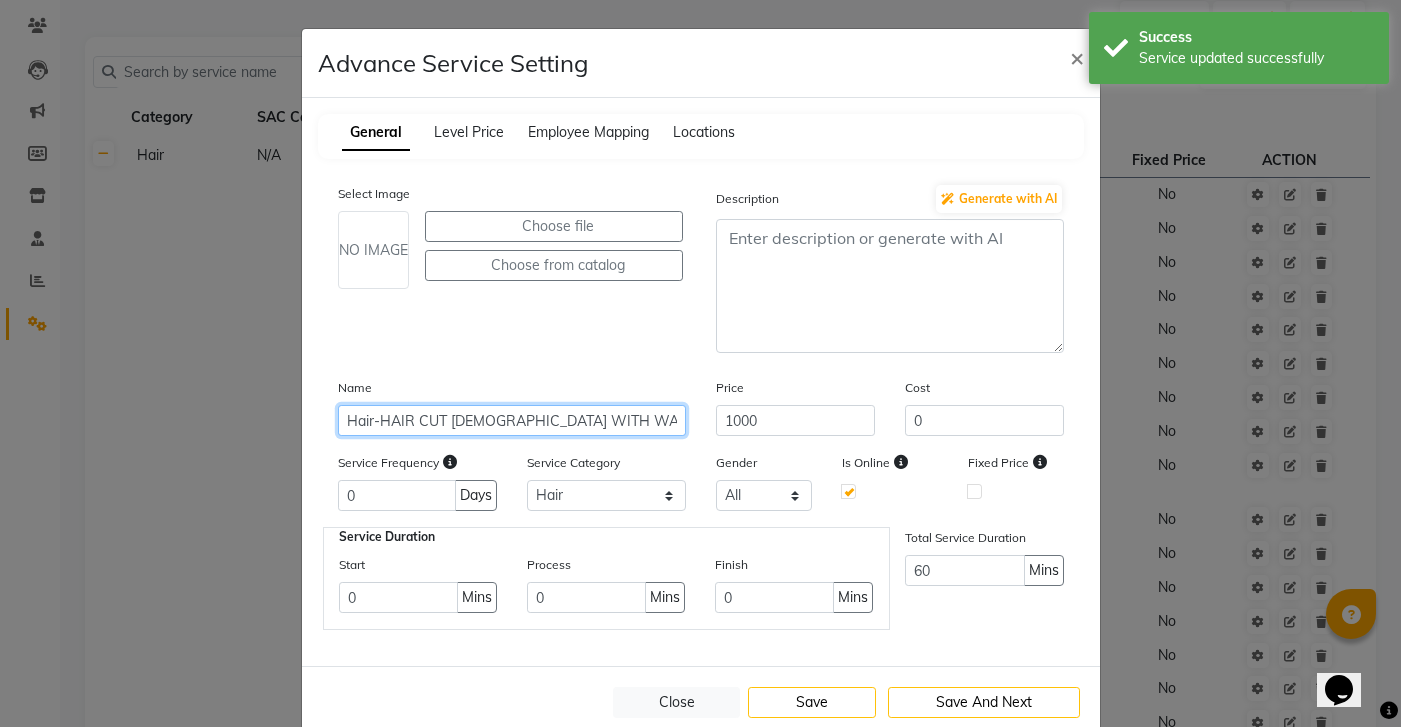click on "Hair-HAIR CUT LADIES WITH WASH & BLOW DRY" 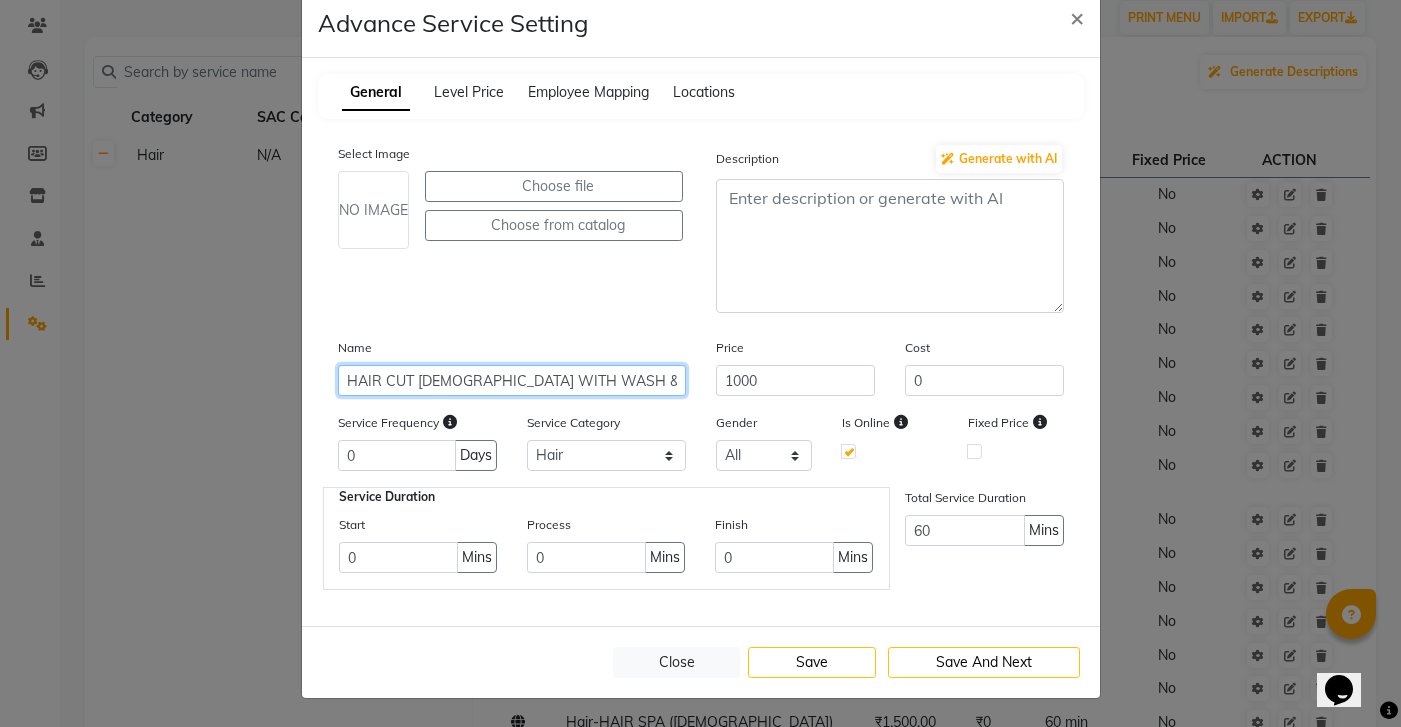 scroll, scrollTop: 40, scrollLeft: 0, axis: vertical 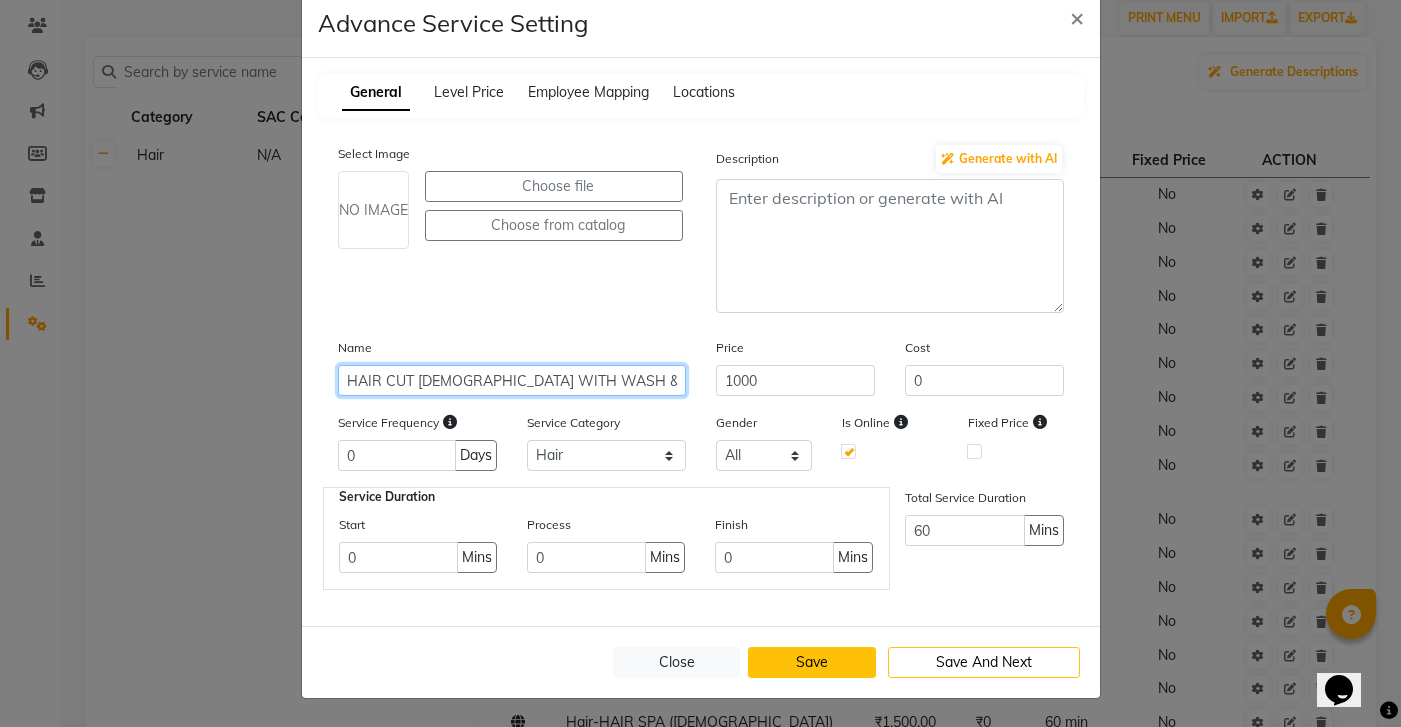 type on "HAIR CUT [DEMOGRAPHIC_DATA] WITH WASH & BLOW DRY" 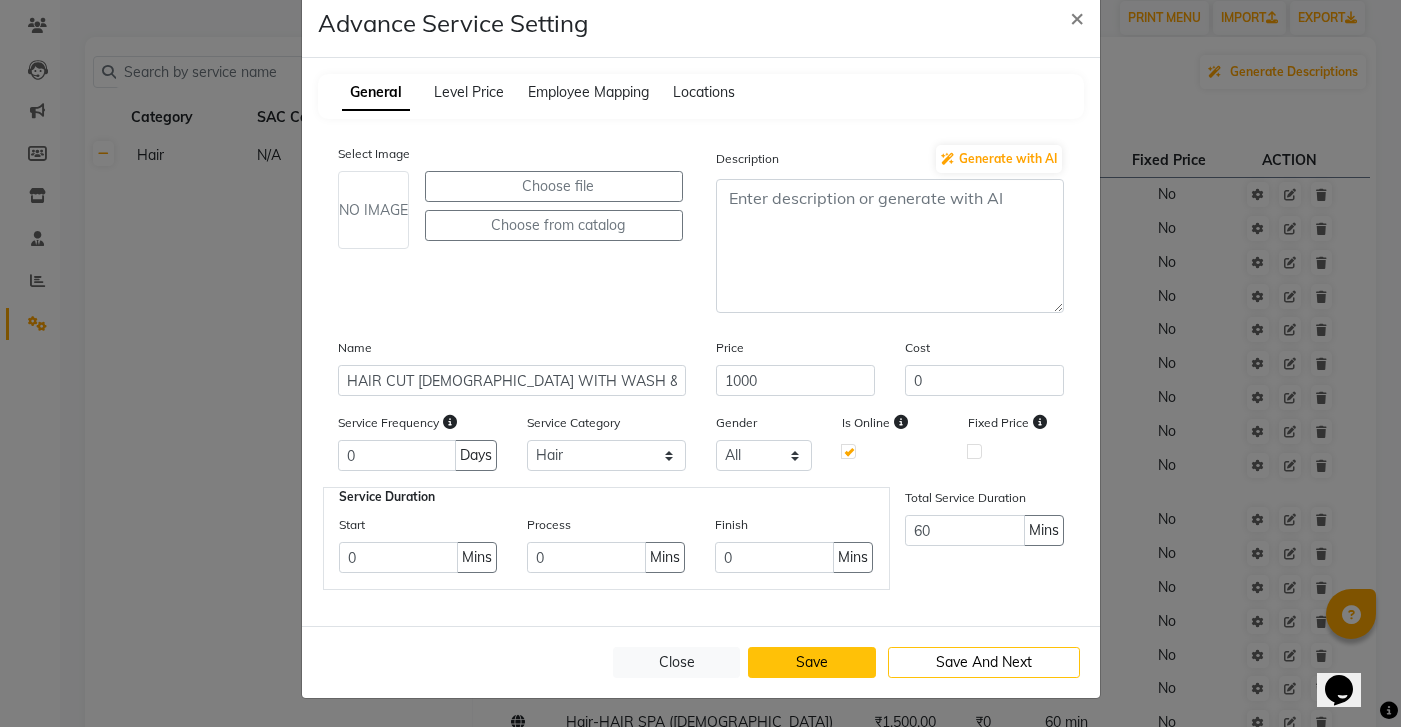 click on "Save" 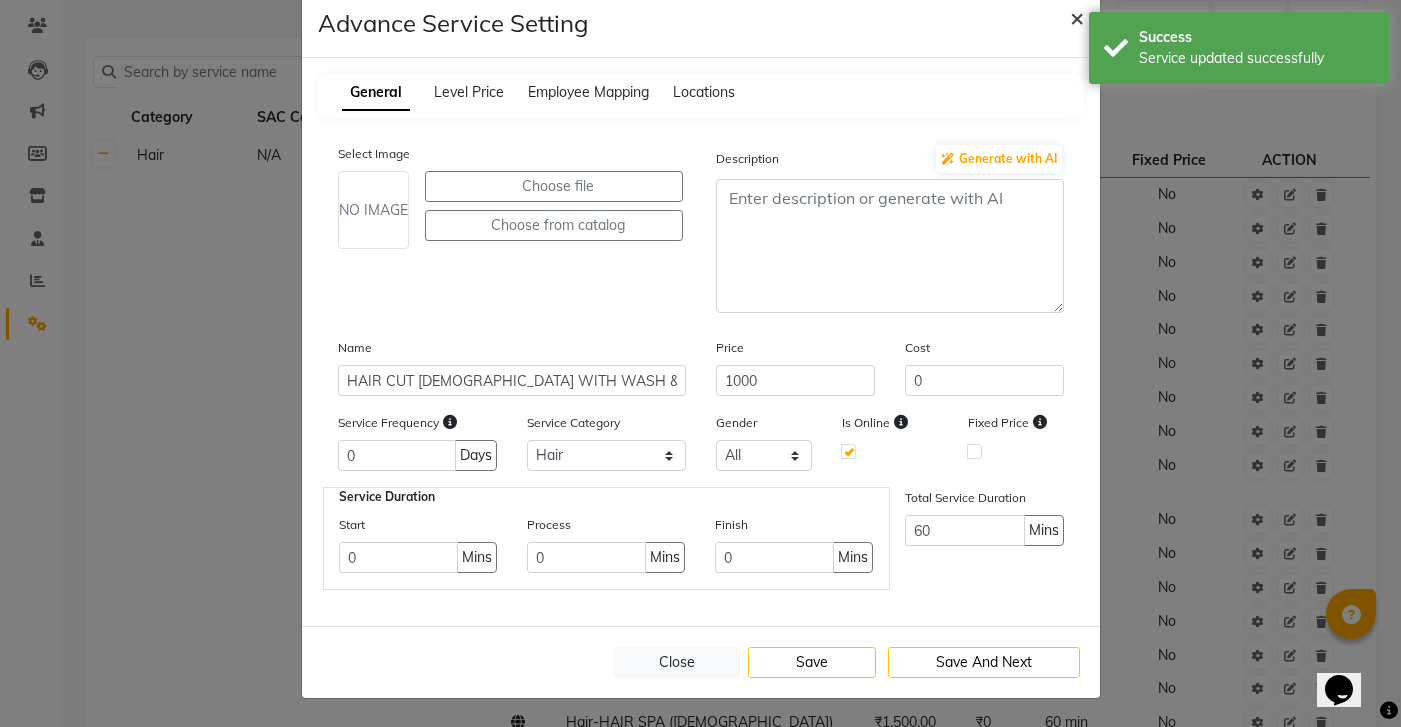 click on "×" 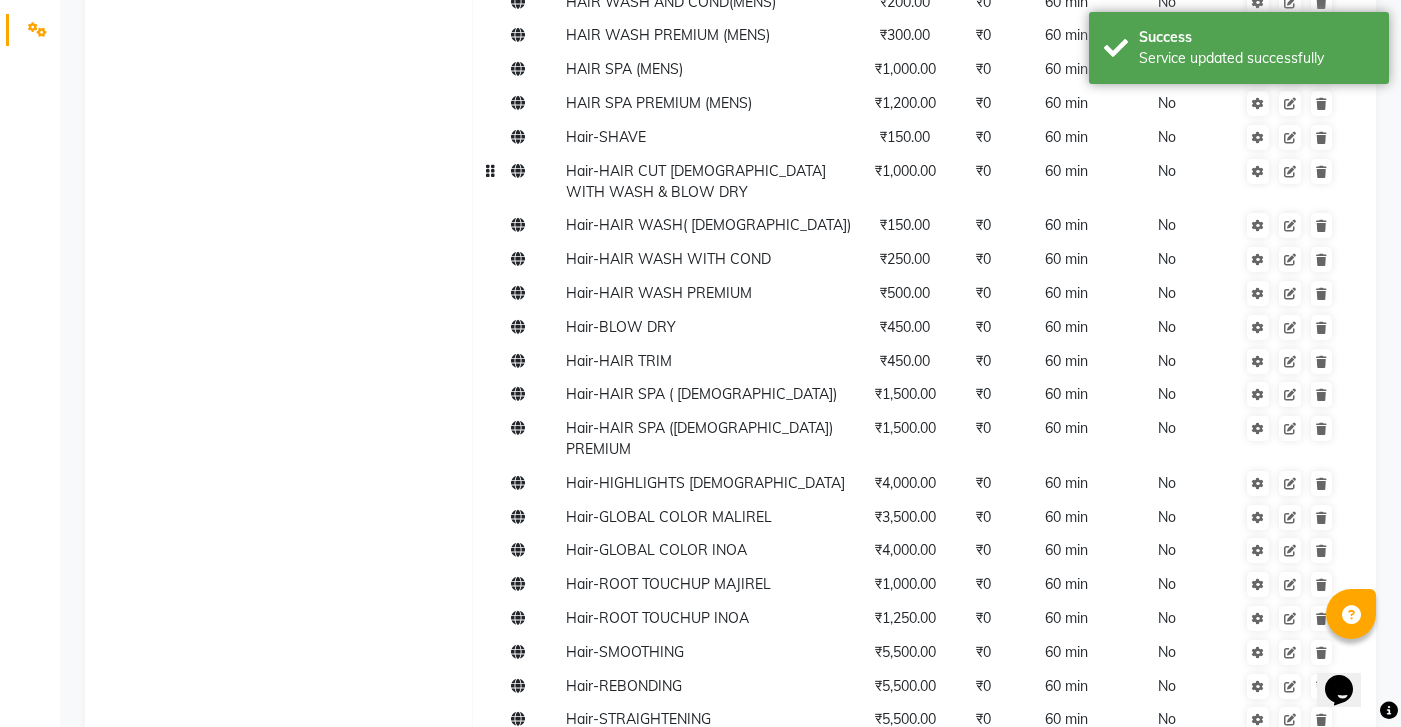scroll, scrollTop: 470, scrollLeft: 0, axis: vertical 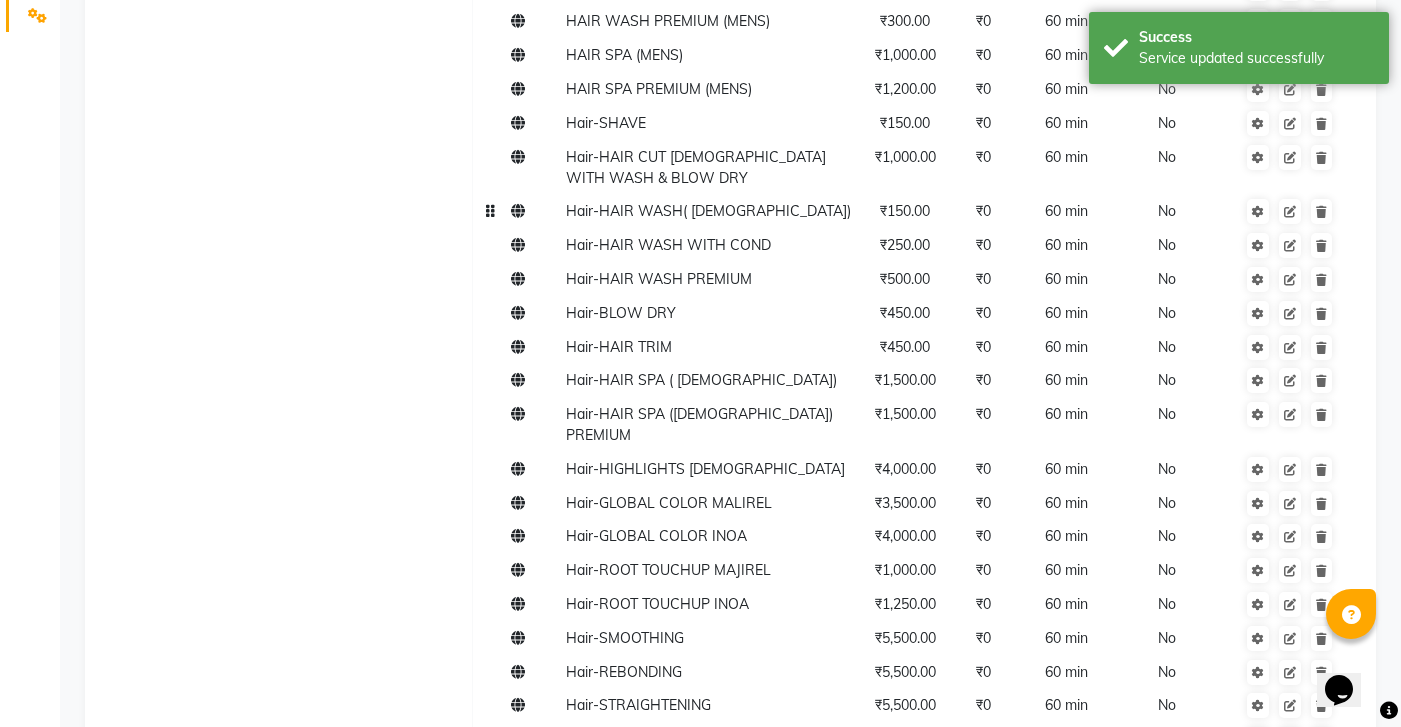 click 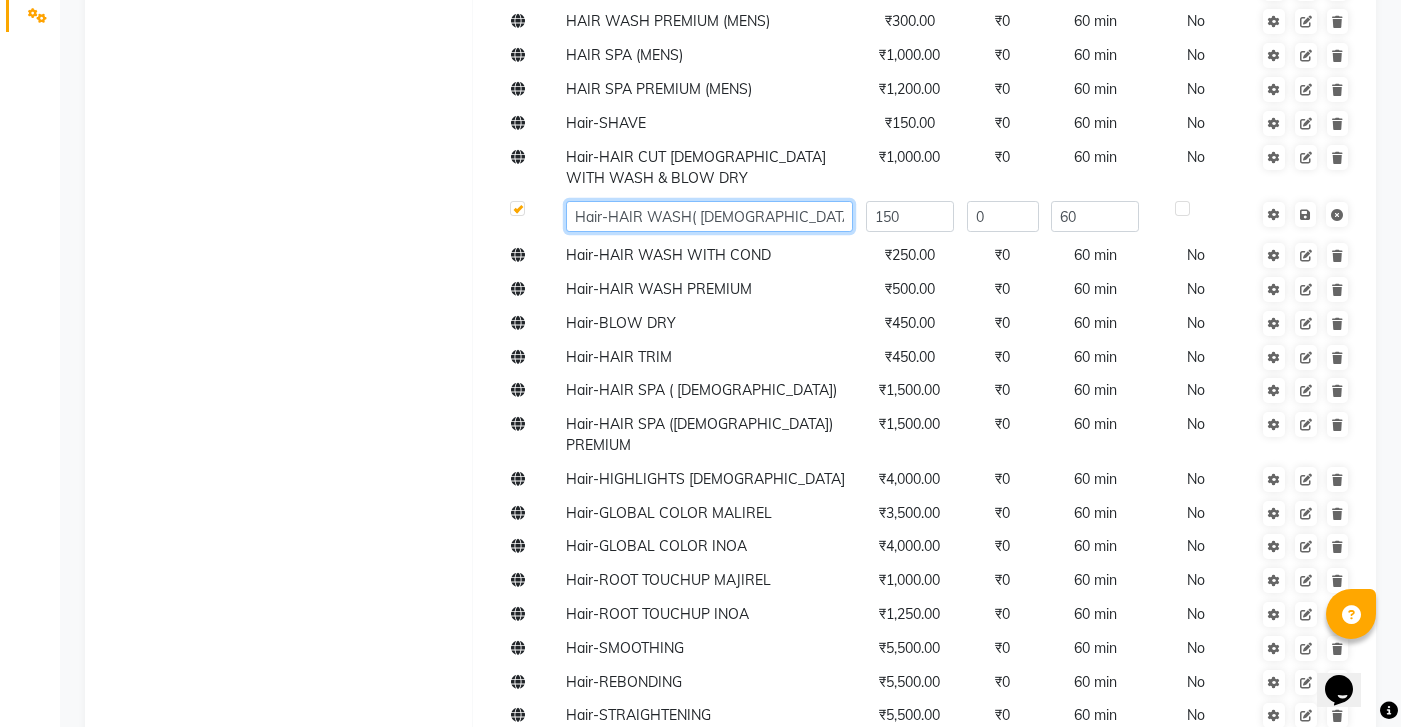 click on "Hair-HAIR WASH( LADIES)" 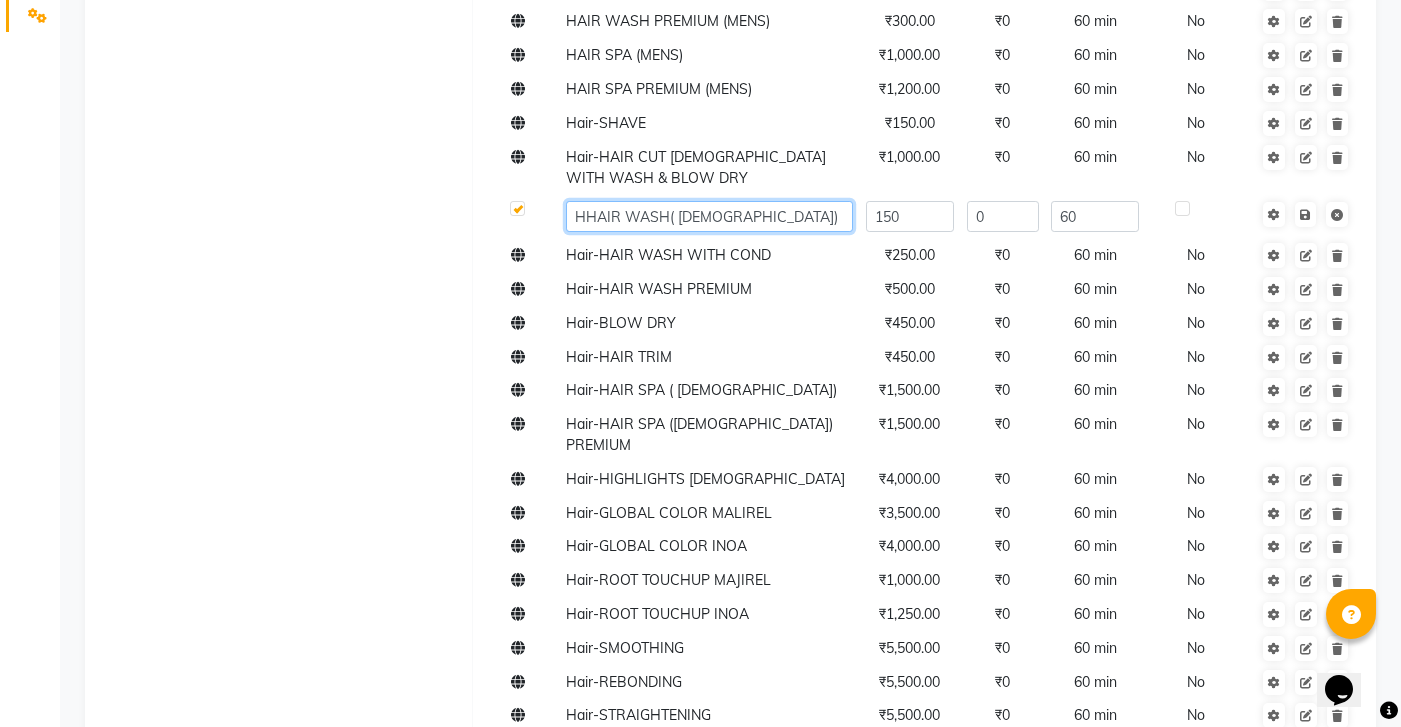 type on "HAIR WASH( [DEMOGRAPHIC_DATA])" 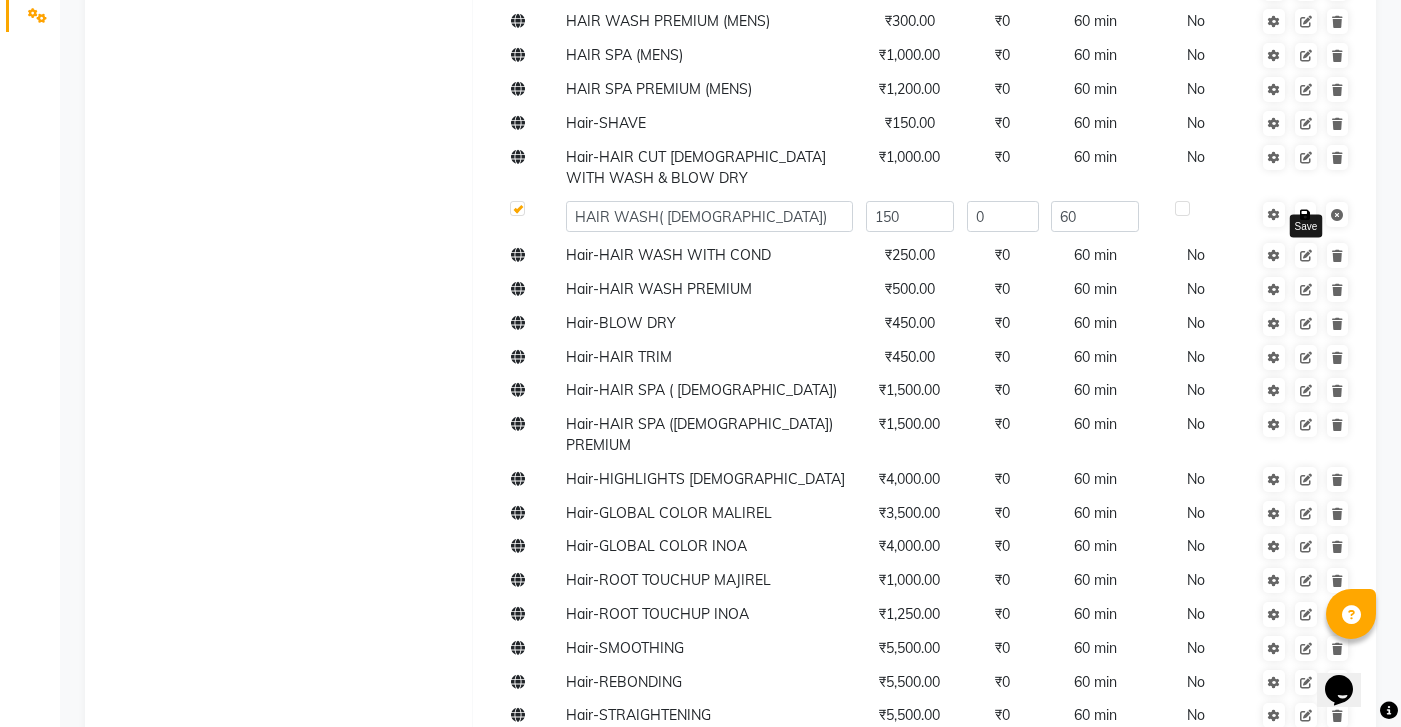 click on "Save" 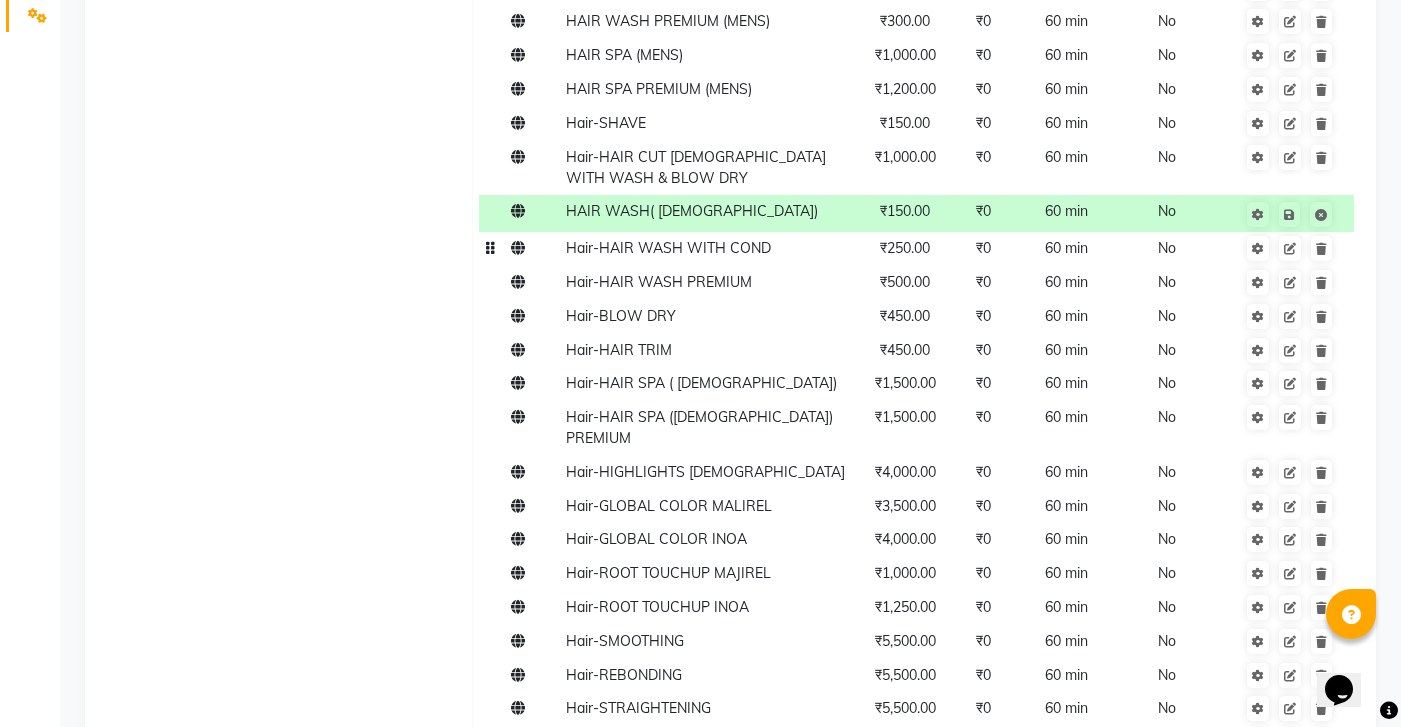 click 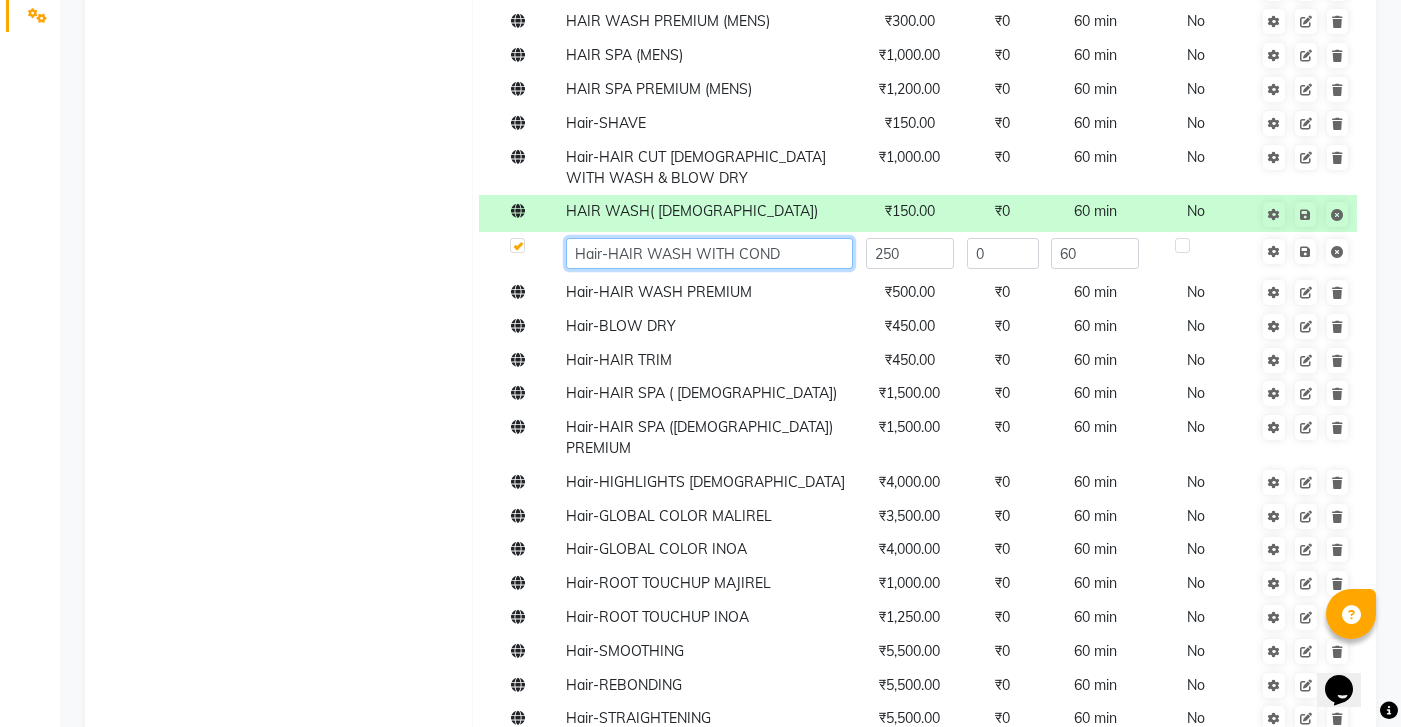 click on "Hair-HAIR WASH WITH COND" 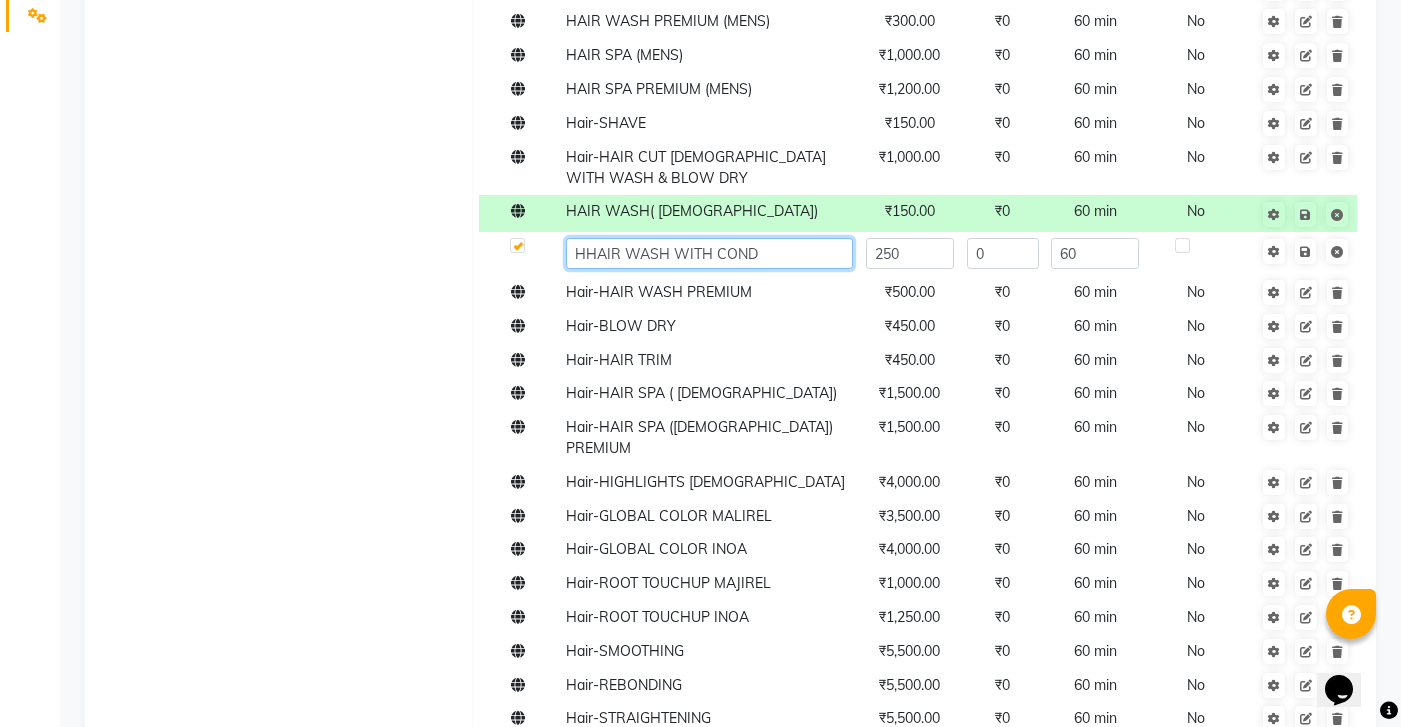 type on "HAIR WASH WITH COND" 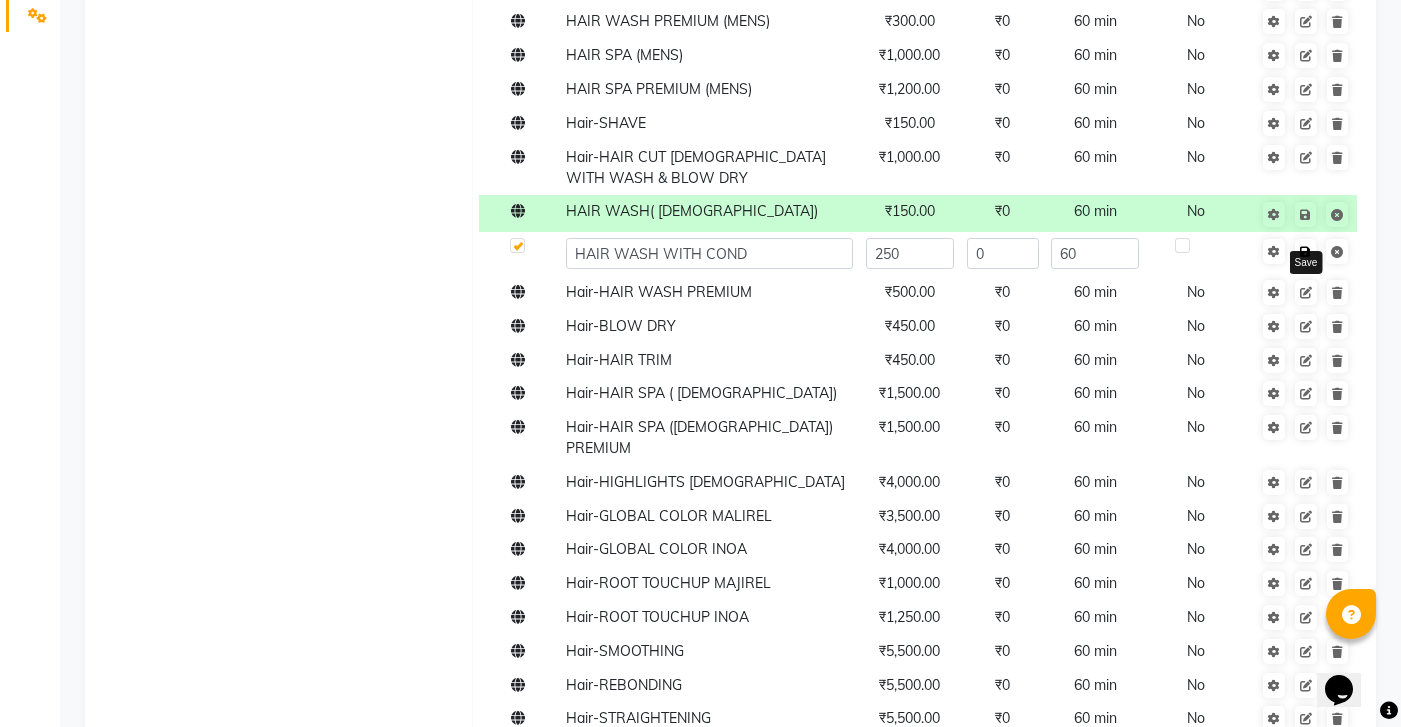 click on "Save" 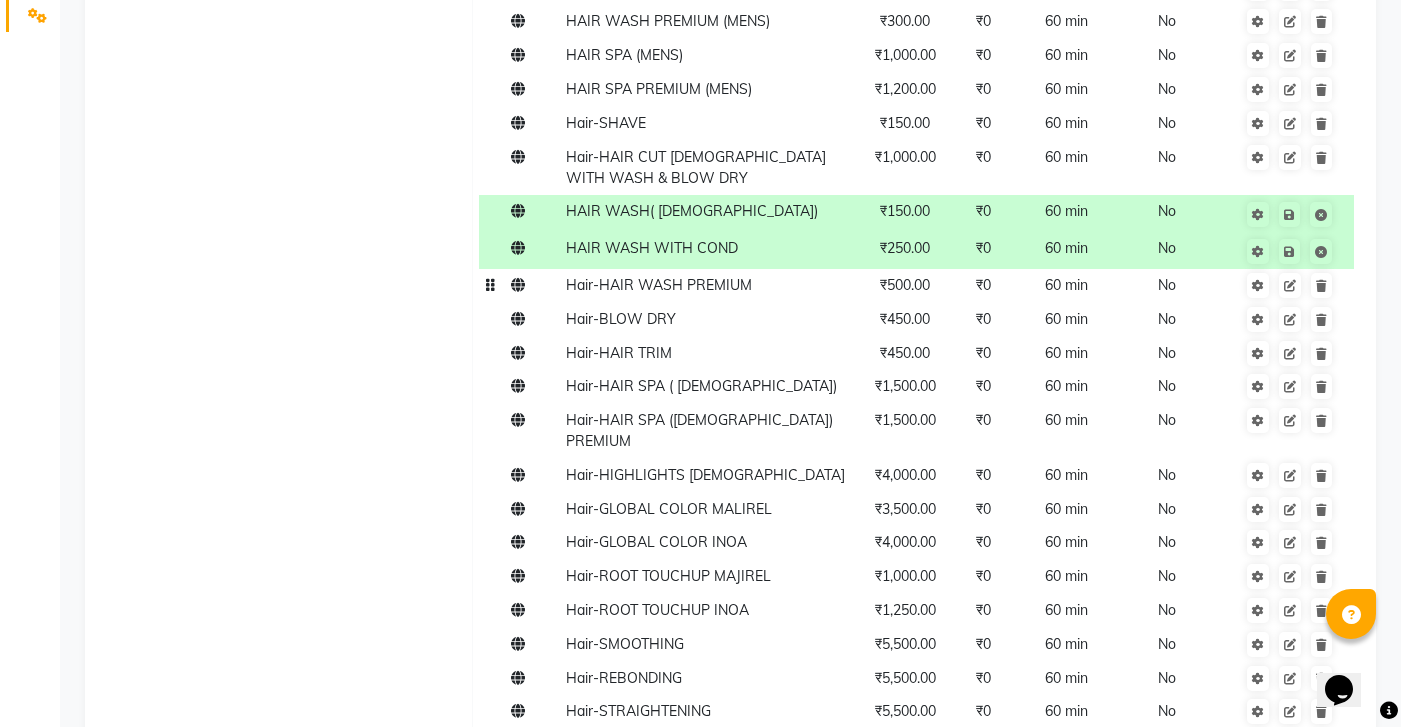 click 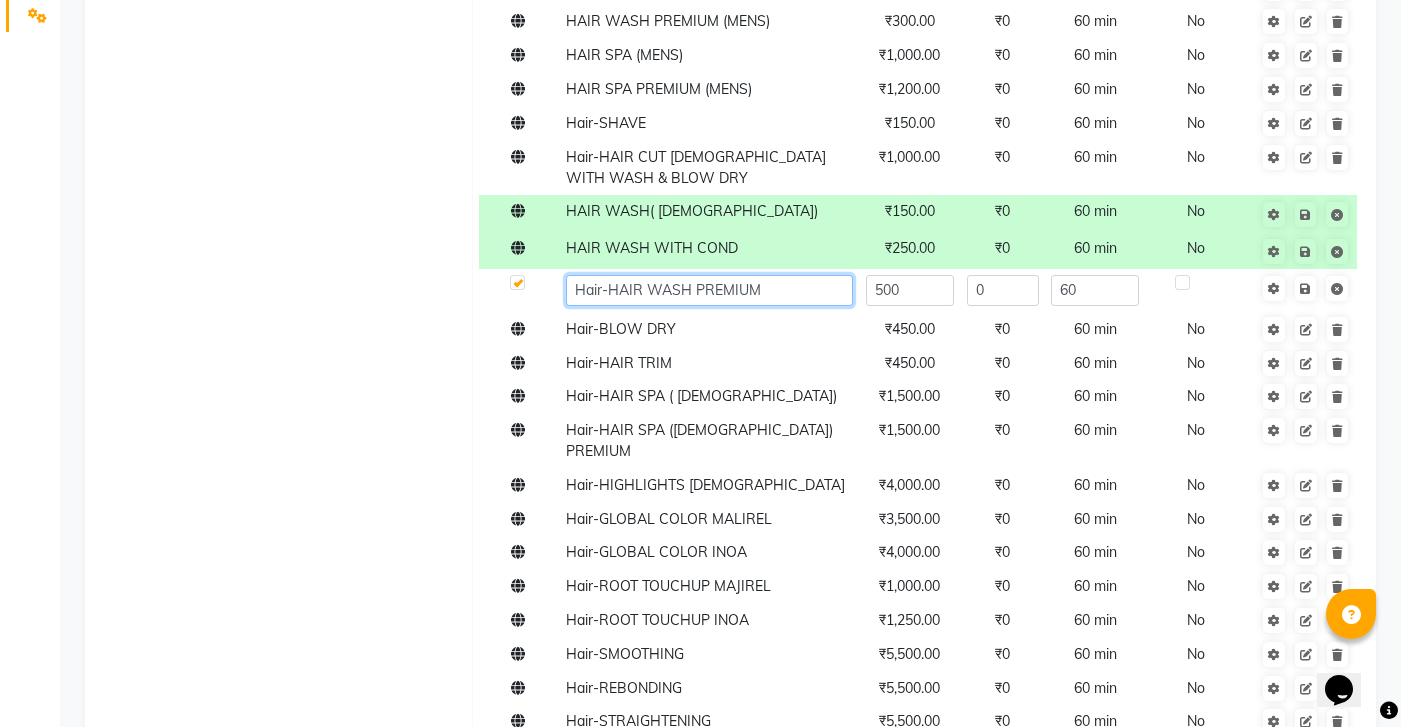 click on "Hair-HAIR WASH PREMIUM" 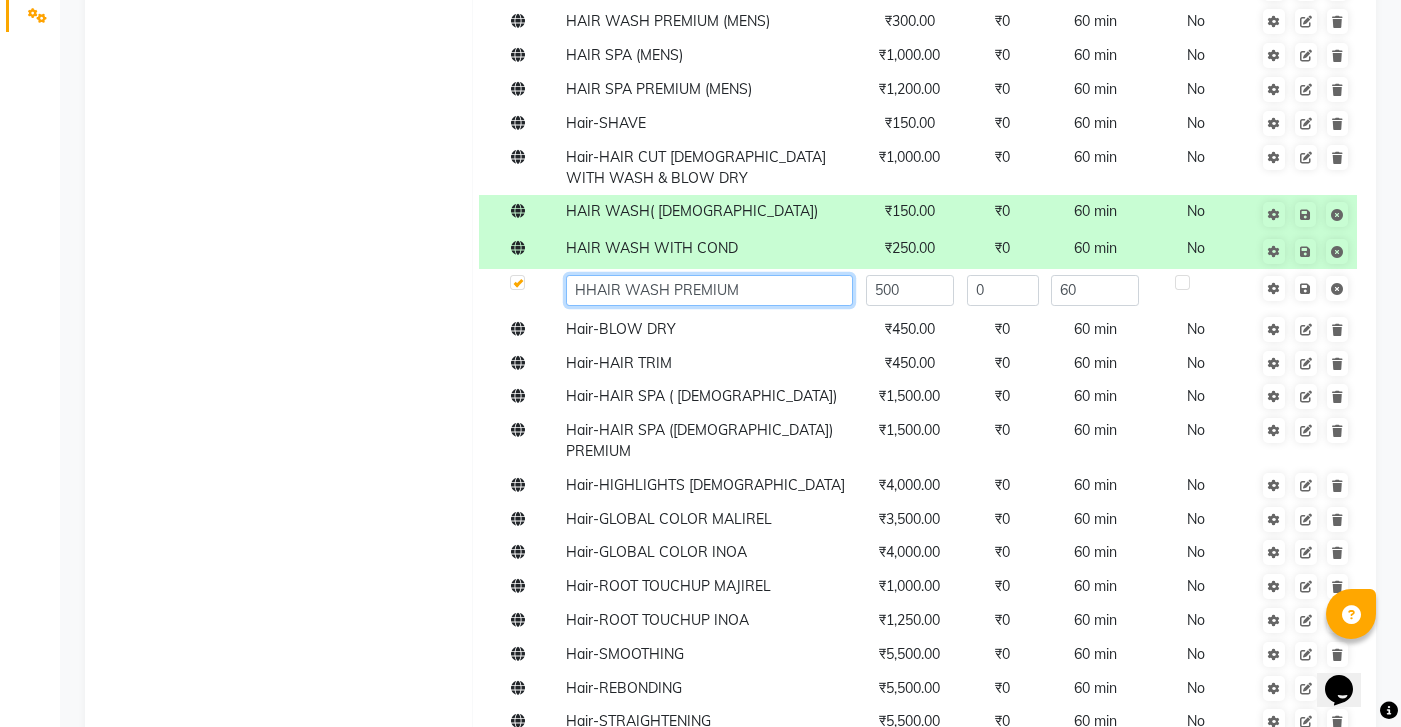 type on "HAIR WASH PREMIUM" 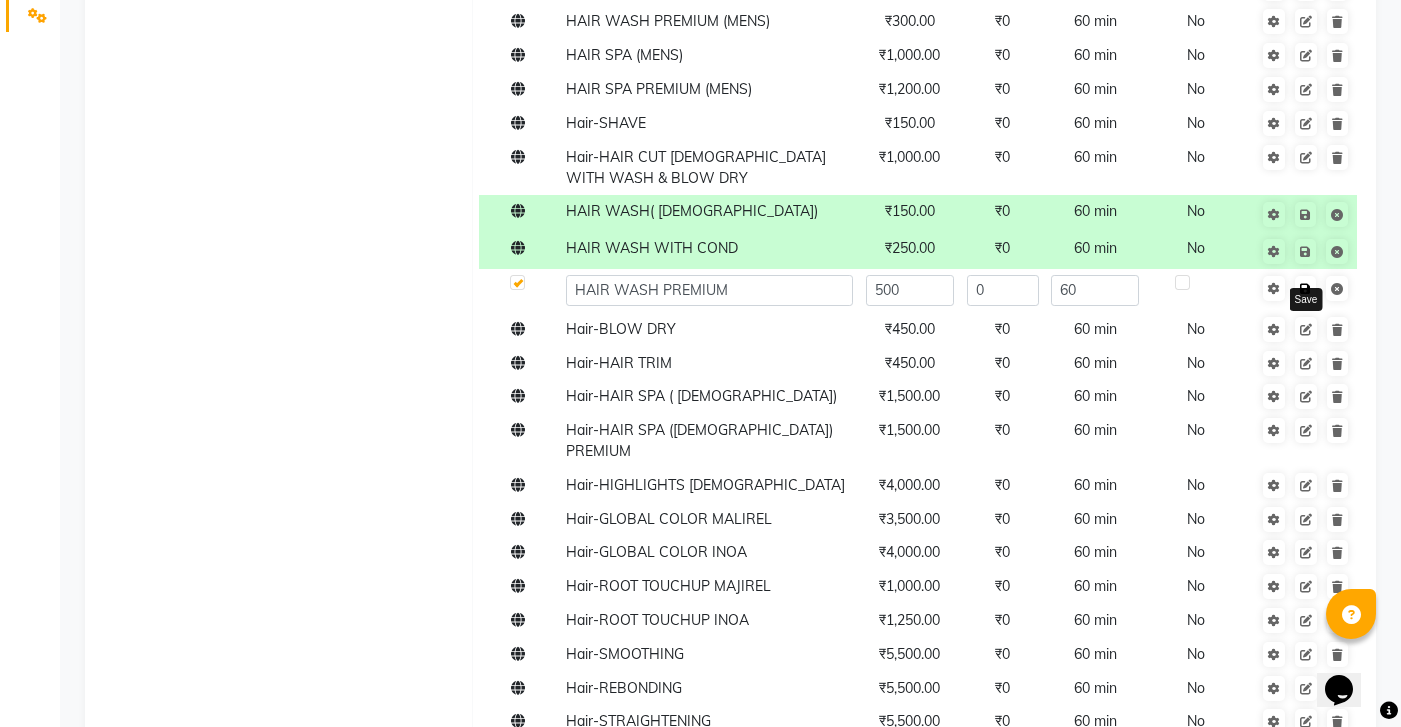 click on "Save" 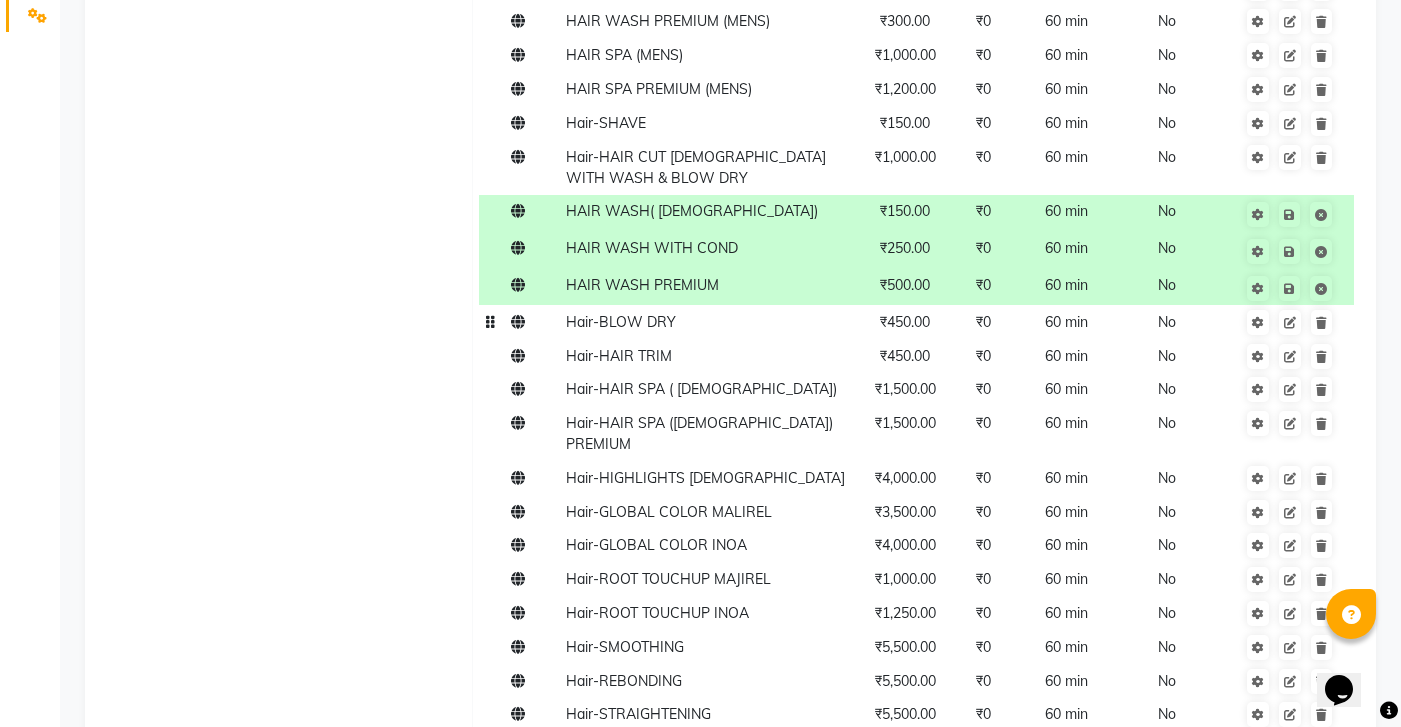 click 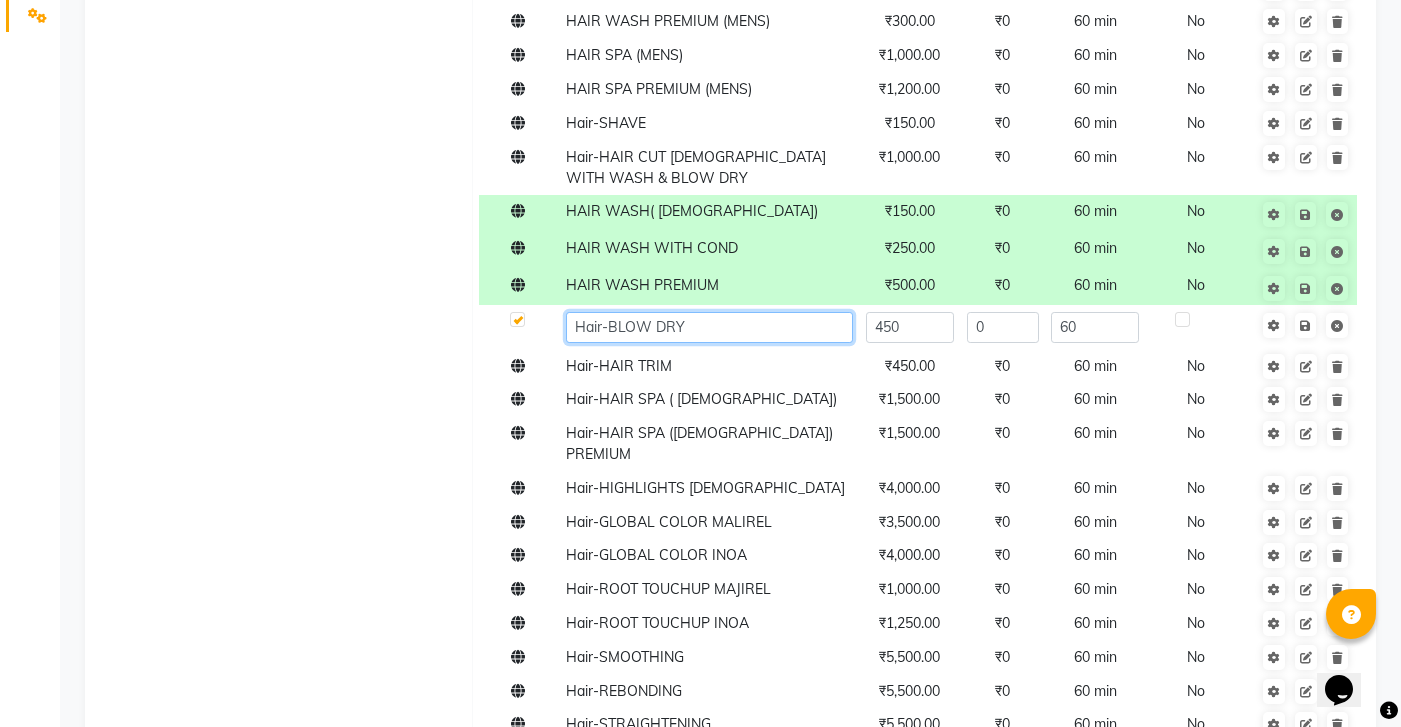 click on "Hair-BLOW DRY" 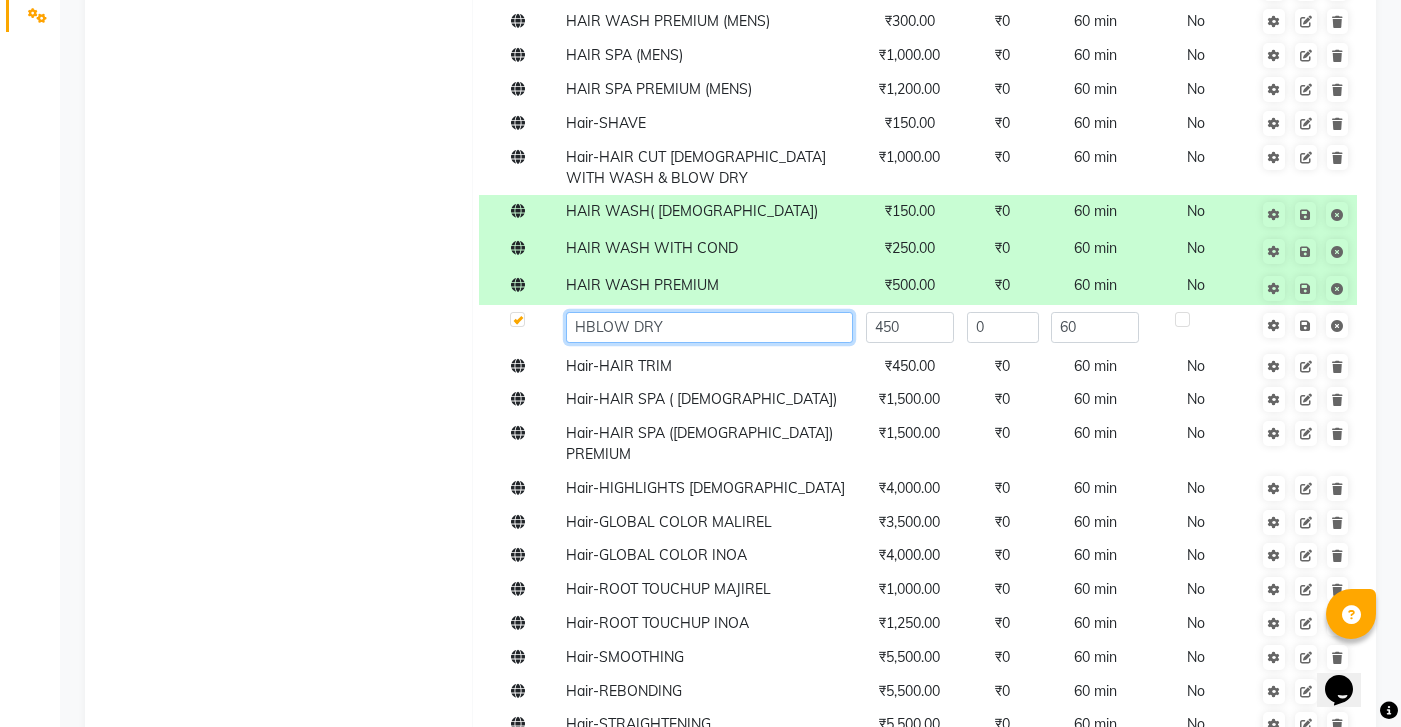 type on "BLOW DRY" 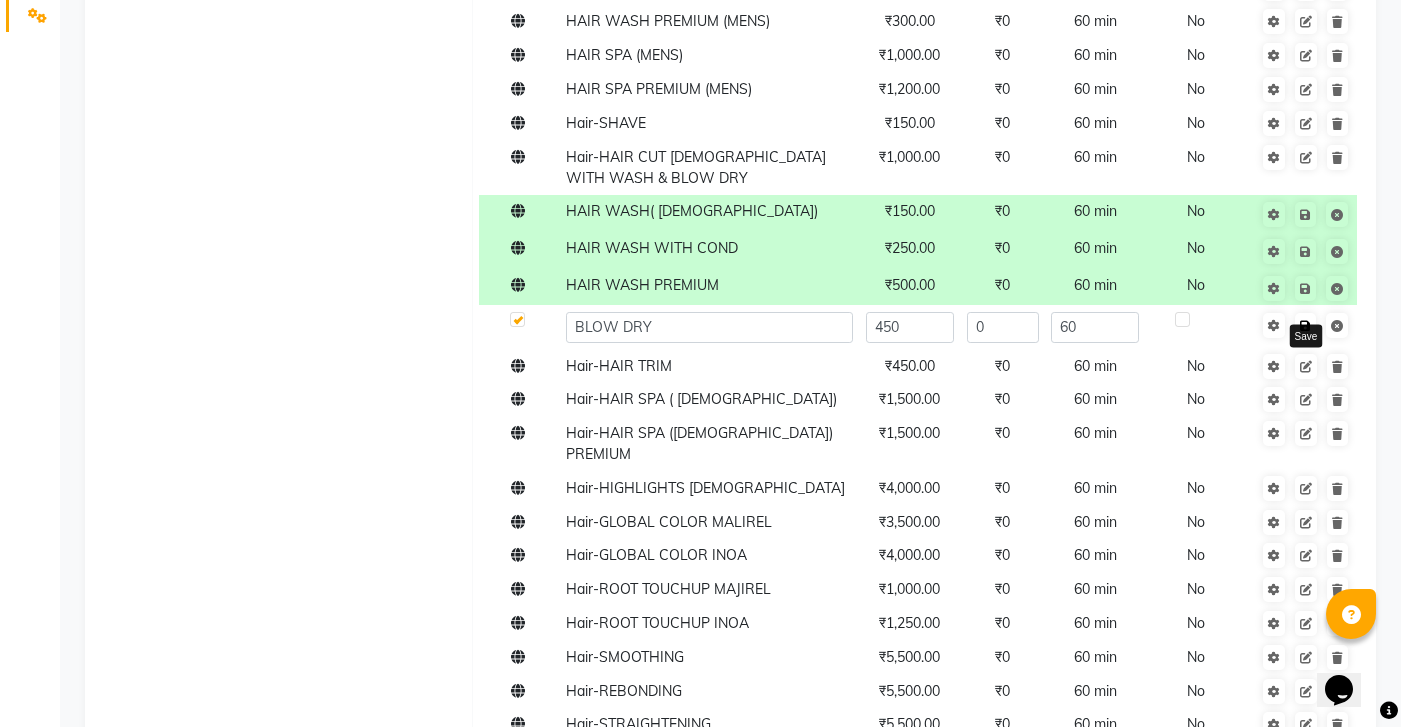 click on "Save" 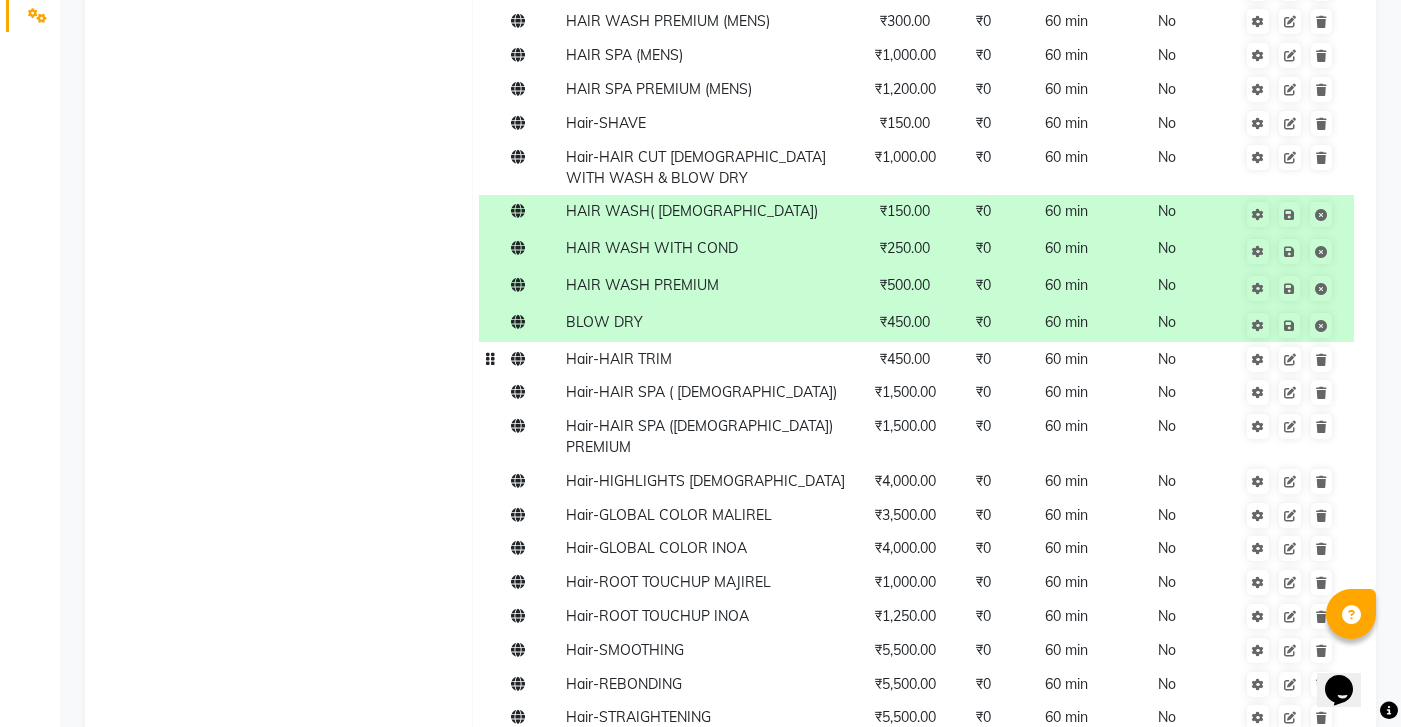 click 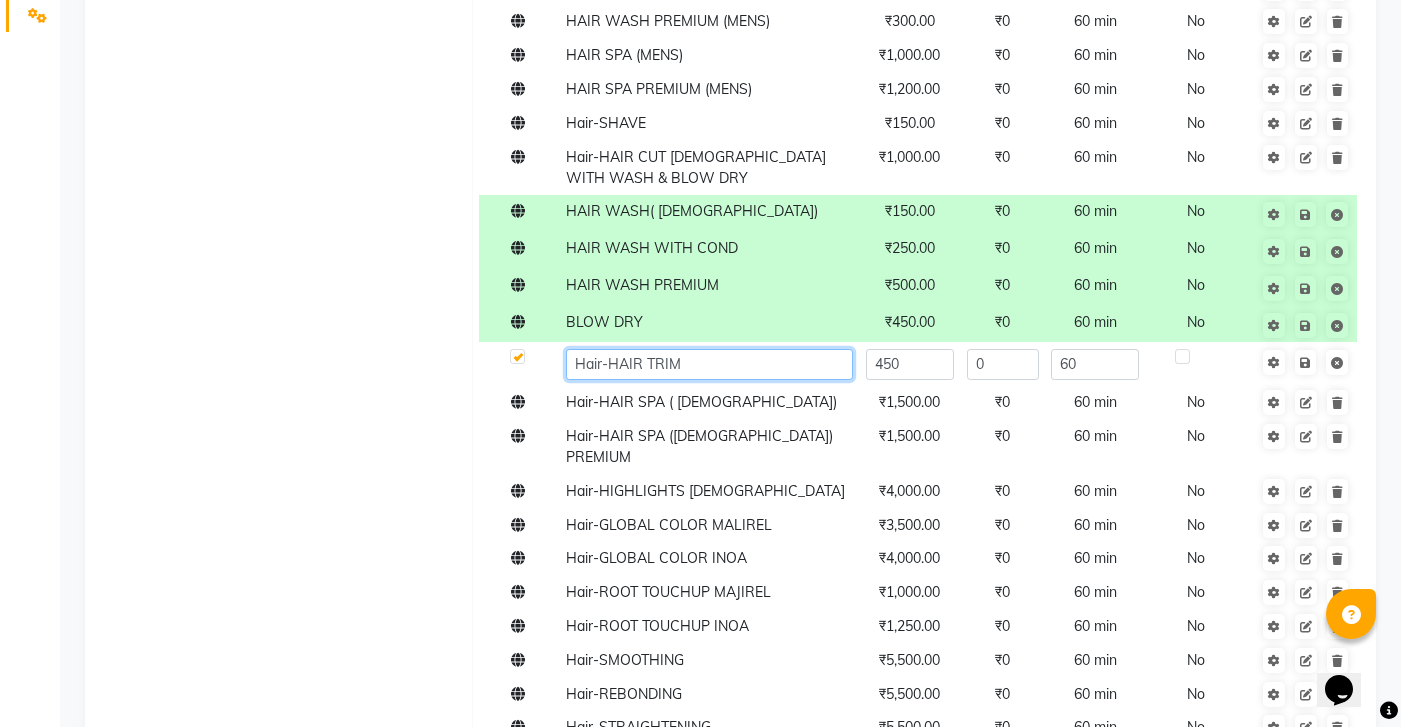 click on "Hair-HAIR TRIM" 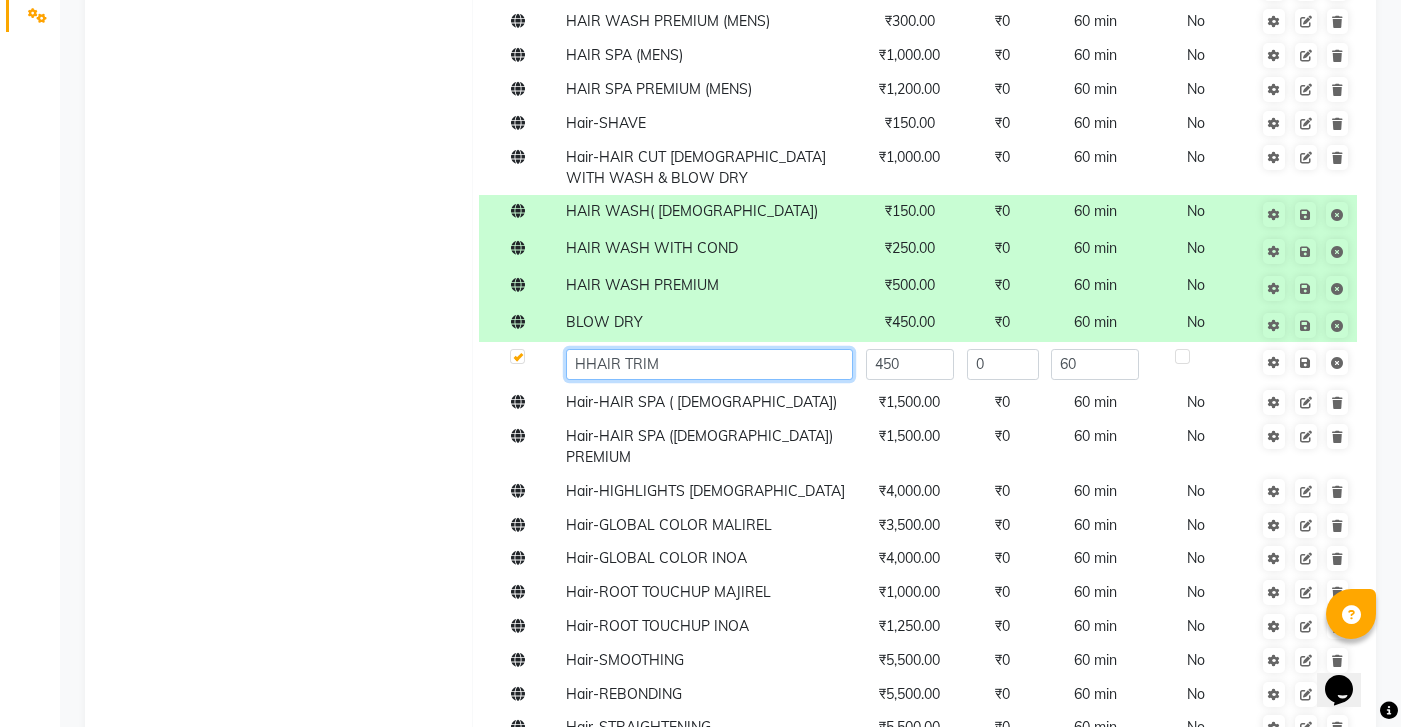 type on "HAIR TRIM" 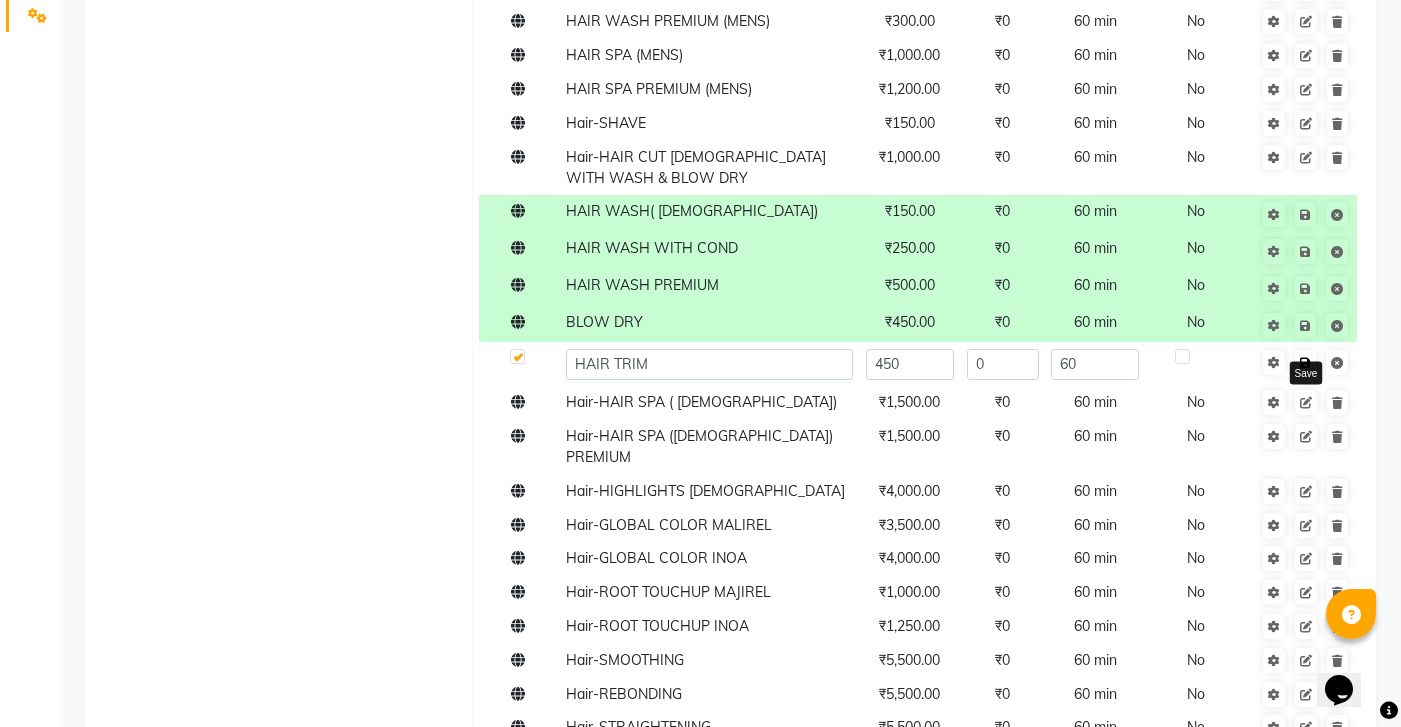 click on "Save" 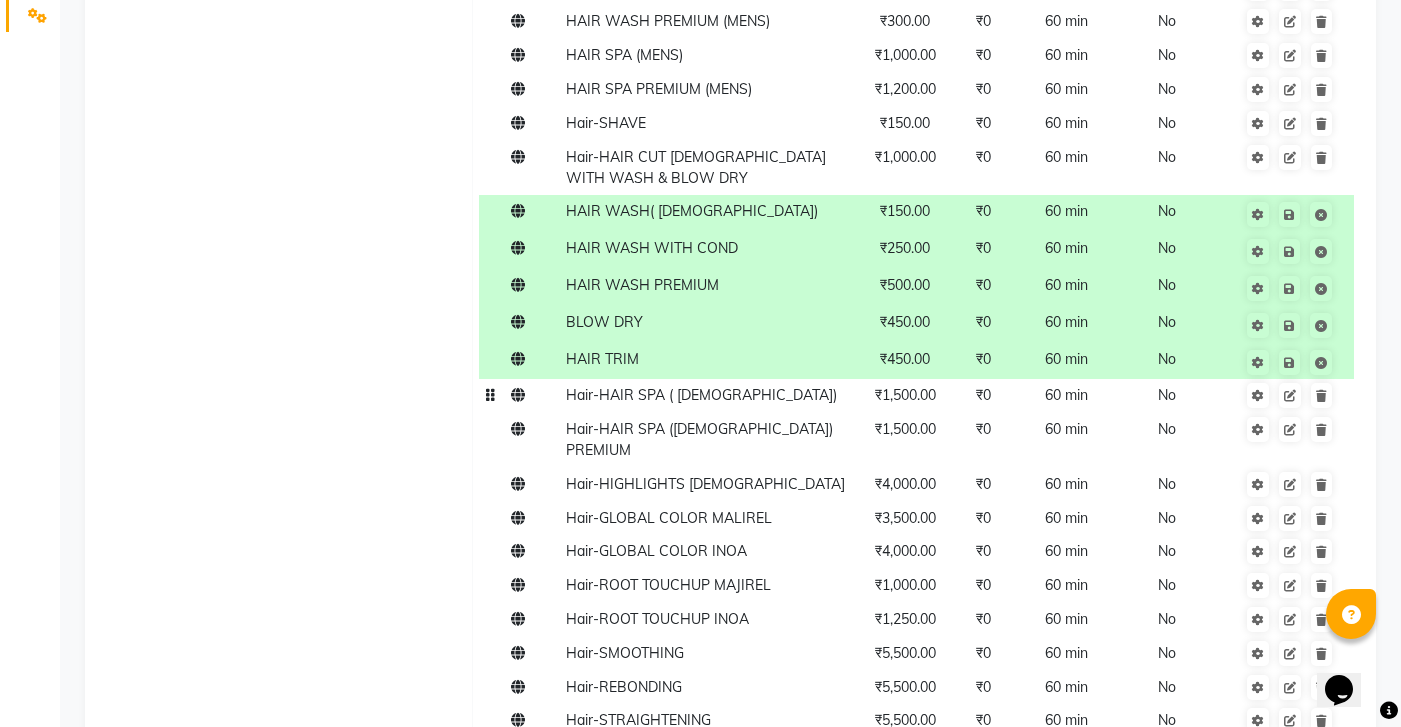 click 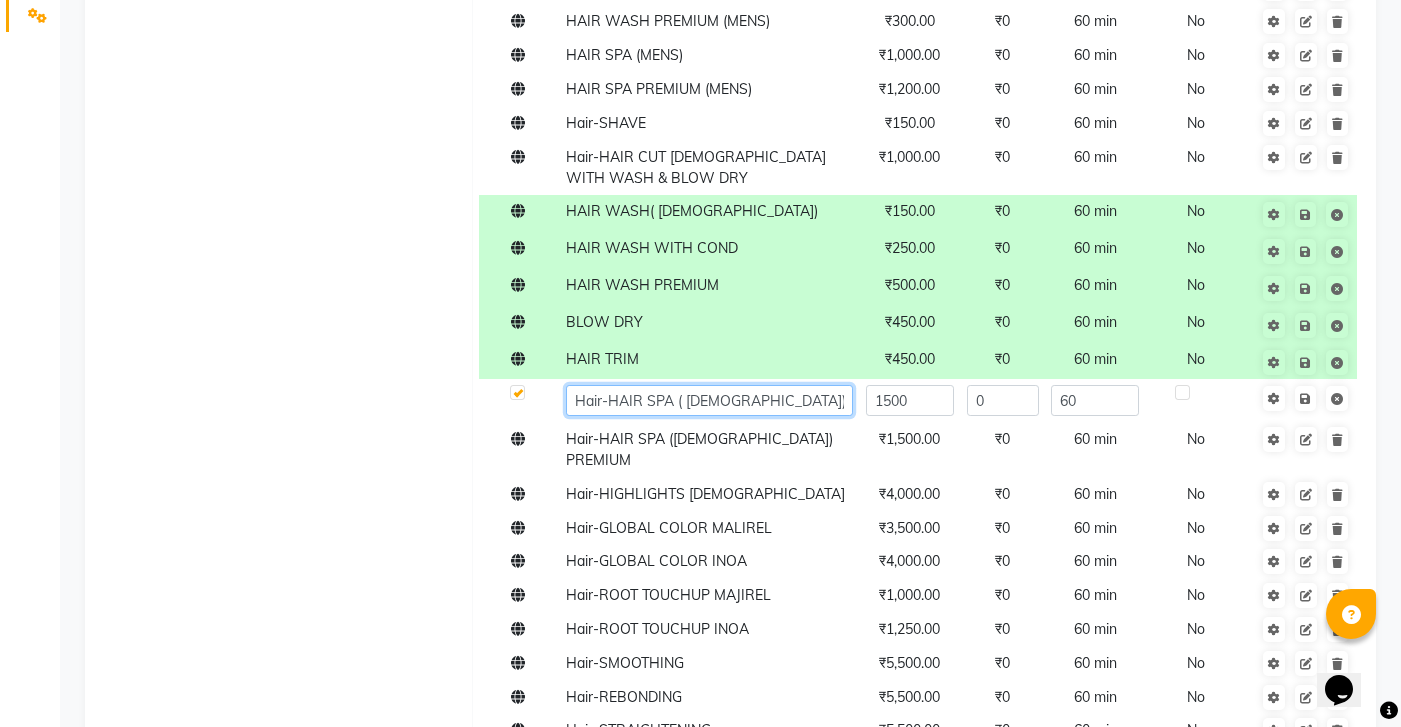 click on "Hair-HAIR SPA ( LADIES)" 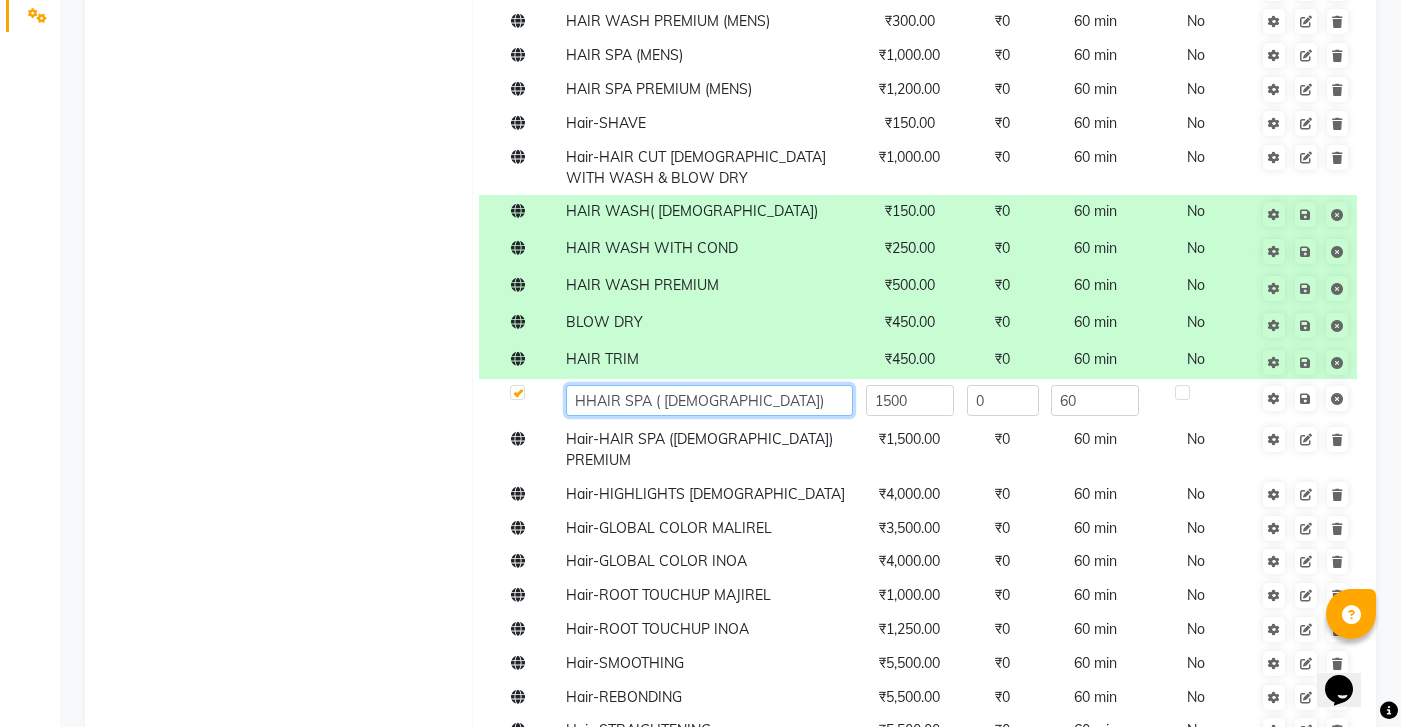 type on "HAIR SPA ( [DEMOGRAPHIC_DATA])" 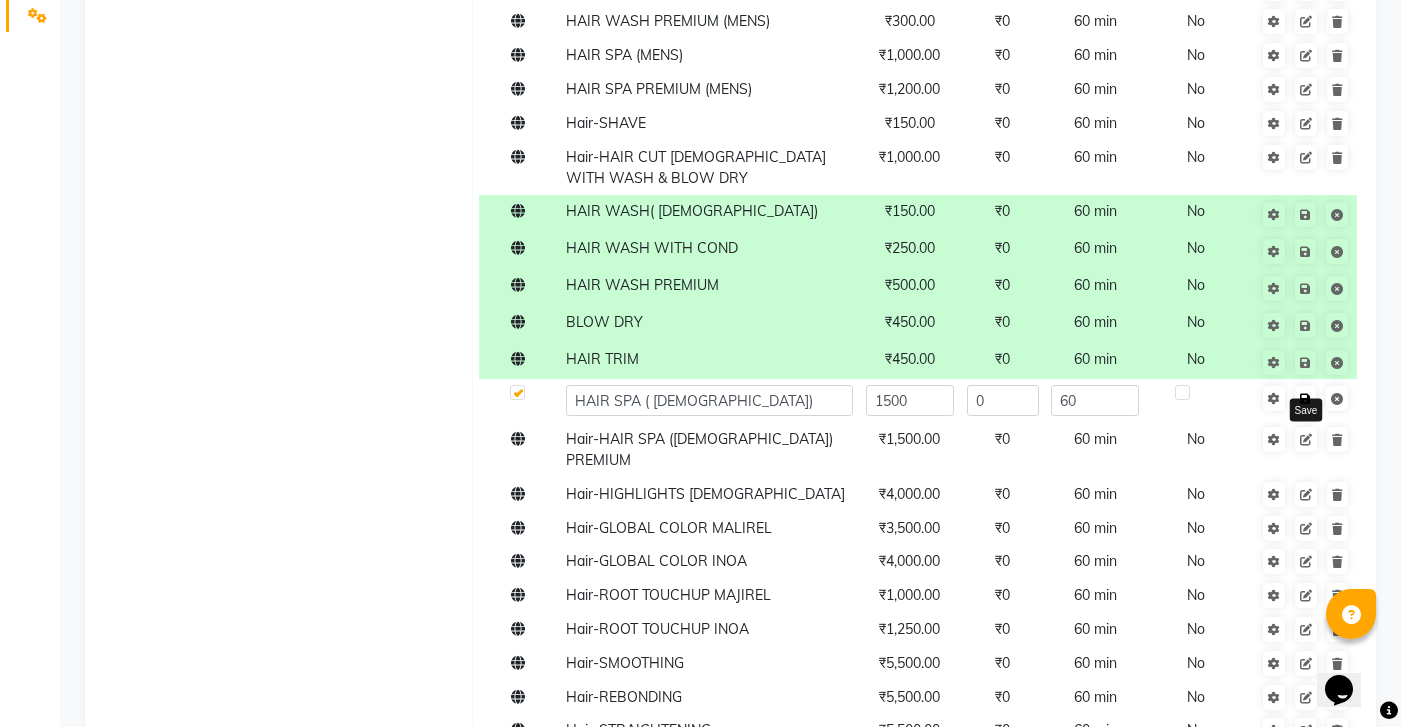 click on "Save" 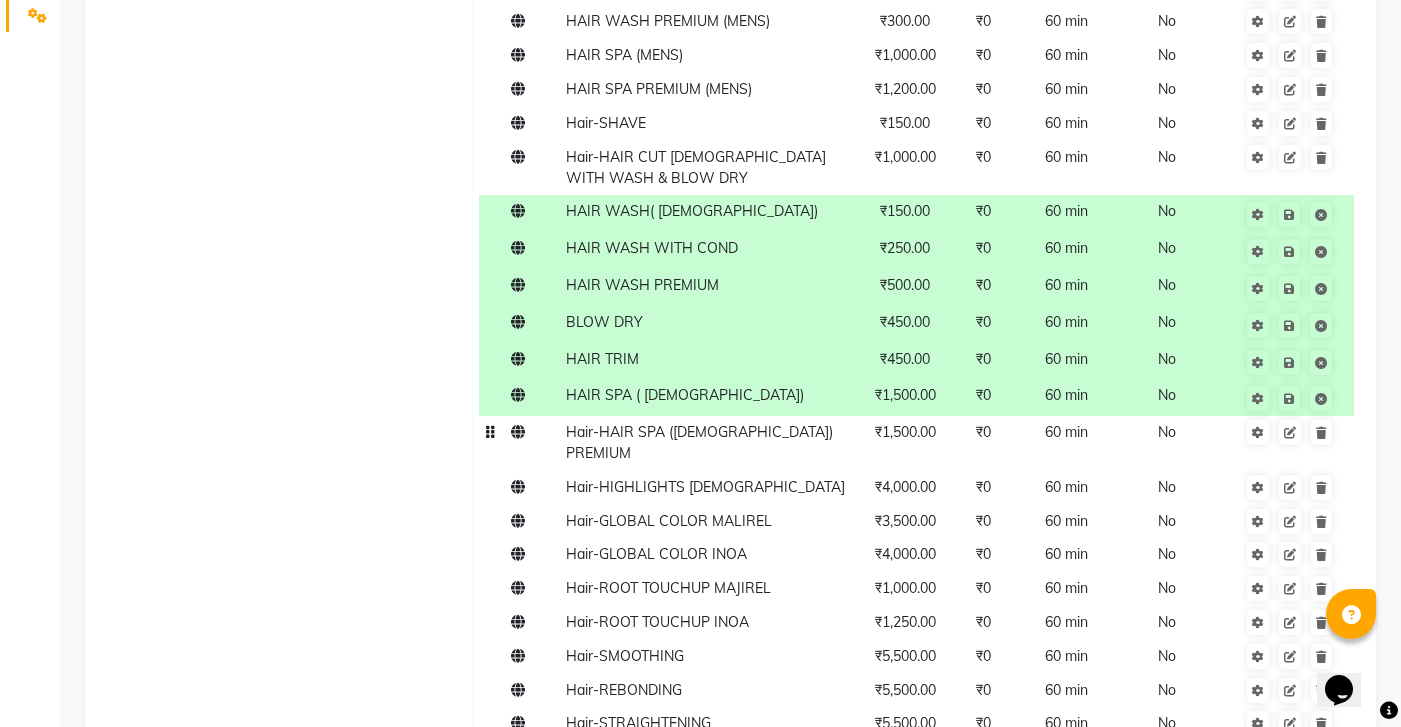 click 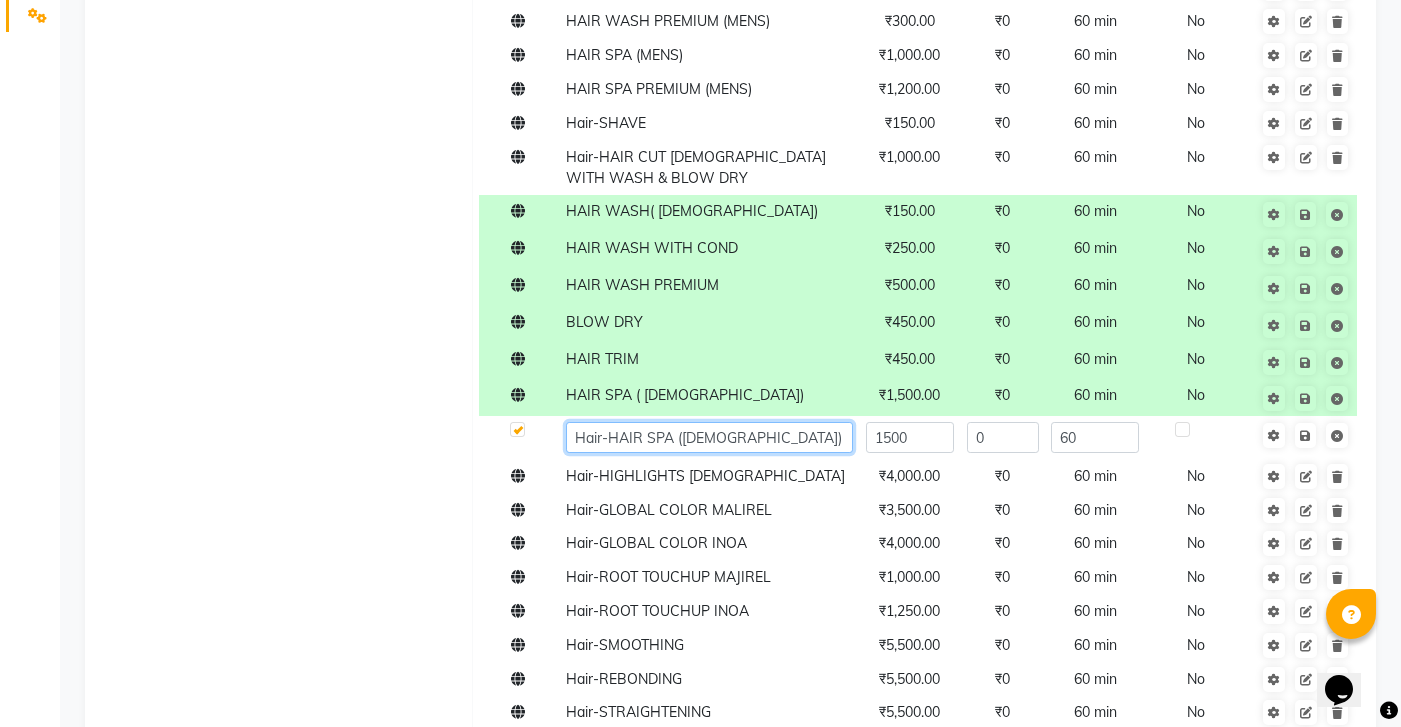 click on "Hair-HAIR SPA (LADIES) PREMIUM" 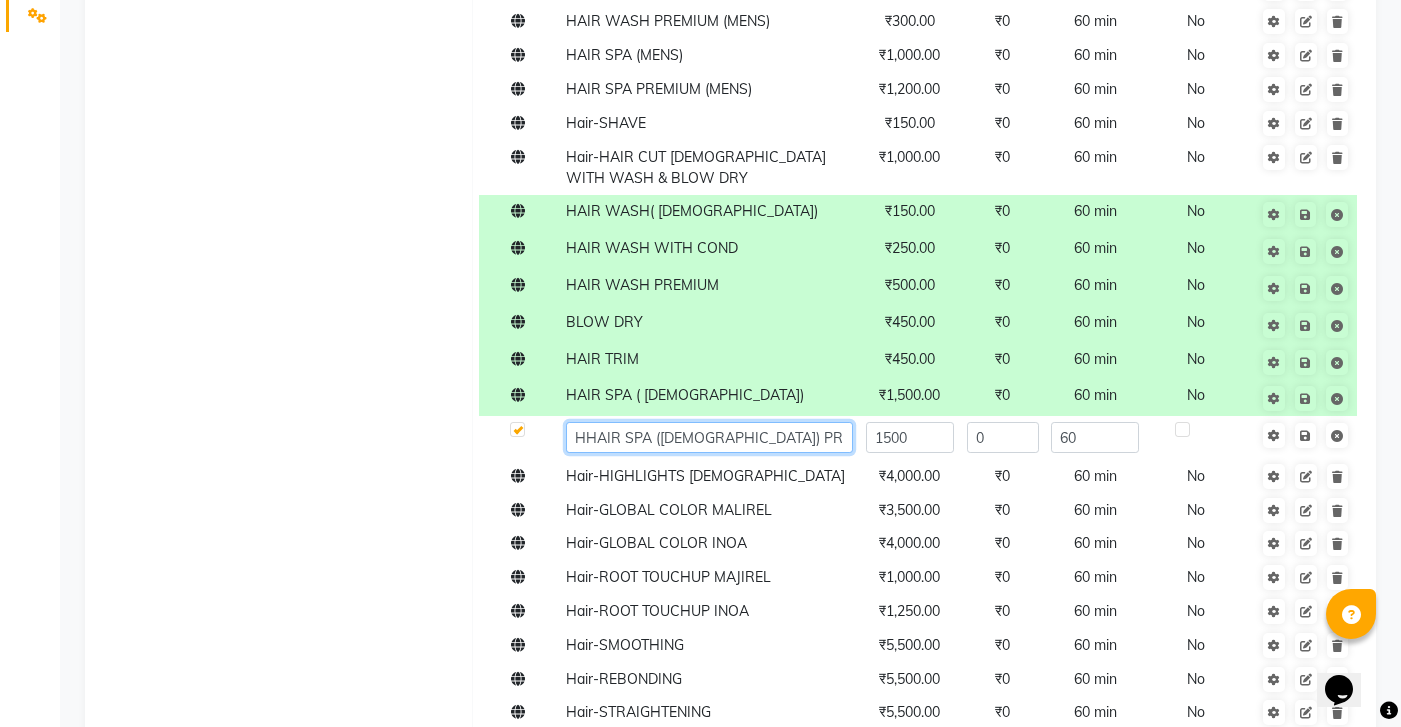 type on "HAIR SPA ([DEMOGRAPHIC_DATA]) PREMIUM" 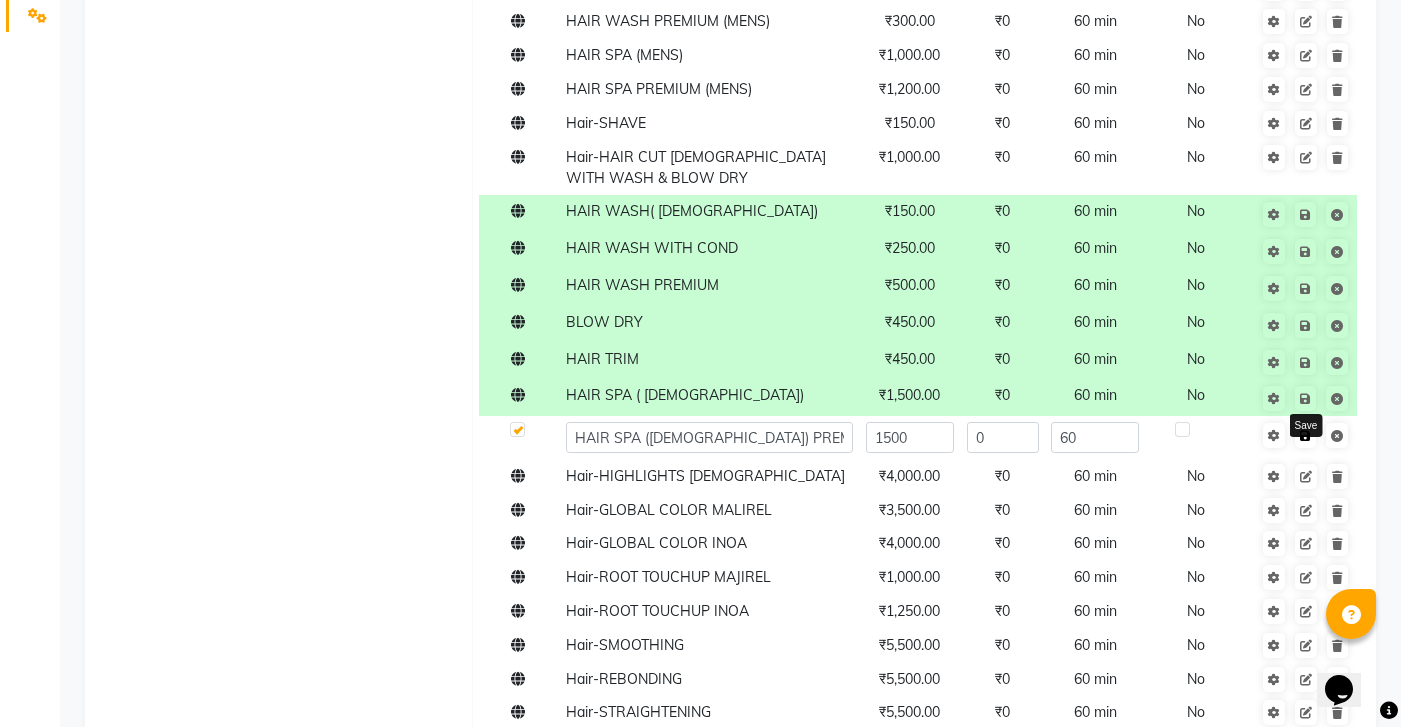 click on "Save" 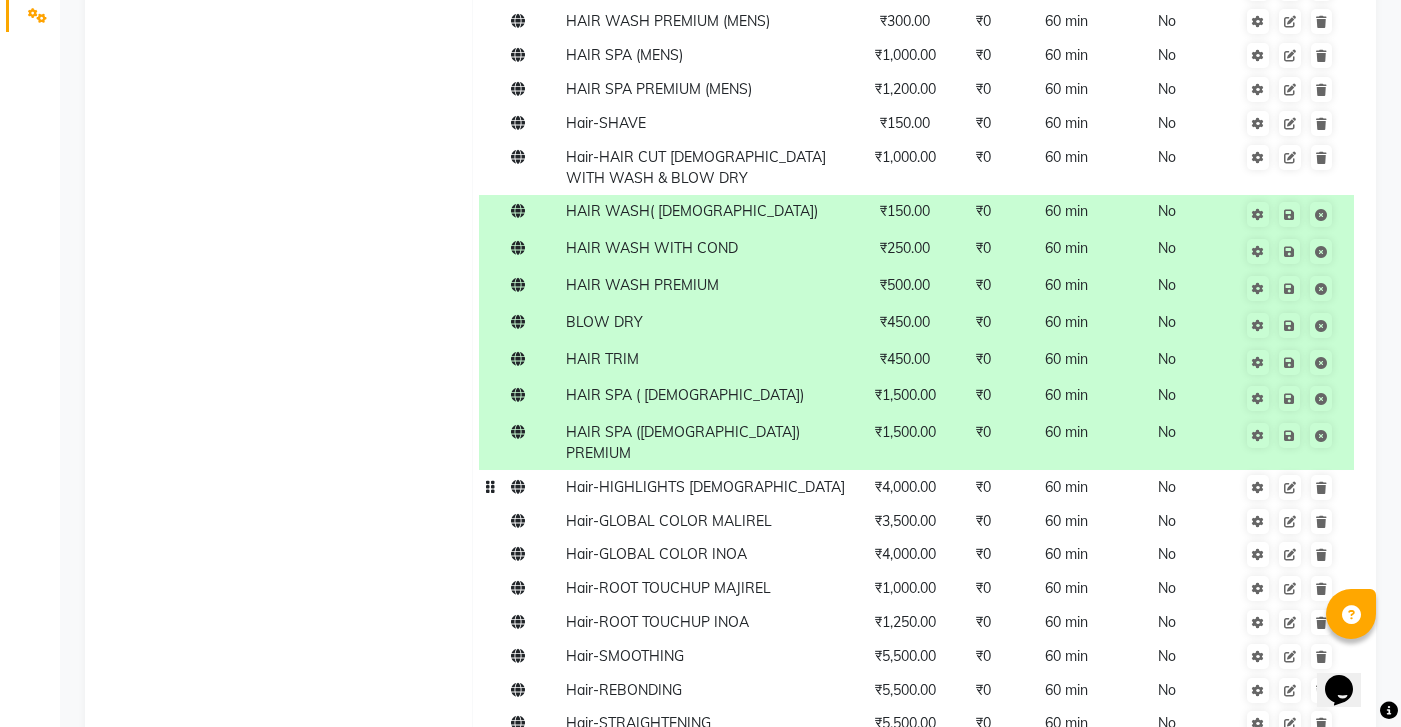click 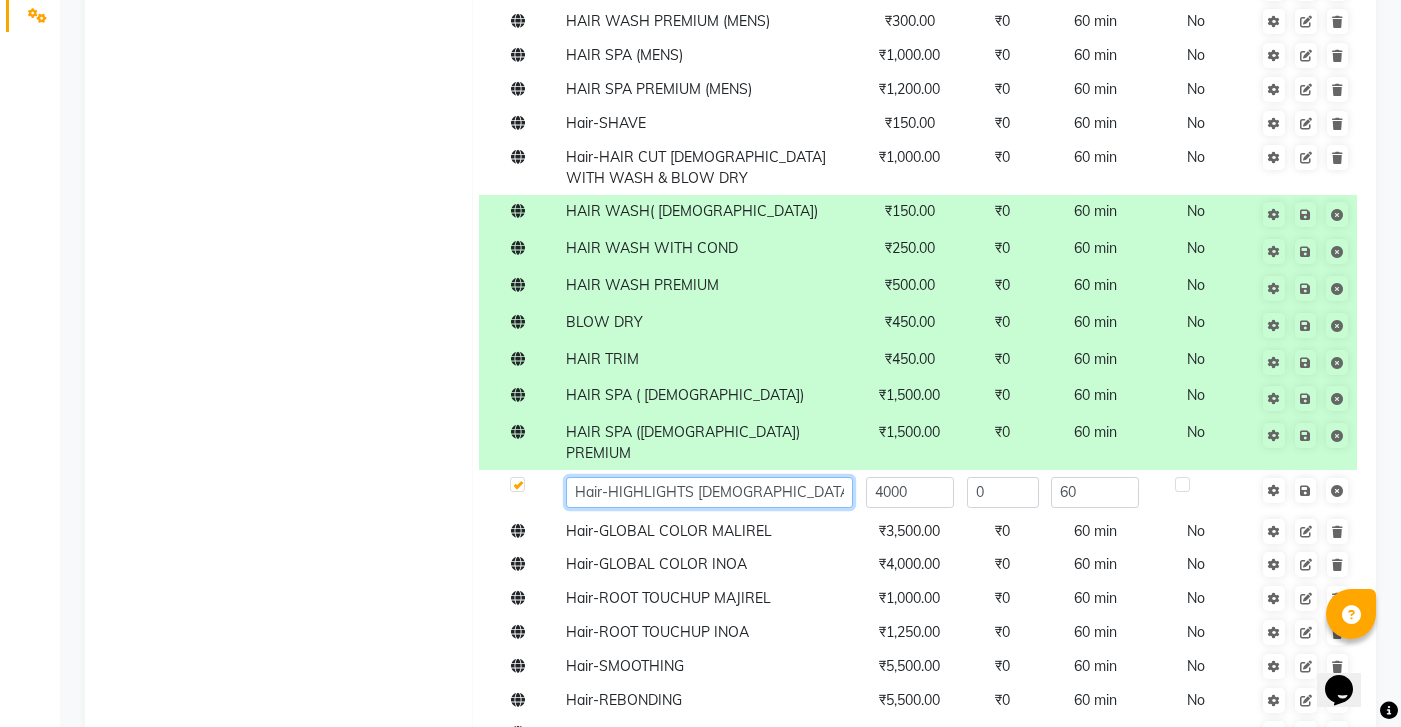 click on "Hair-HIGHLIGHTS LADIES" 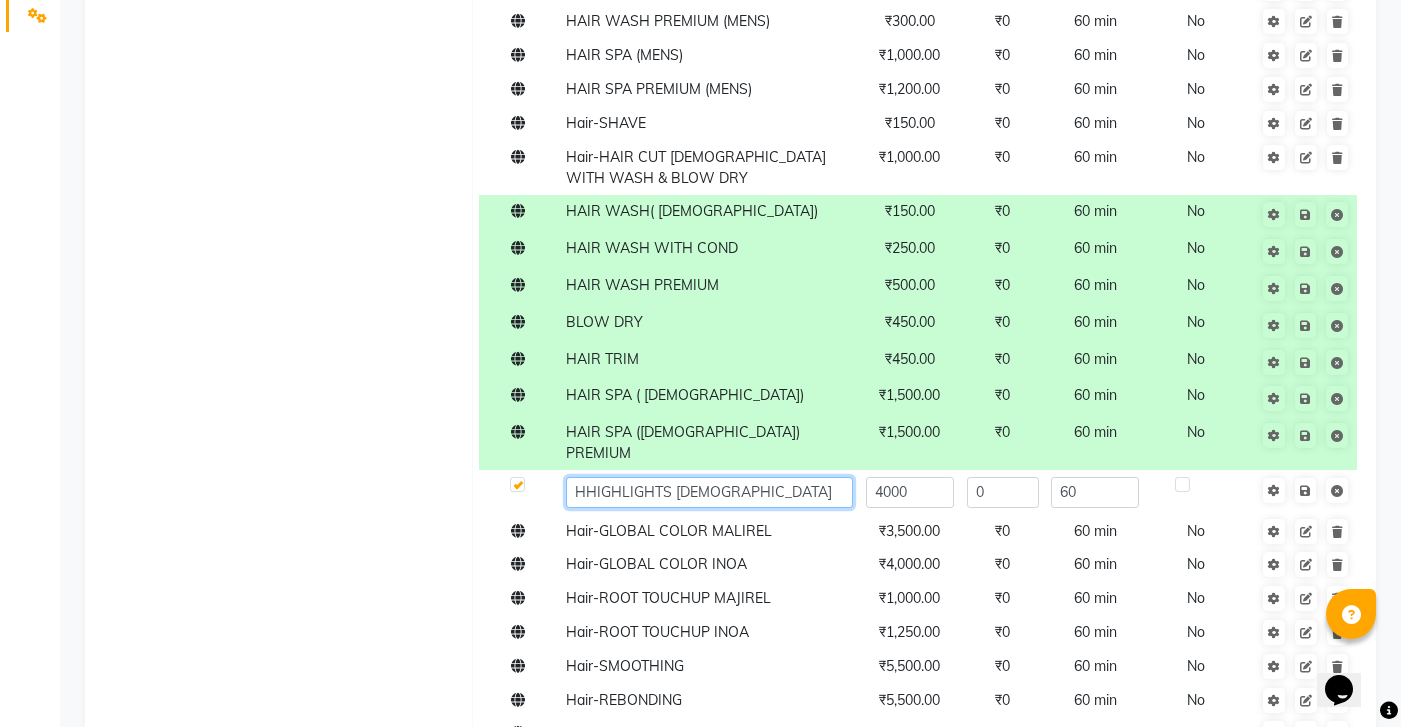 type on "HIGHLIGHTS [DEMOGRAPHIC_DATA]" 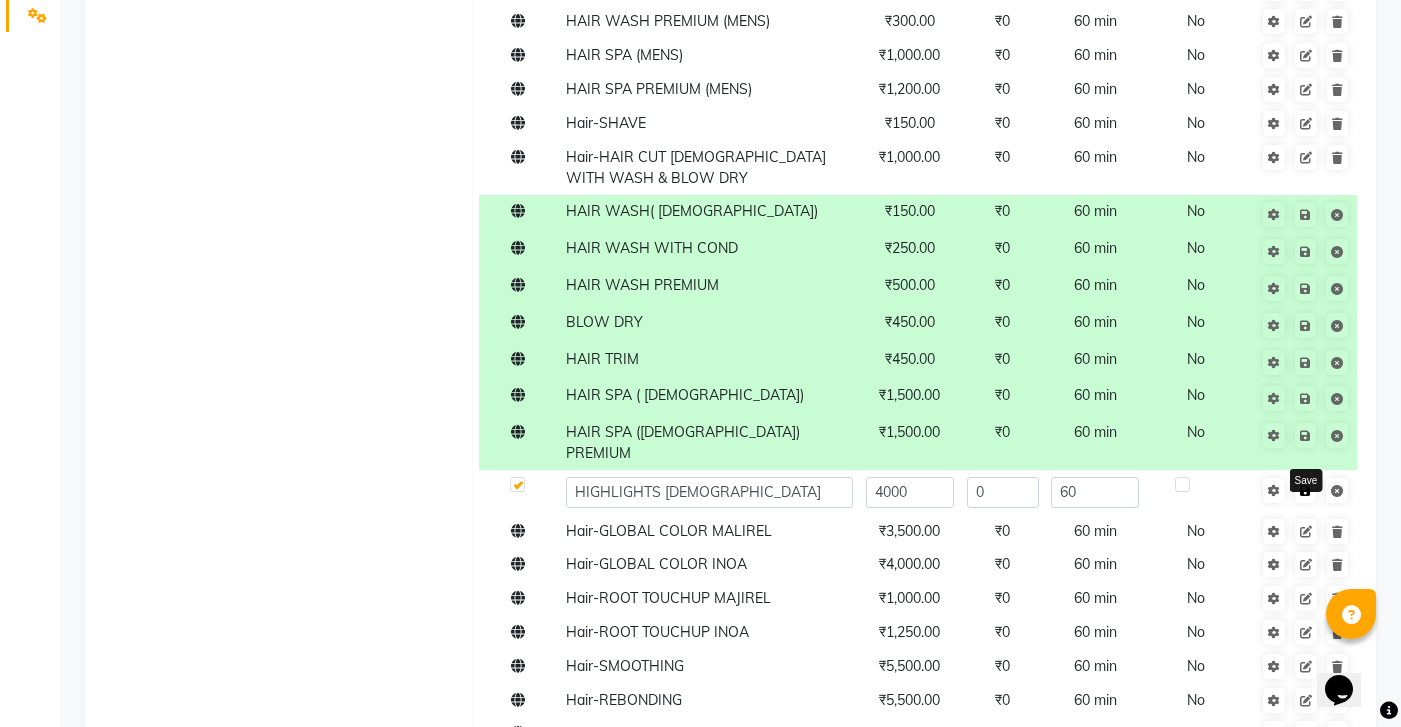 click on "Save" 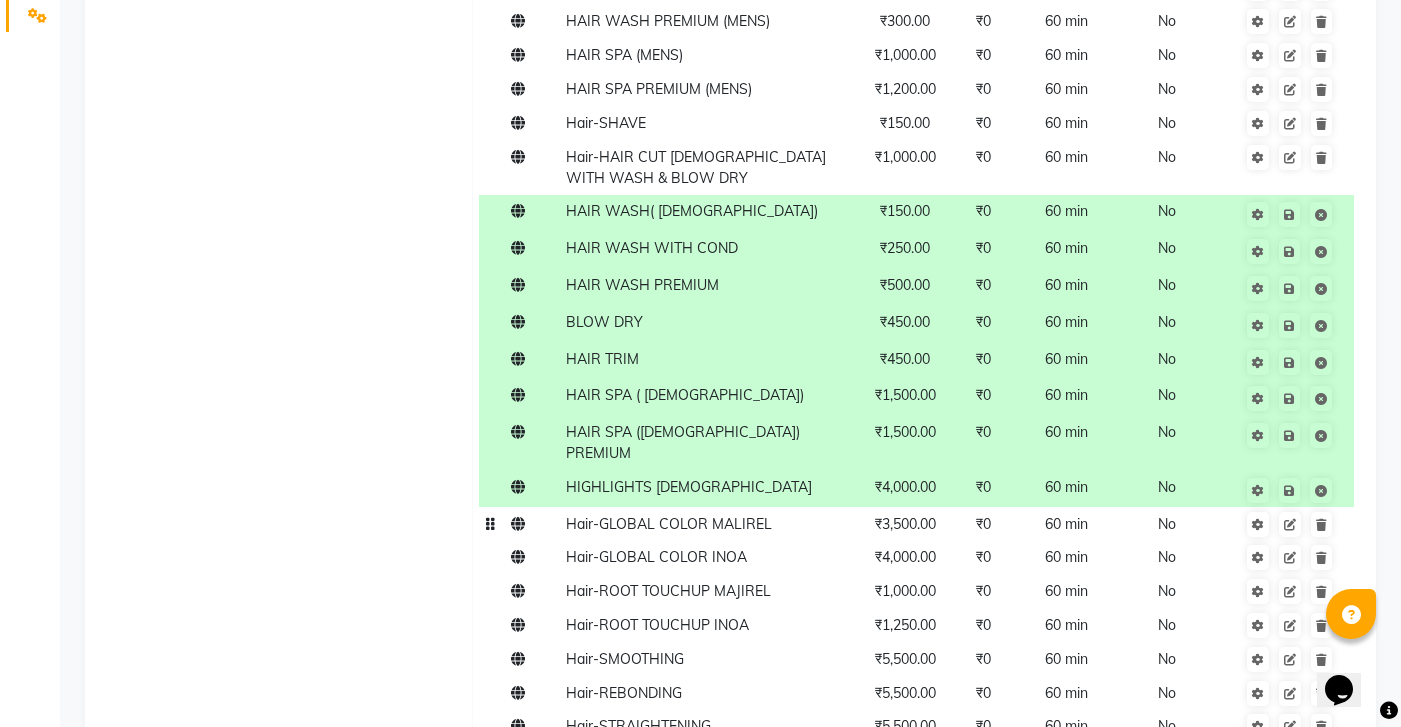 click 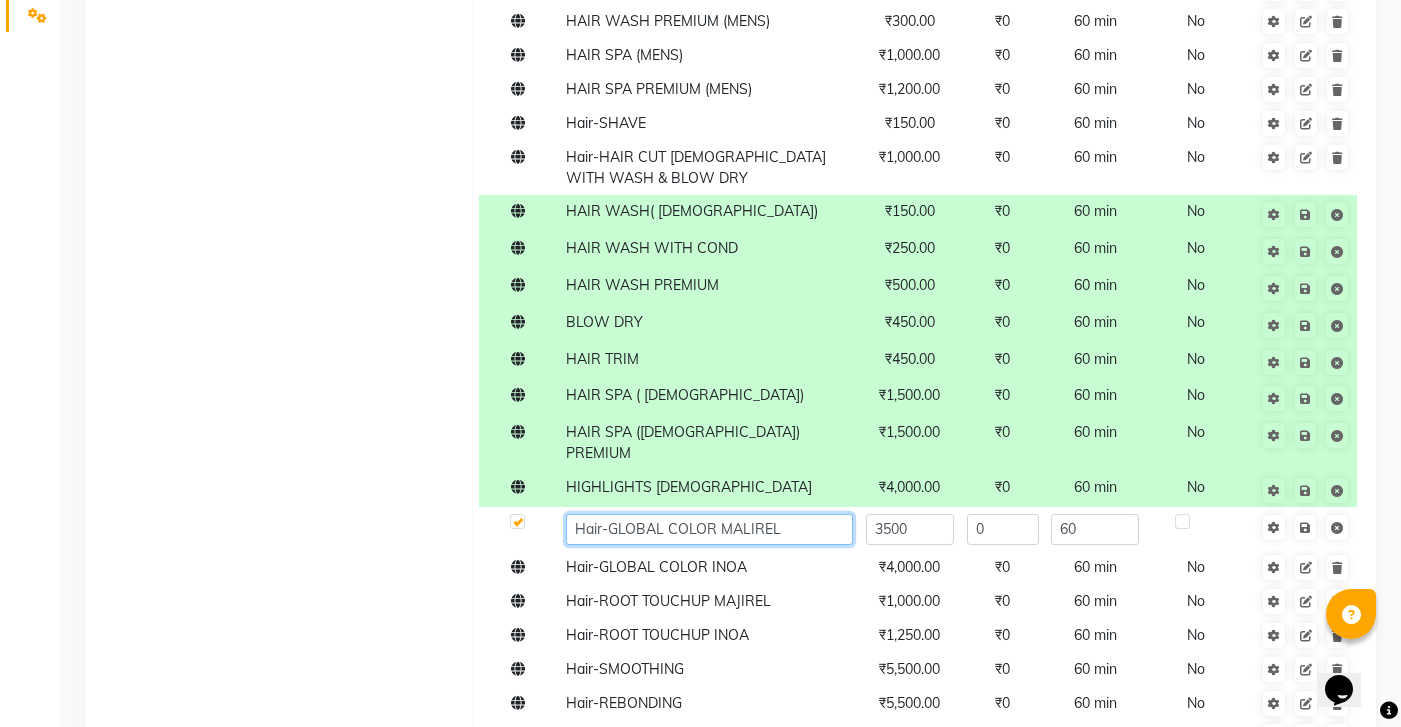 click on "Hair-GLOBAL COLOR MALIREL" 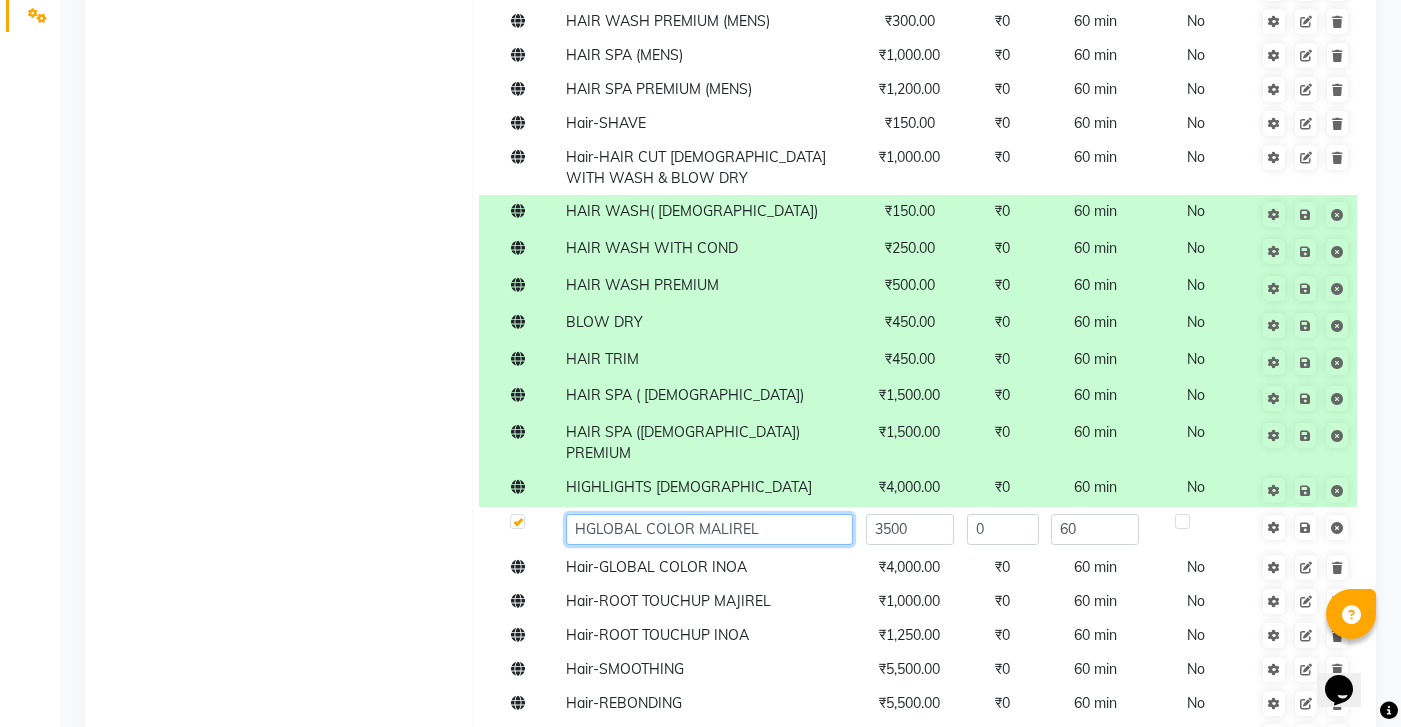 type on "GLOBAL COLOR MALIREL" 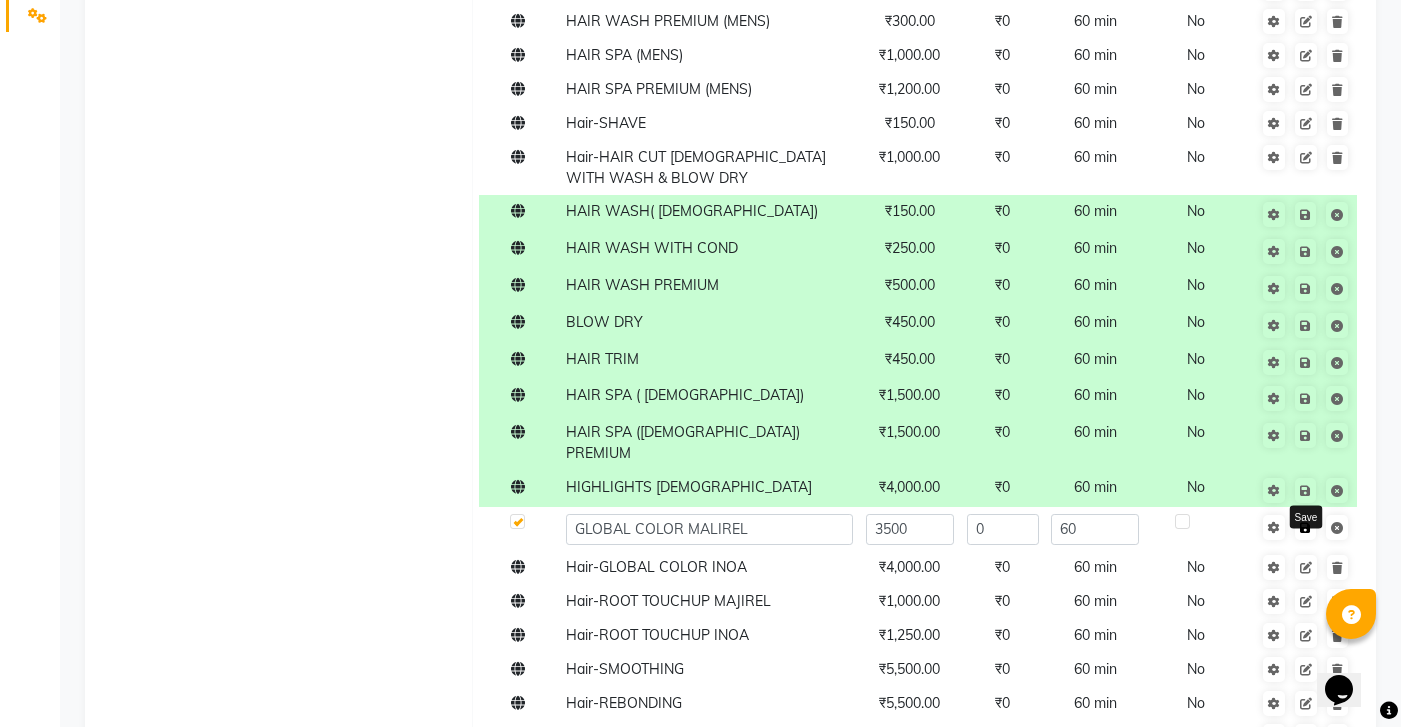 click on "Save" 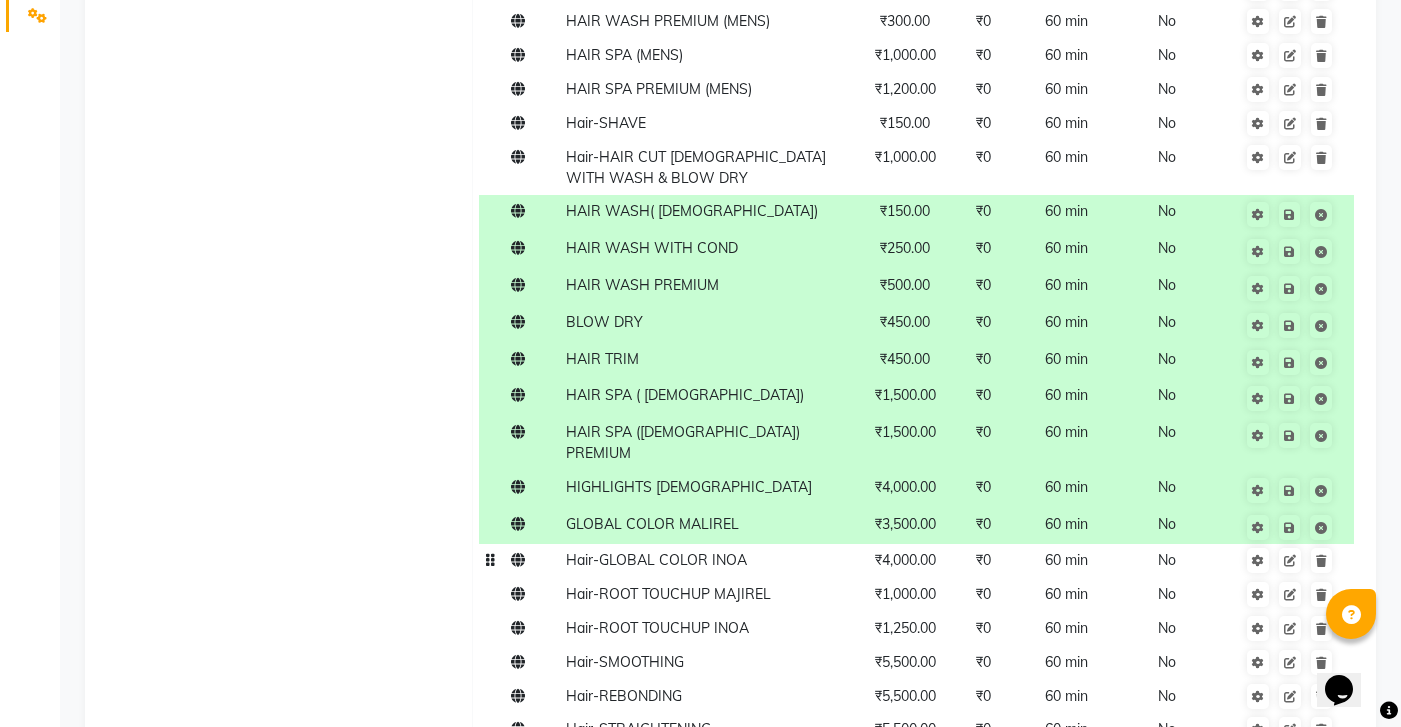 click 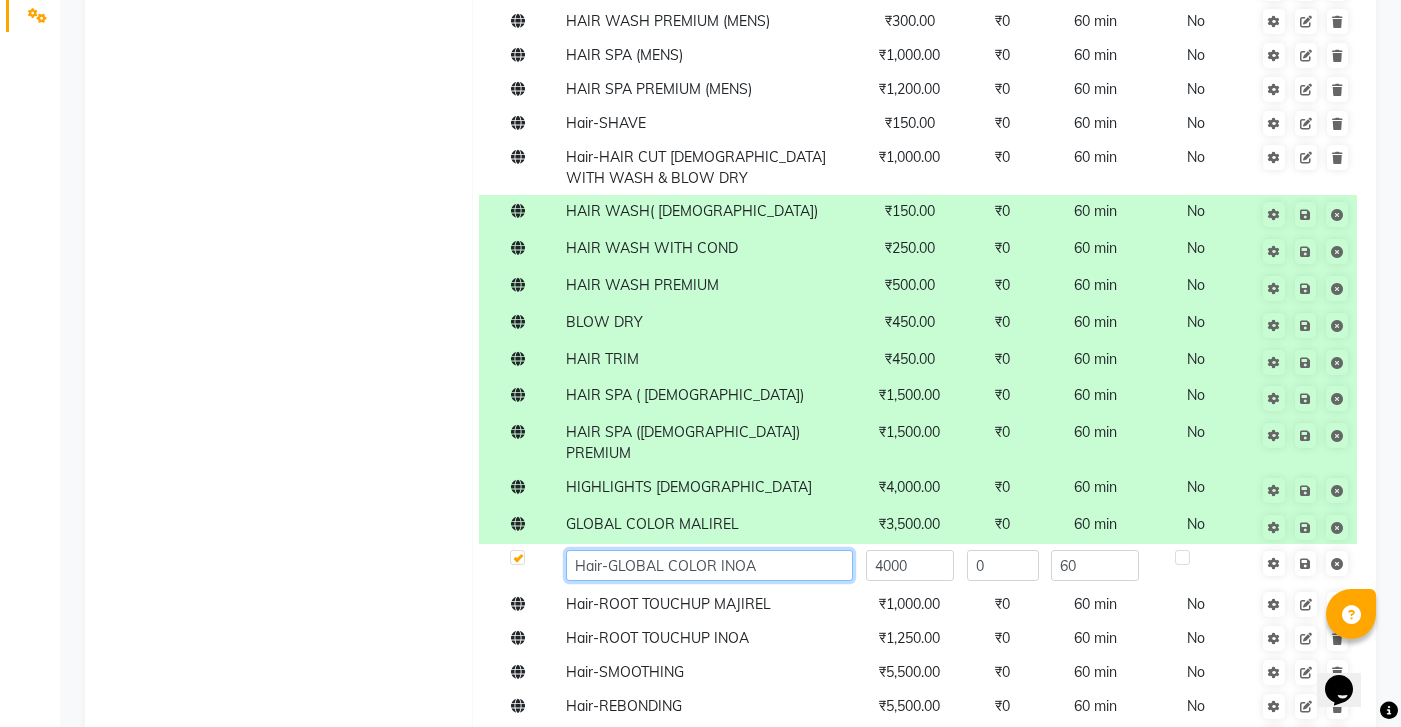 click on "Hair-GLOBAL COLOR INOA" 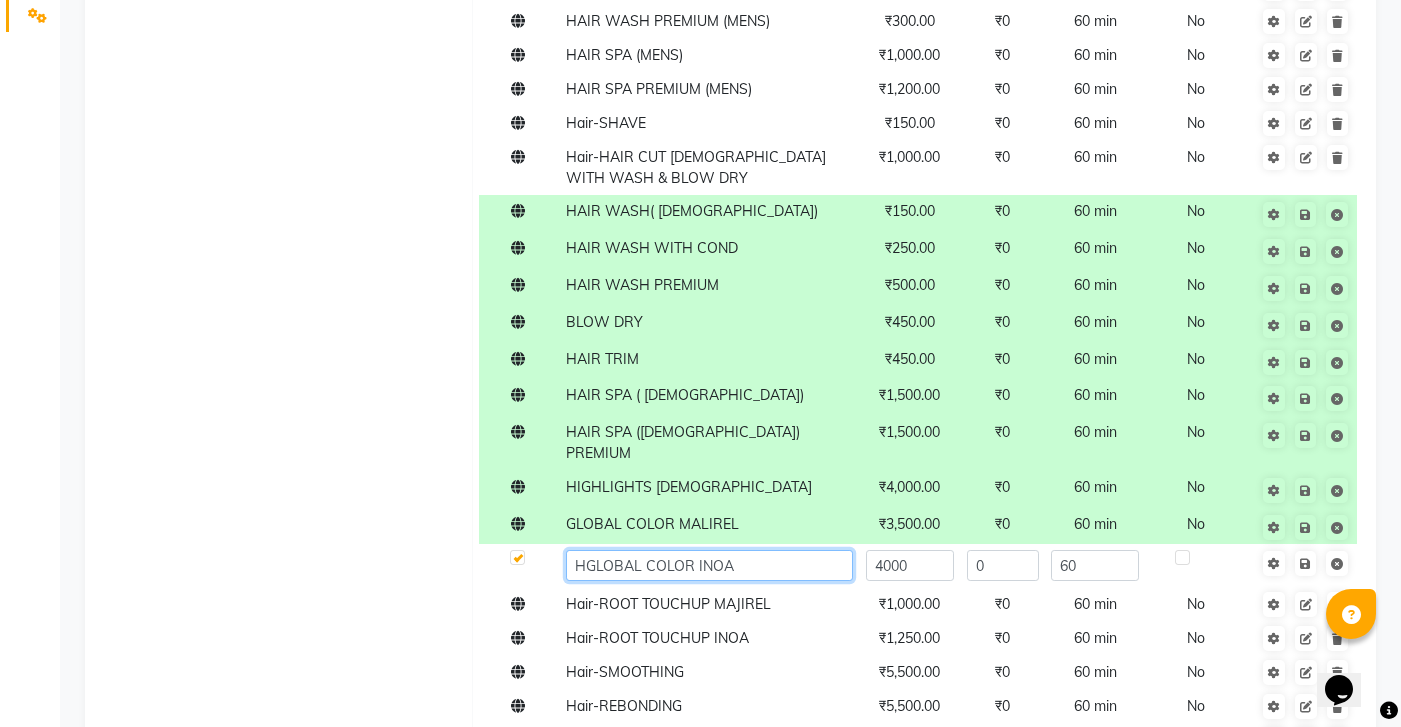 type on "GLOBAL COLOR INOA" 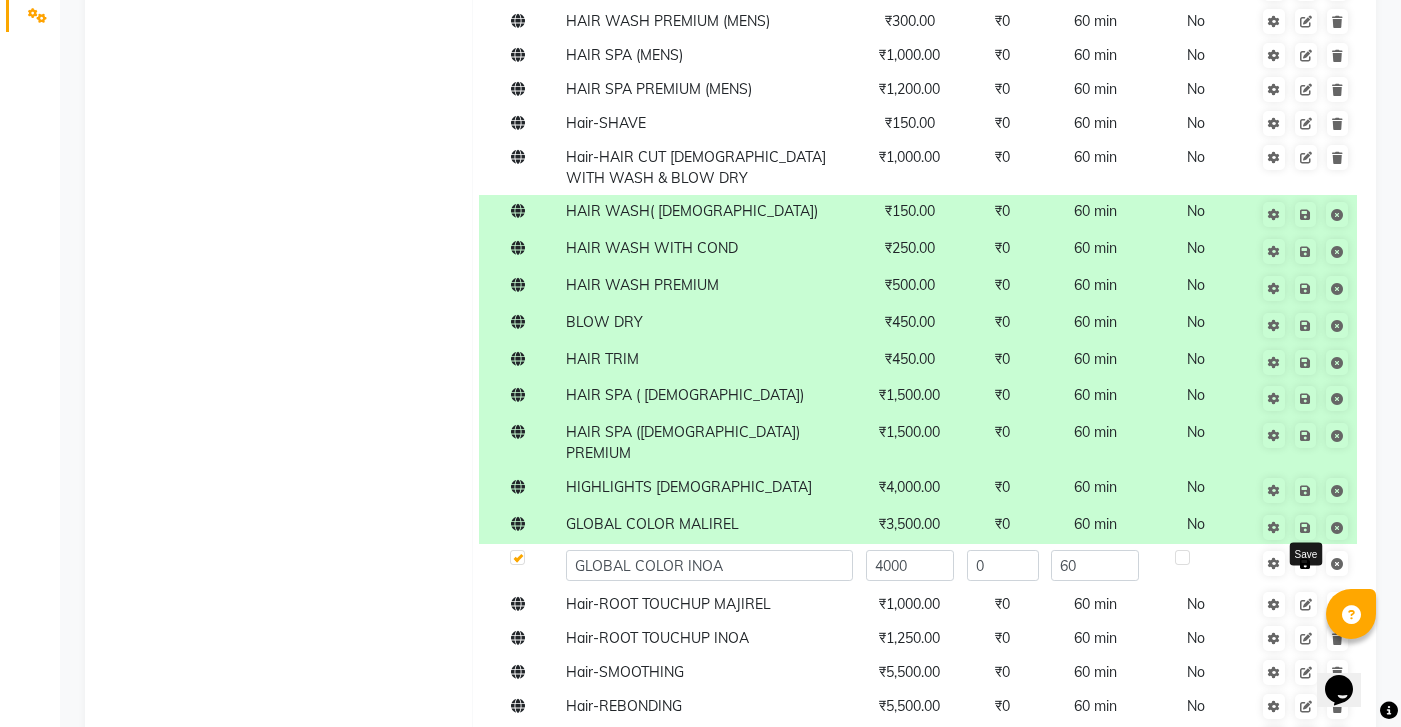 click on "Save" 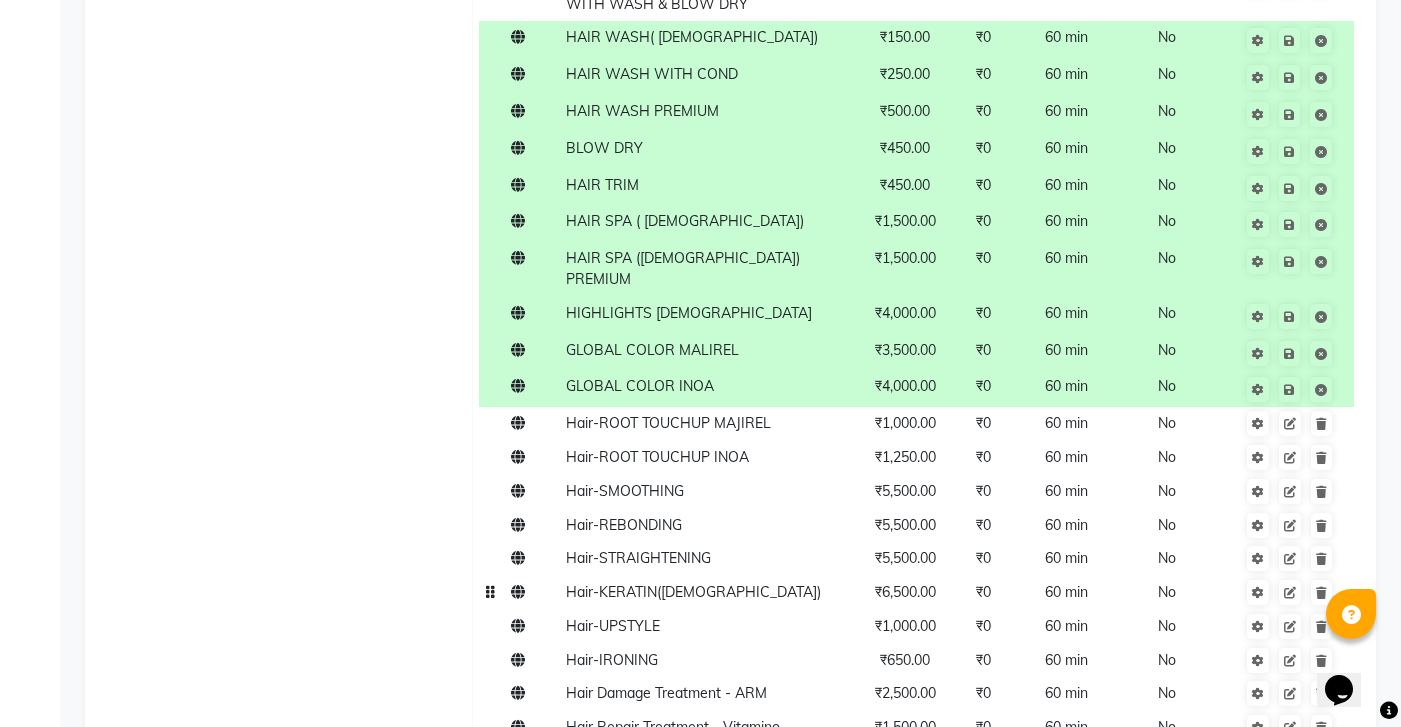 scroll, scrollTop: 648, scrollLeft: 0, axis: vertical 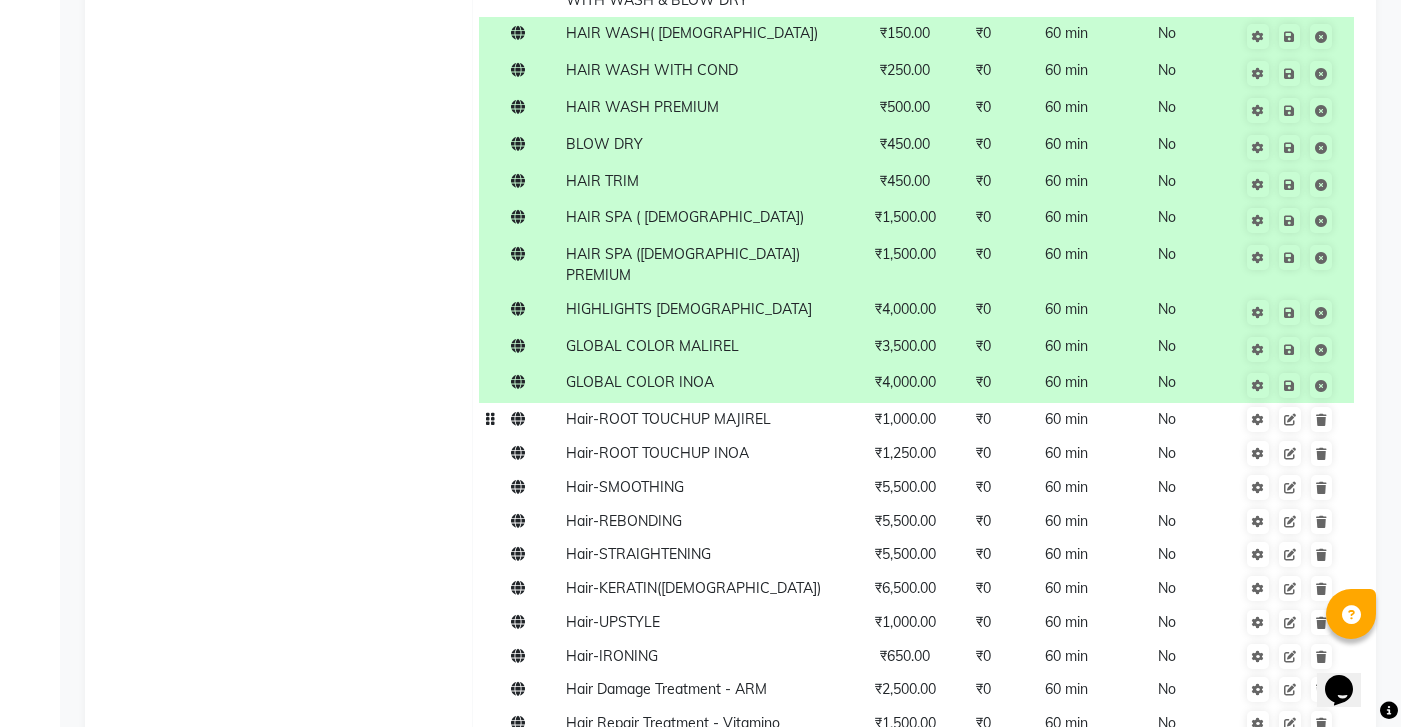 click 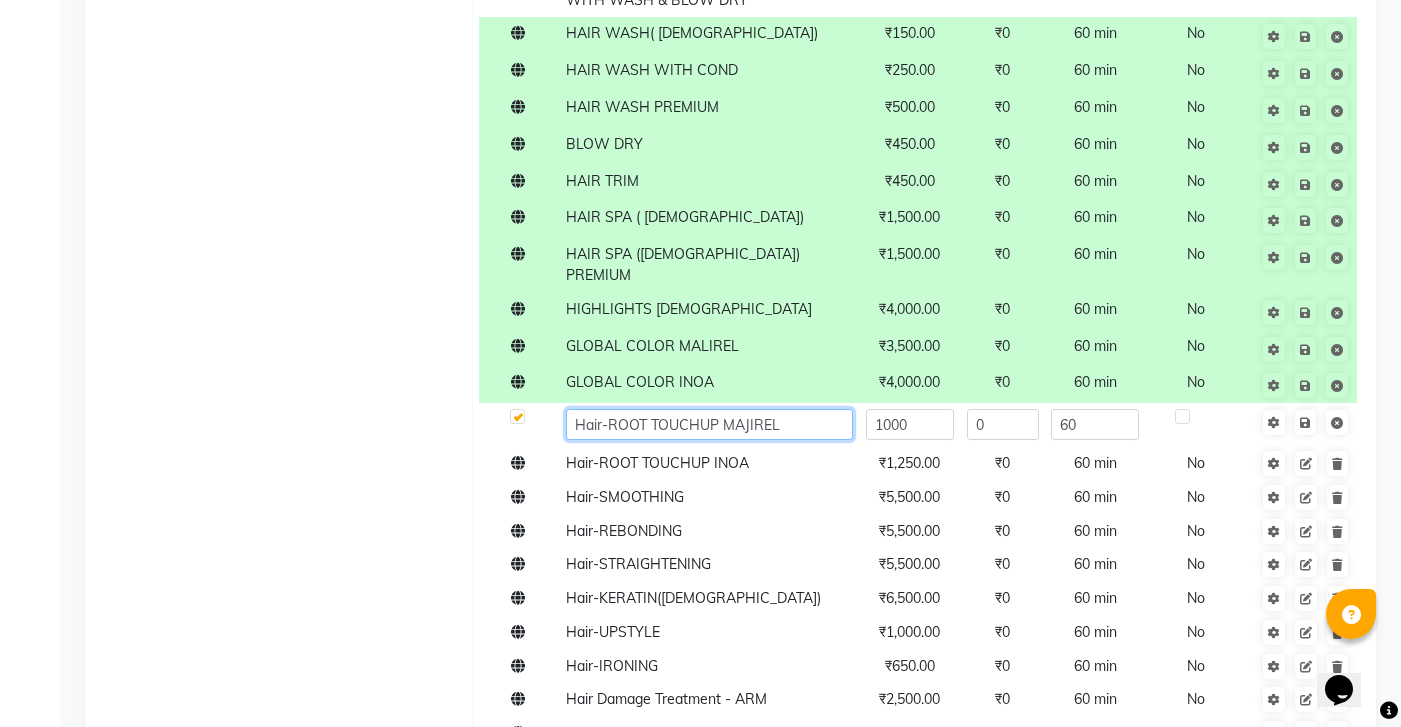 click on "Hair-ROOT TOUCHUP MAJIREL" 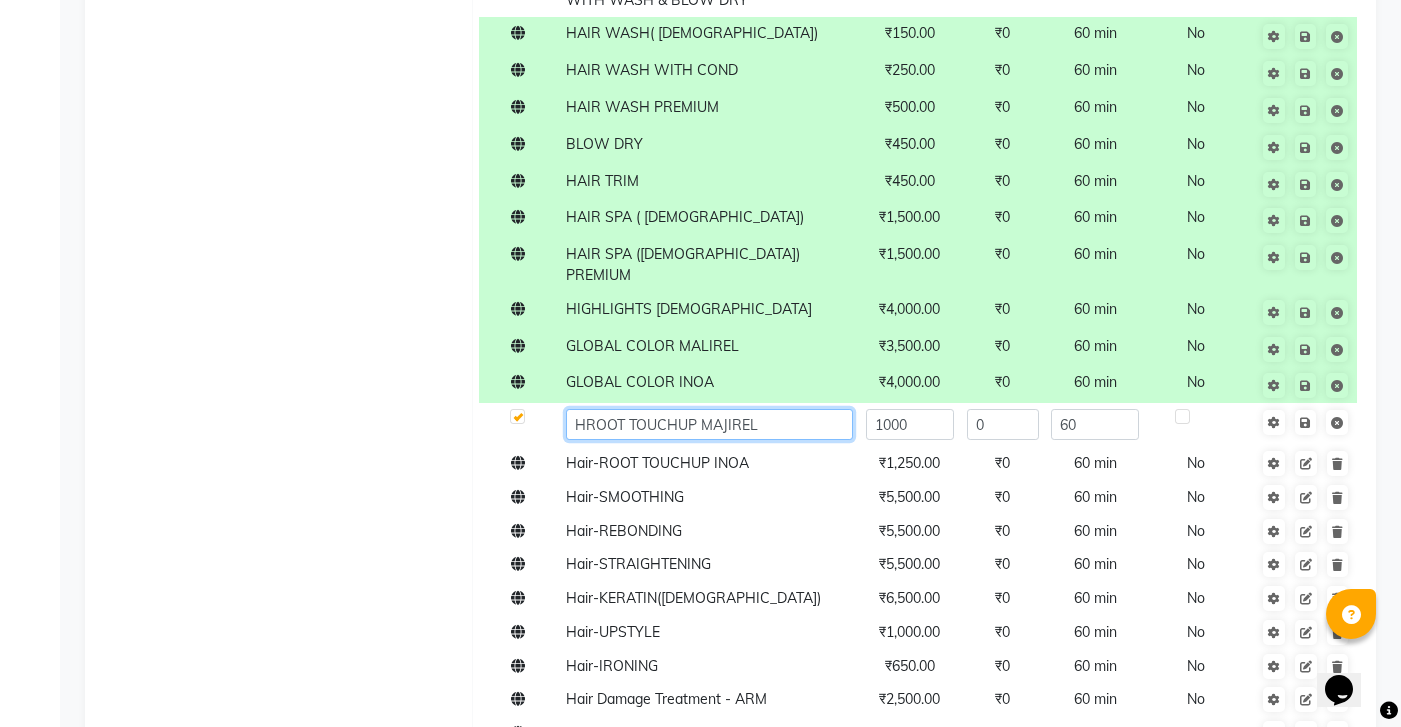 type on "ROOT TOUCHUP MAJIREL" 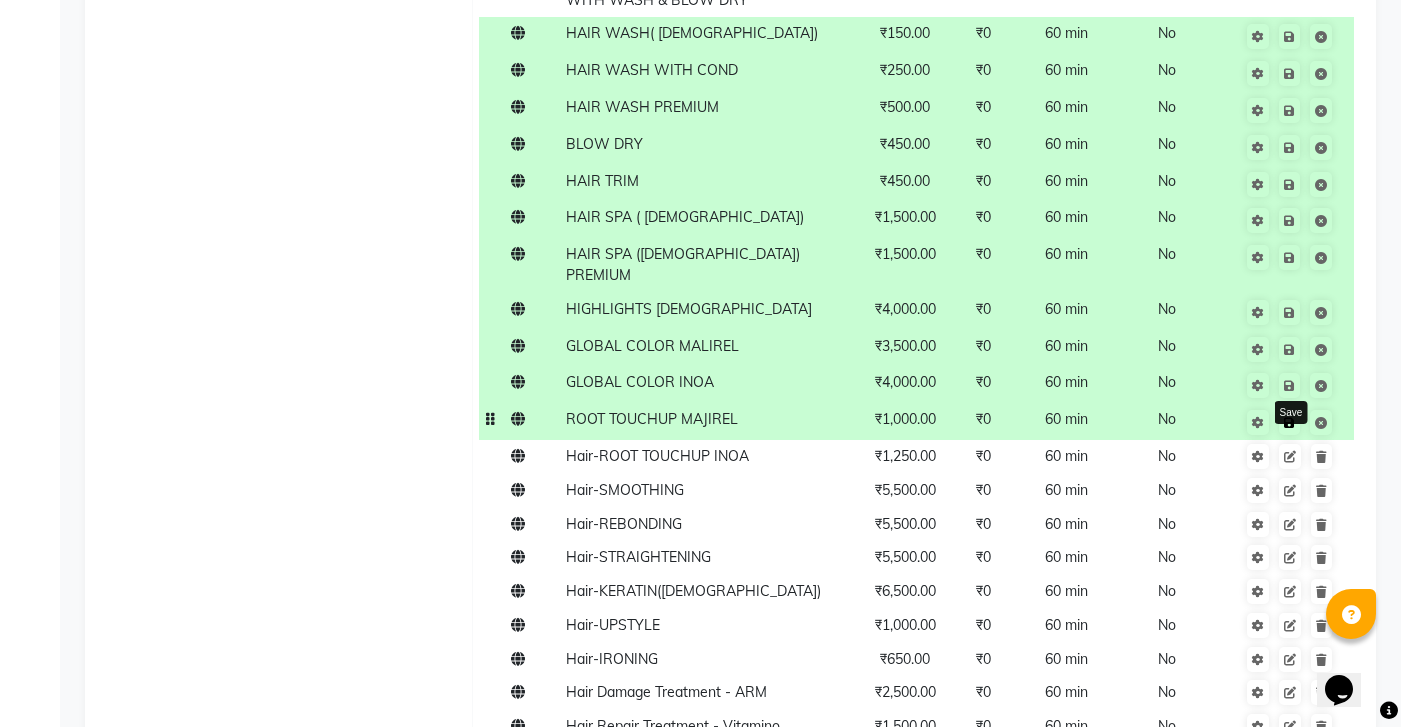click on "Save" 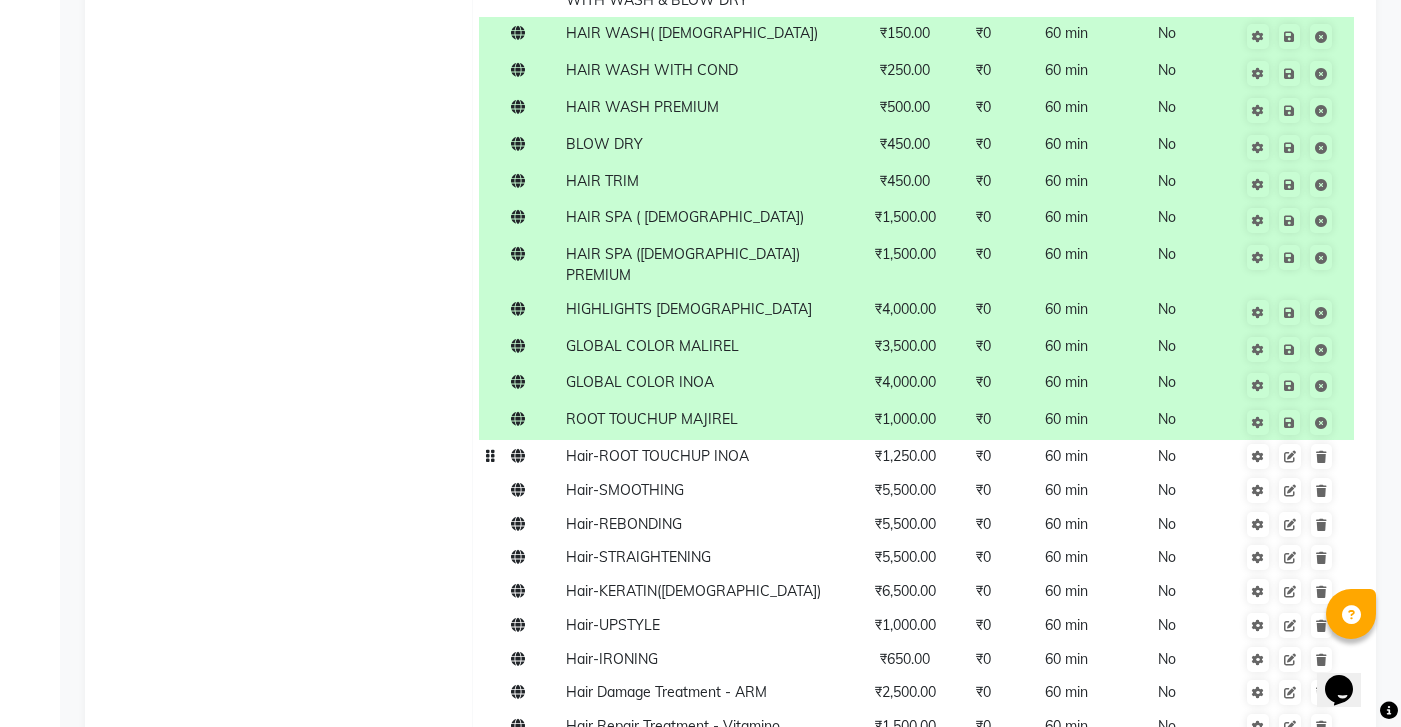 click 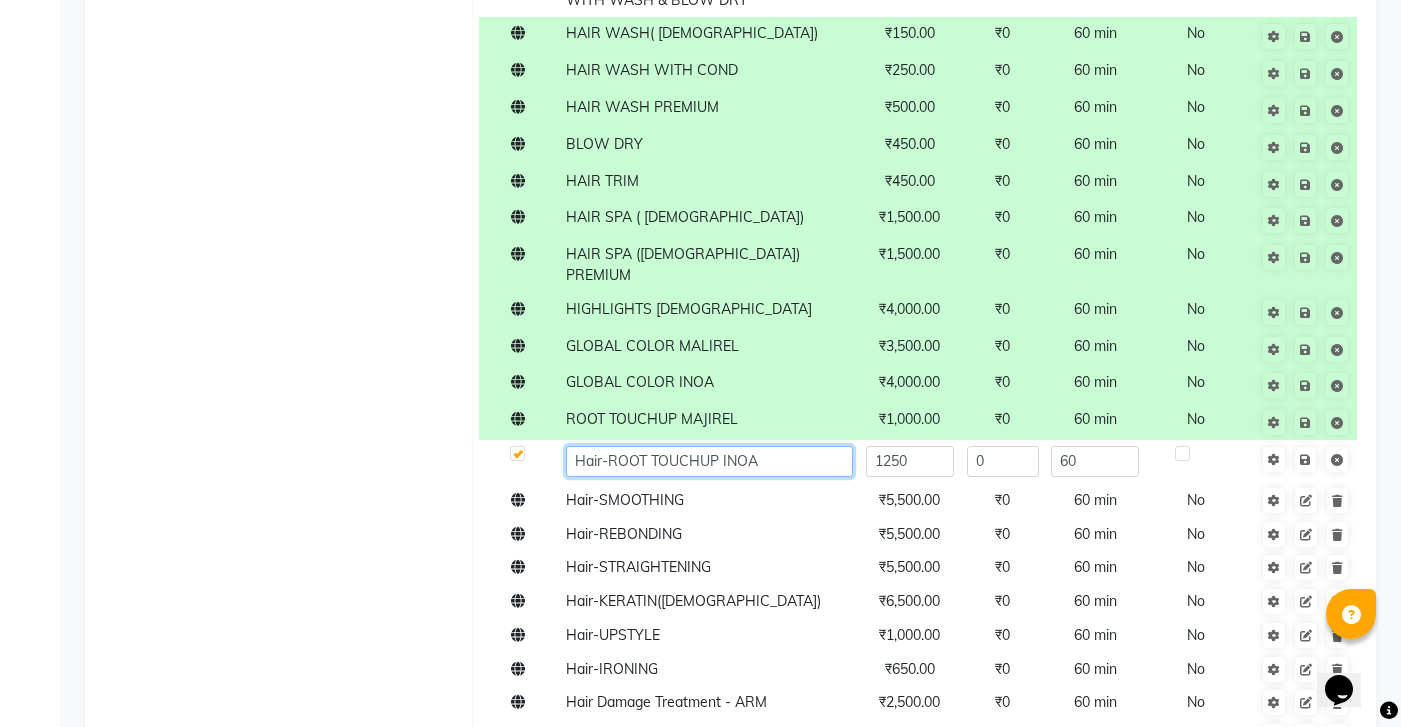 click on "Hair-ROOT TOUCHUP INOA" 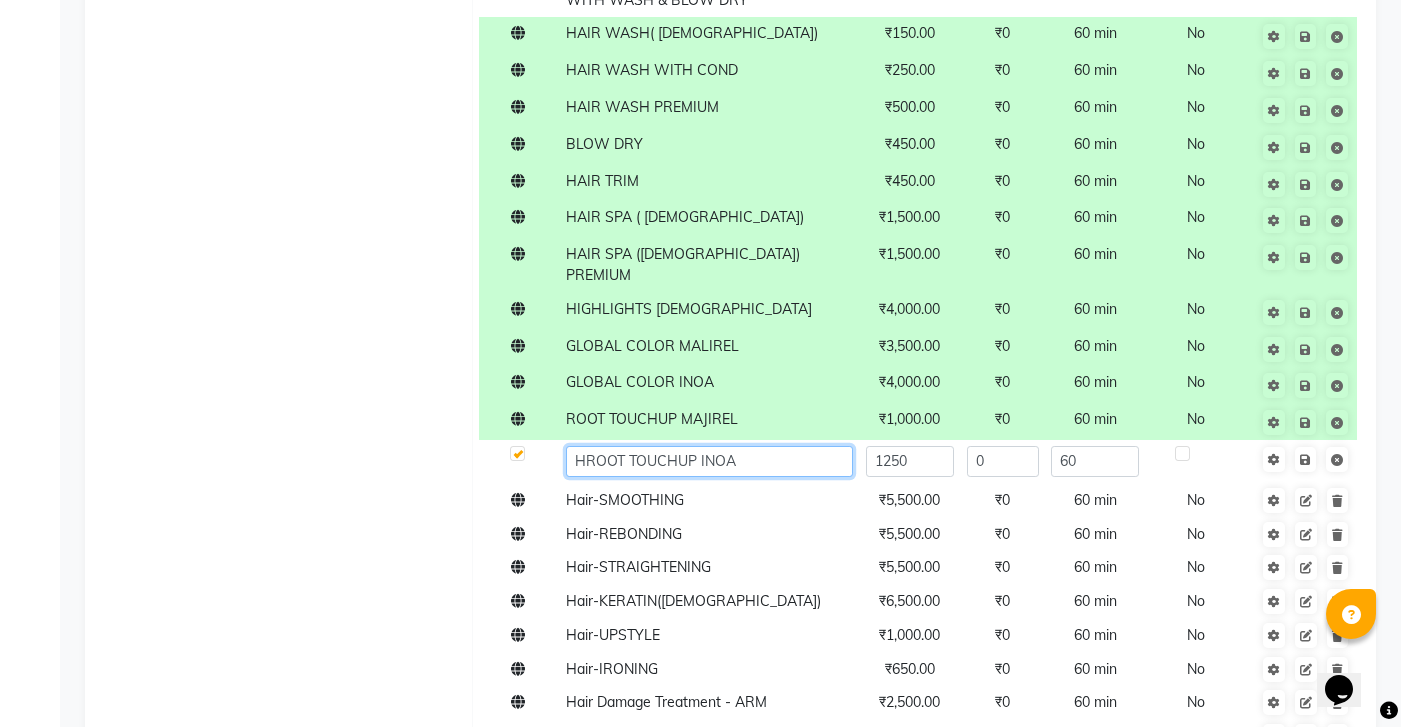 type on "ROOT TOUCHUP INOA" 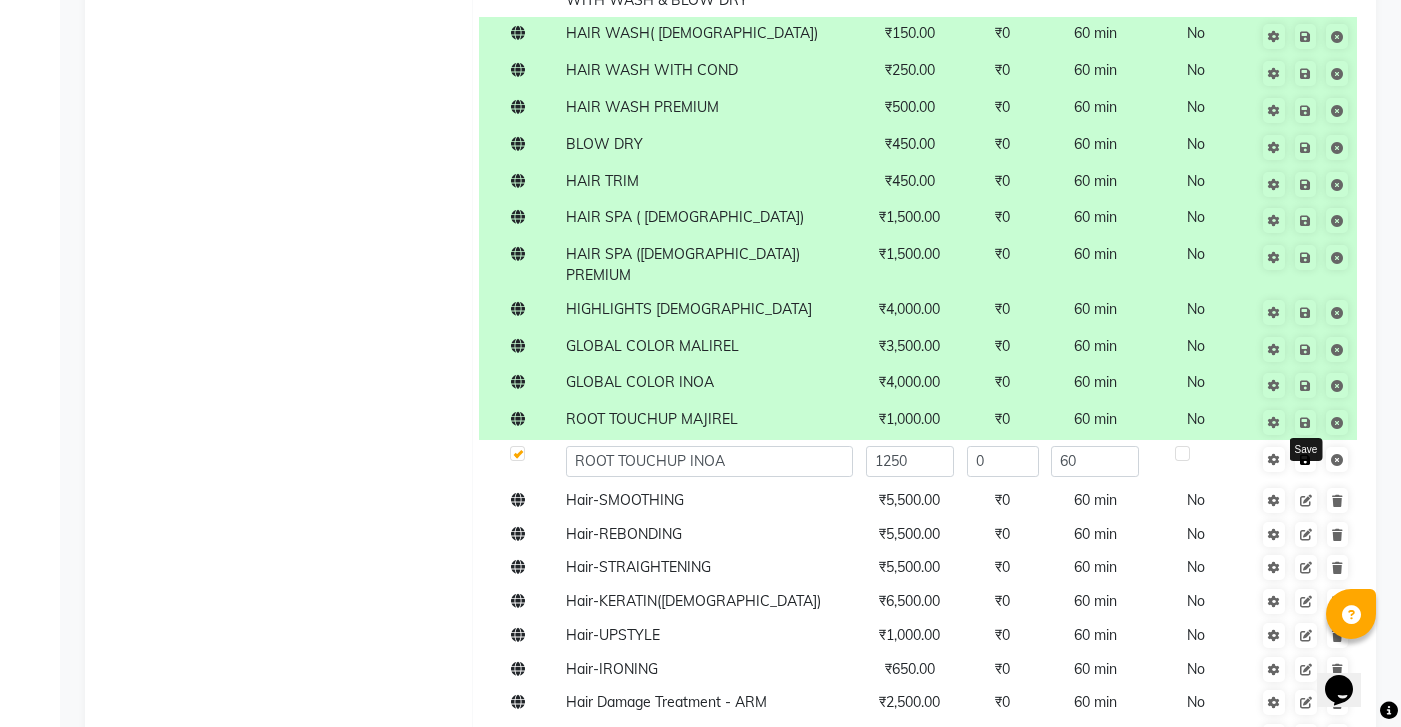 click on "Save" 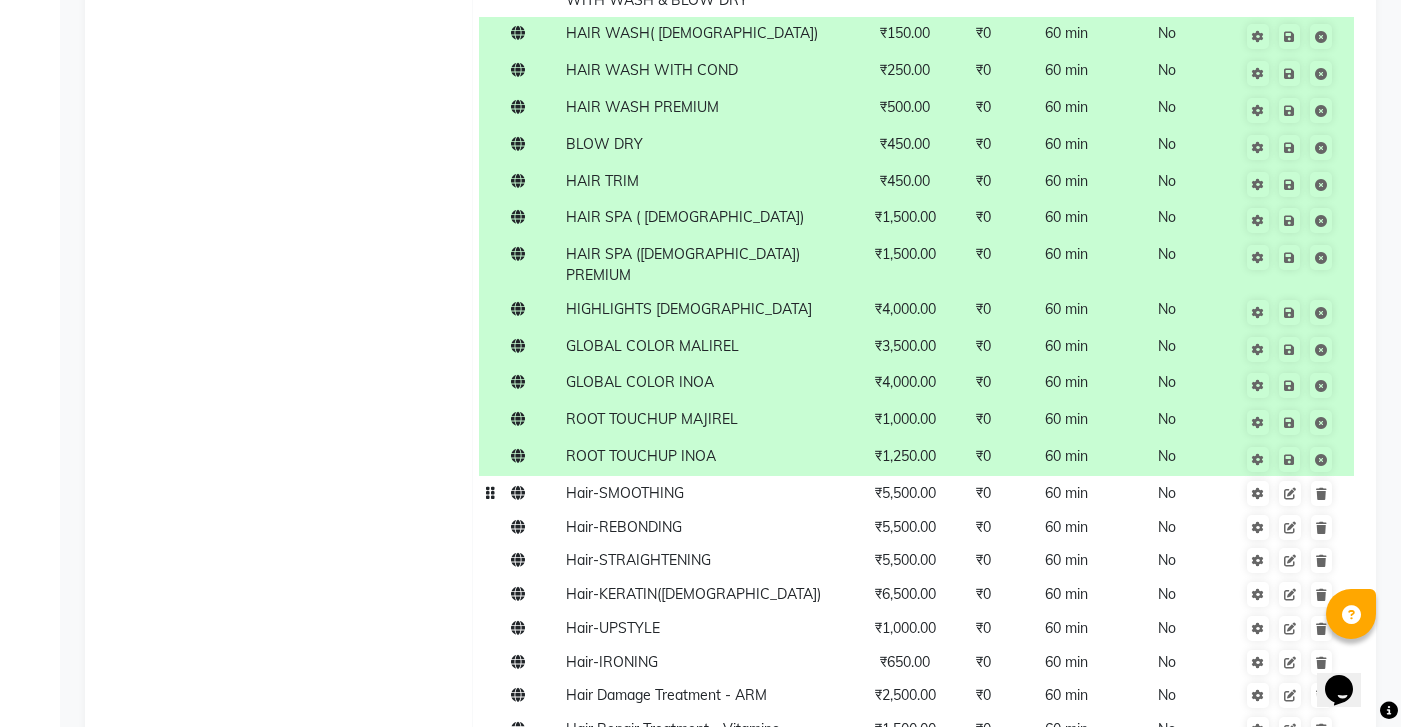 click 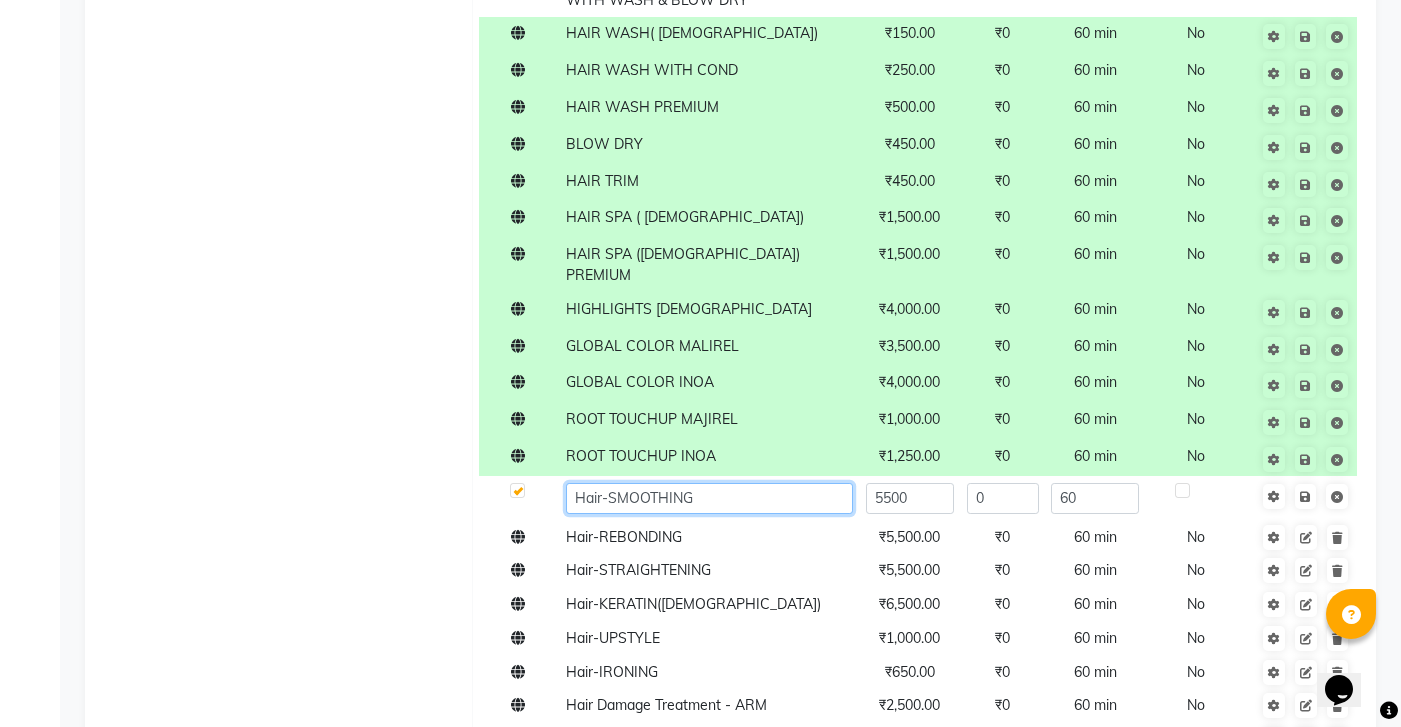 click on "Hair-SMOOTHING" 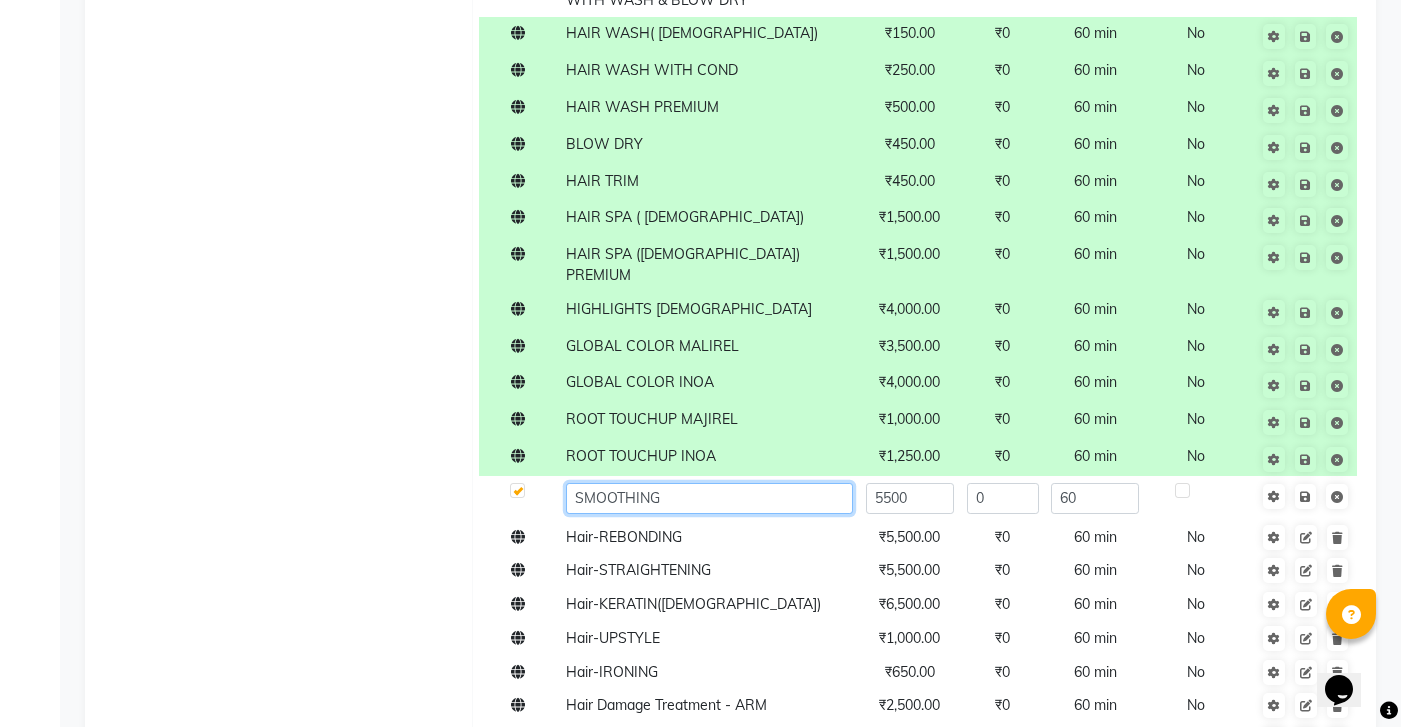 click on "SMOOTHING" 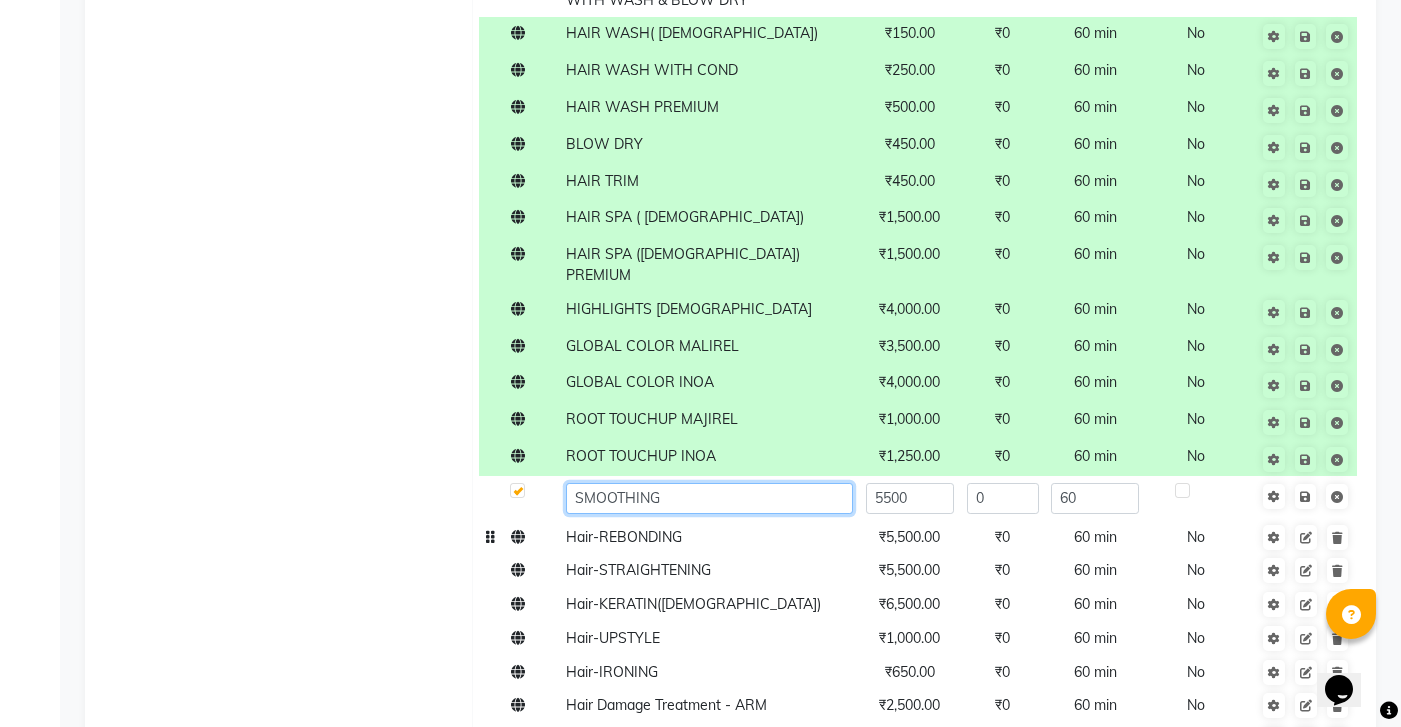 type on "SMOOTHNING" 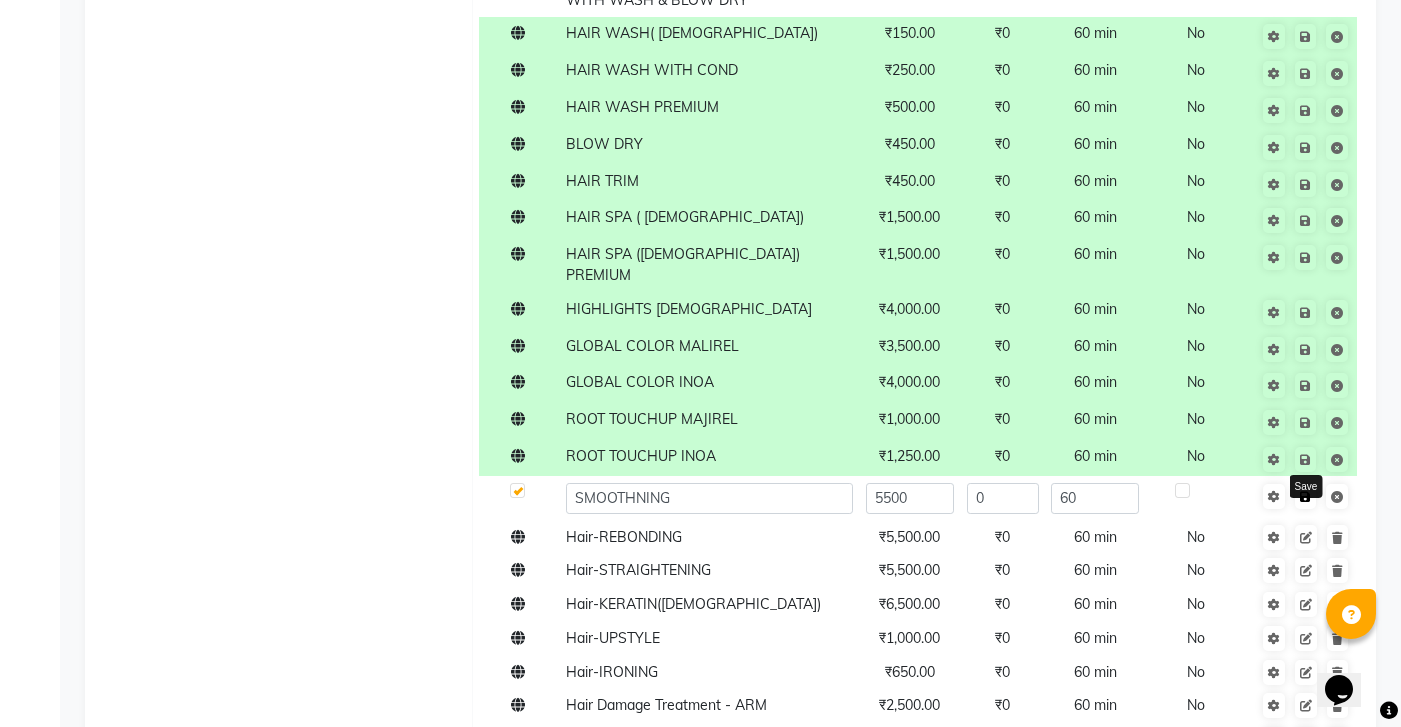 click on "Save" 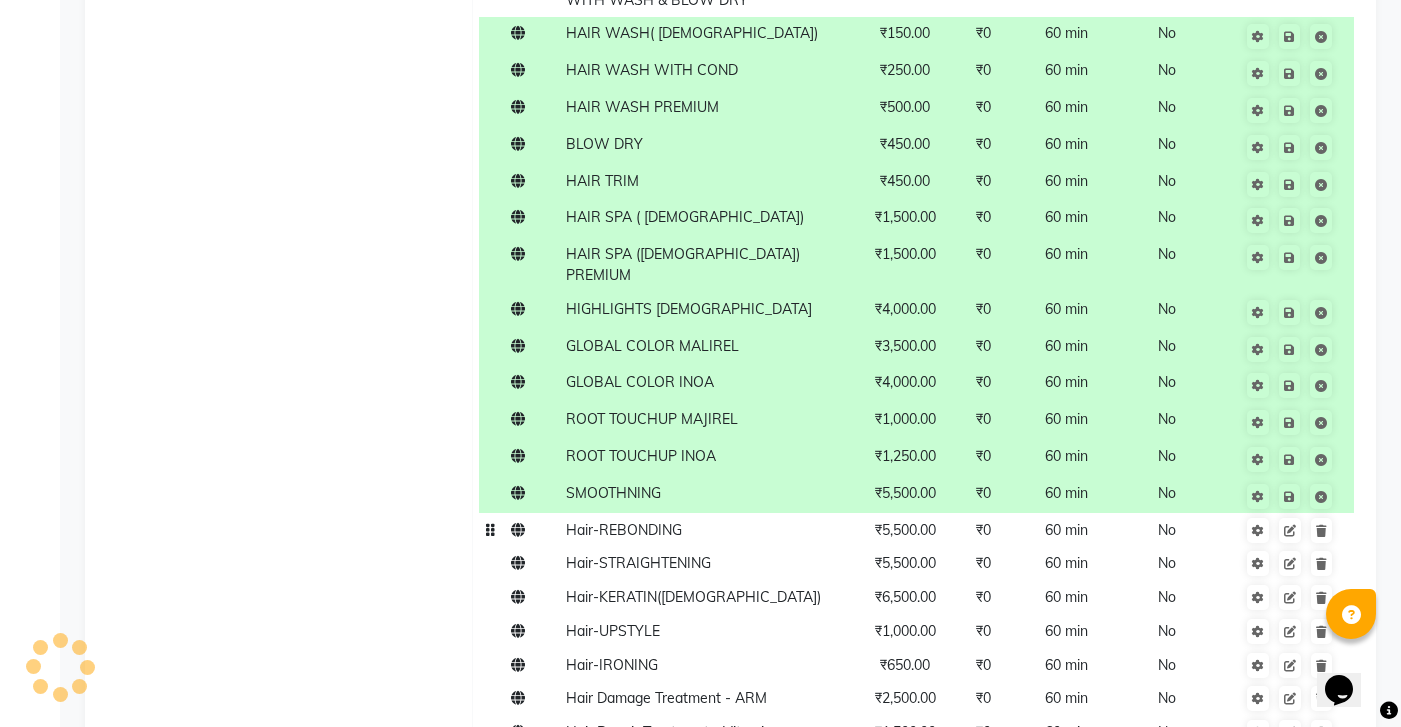 click 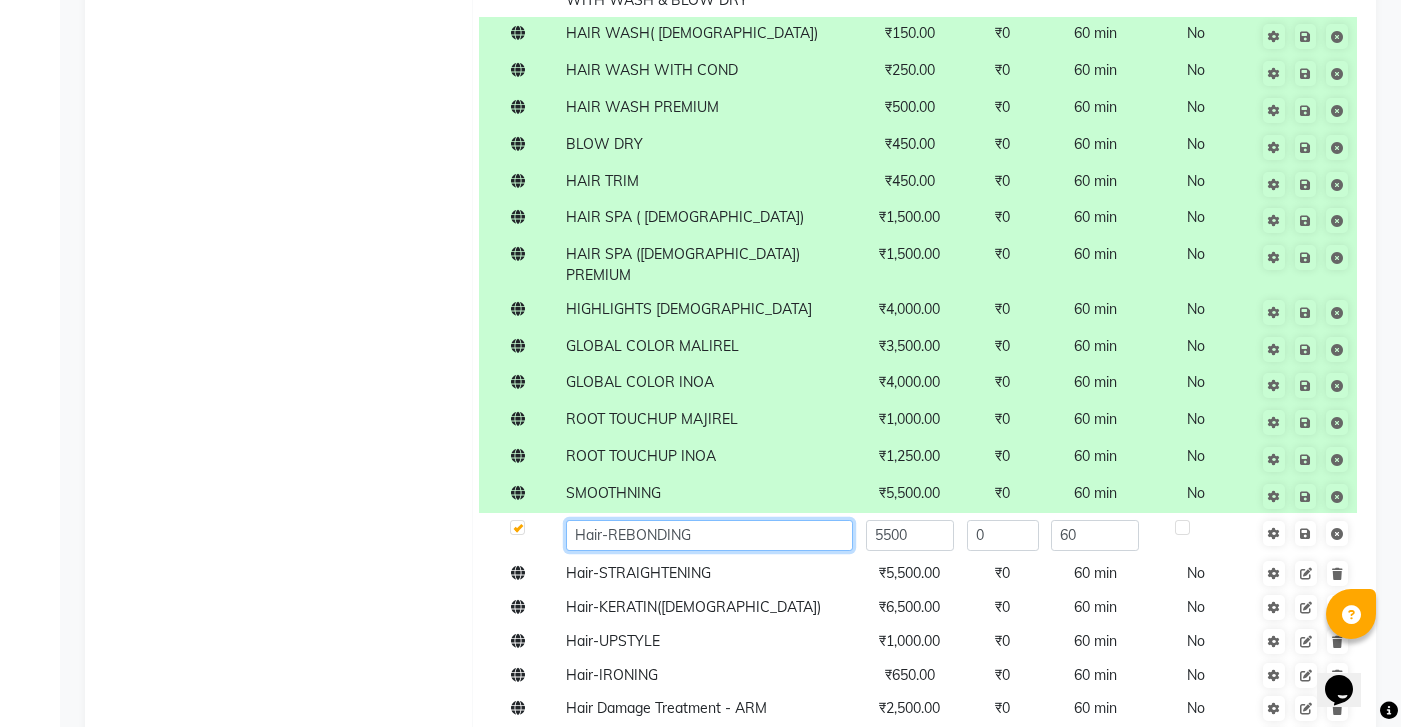 click on "Hair-REBONDING" 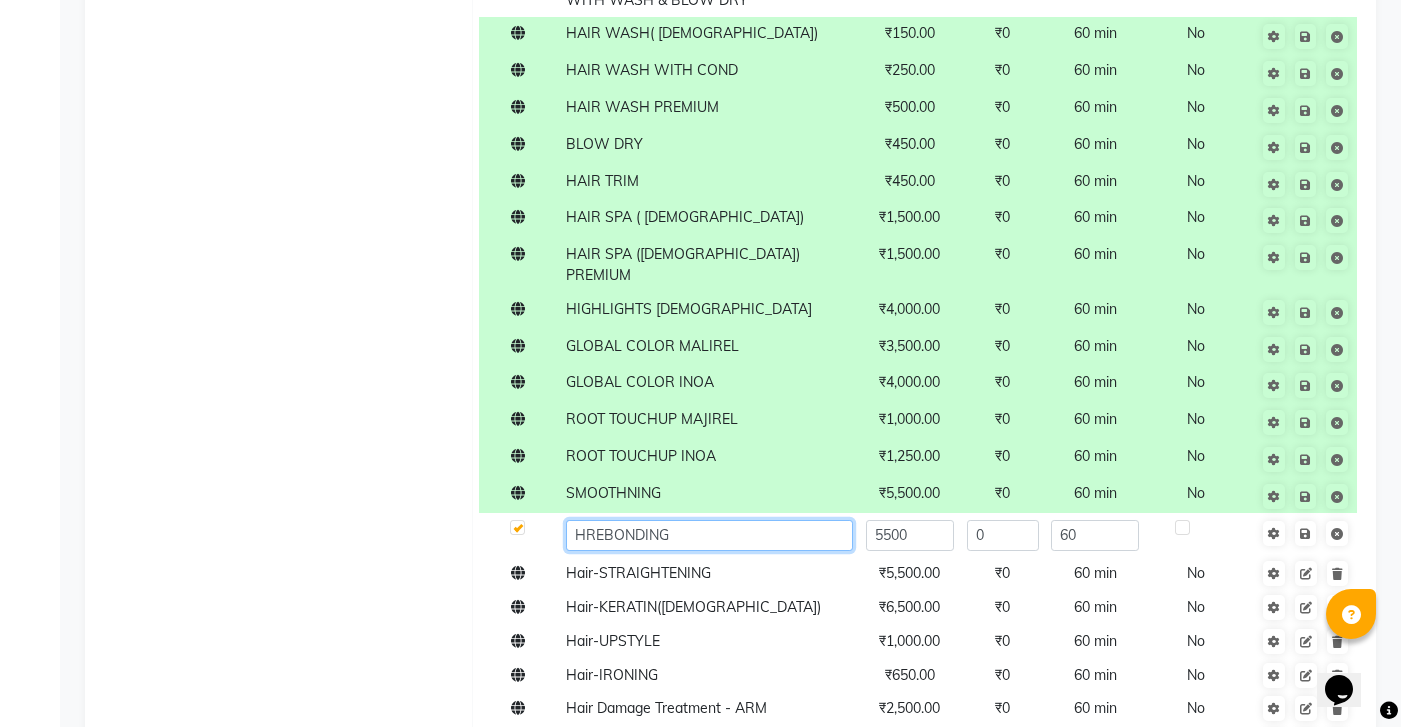 type on "REBONDING" 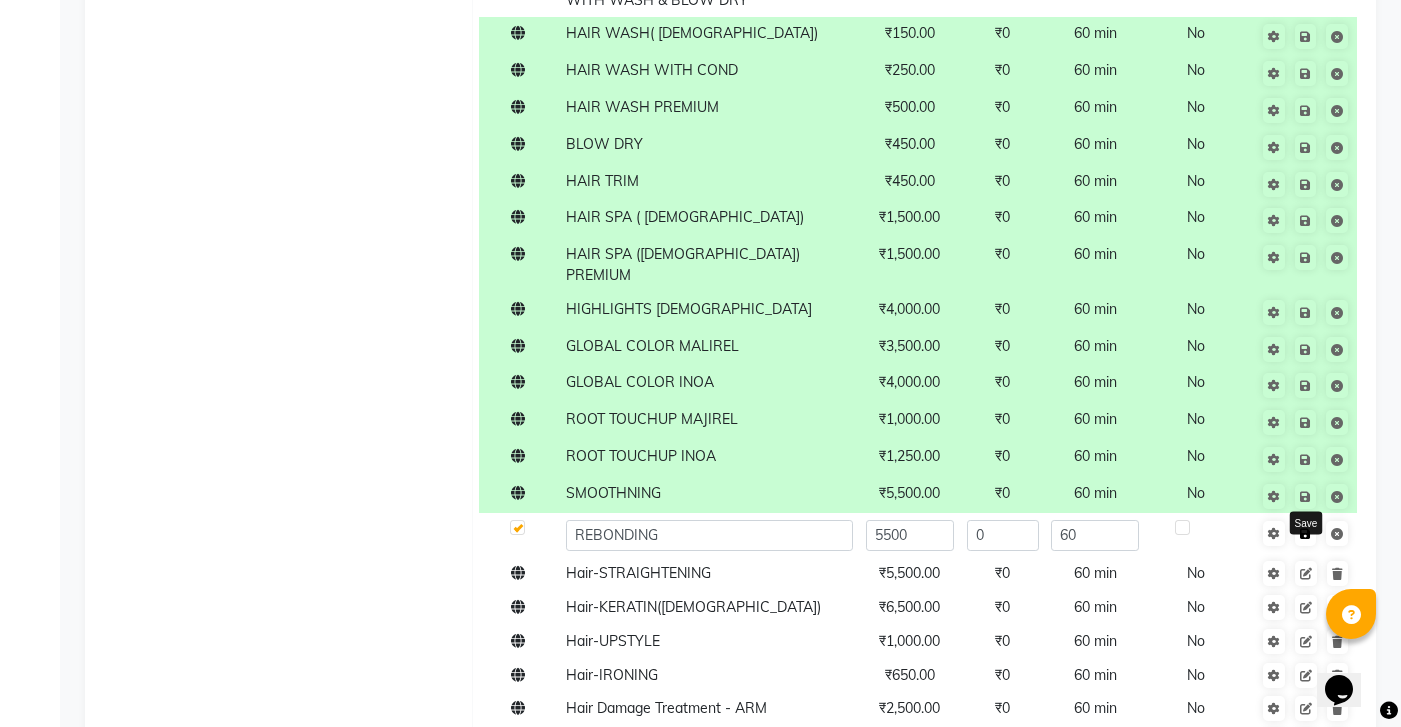 click on "Save" 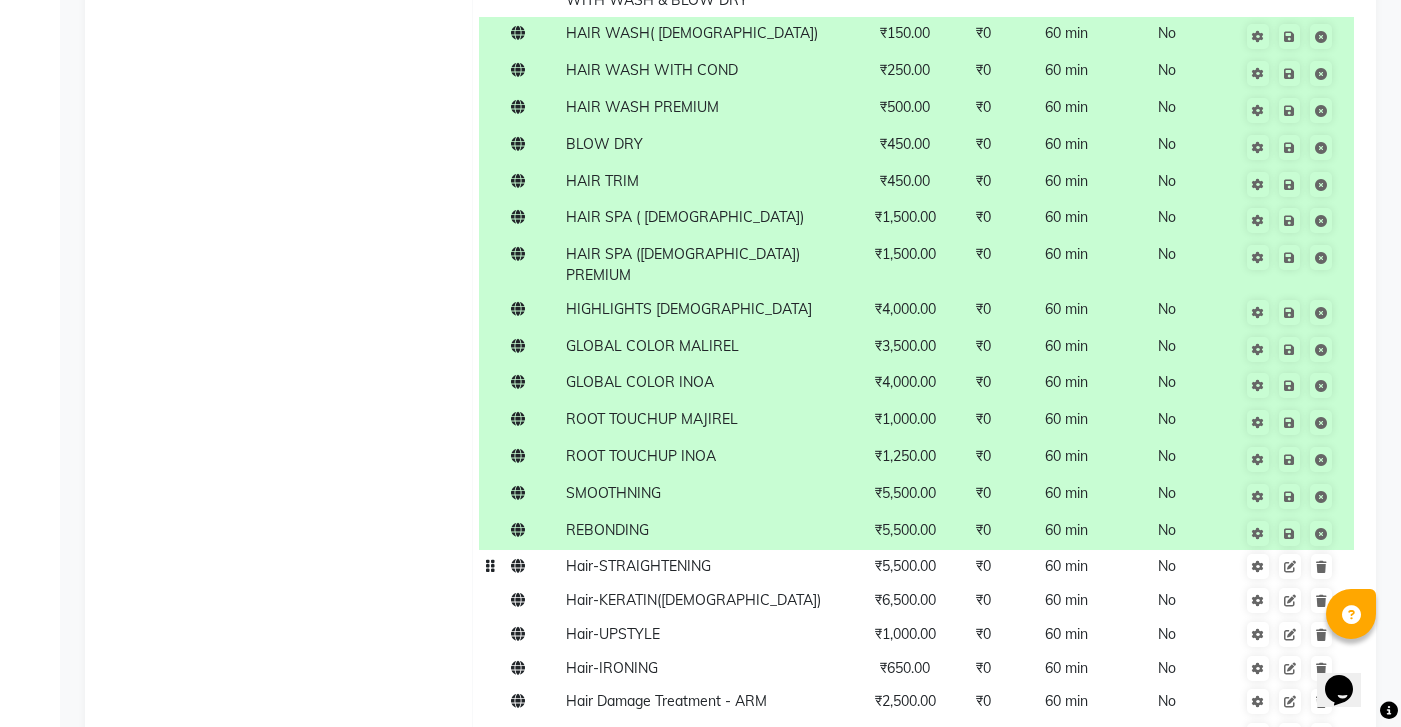 click 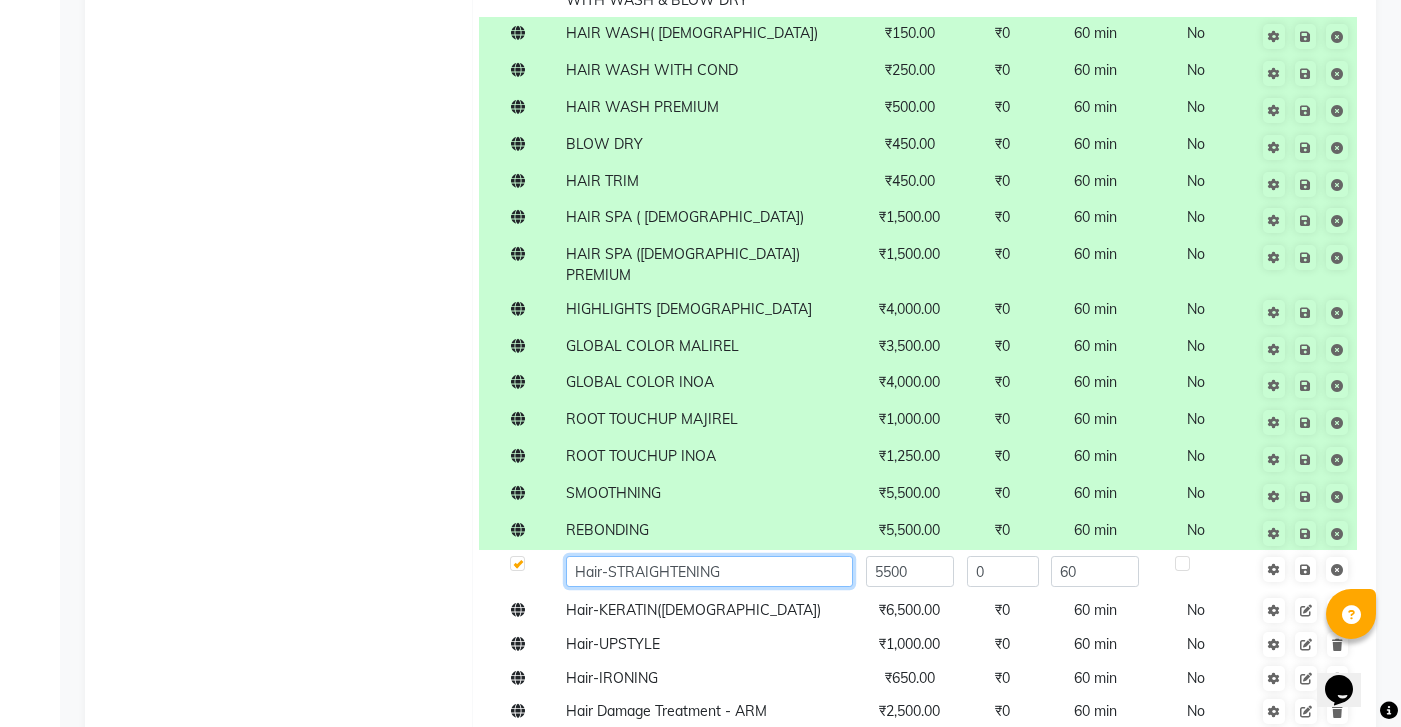 click on "Hair-STRAIGHTENING" 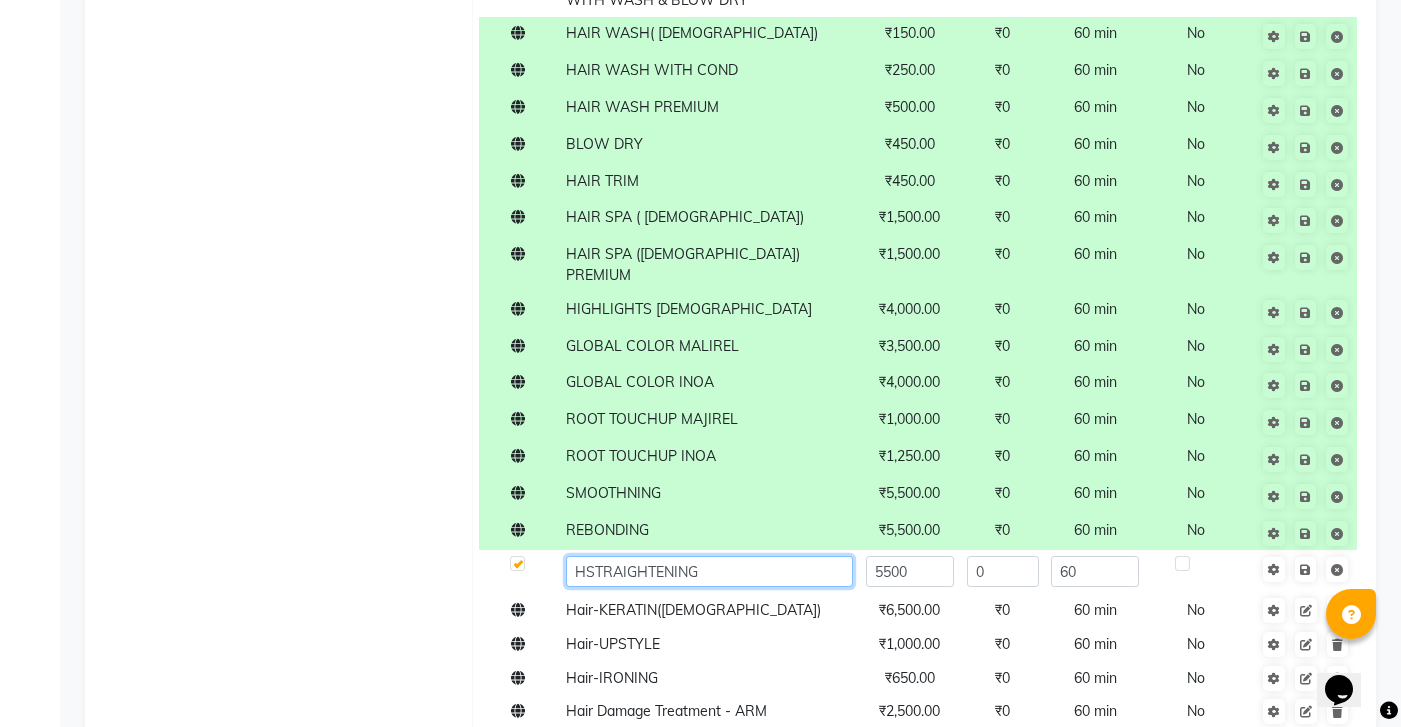 type on "STRAIGHTENING" 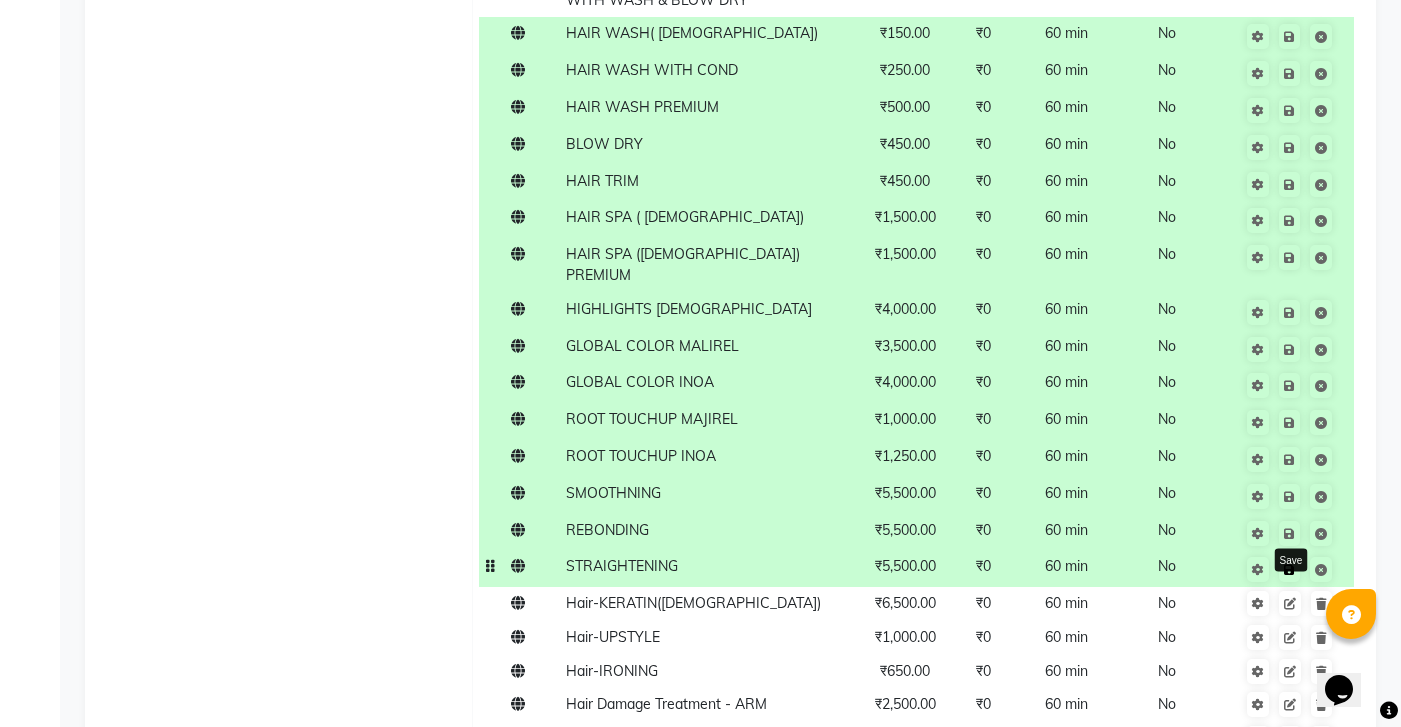 click on "Save" 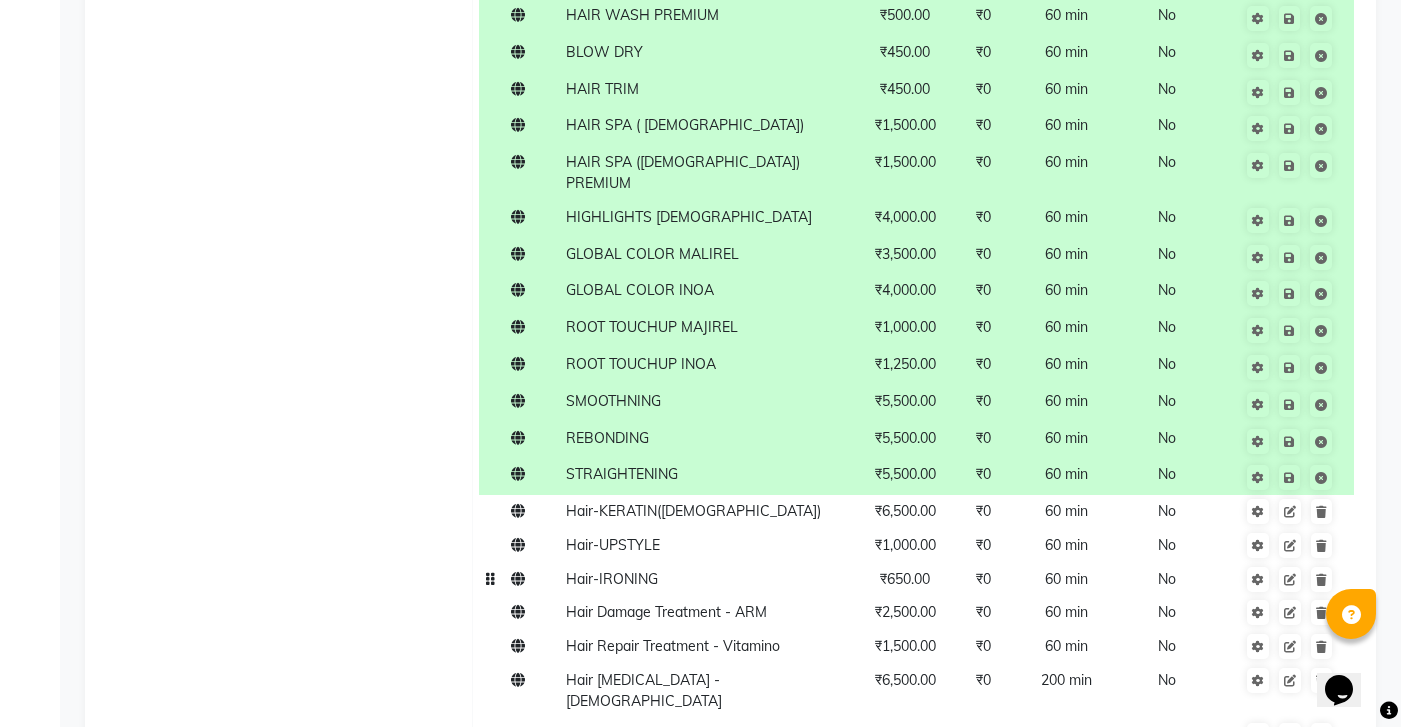 scroll, scrollTop: 749, scrollLeft: 0, axis: vertical 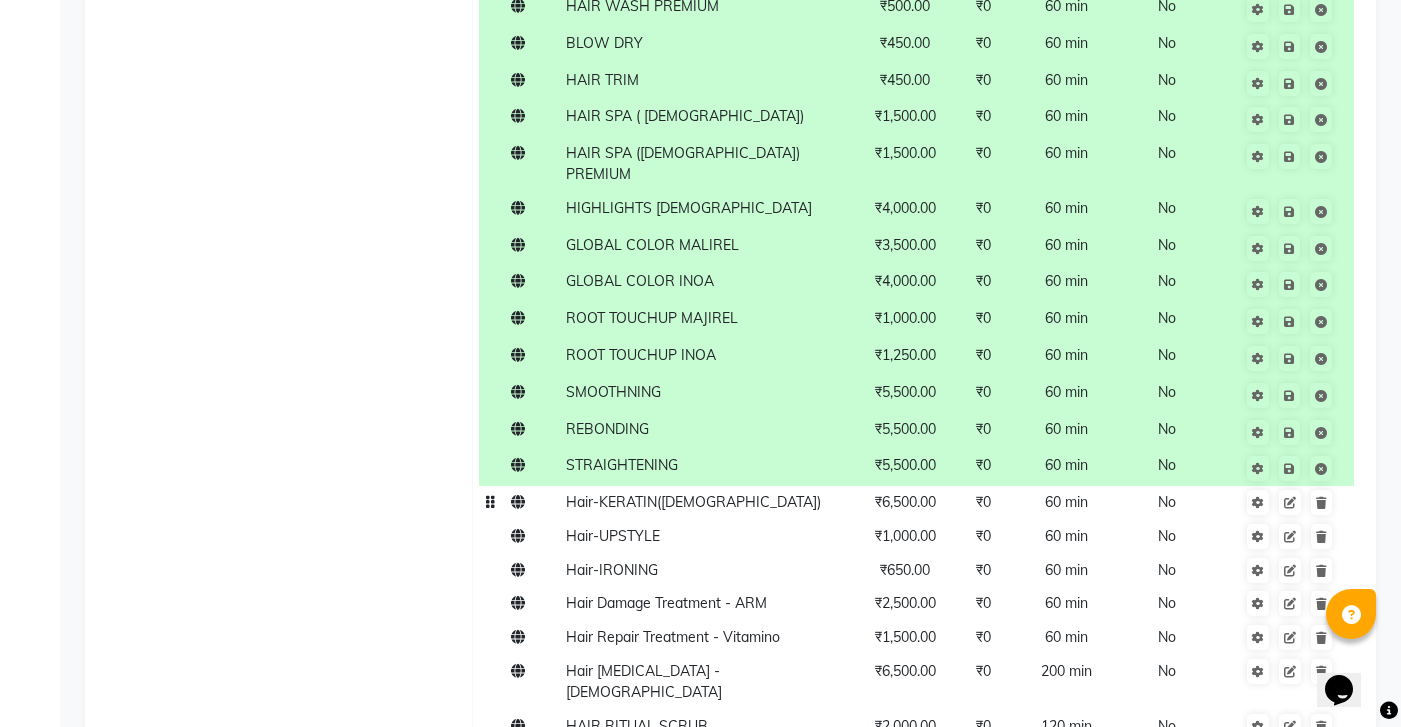 click 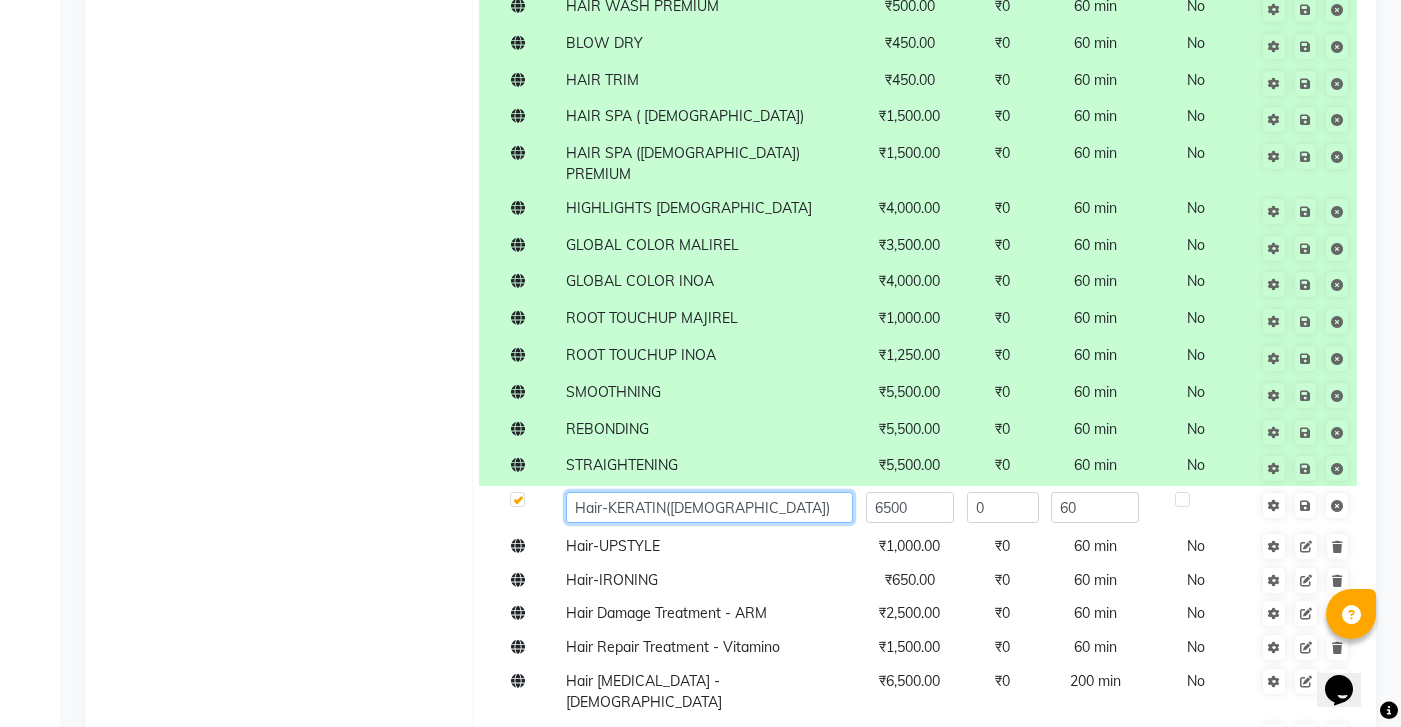 click on "Hair-KERATIN(LADIES)" 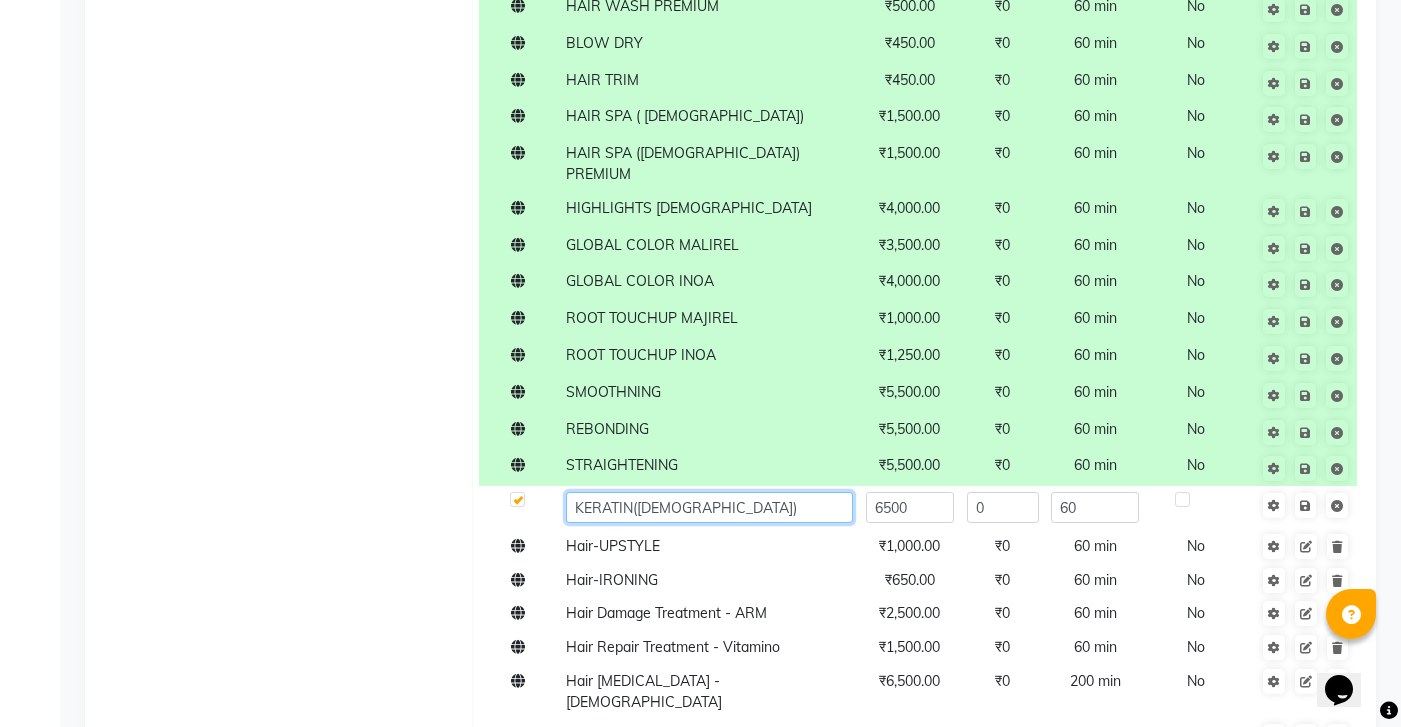 click on "KERATIN(LADIES)" 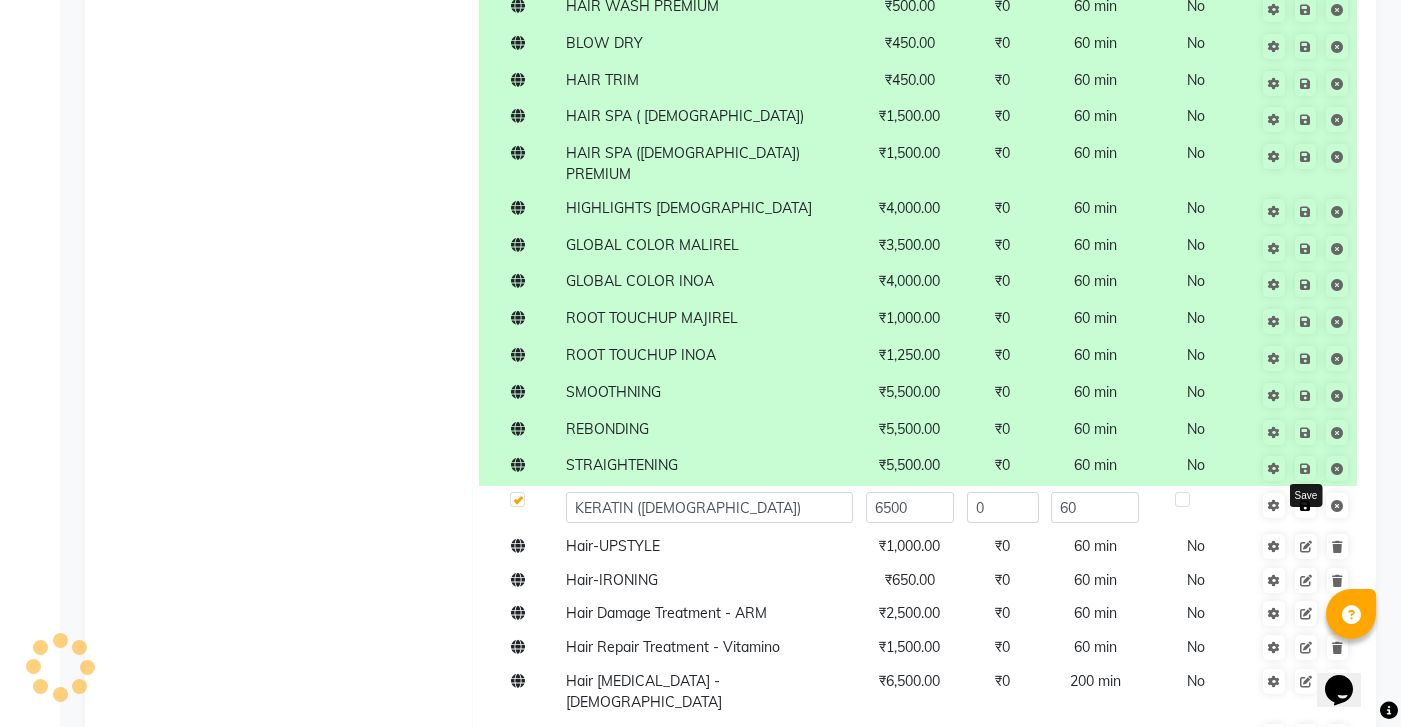 click on "Save" 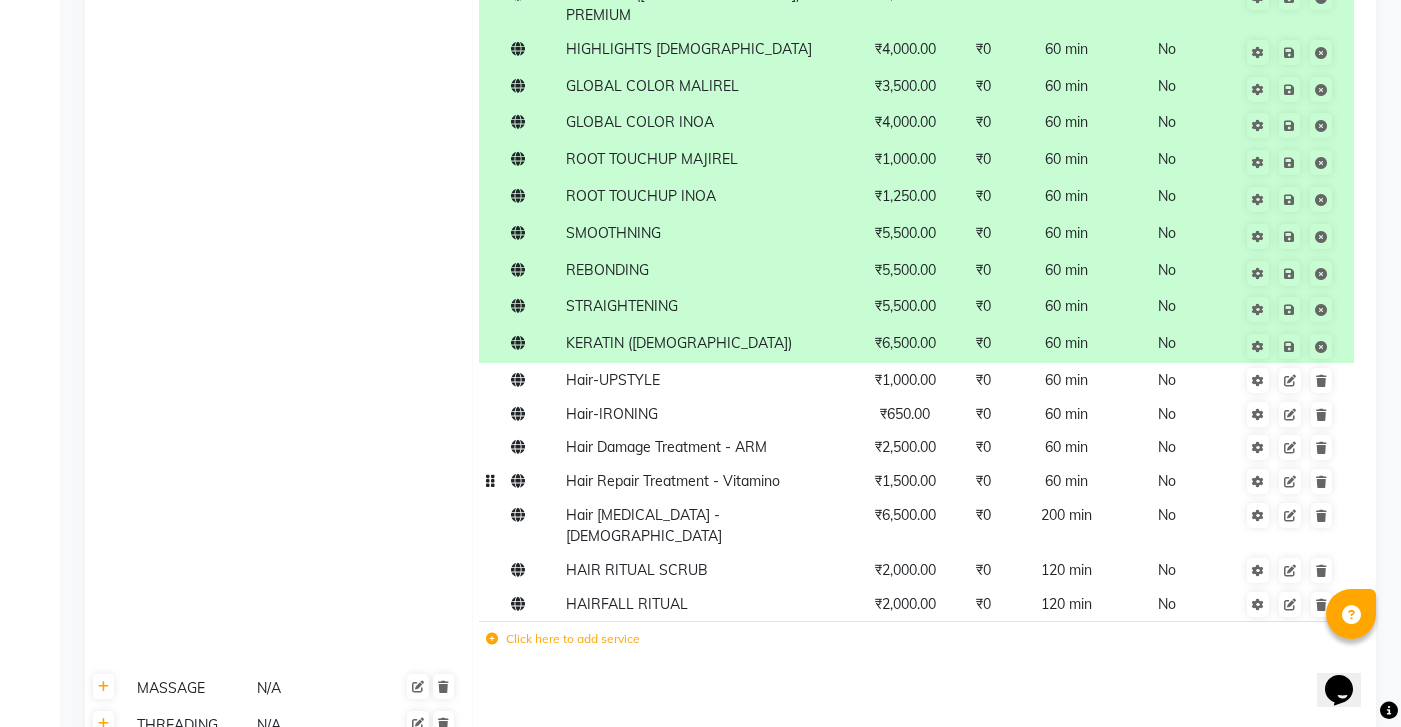 scroll, scrollTop: 909, scrollLeft: 0, axis: vertical 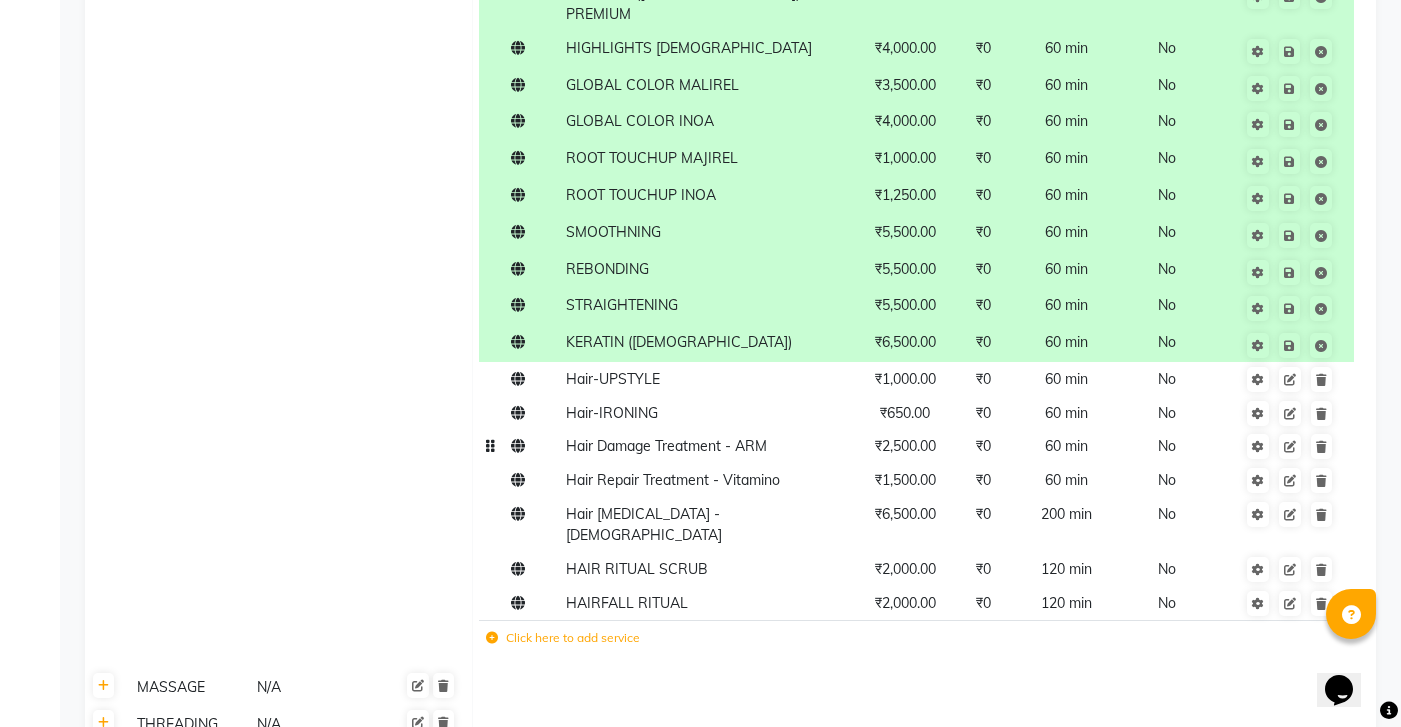 click 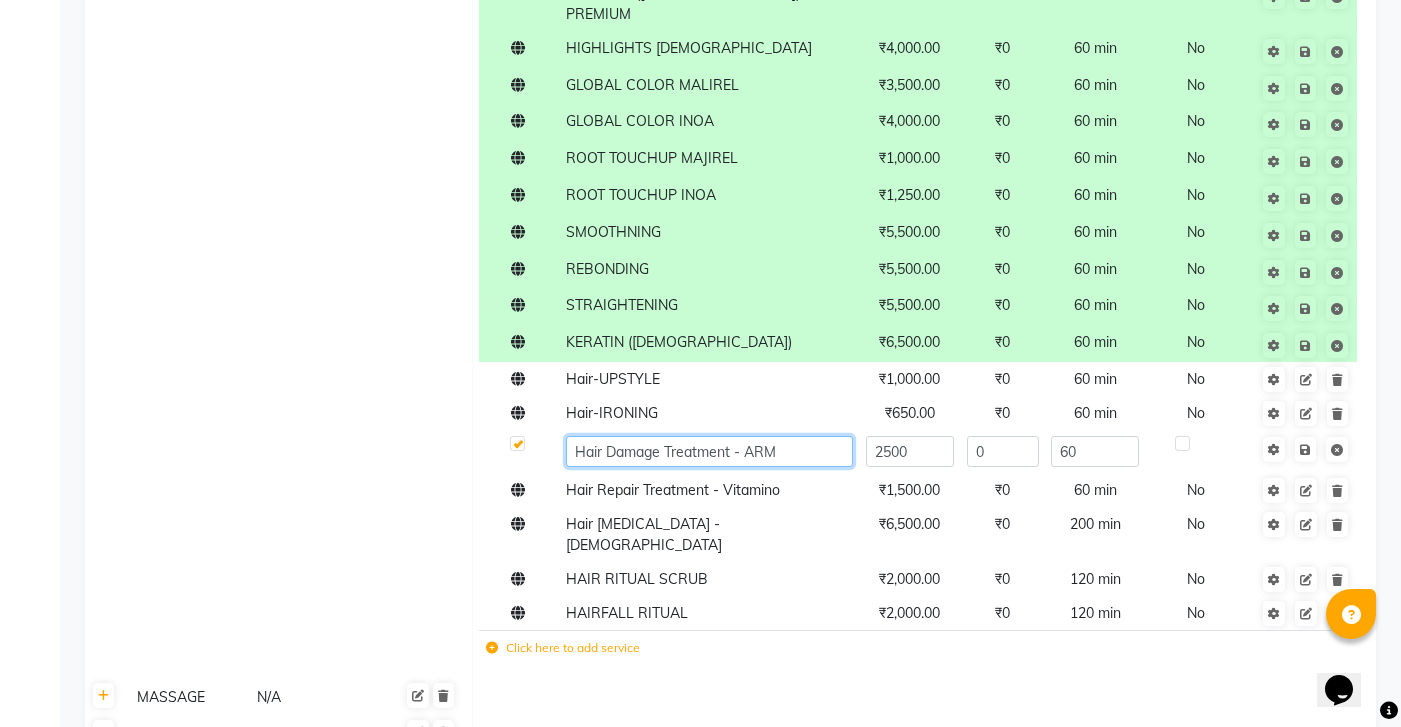 click on "Hair Damage Treatment - ARM" 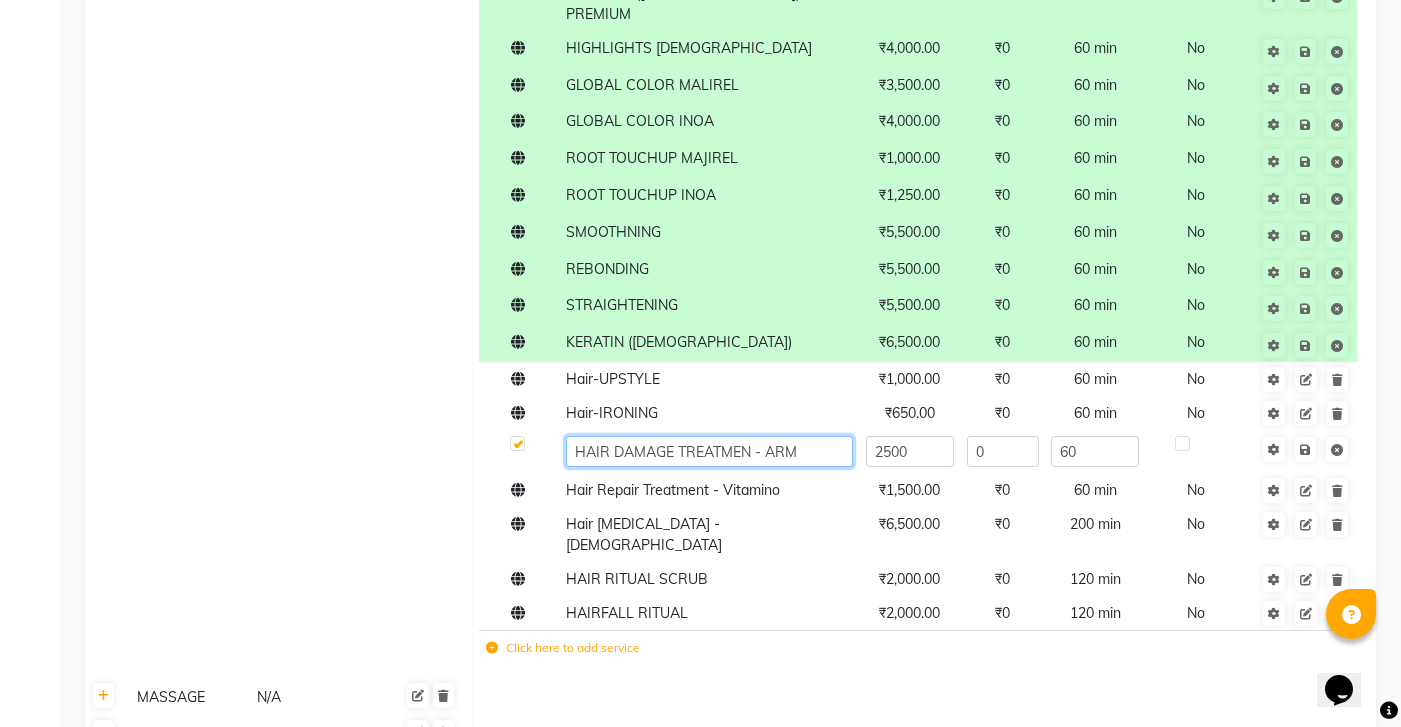 type on "HAIR DAMAGE TREATMENT - ARM" 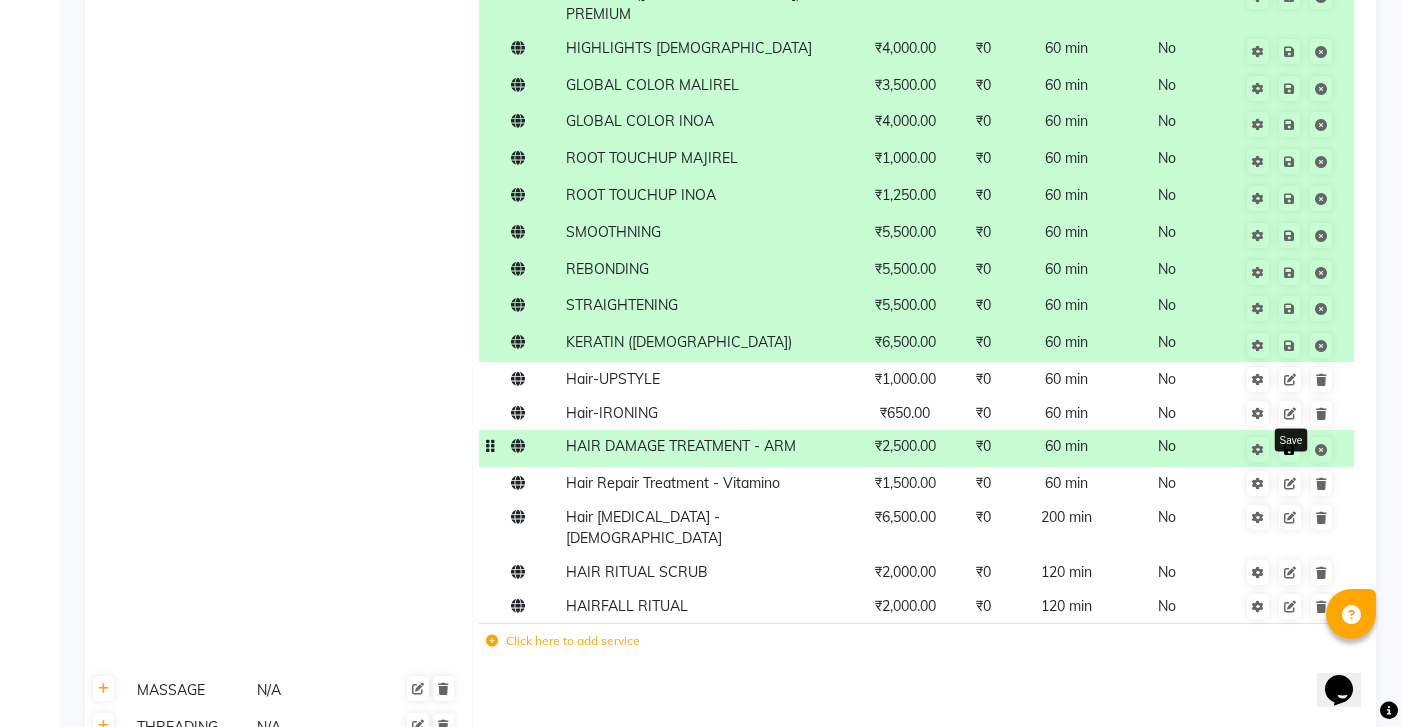 click on "Save" 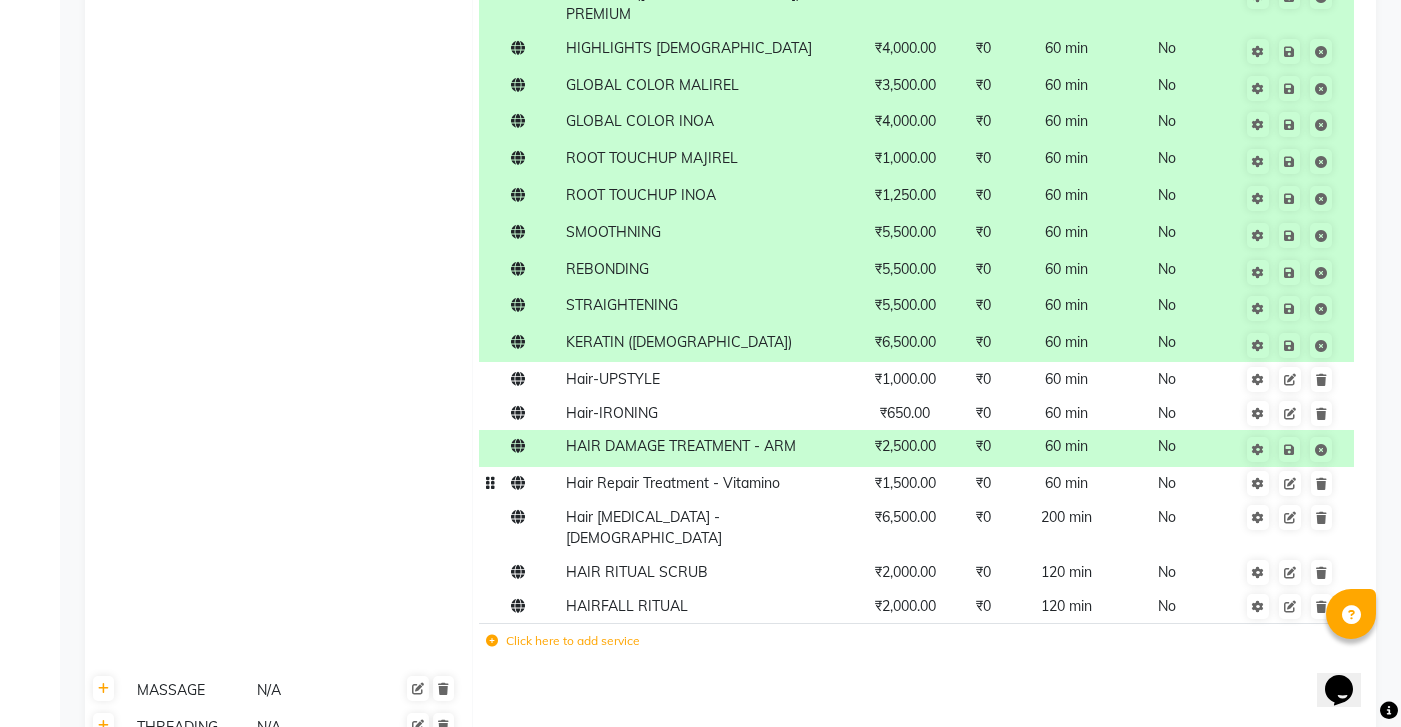 click 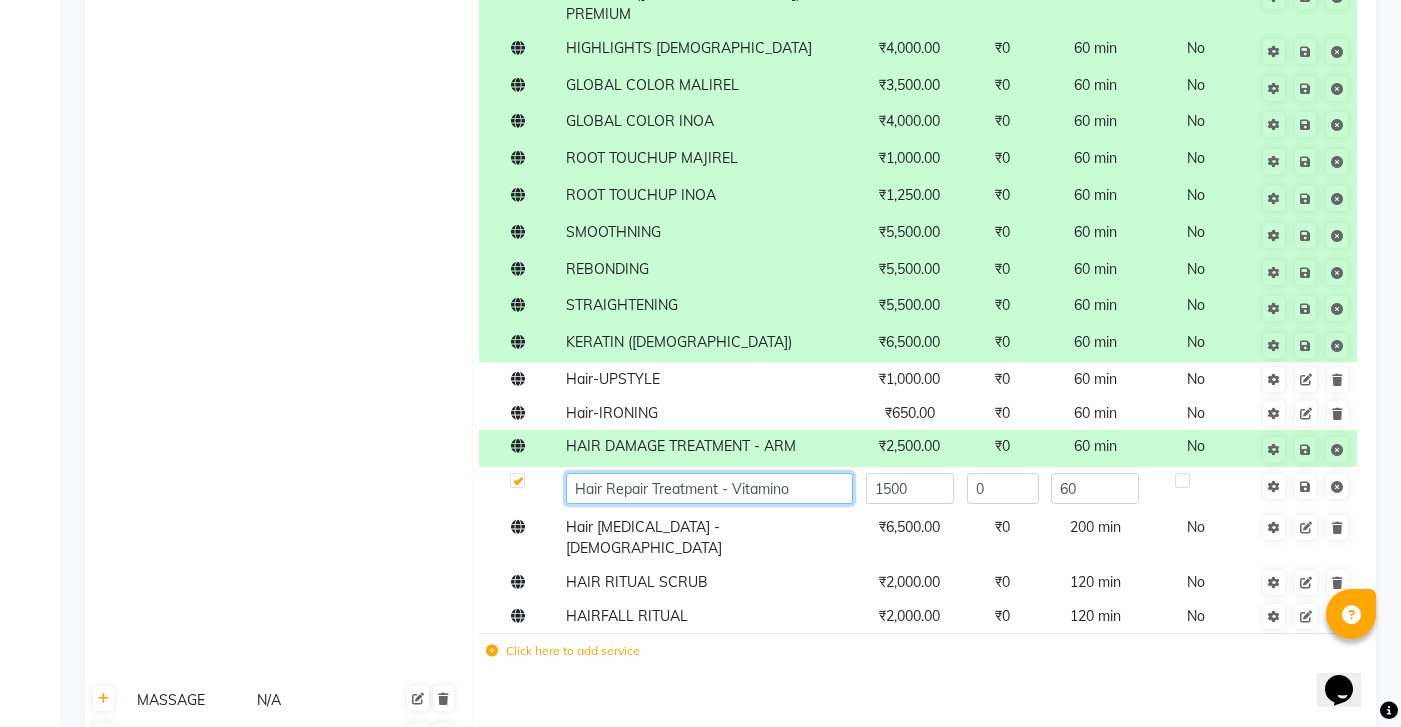 click on "Hair Repair Treatment - Vitamino" 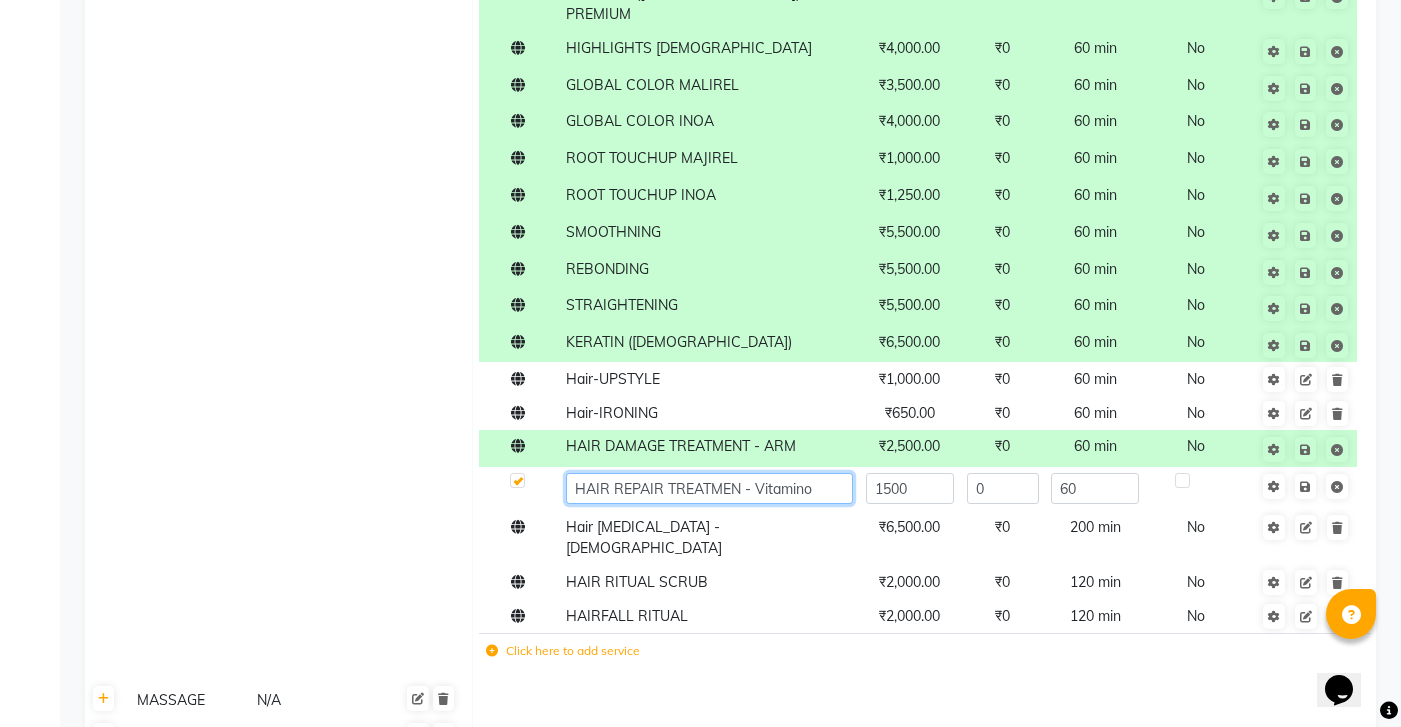 type on "HAIR REPAIR TREATMENT - Vitamino" 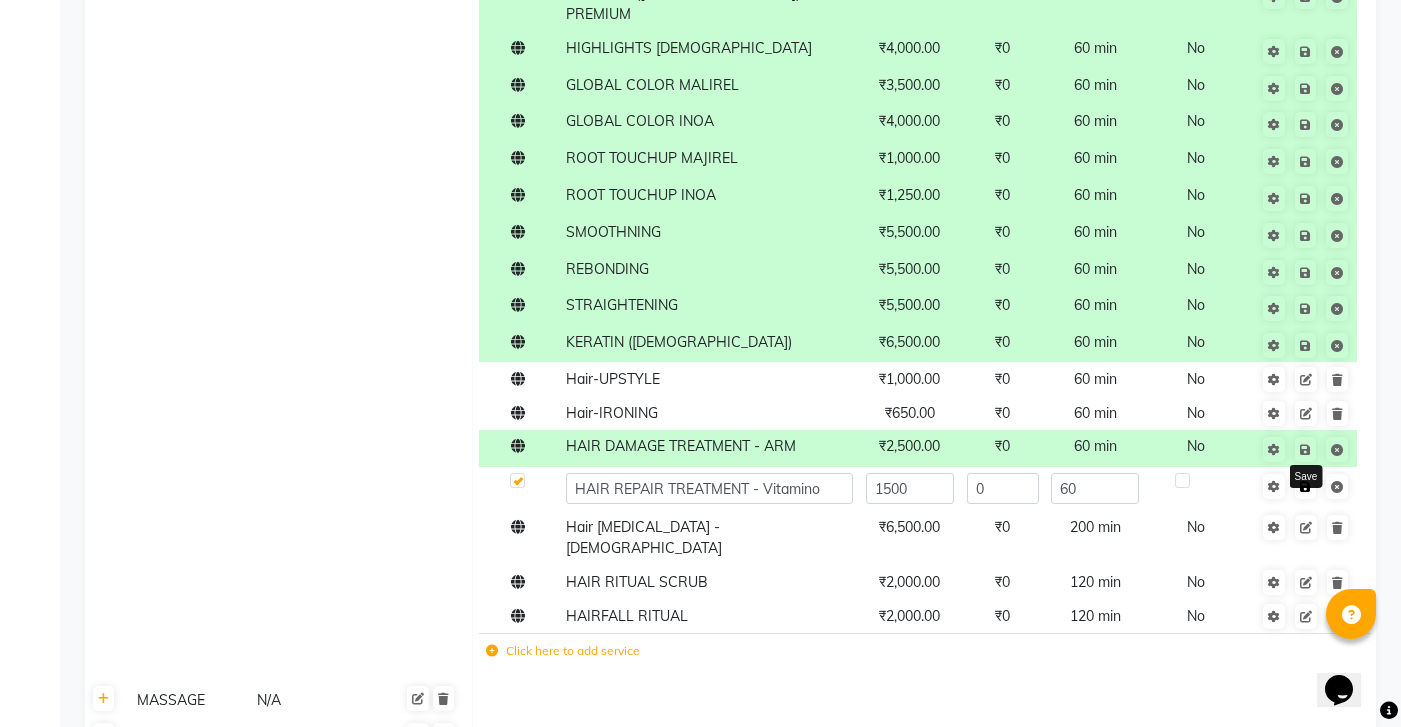 click on "Save" 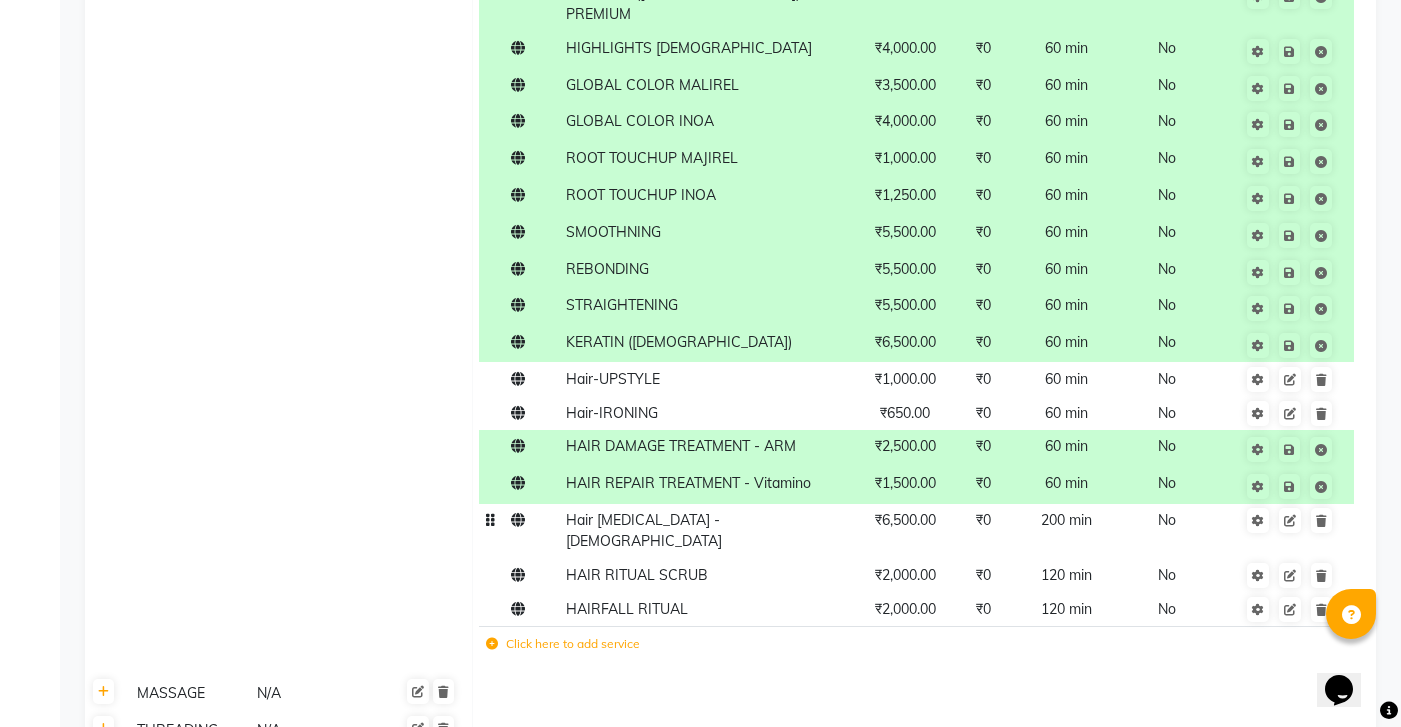 click 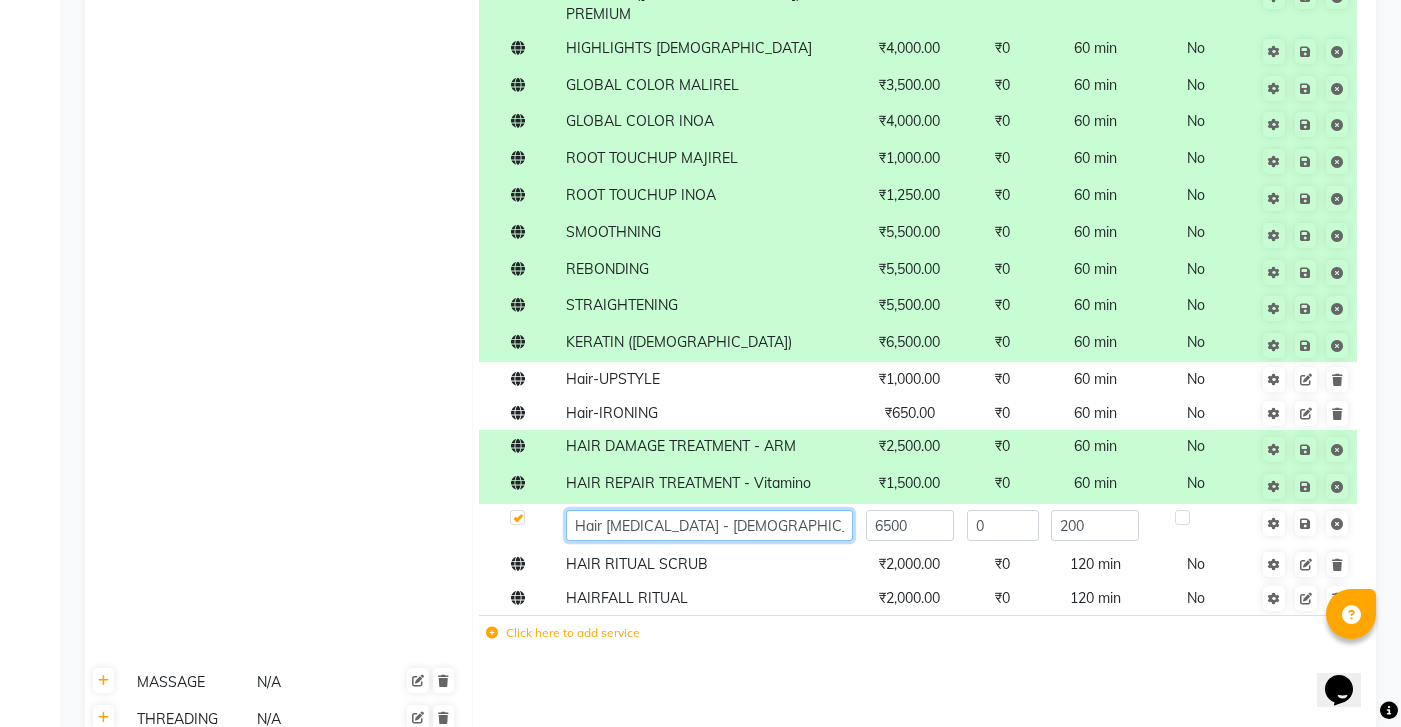 click on "Hair BOTOX - Female" 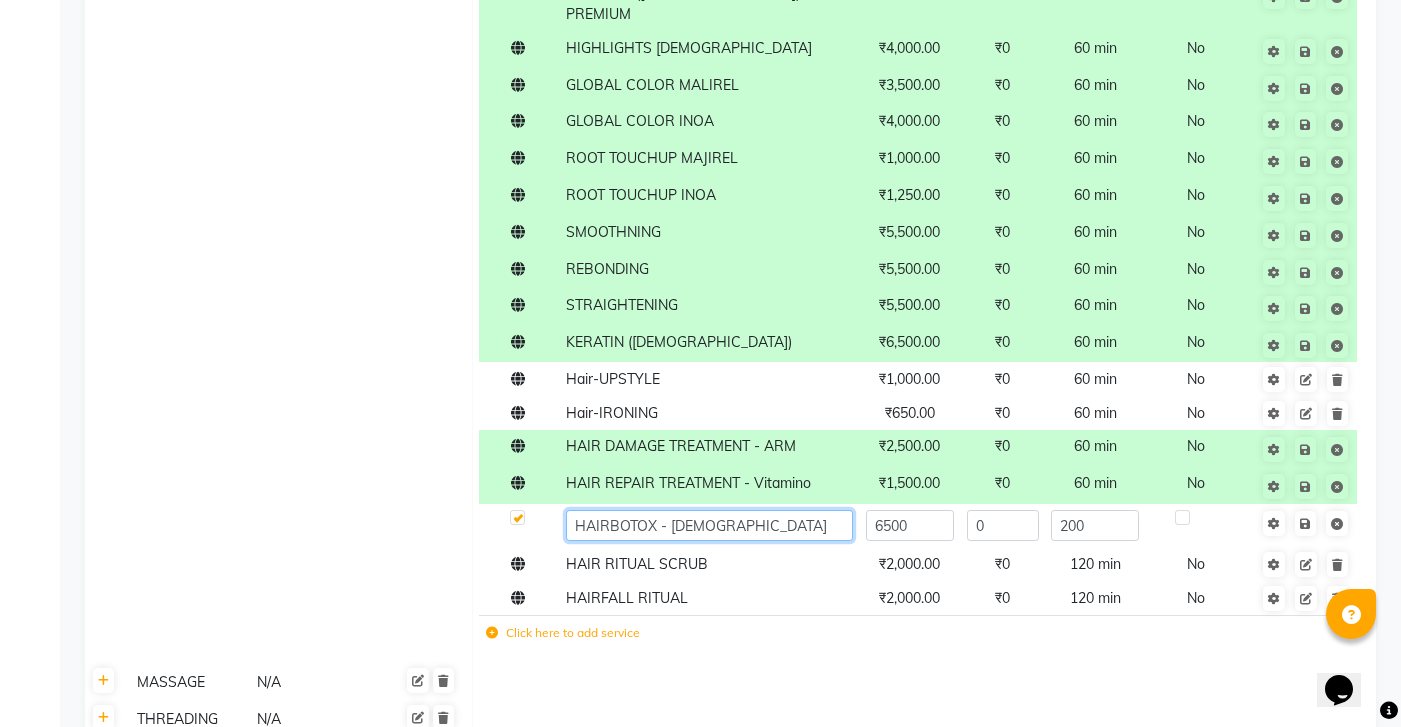 type on "HAIR [MEDICAL_DATA] - [DEMOGRAPHIC_DATA]" 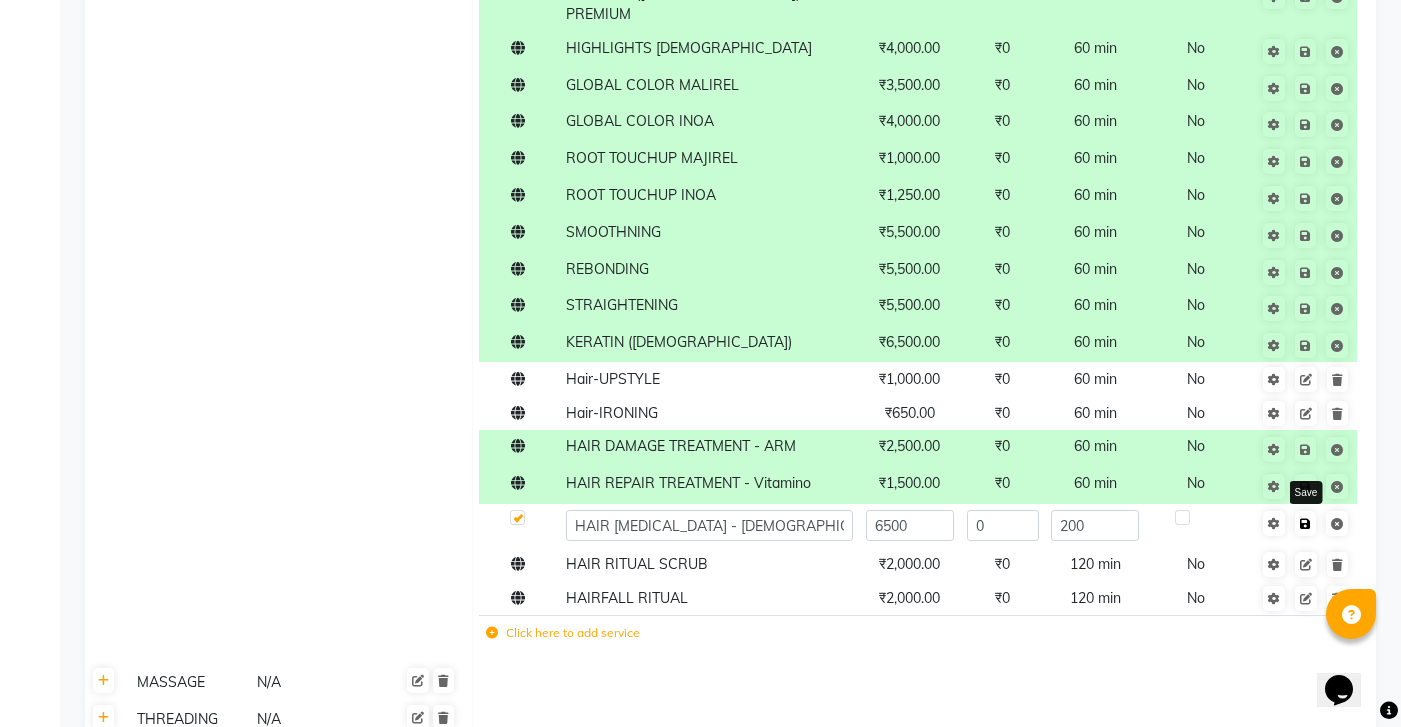 click 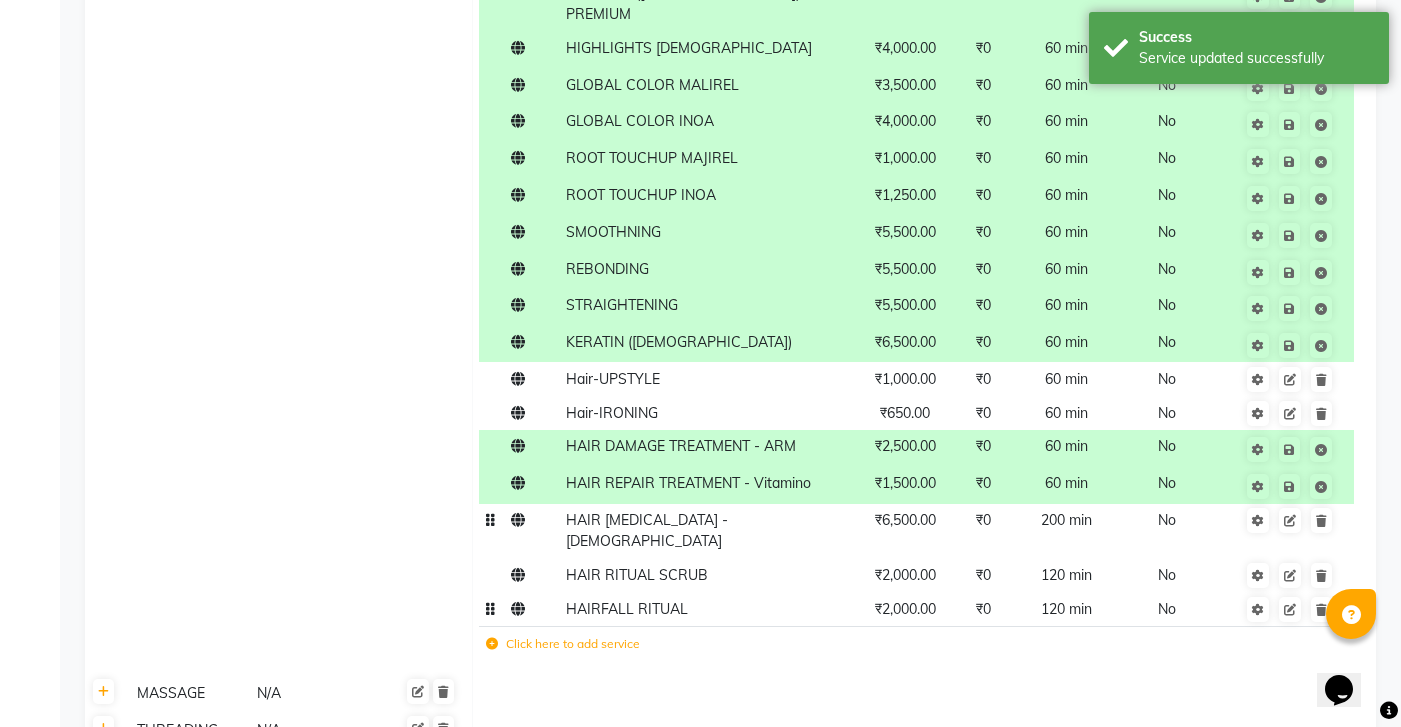 click 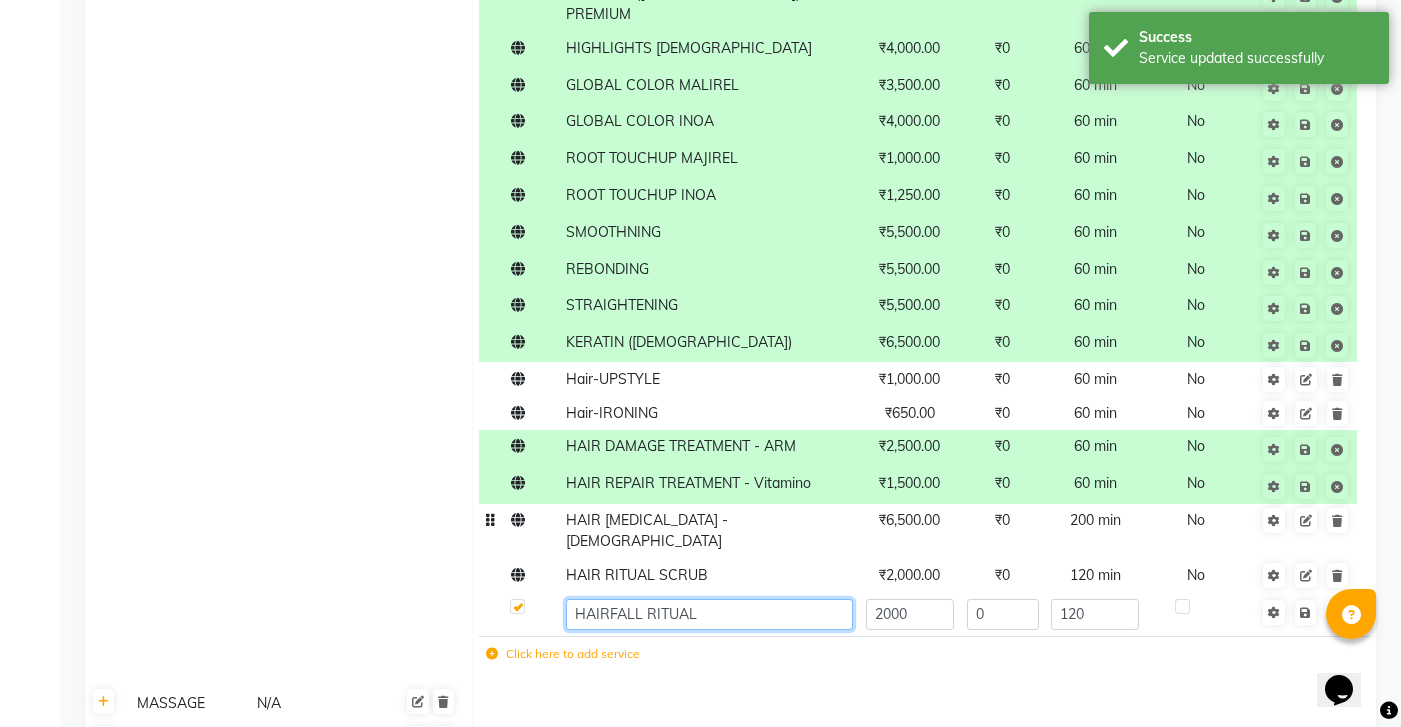 click on "HAIRFALL RITUAL" 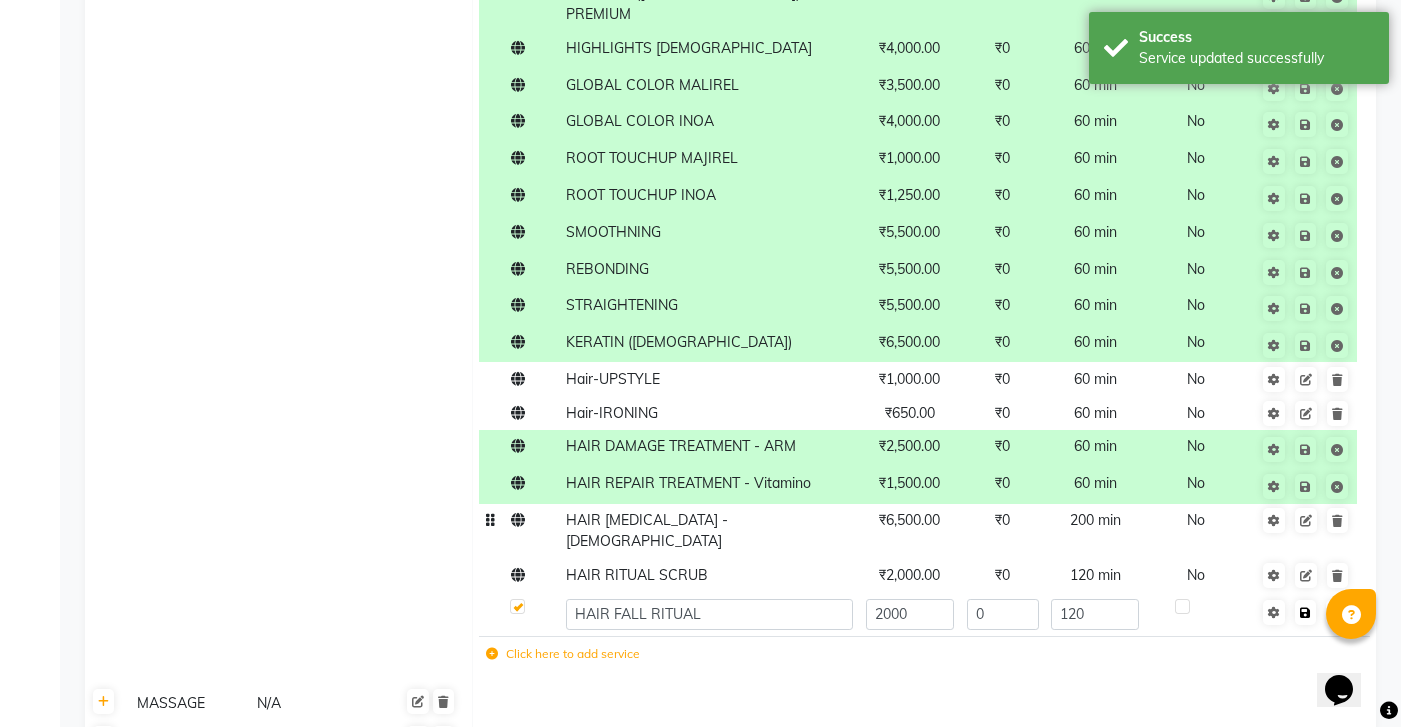 click 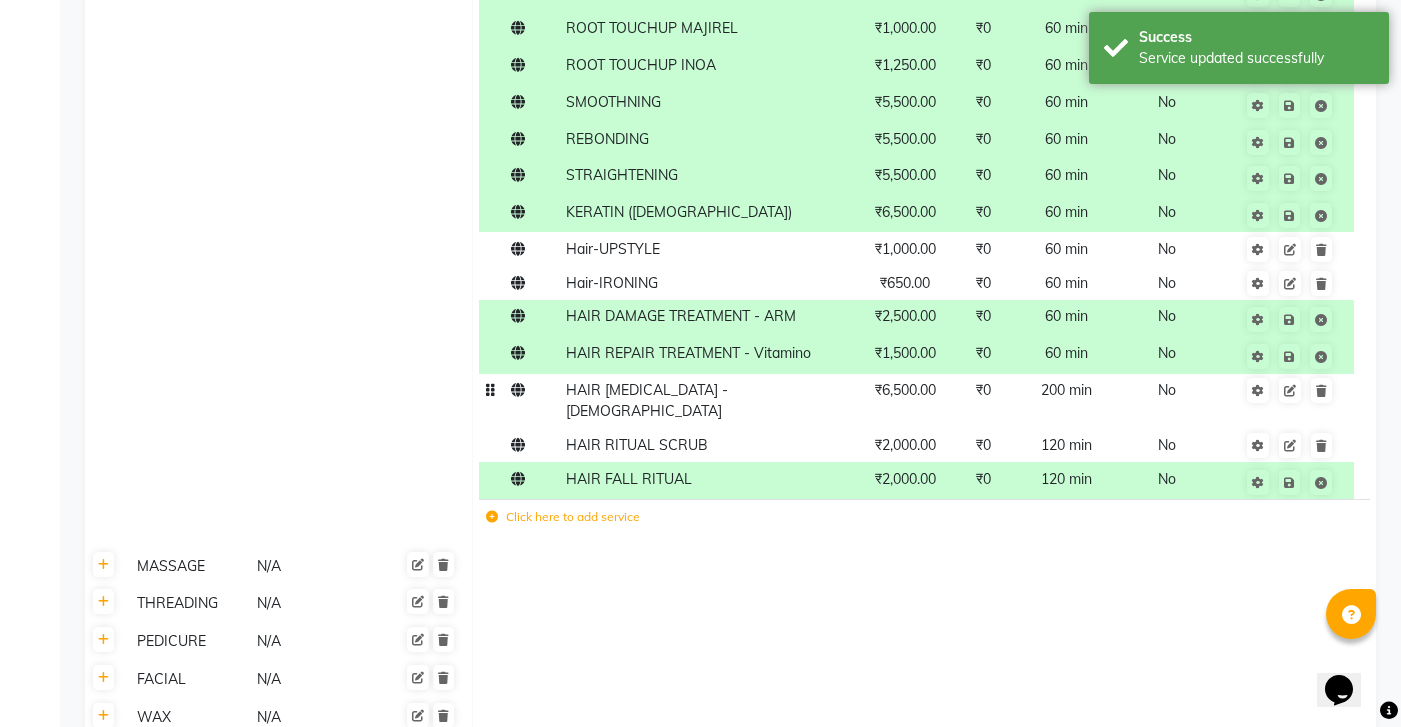 scroll, scrollTop: 1040, scrollLeft: 0, axis: vertical 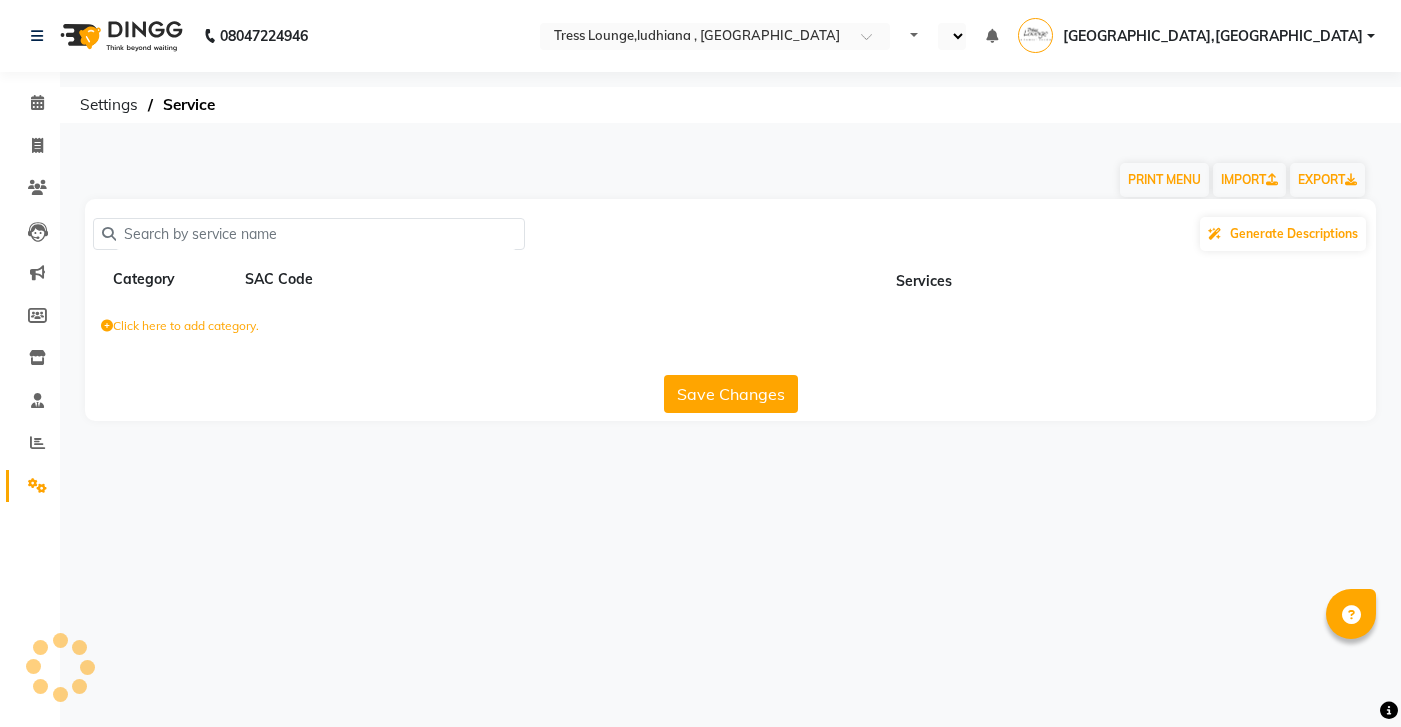 select on "en" 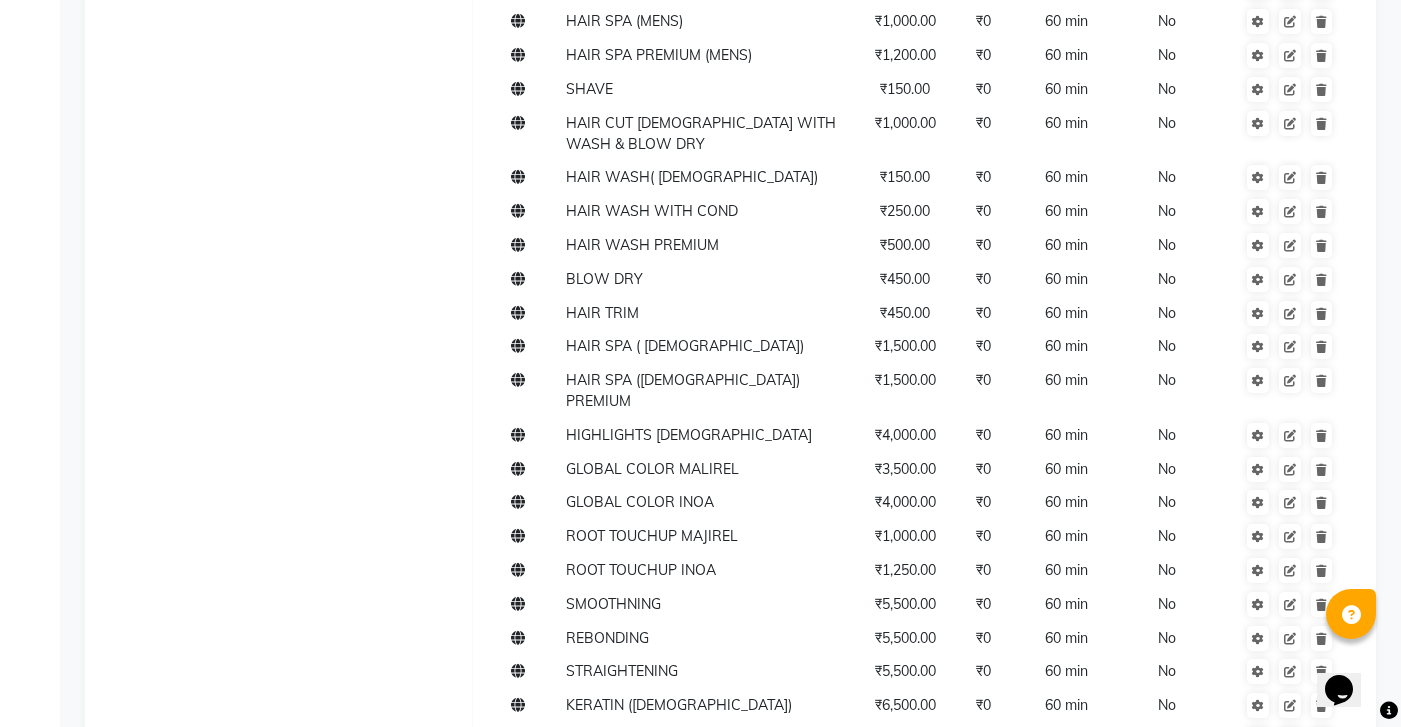 scroll, scrollTop: 0, scrollLeft: 0, axis: both 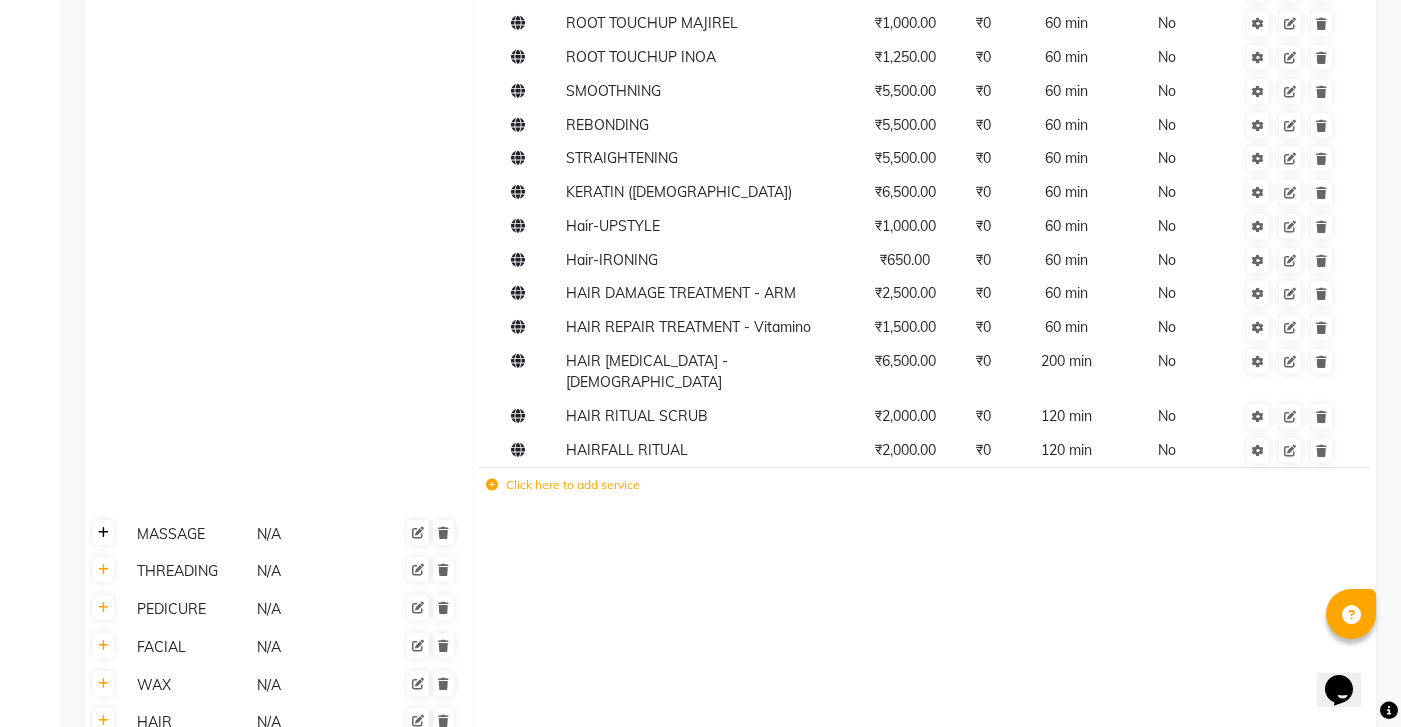 click 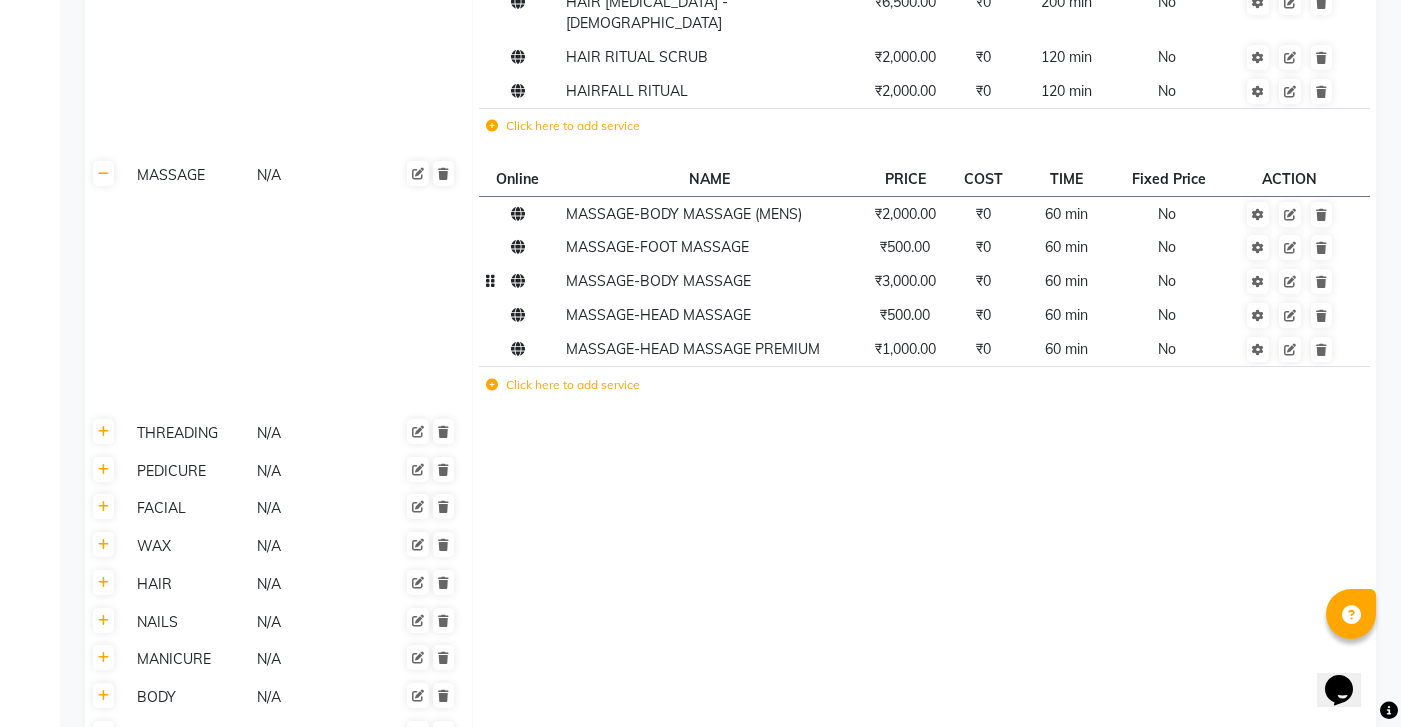scroll, scrollTop: 1377, scrollLeft: 0, axis: vertical 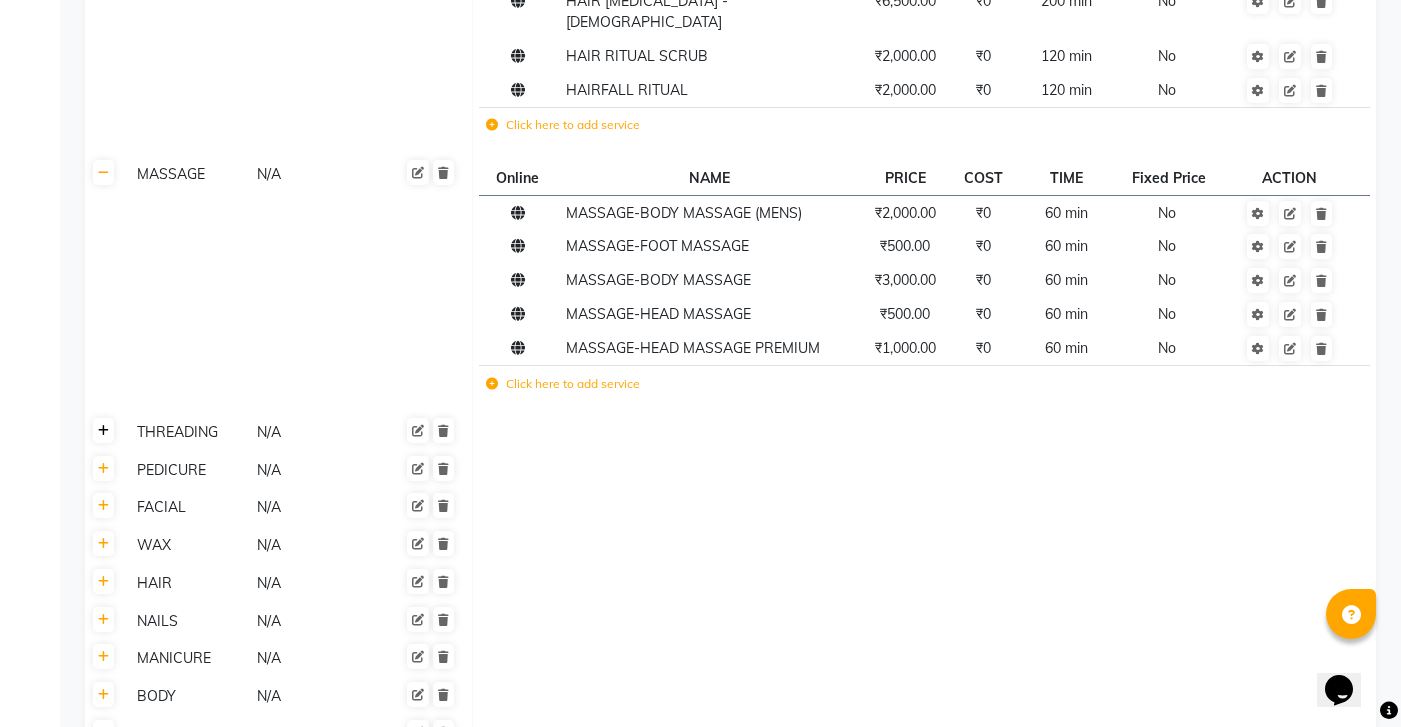 click 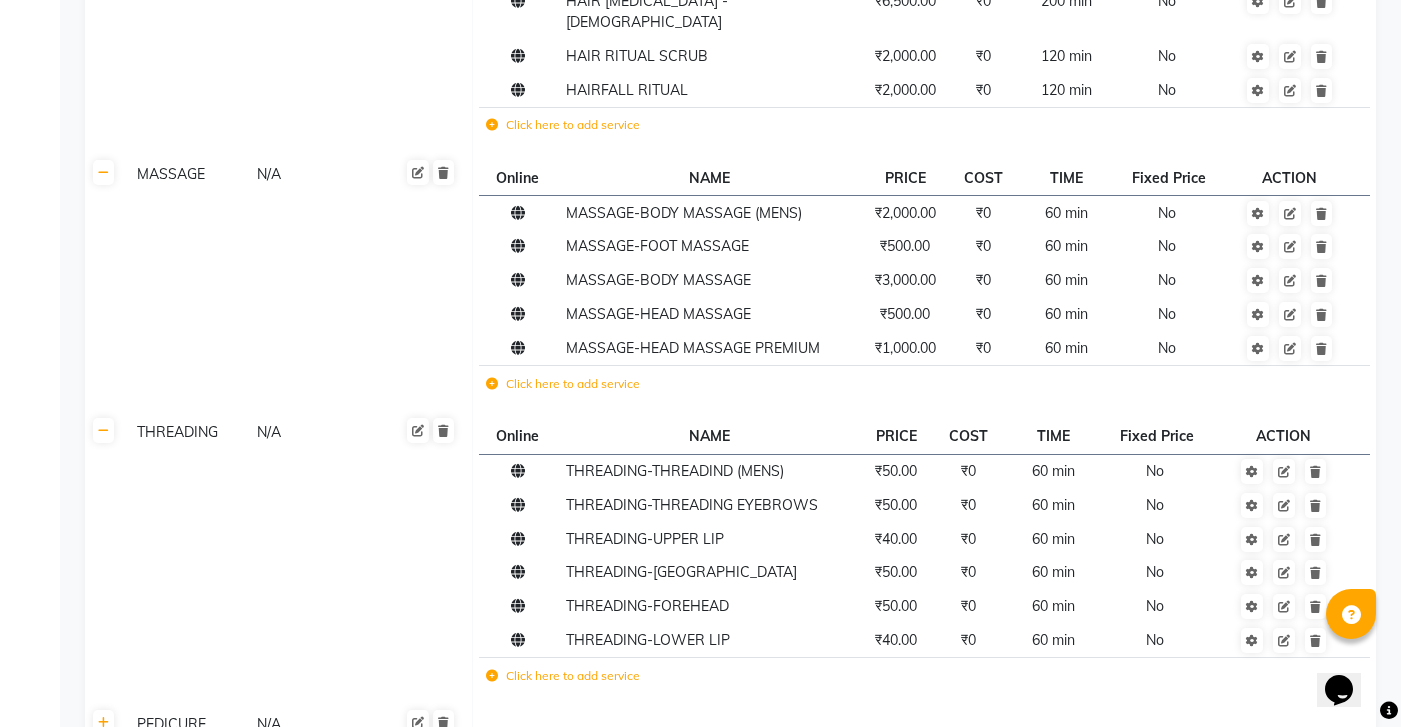 click 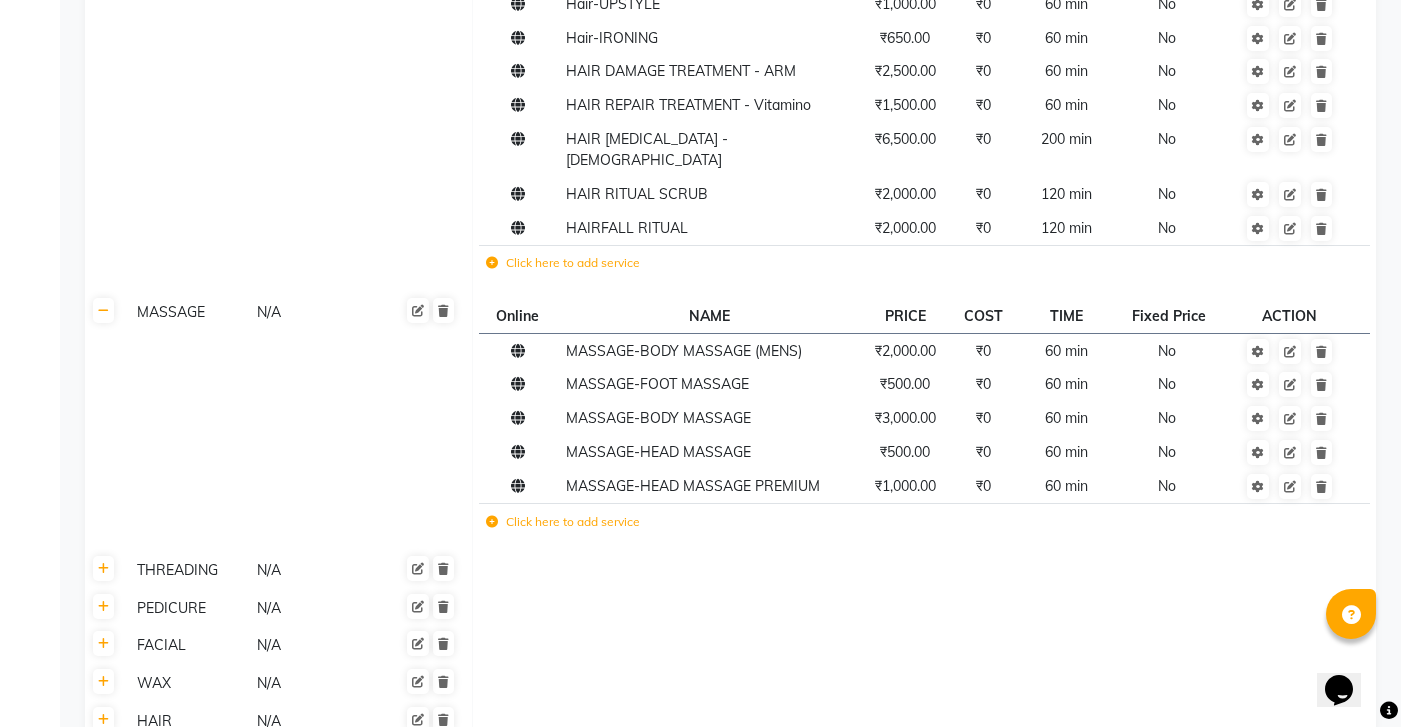scroll, scrollTop: 1227, scrollLeft: 0, axis: vertical 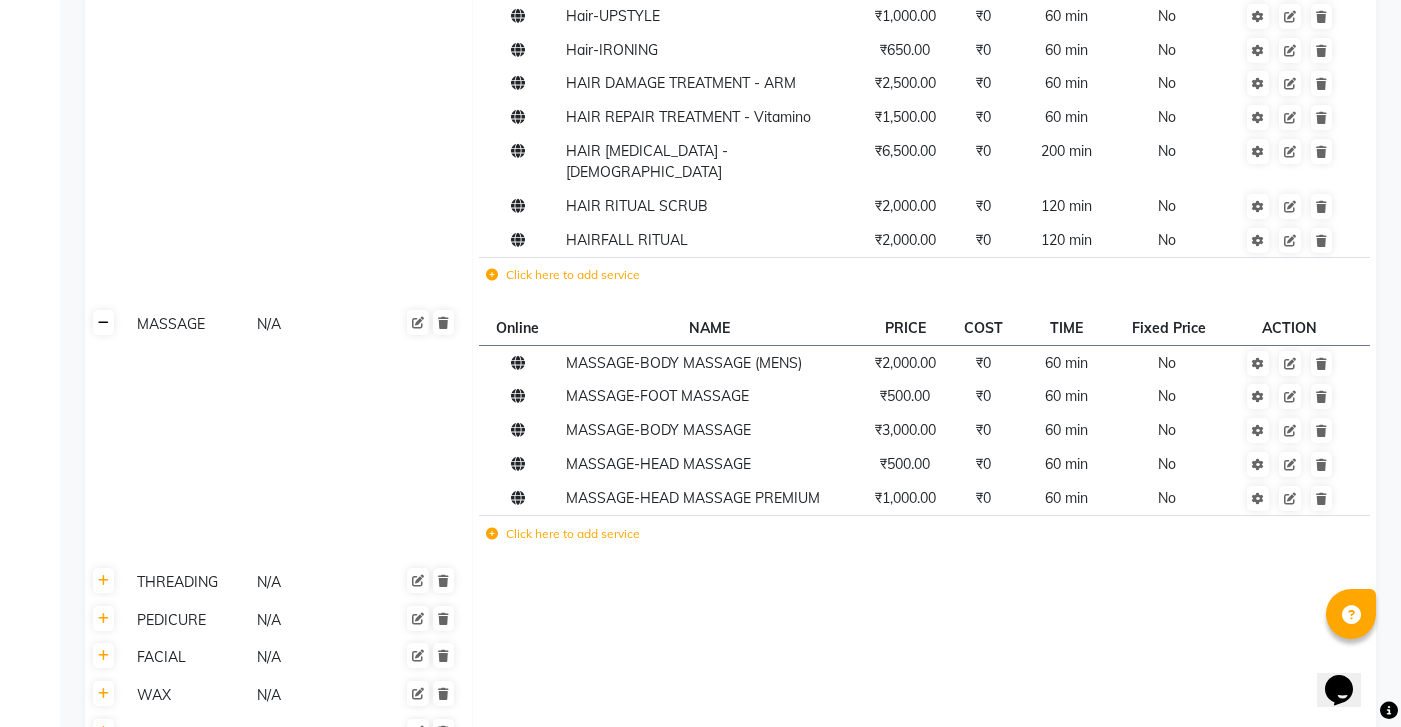 click 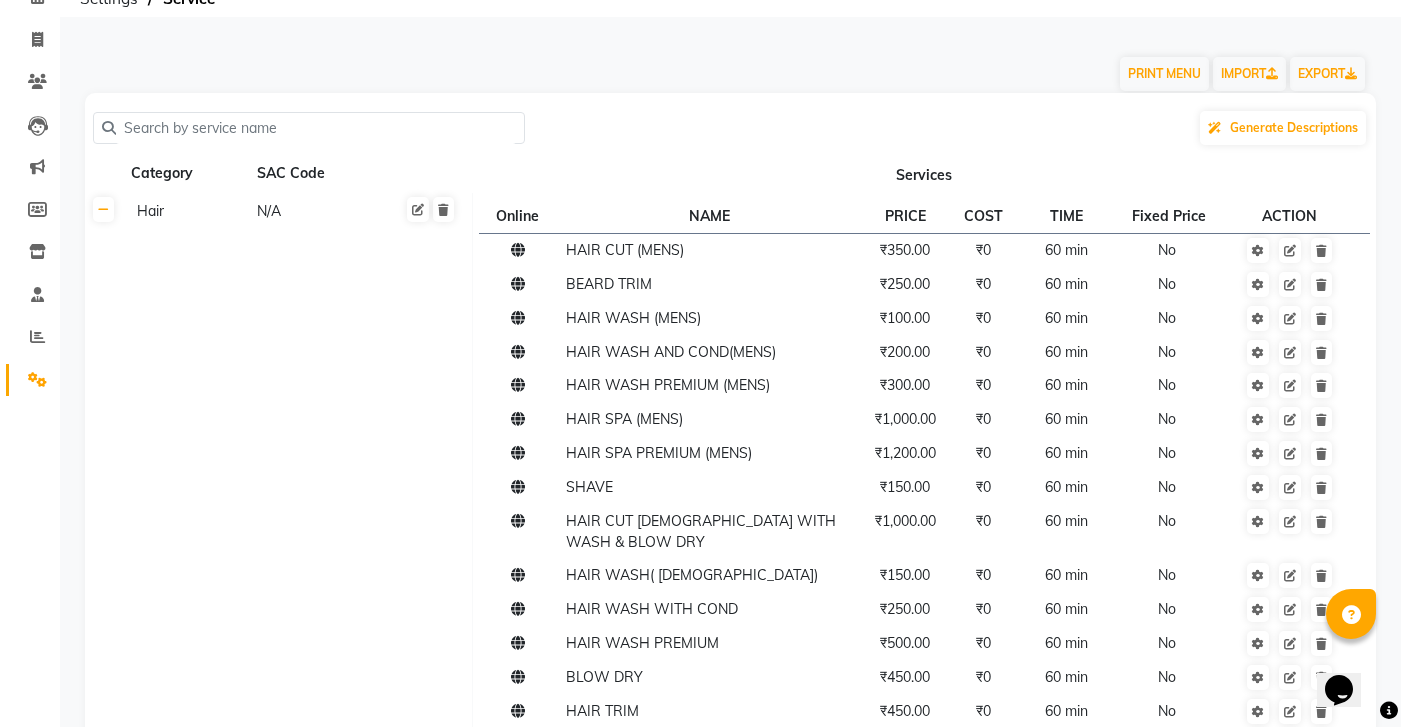 scroll, scrollTop: 26, scrollLeft: 0, axis: vertical 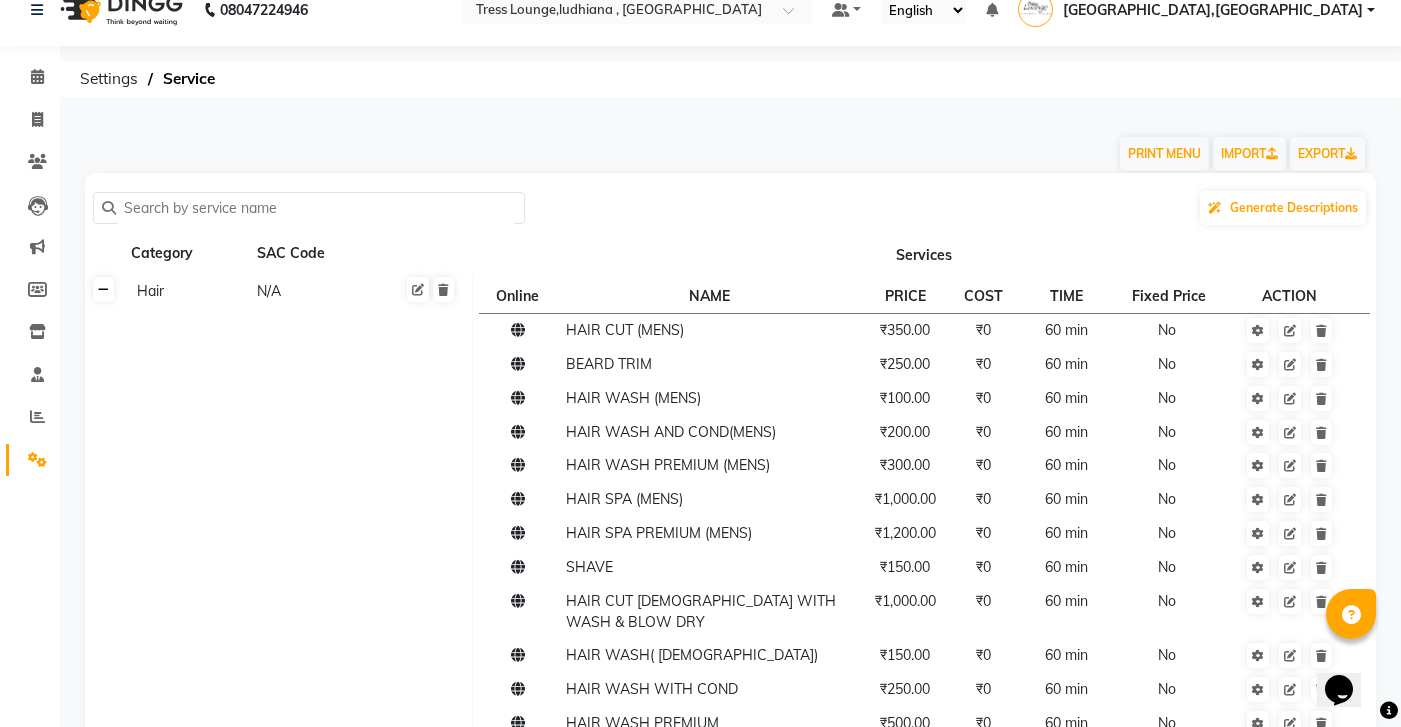 click 